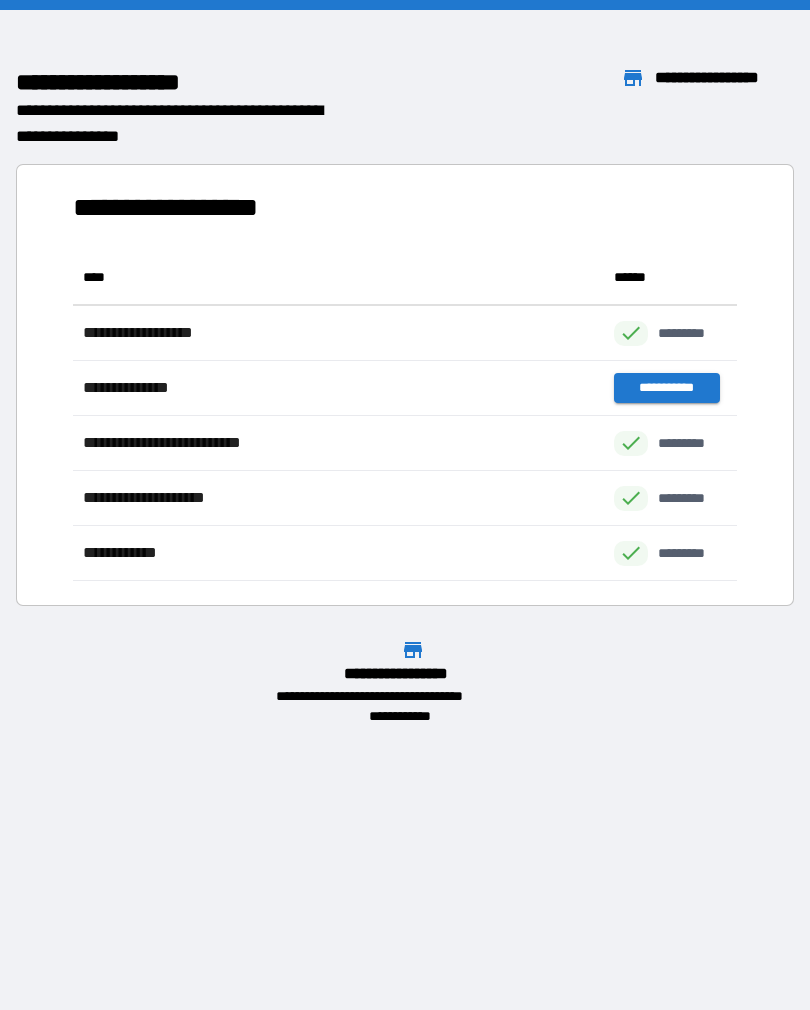 scroll, scrollTop: 0, scrollLeft: 0, axis: both 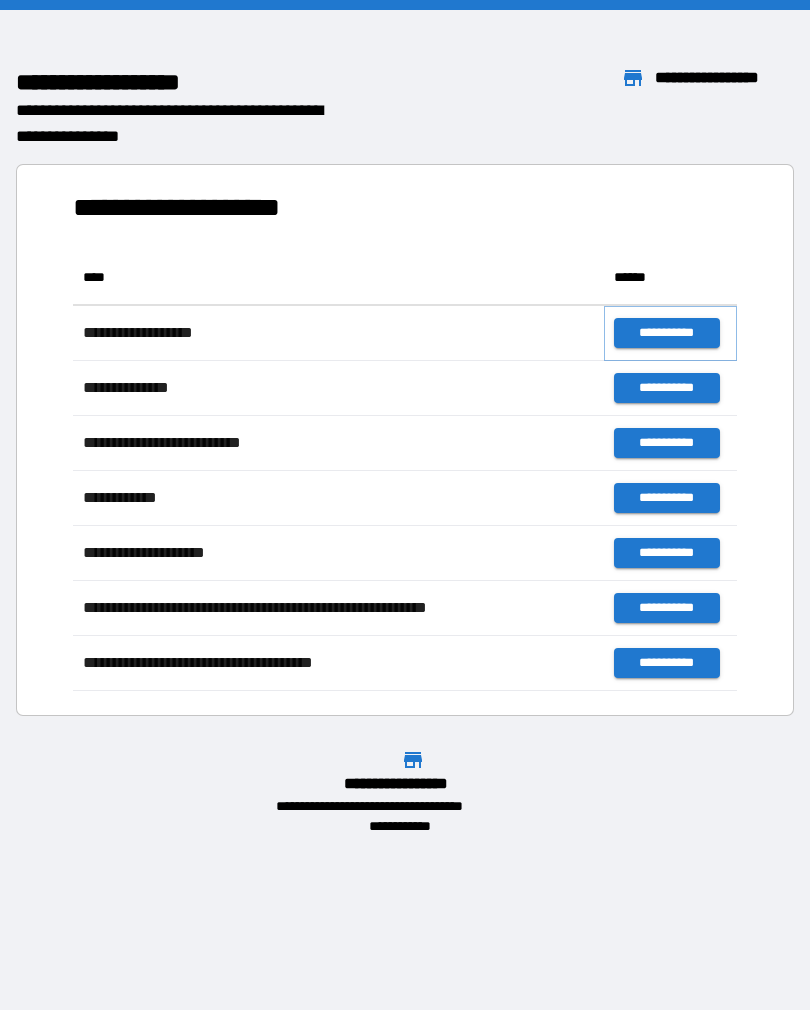 click on "**********" at bounding box center [666, 333] 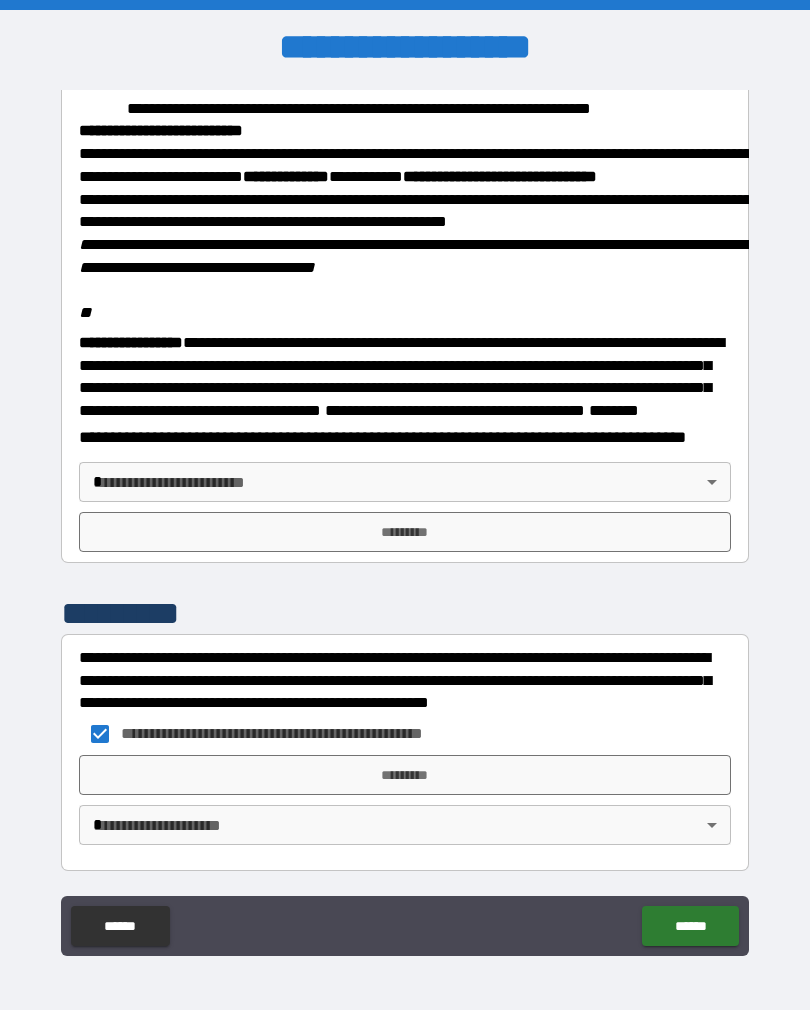 scroll, scrollTop: 2312, scrollLeft: 0, axis: vertical 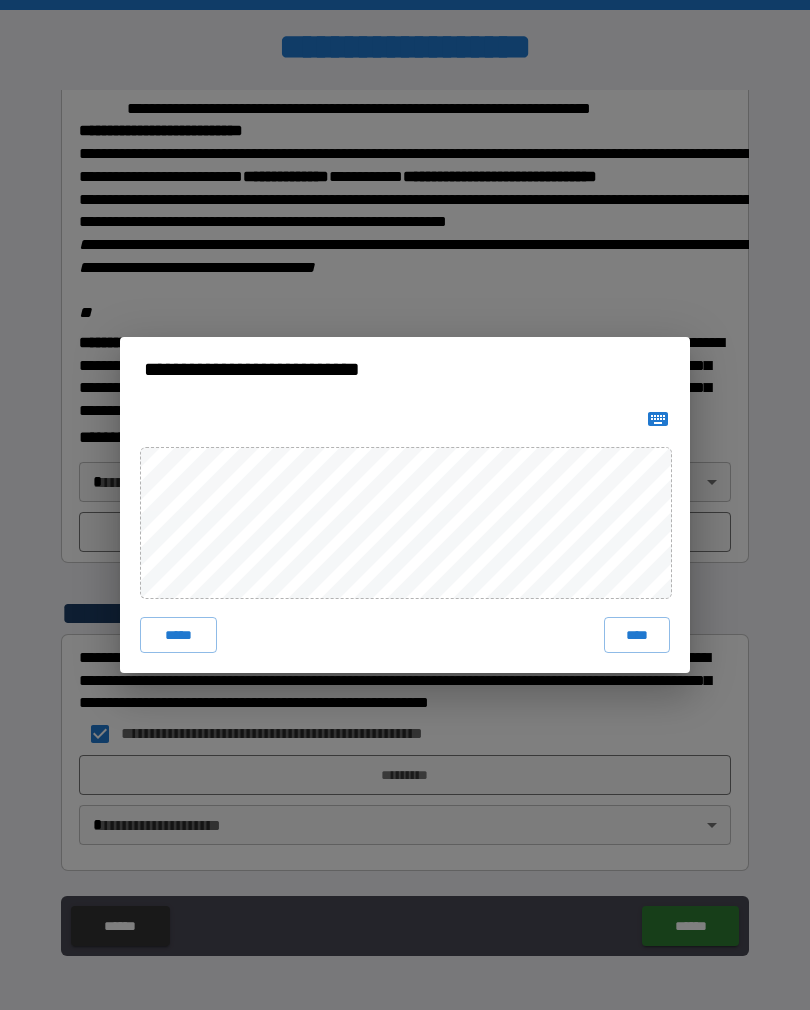 click on "****" at bounding box center (637, 635) 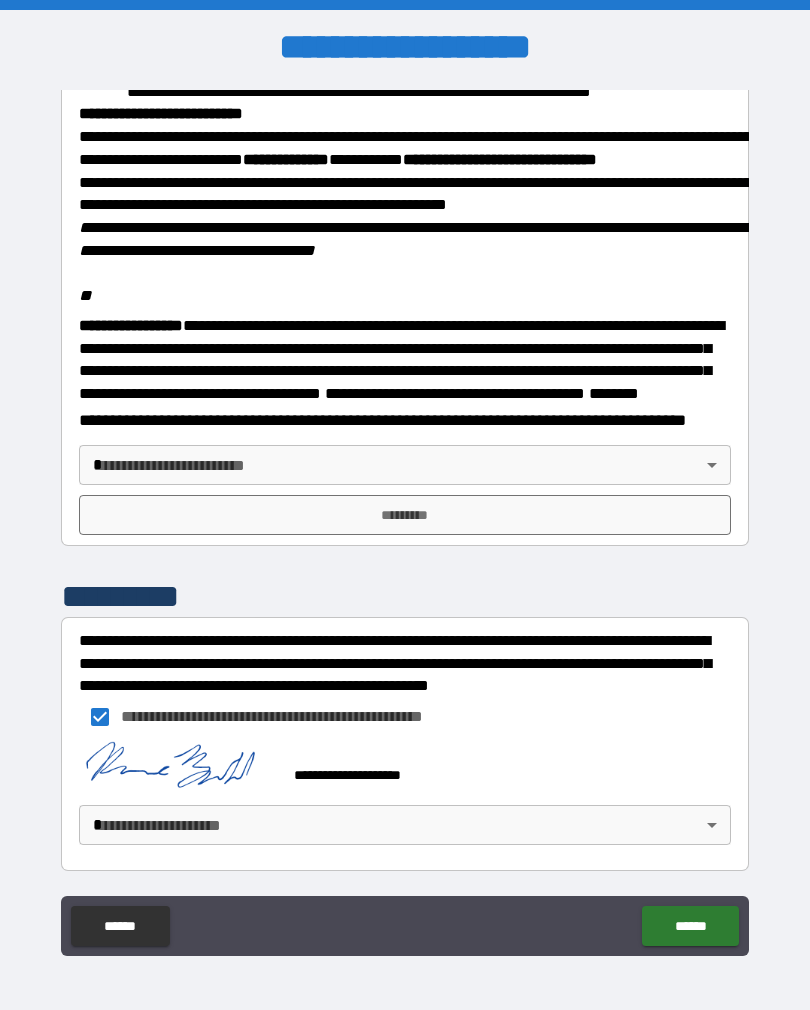 click on "**********" at bounding box center [405, 520] 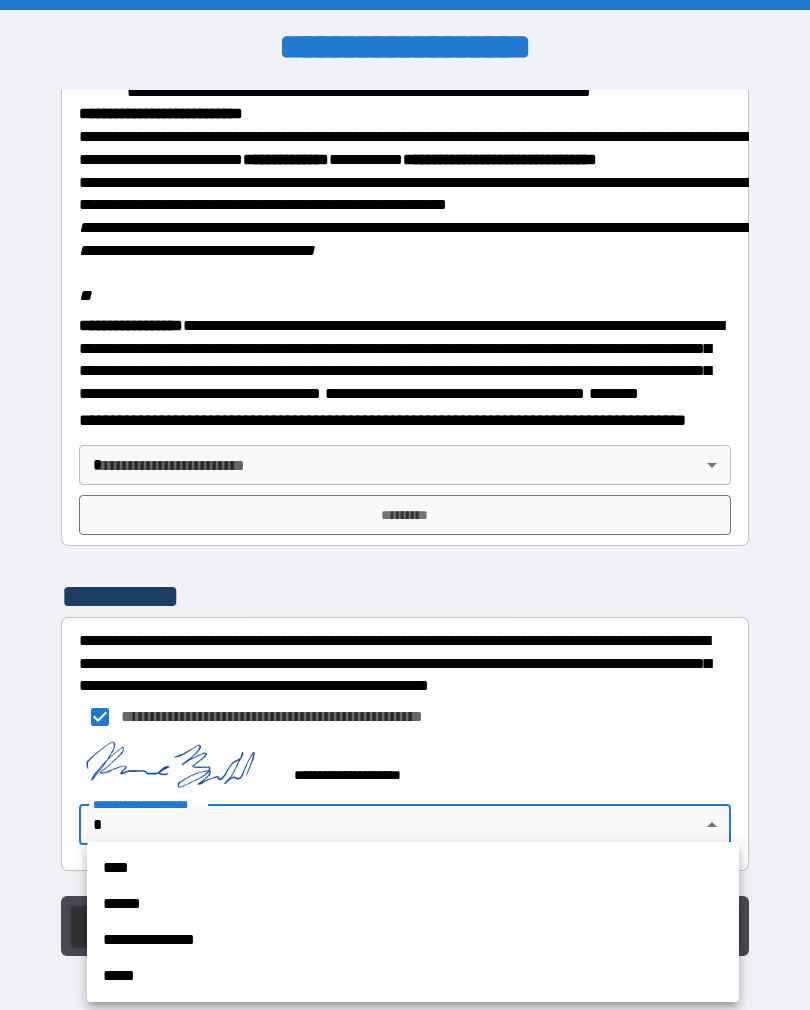click on "****" at bounding box center (413, 868) 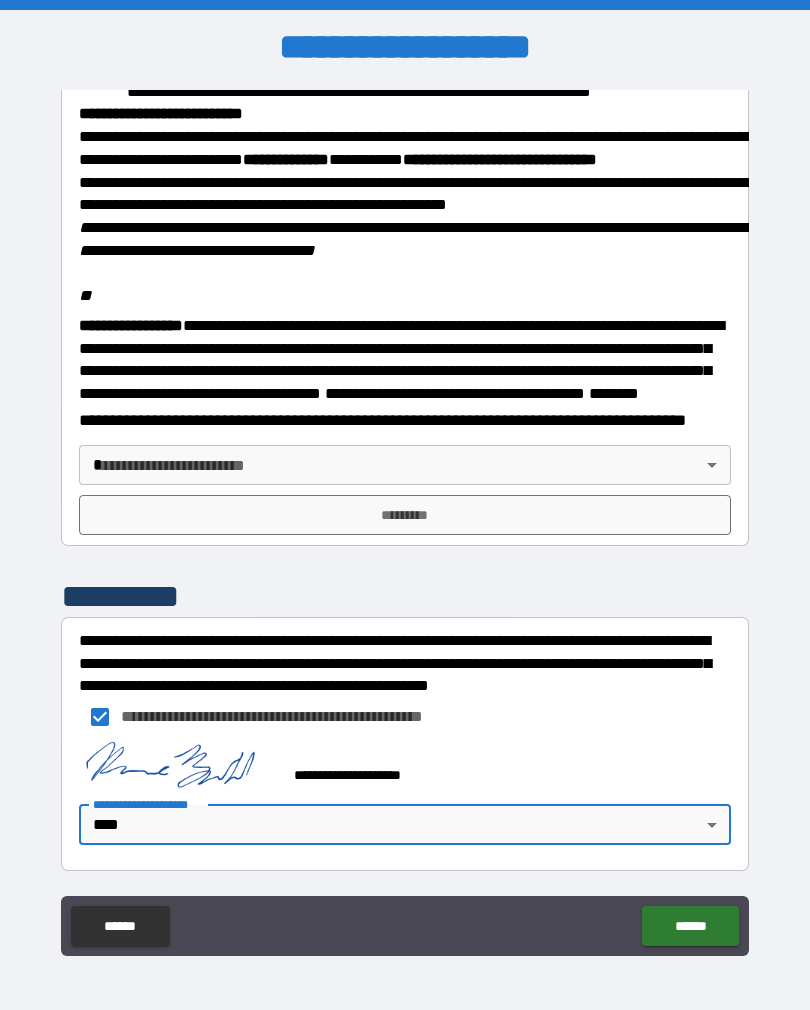 type on "****" 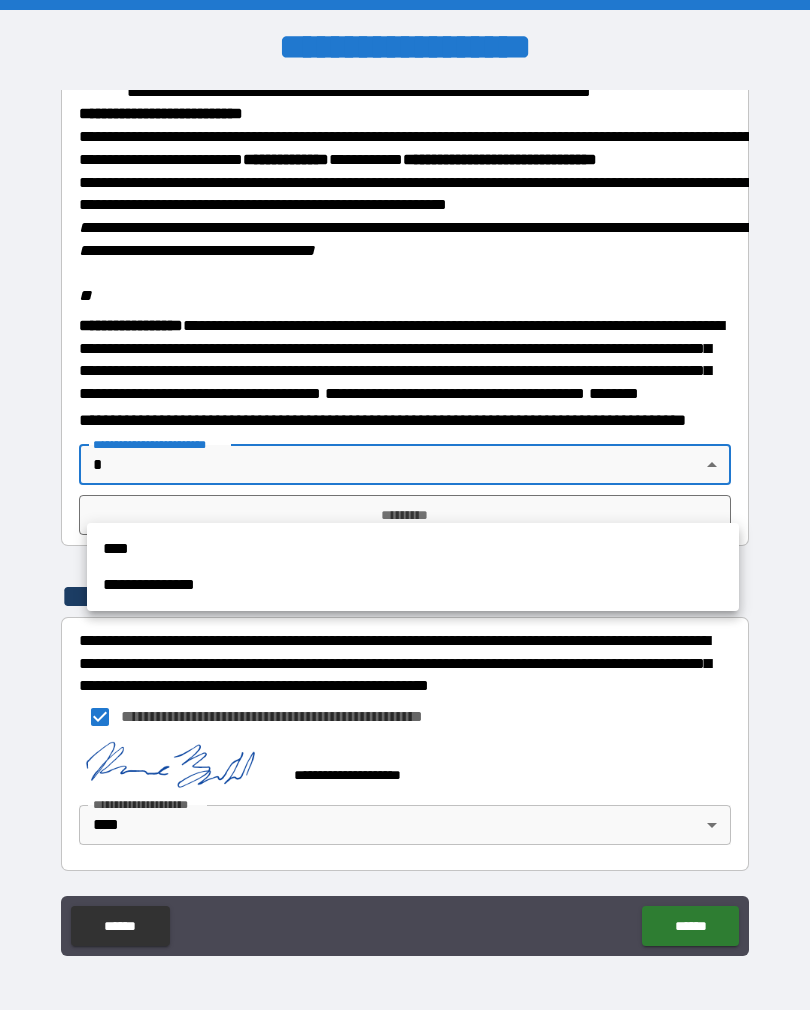 click on "****" at bounding box center (413, 549) 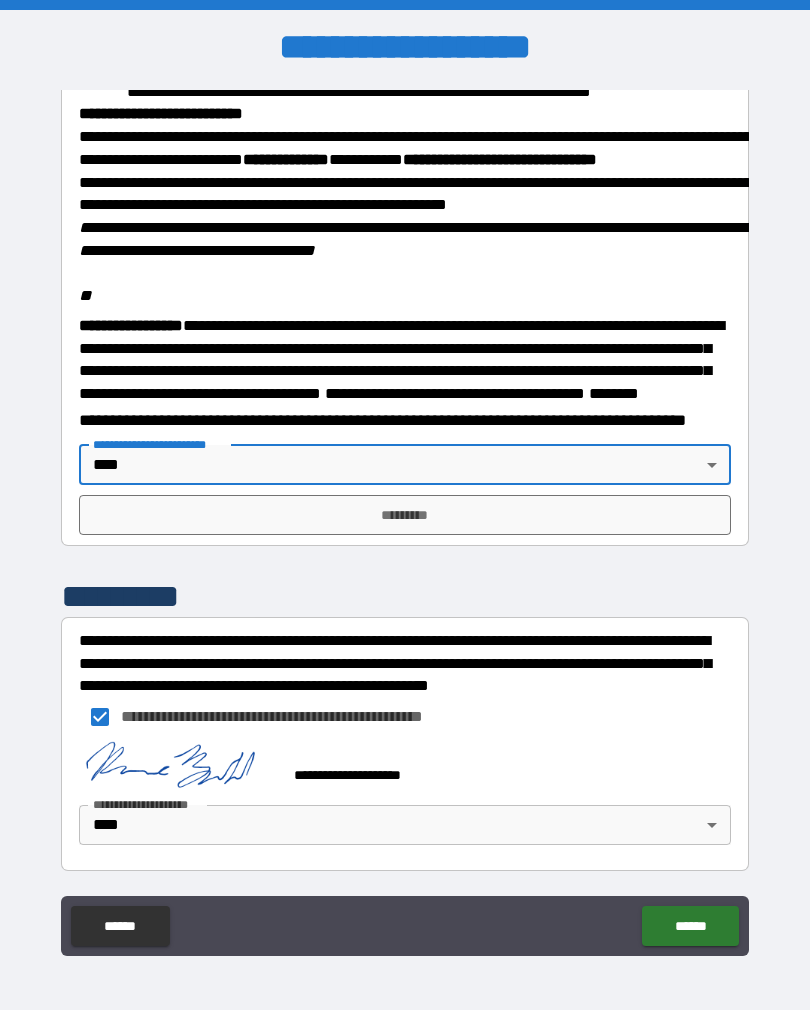 click on "*********" at bounding box center [405, 515] 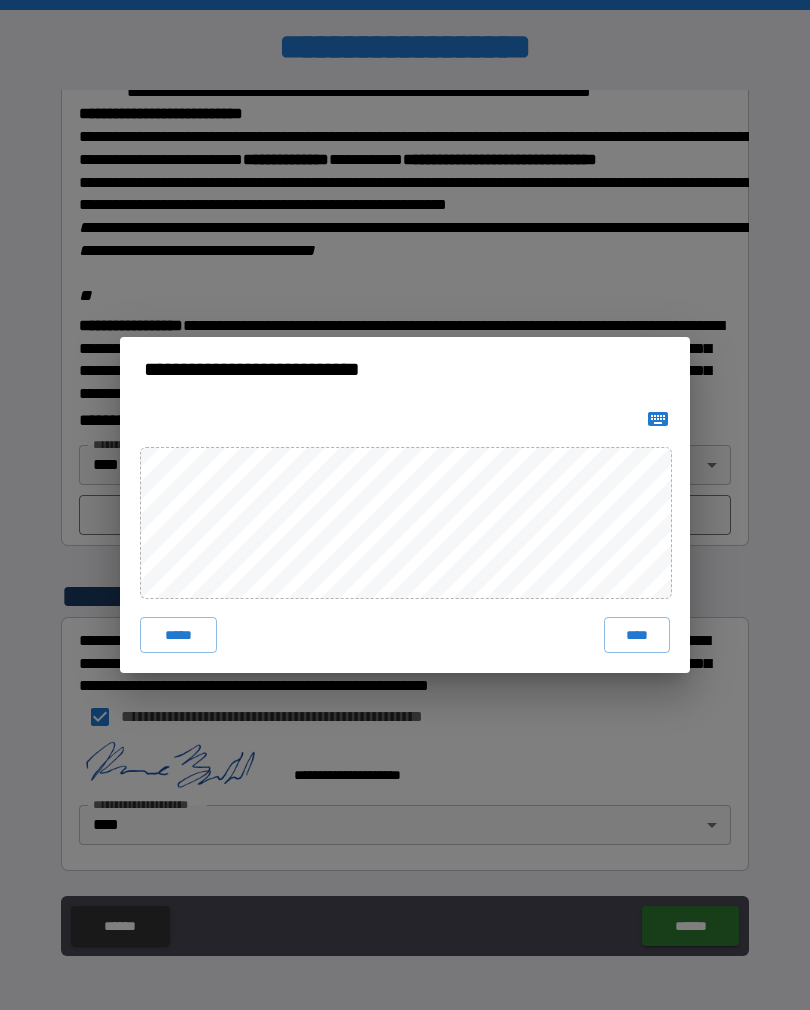 click on "****" at bounding box center [637, 635] 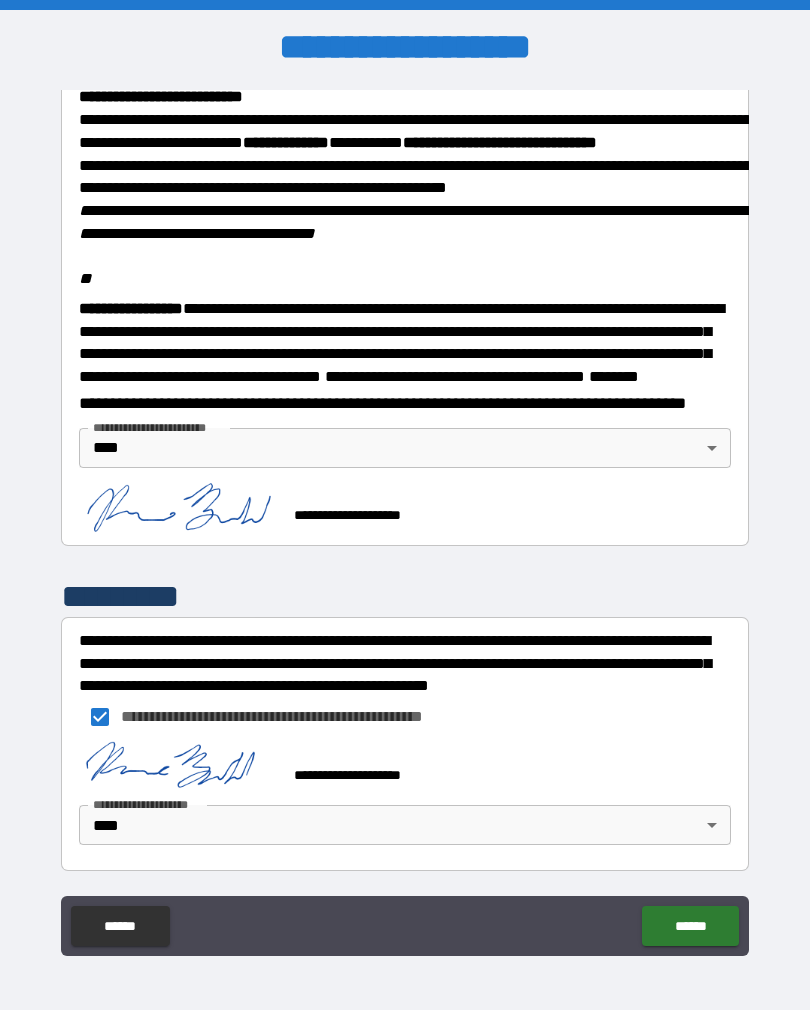 scroll, scrollTop: 2357, scrollLeft: 0, axis: vertical 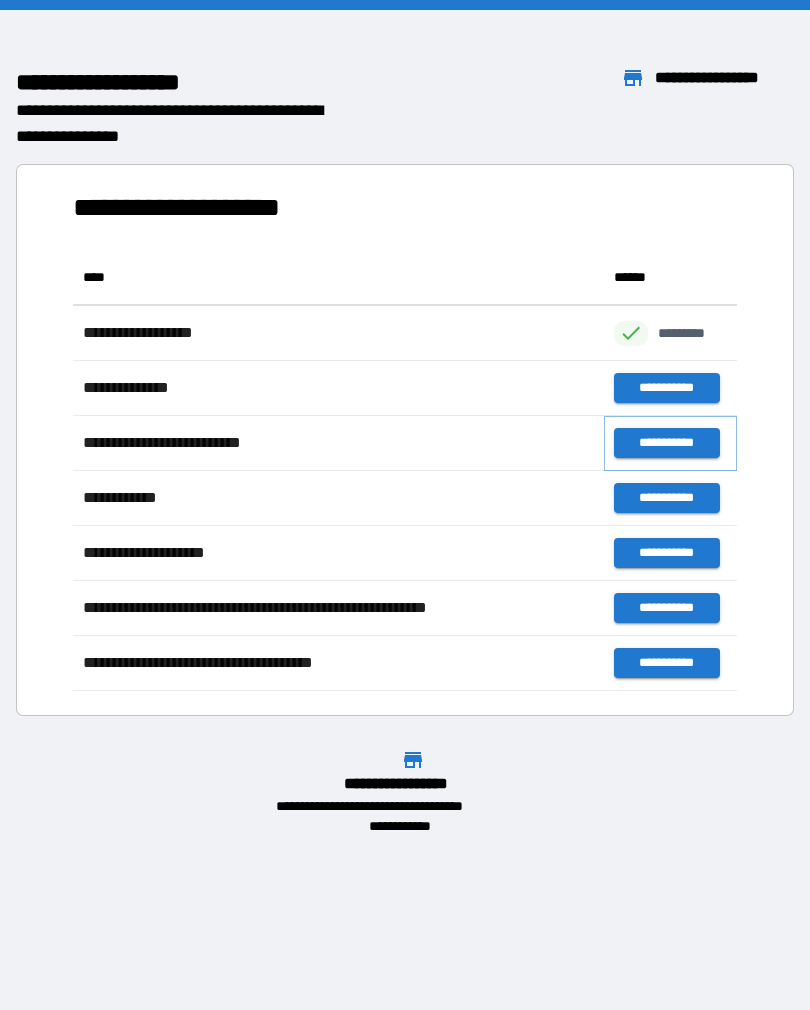 click on "**********" at bounding box center [666, 443] 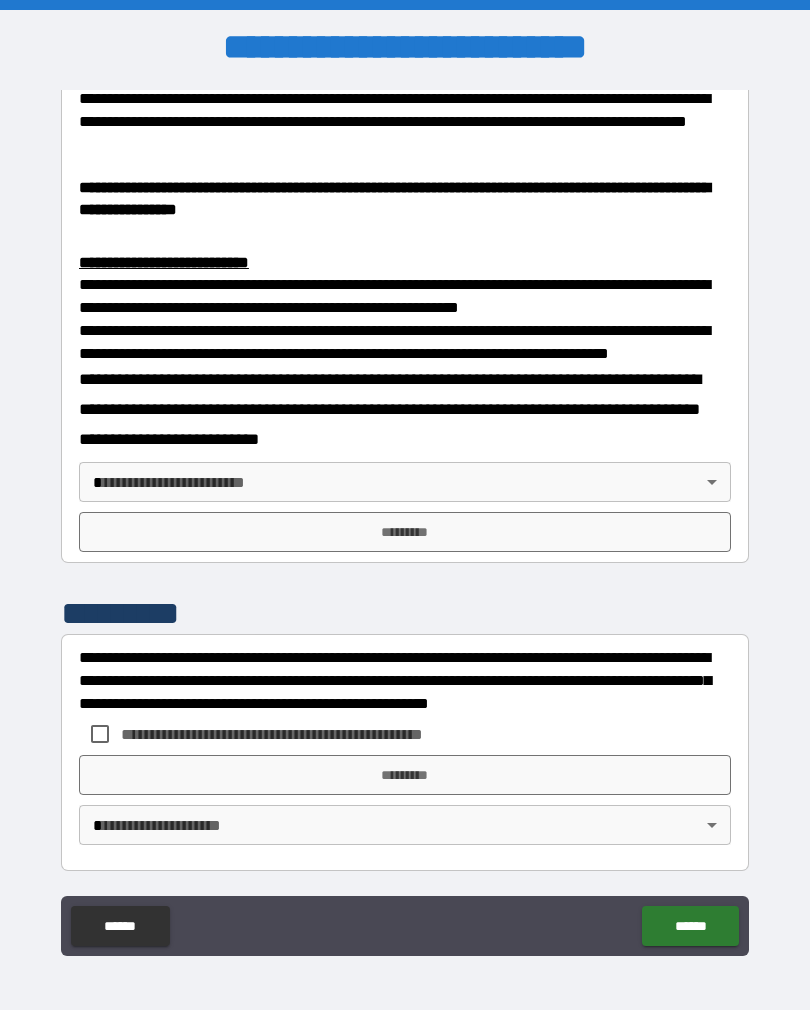 scroll, scrollTop: 748, scrollLeft: 0, axis: vertical 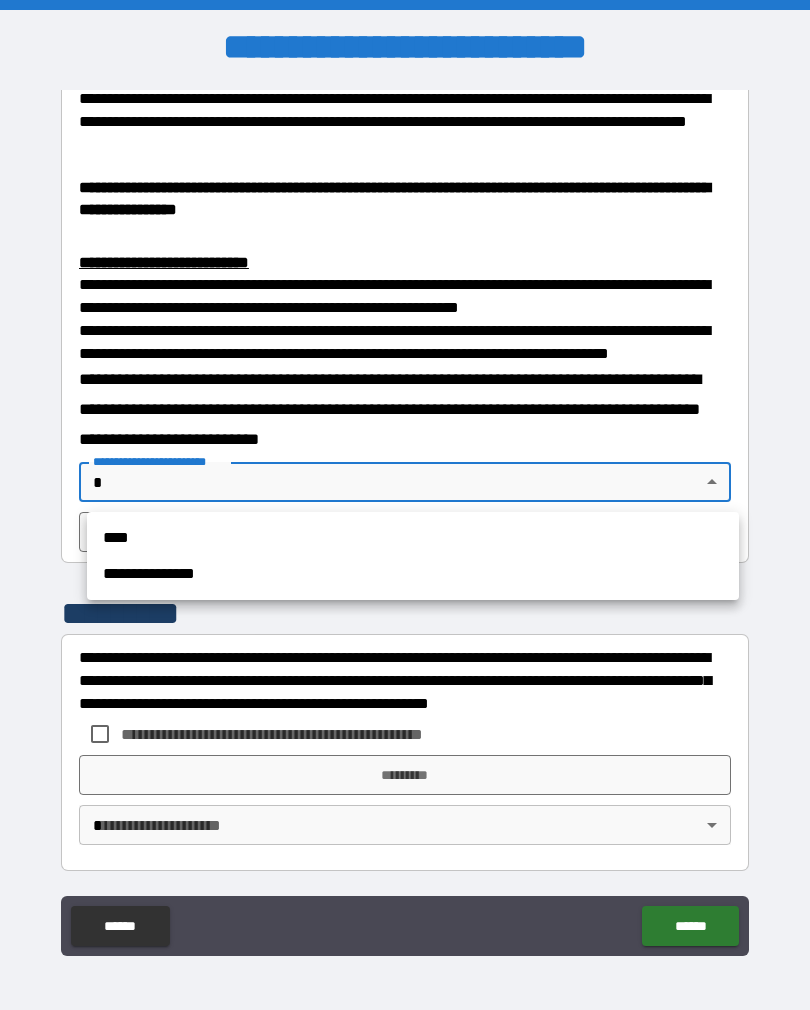click on "****" at bounding box center (413, 538) 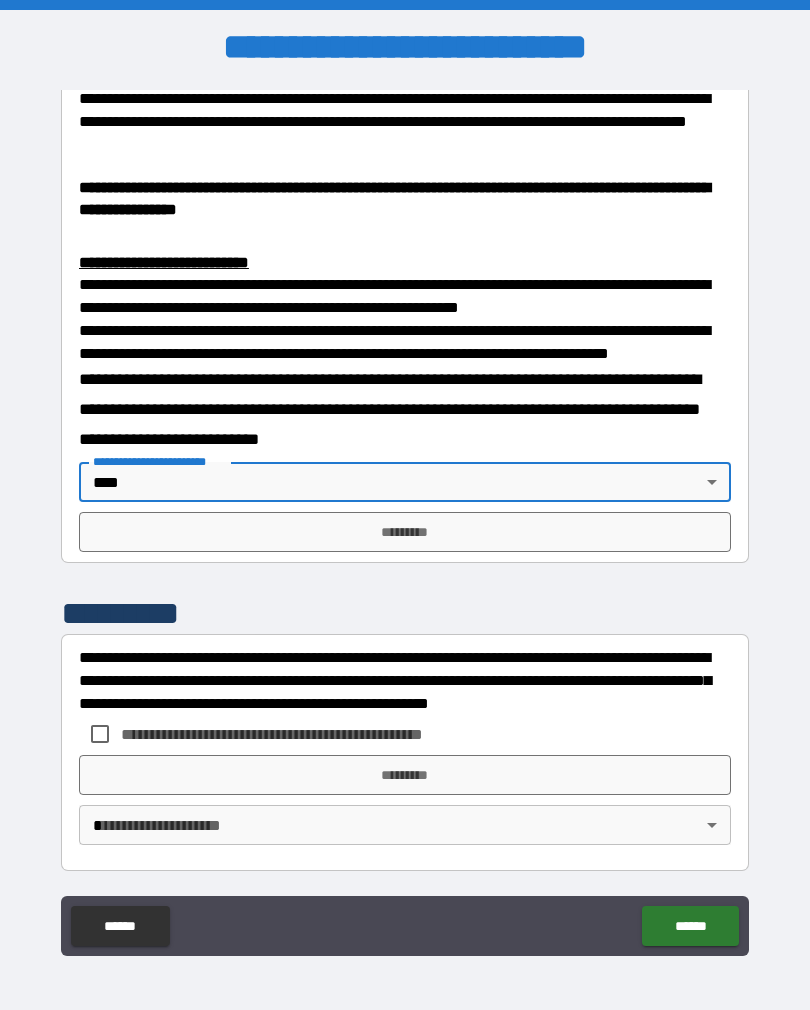 type on "****" 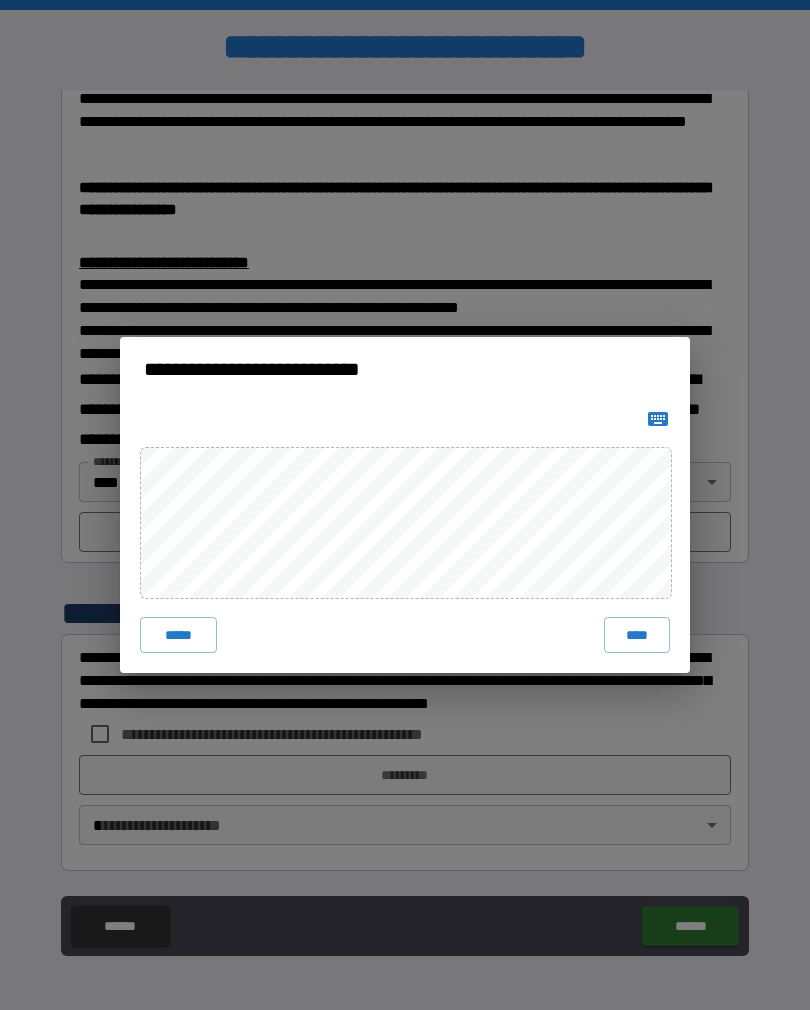 click on "****" at bounding box center (637, 635) 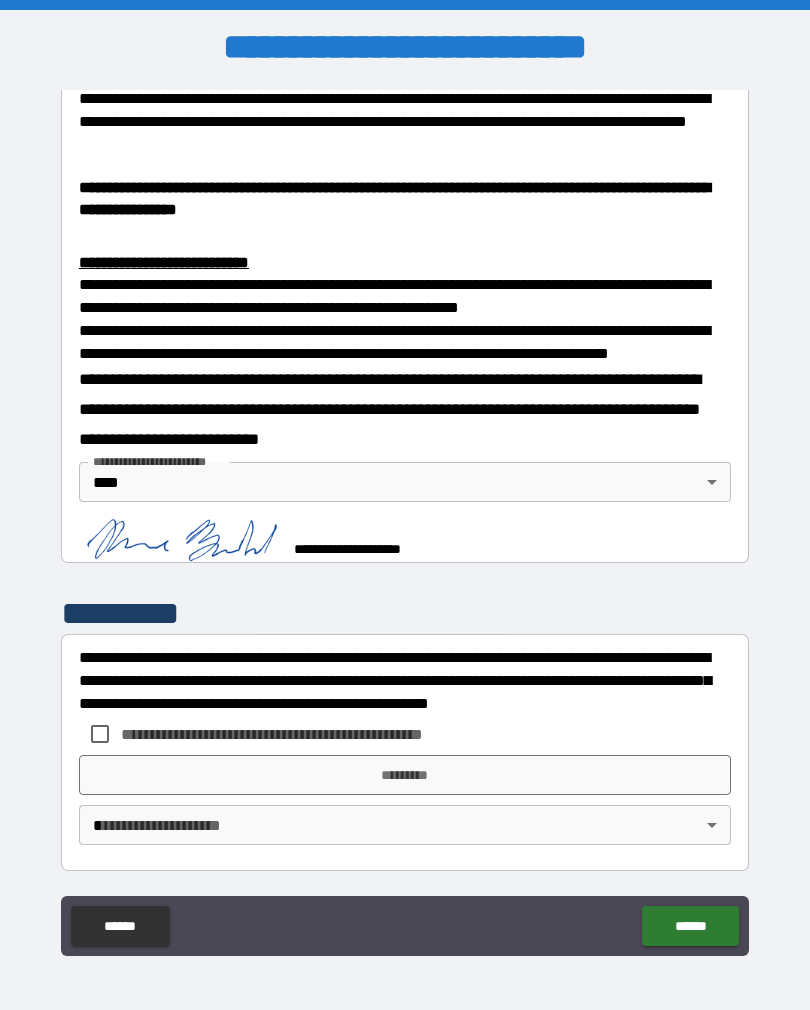 scroll, scrollTop: 738, scrollLeft: 0, axis: vertical 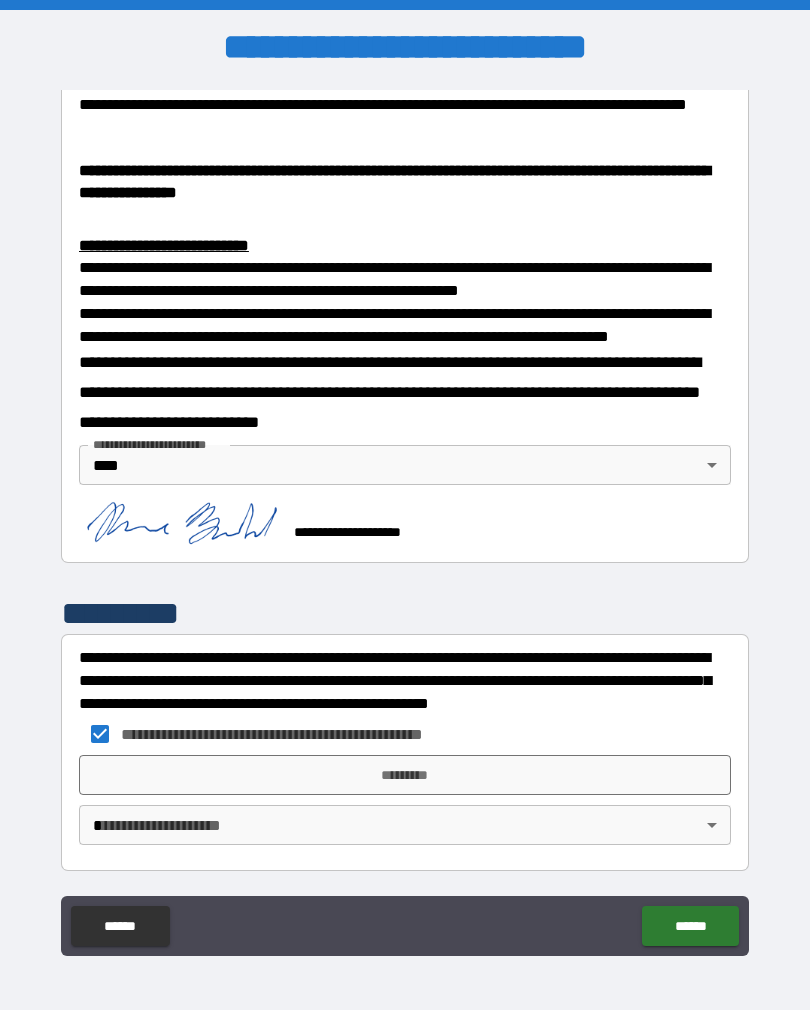 click on "*********" at bounding box center [405, 775] 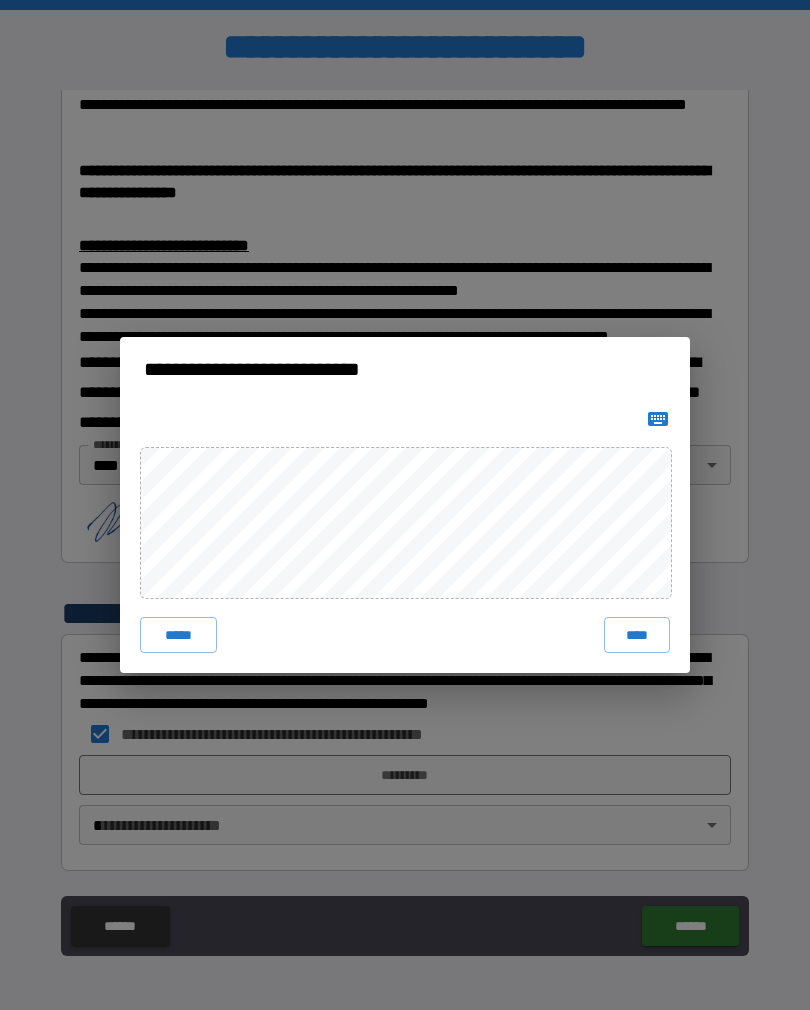 click on "****" at bounding box center (637, 635) 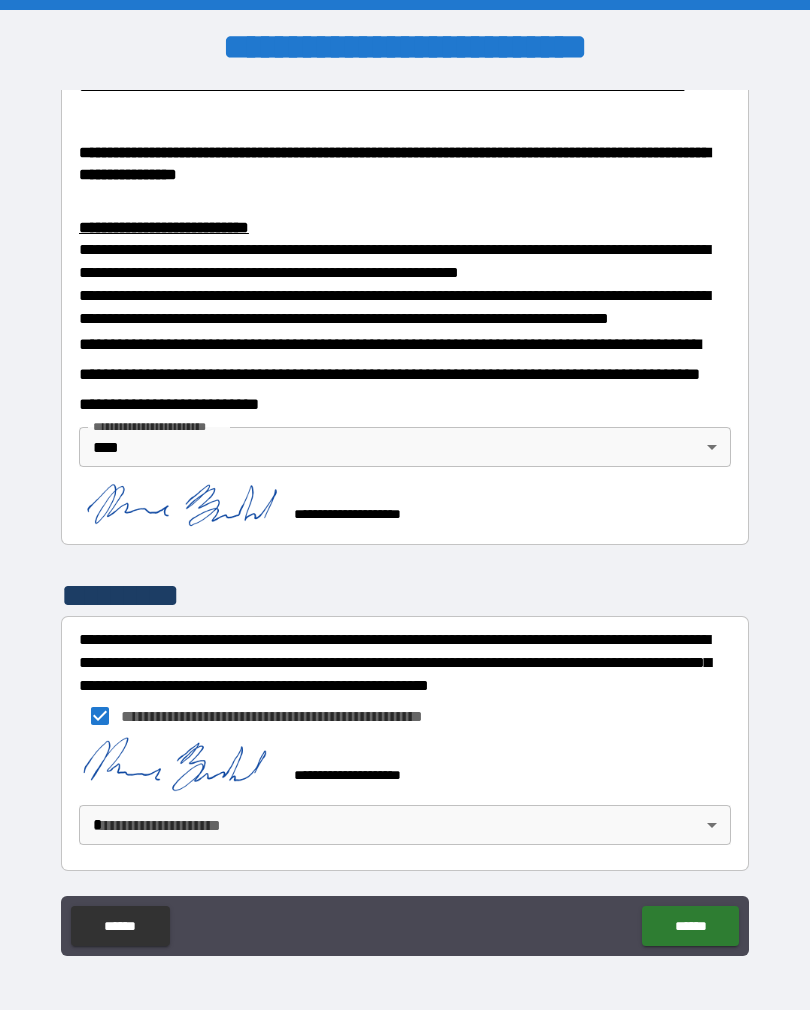 scroll, scrollTop: 782, scrollLeft: 0, axis: vertical 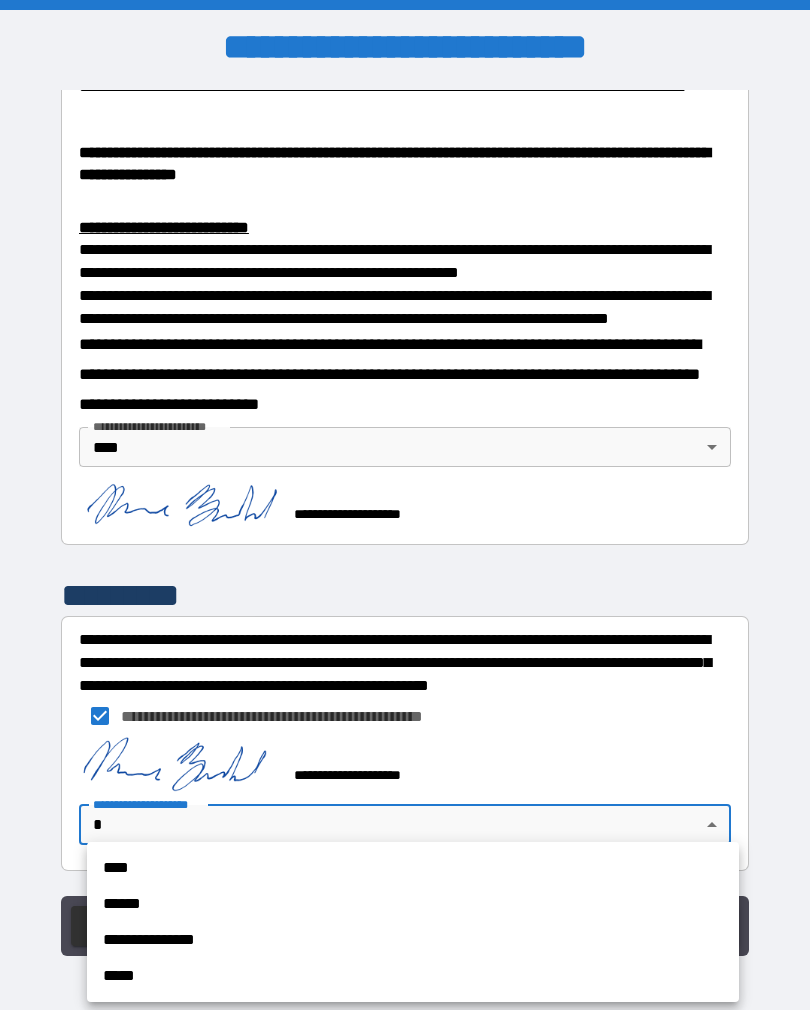 click on "****" at bounding box center (413, 868) 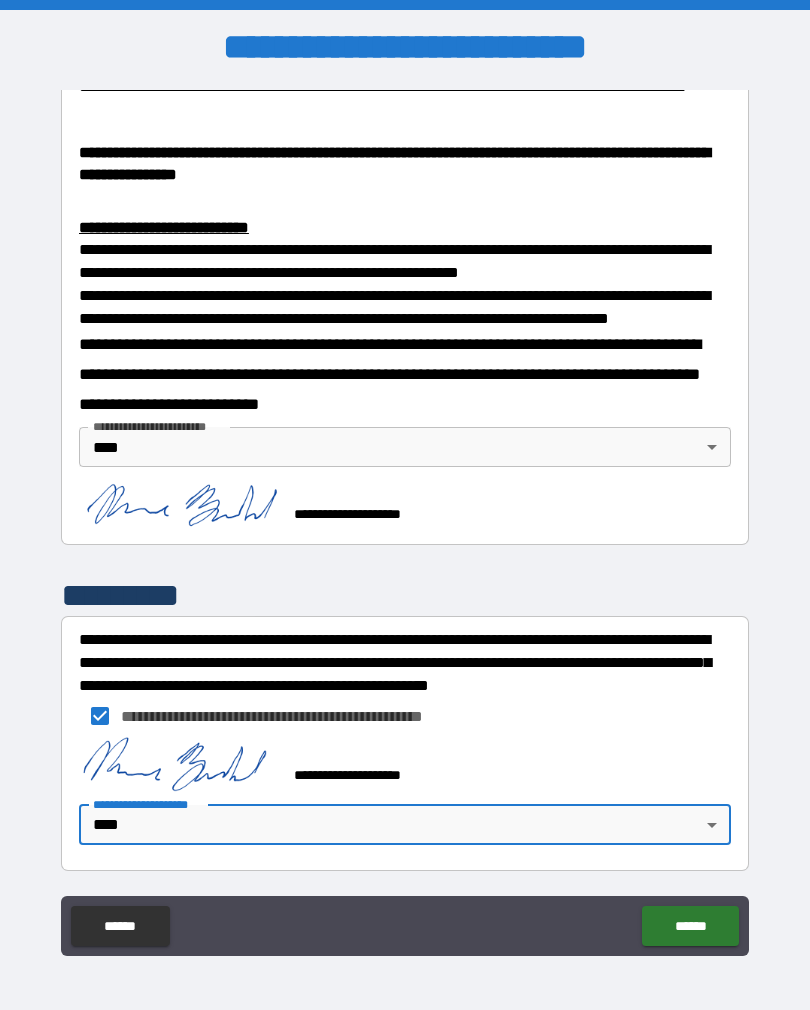 click on "******" at bounding box center [690, 926] 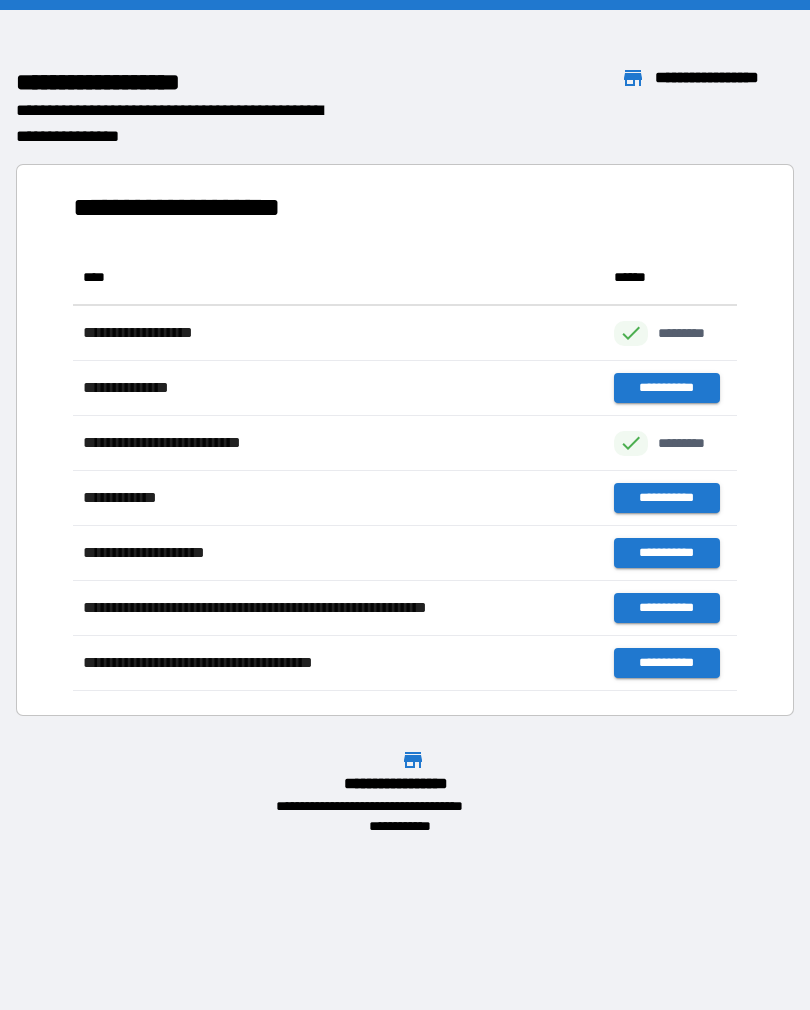 scroll, scrollTop: 441, scrollLeft: 664, axis: both 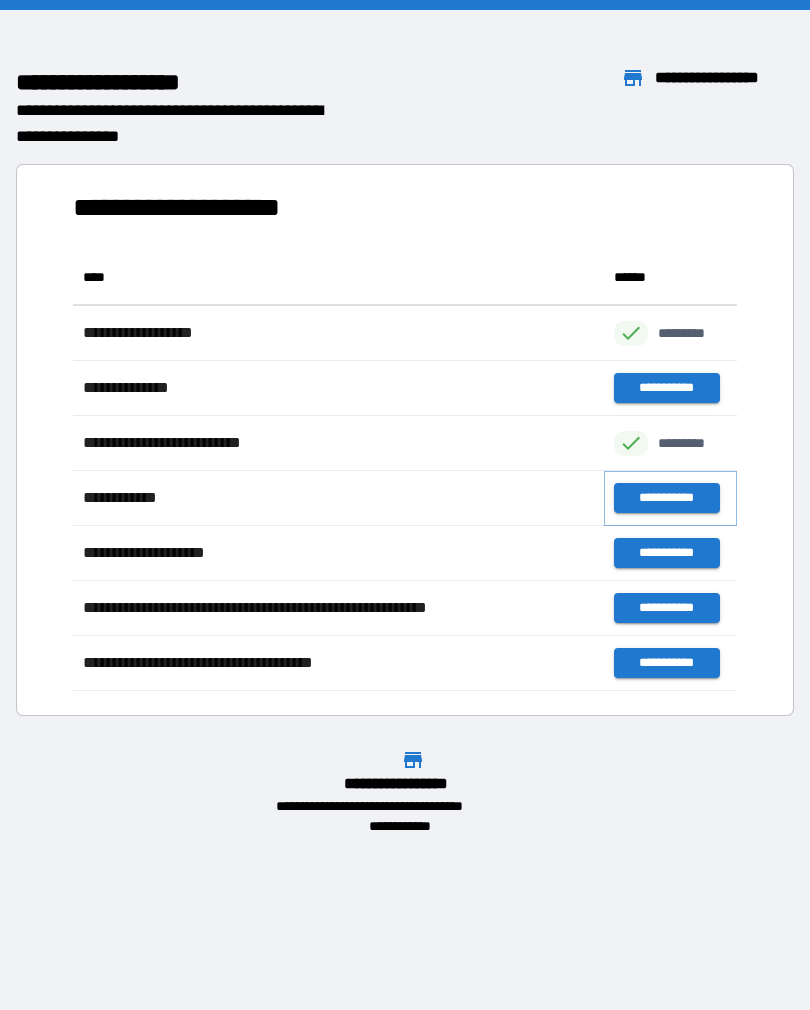 click on "**********" at bounding box center [666, 498] 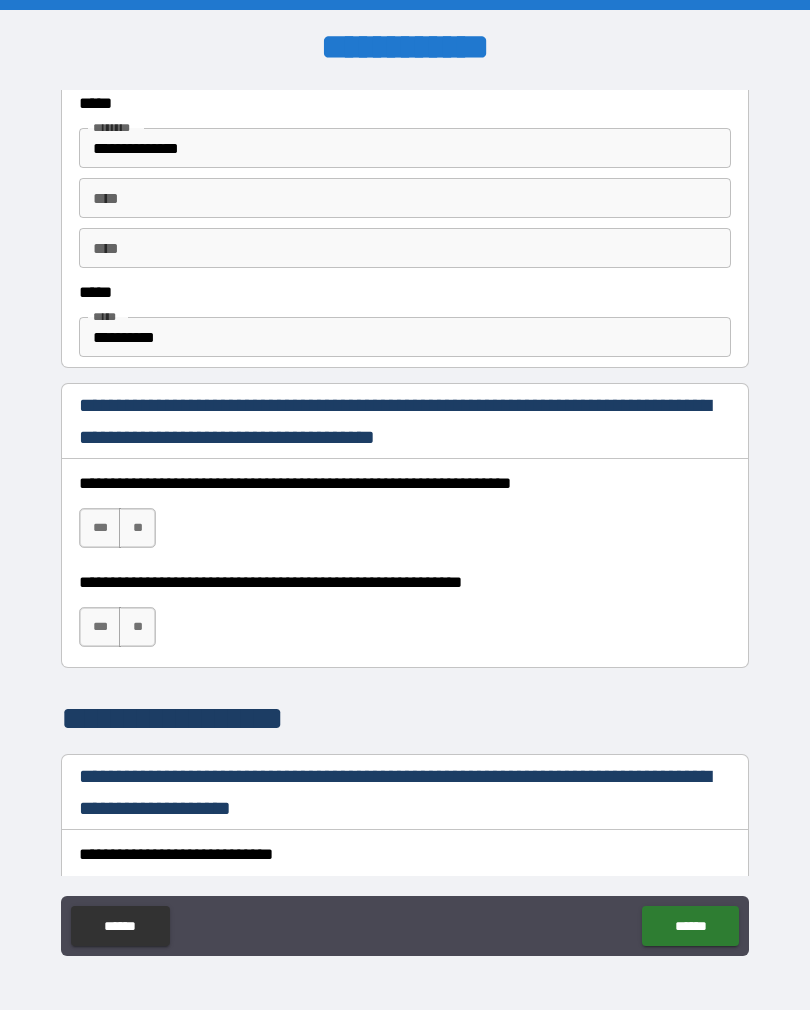 scroll, scrollTop: 1066, scrollLeft: 0, axis: vertical 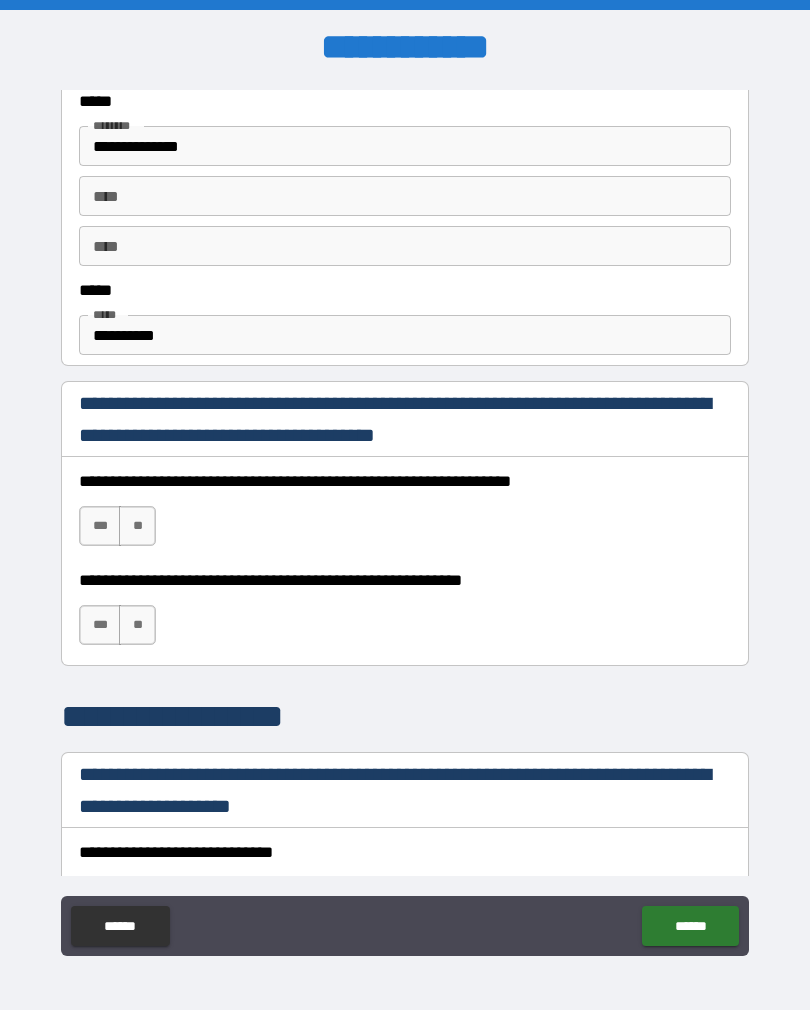 click on "***" at bounding box center [100, 526] 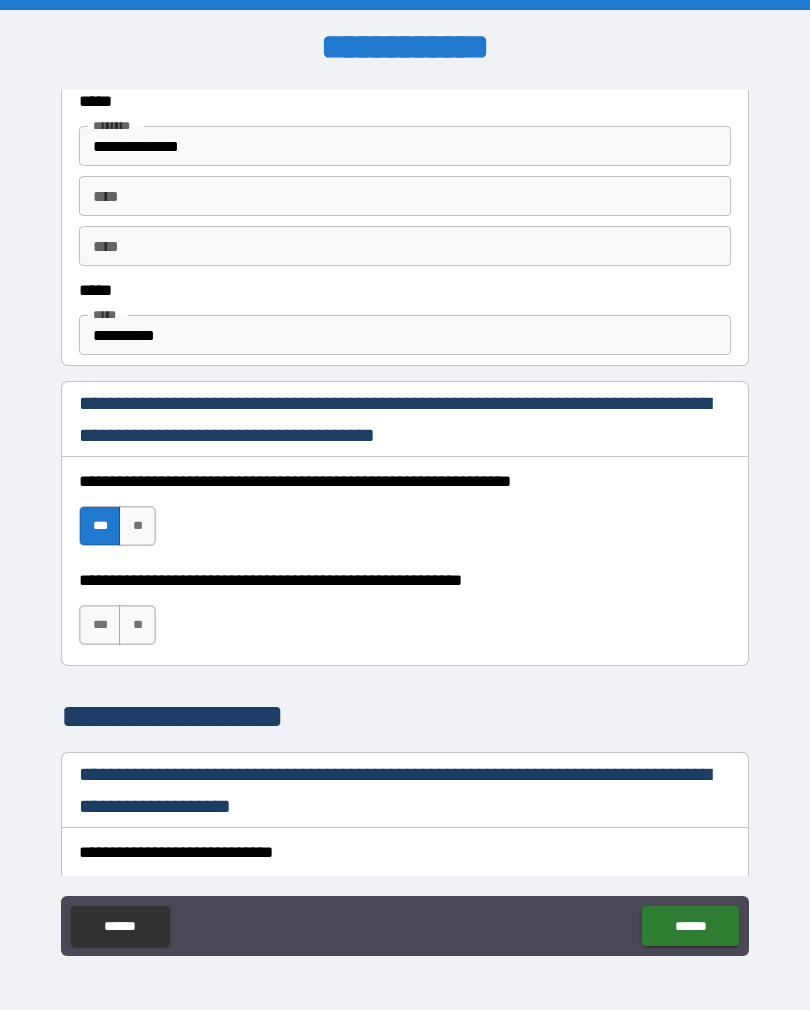 click on "***" at bounding box center (100, 625) 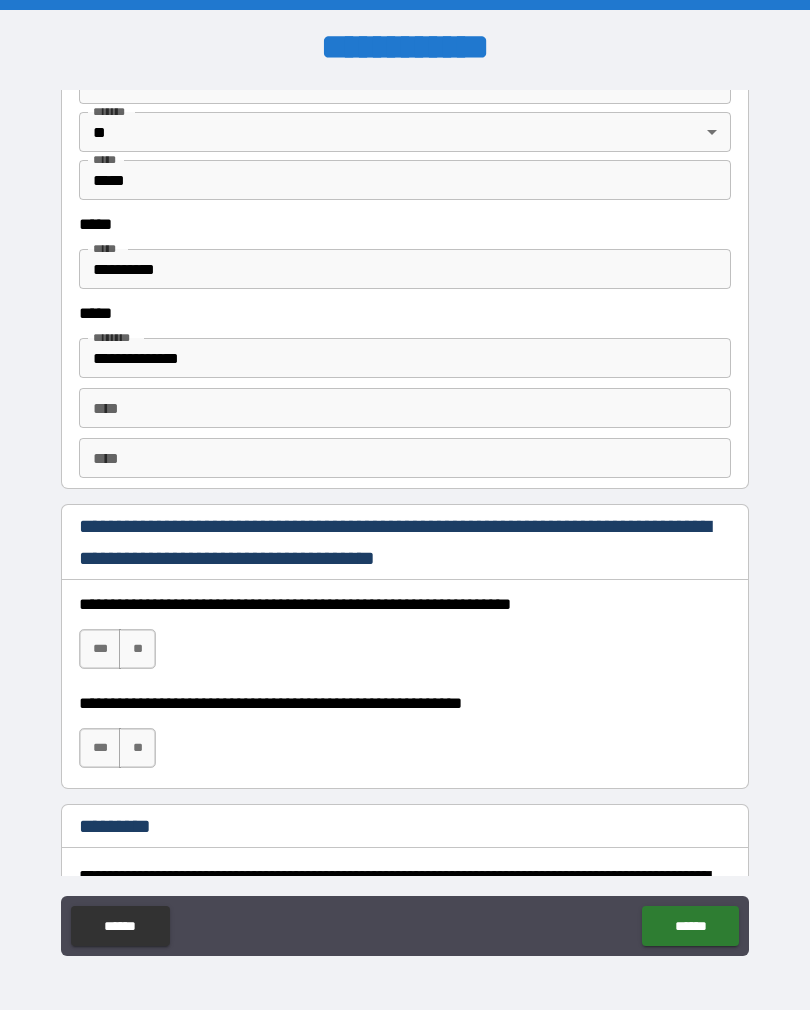 scroll, scrollTop: 2581, scrollLeft: 0, axis: vertical 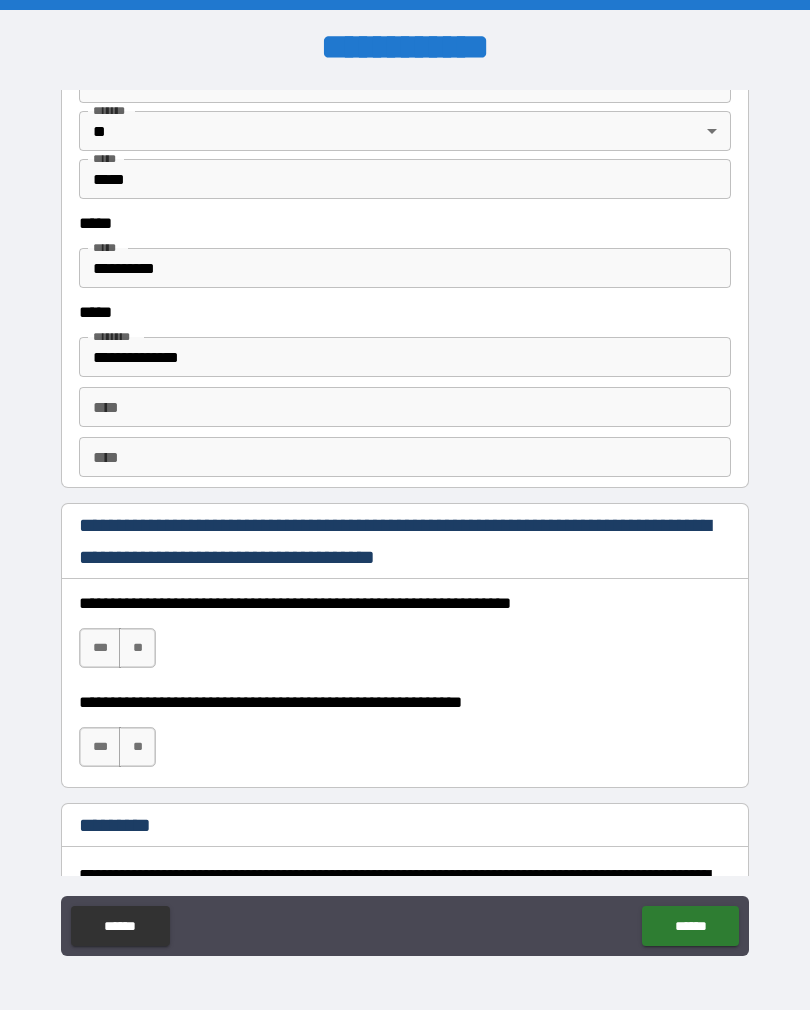 click on "***" at bounding box center (100, 648) 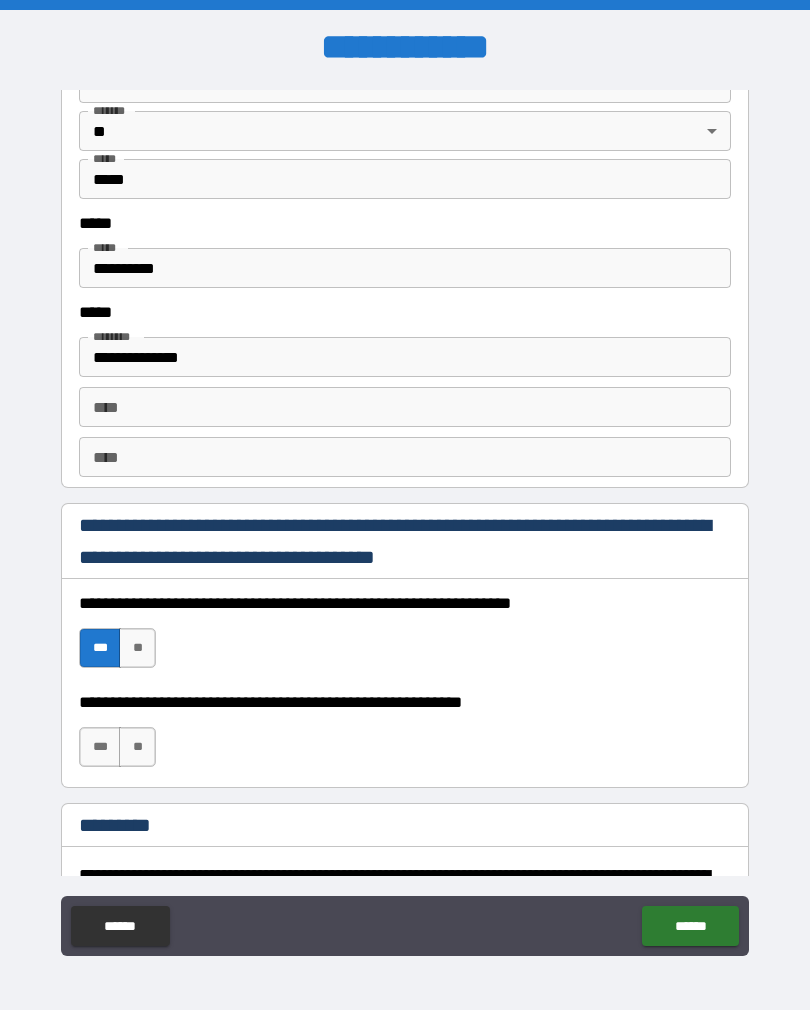 click on "**********" at bounding box center (405, 738) 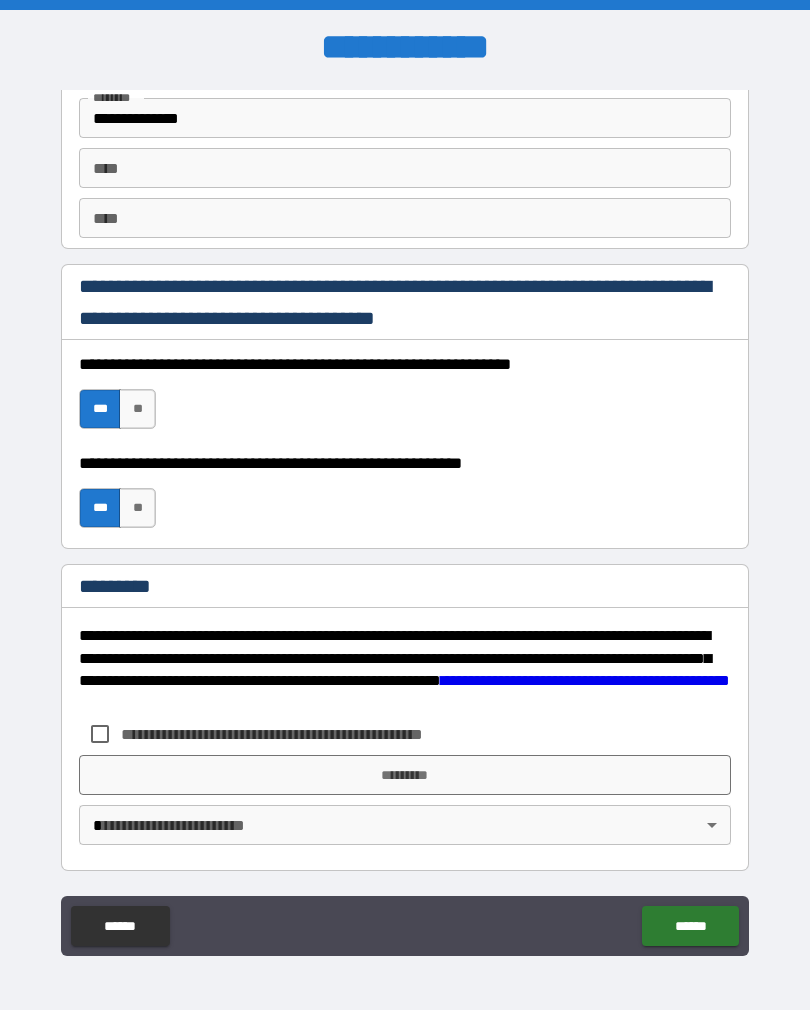 scroll, scrollTop: 2820, scrollLeft: 0, axis: vertical 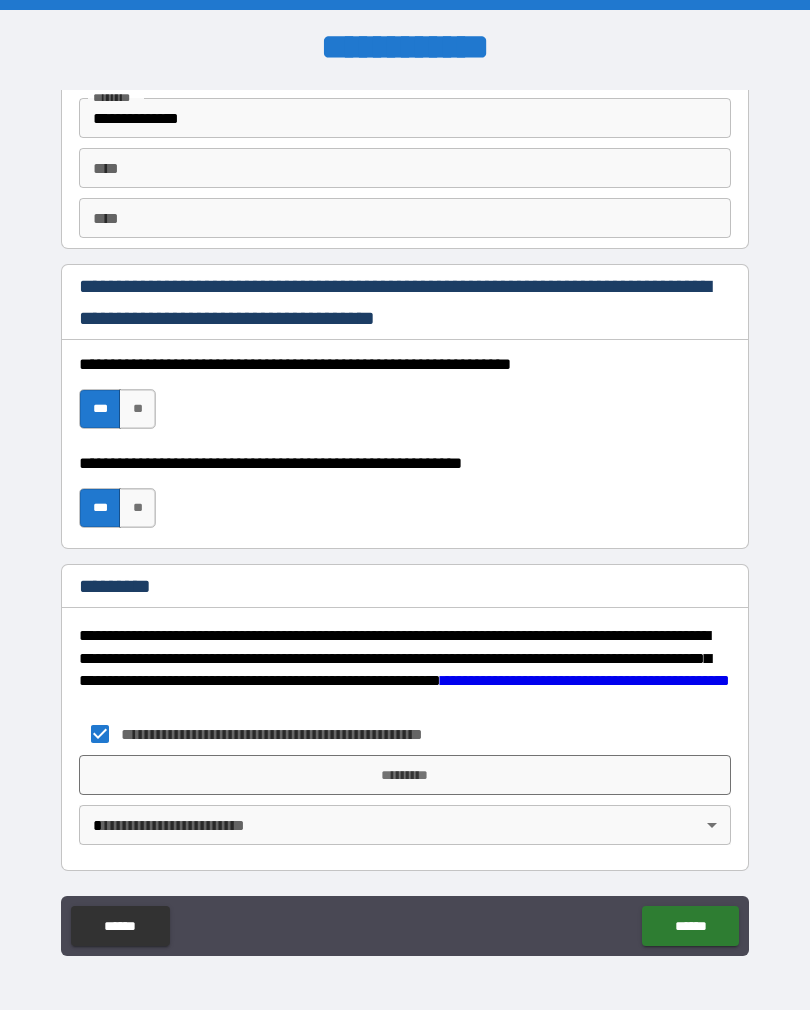click on "*********" at bounding box center [405, 775] 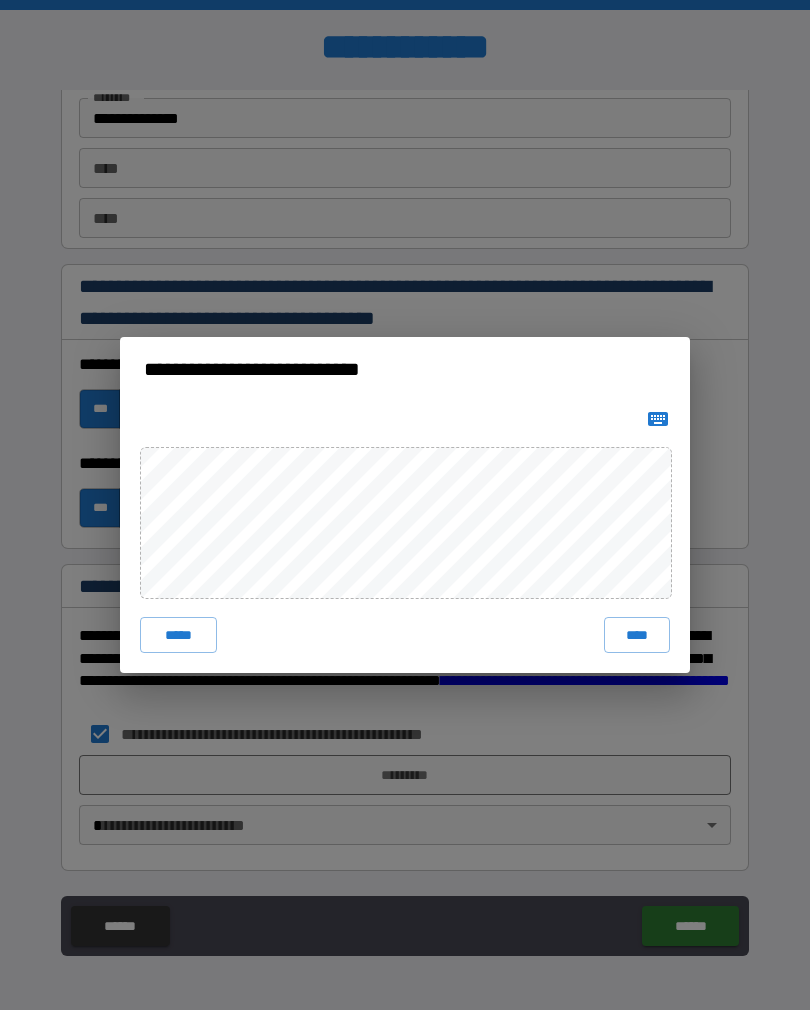 click on "****" at bounding box center (637, 635) 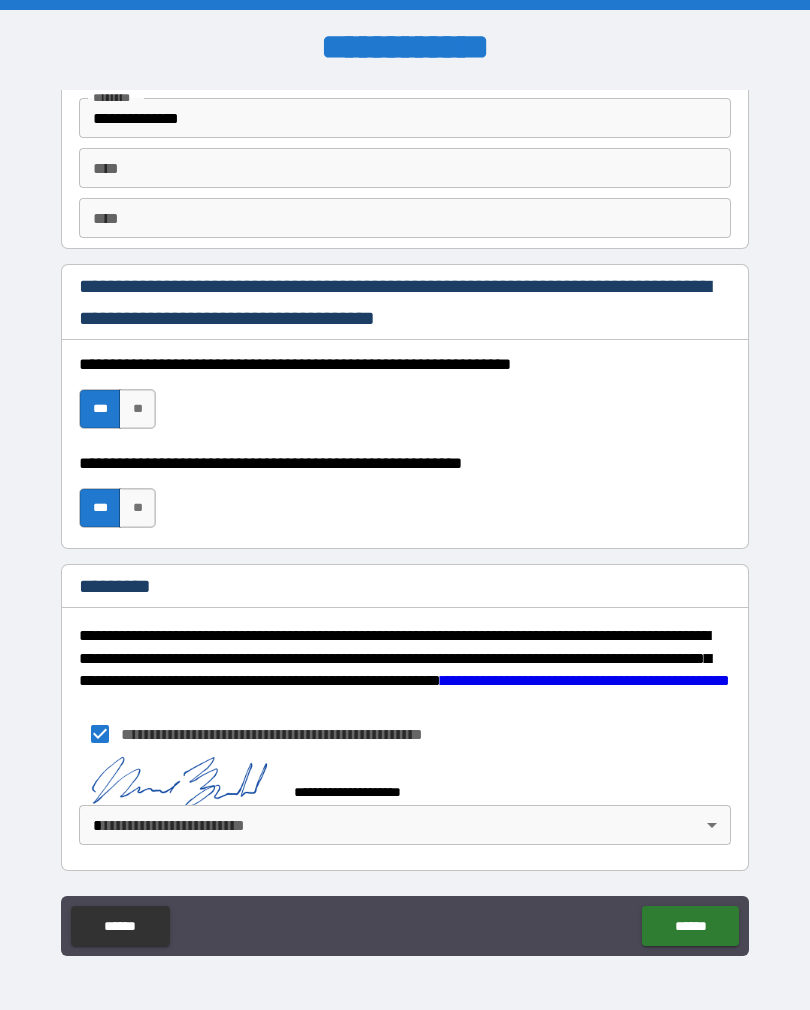 scroll, scrollTop: 2810, scrollLeft: 0, axis: vertical 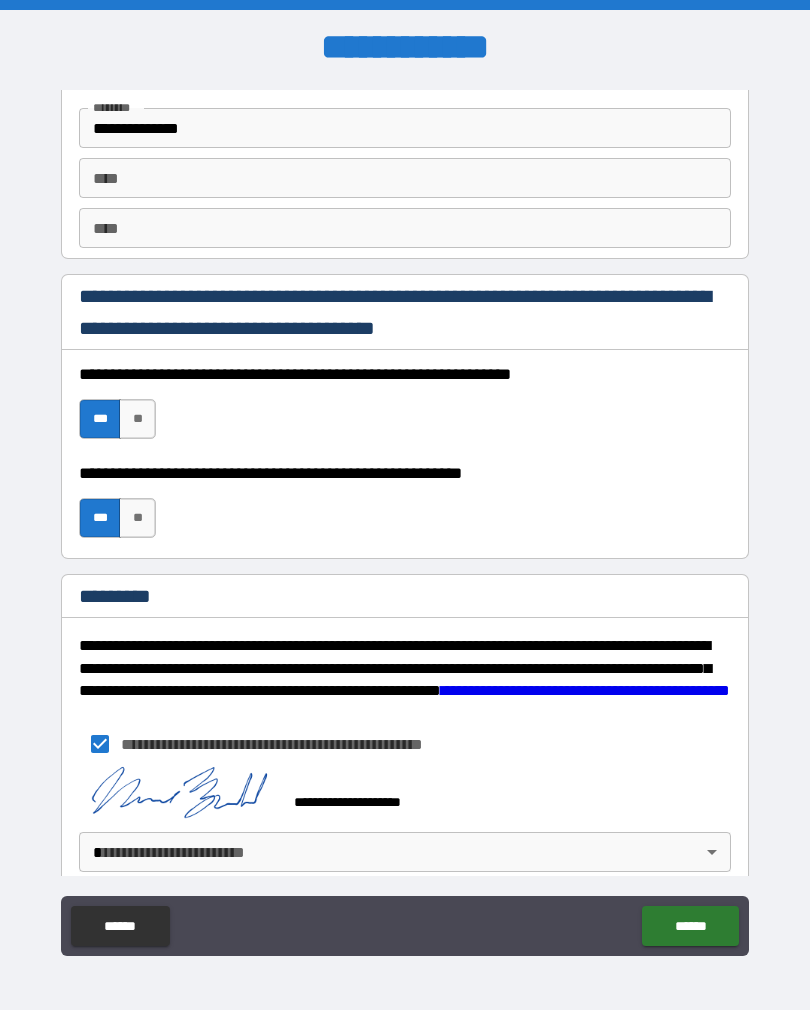 click on "[FIRST] [LAST] [CITY] [STATE] [POSTAL_CODE] [COUNTRY] [ADDRESS] [APT] [BUILDING] [FLOOR] [UNIT] [PHONE] [EMAIL]" at bounding box center (405, 520) 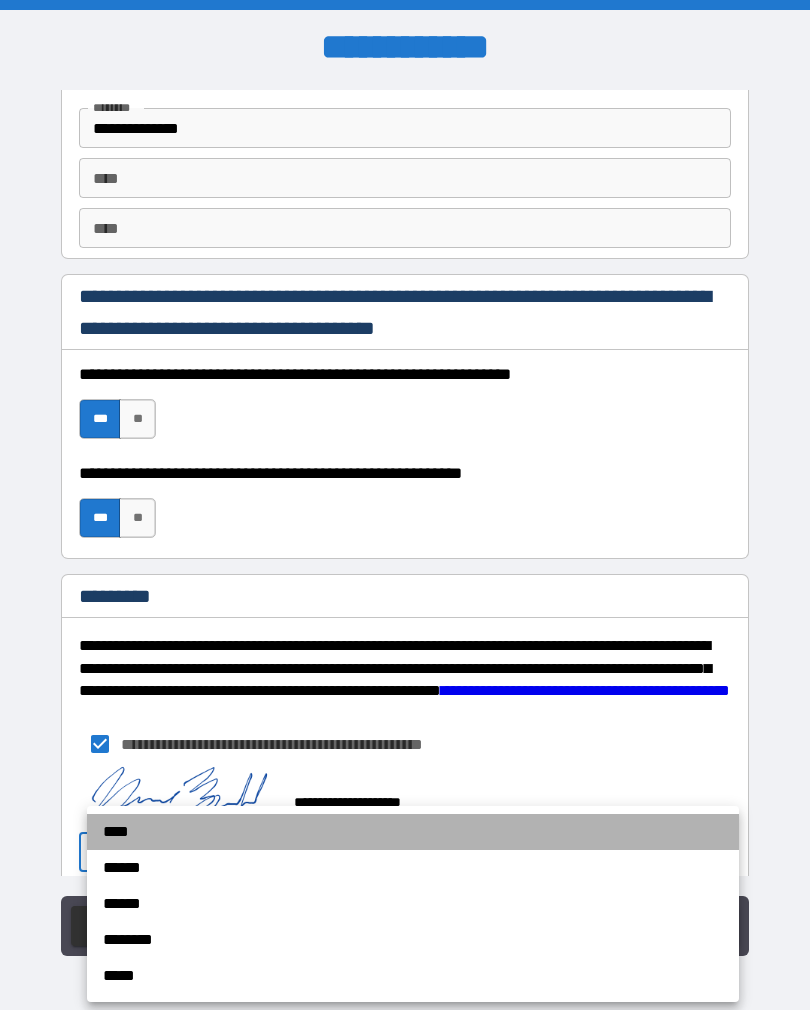 click on "****" at bounding box center [413, 832] 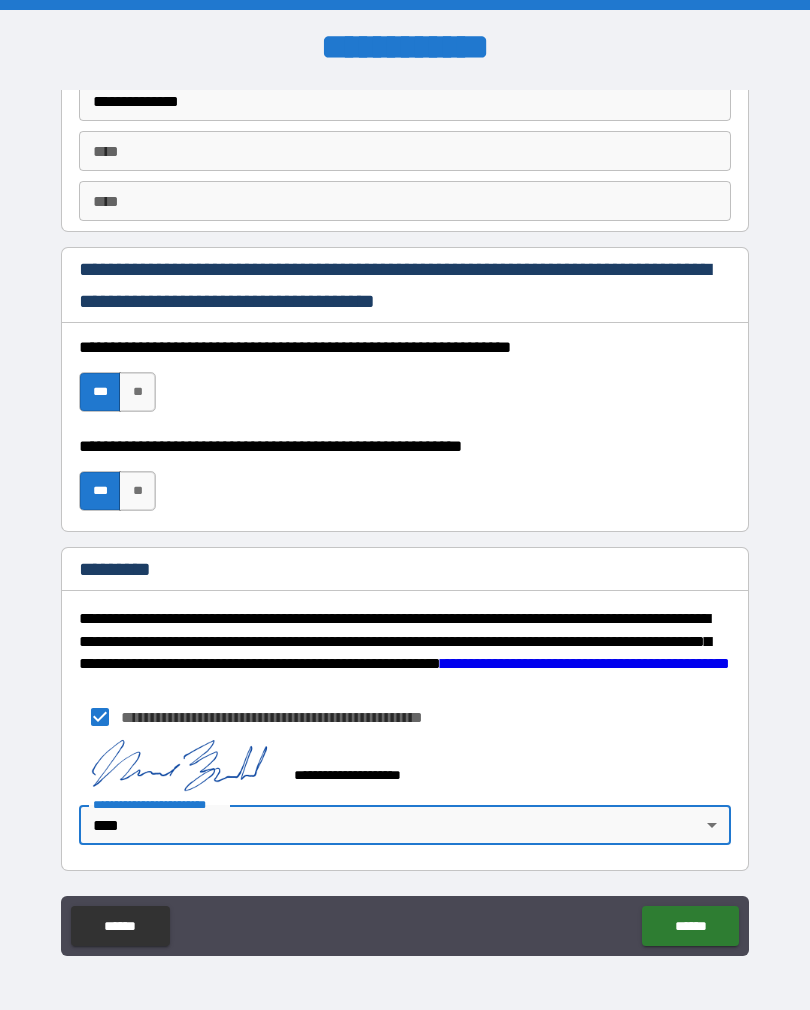 scroll, scrollTop: 2837, scrollLeft: 0, axis: vertical 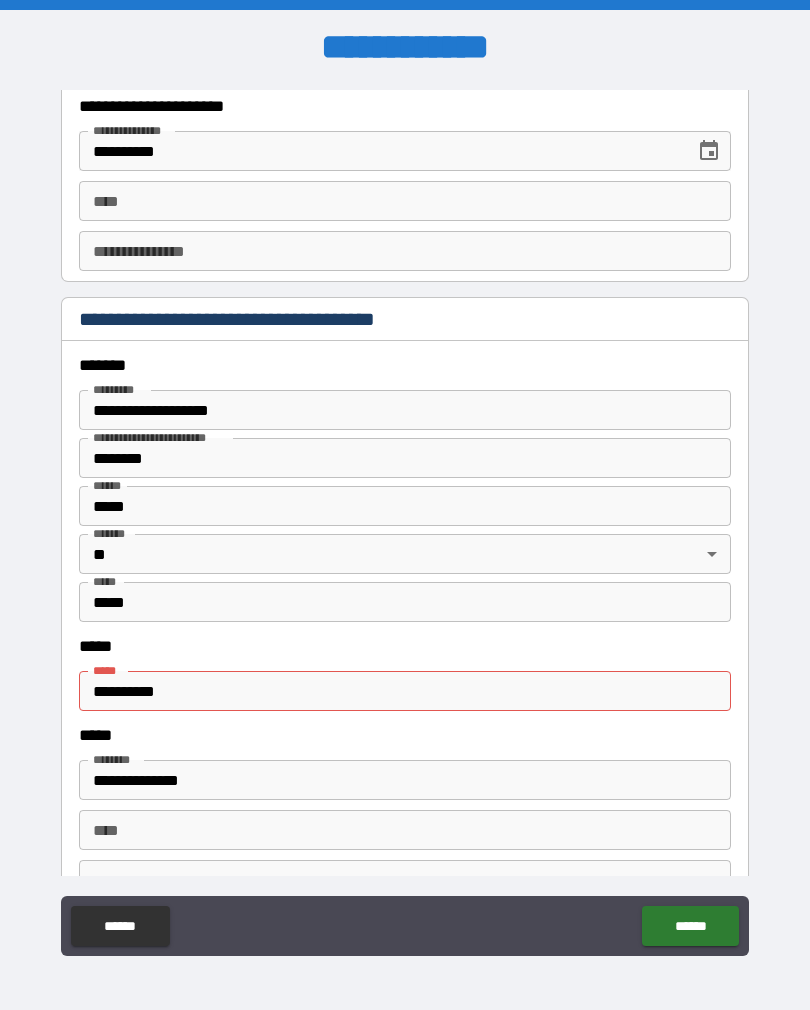 click on "**********" at bounding box center (405, 691) 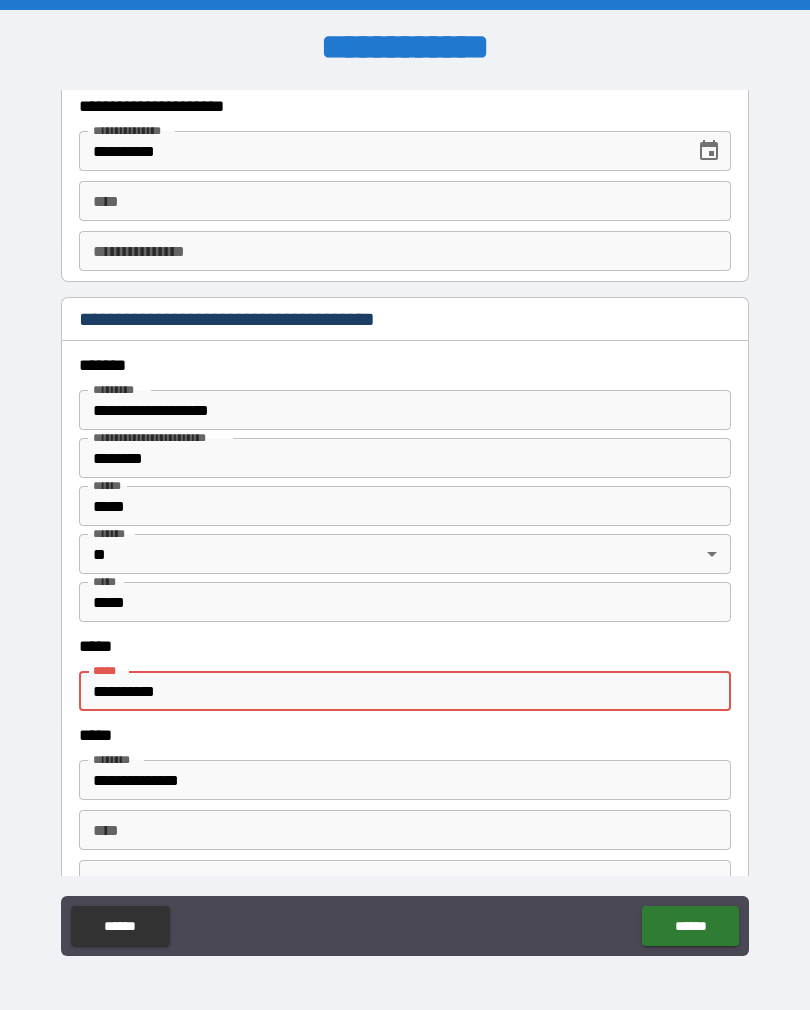 scroll, scrollTop: 28, scrollLeft: 0, axis: vertical 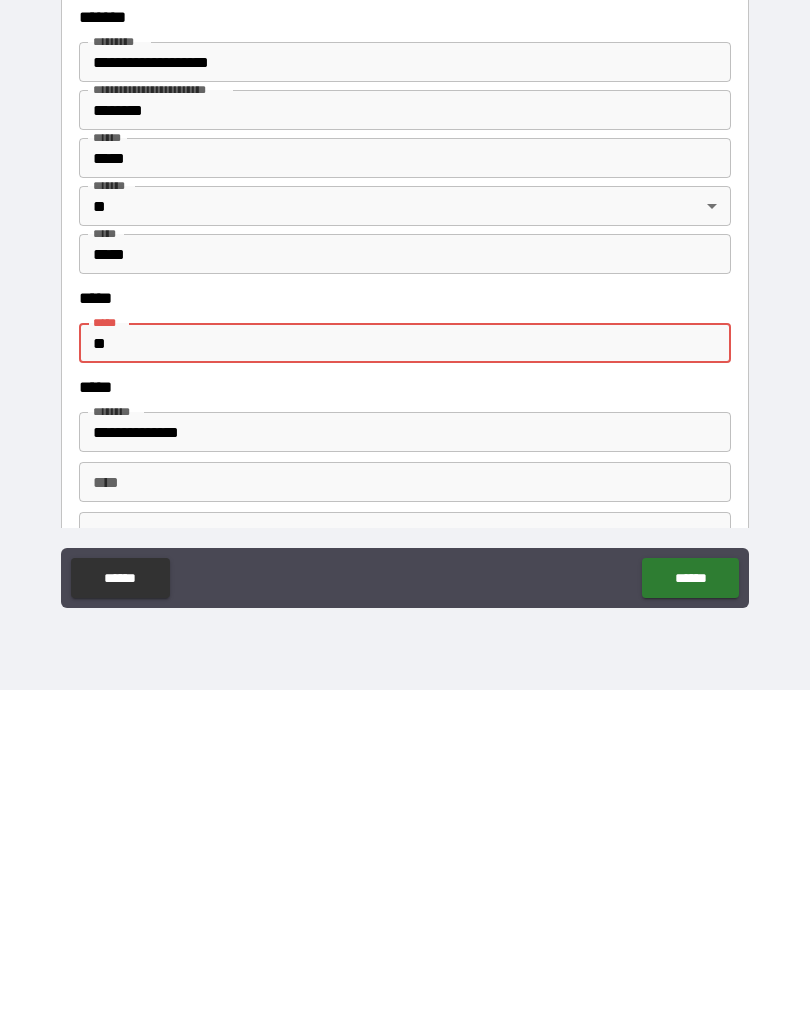 type on "*" 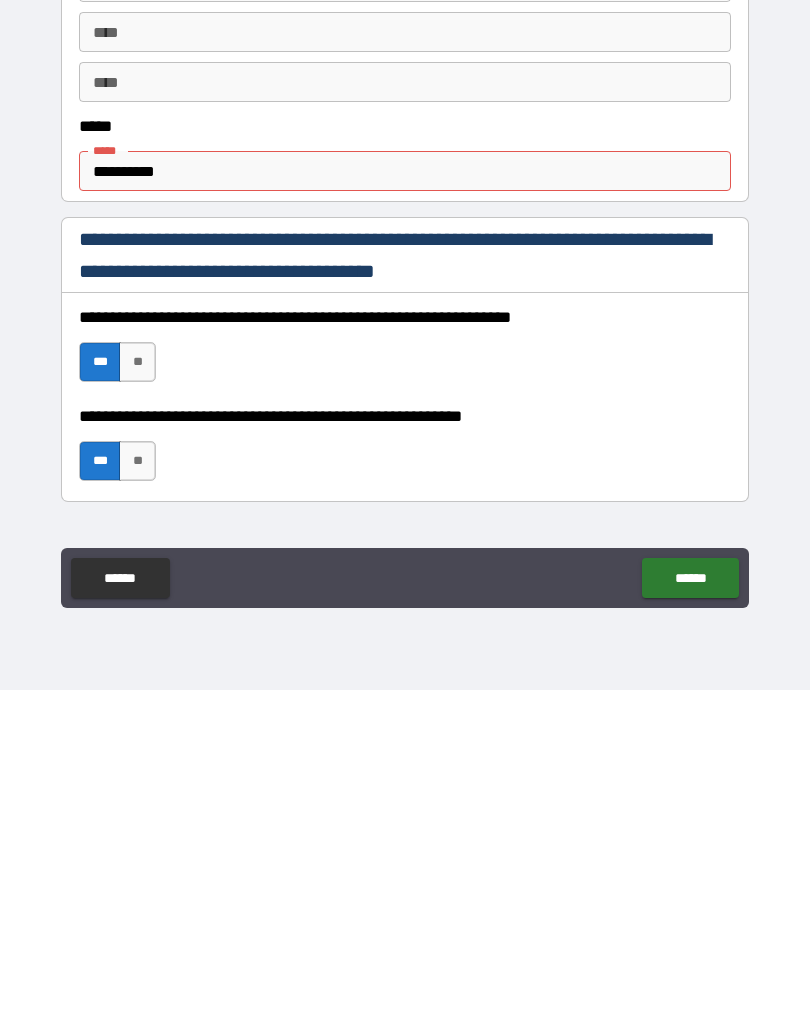 scroll, scrollTop: 880, scrollLeft: 0, axis: vertical 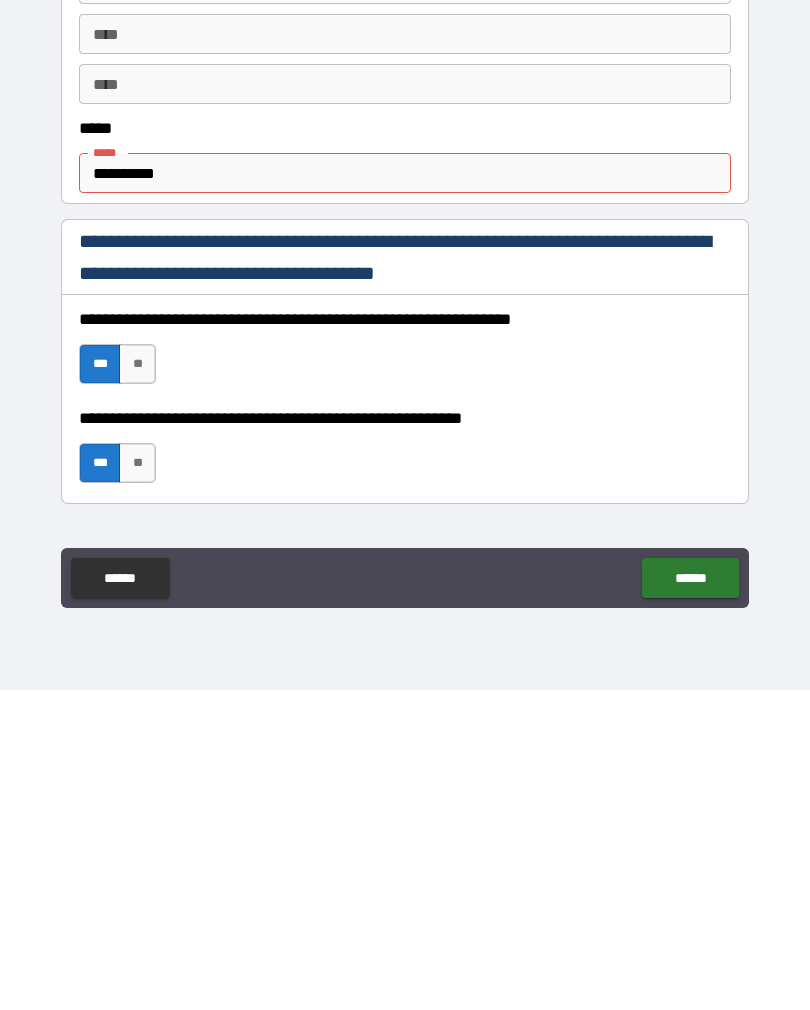 type on "**********" 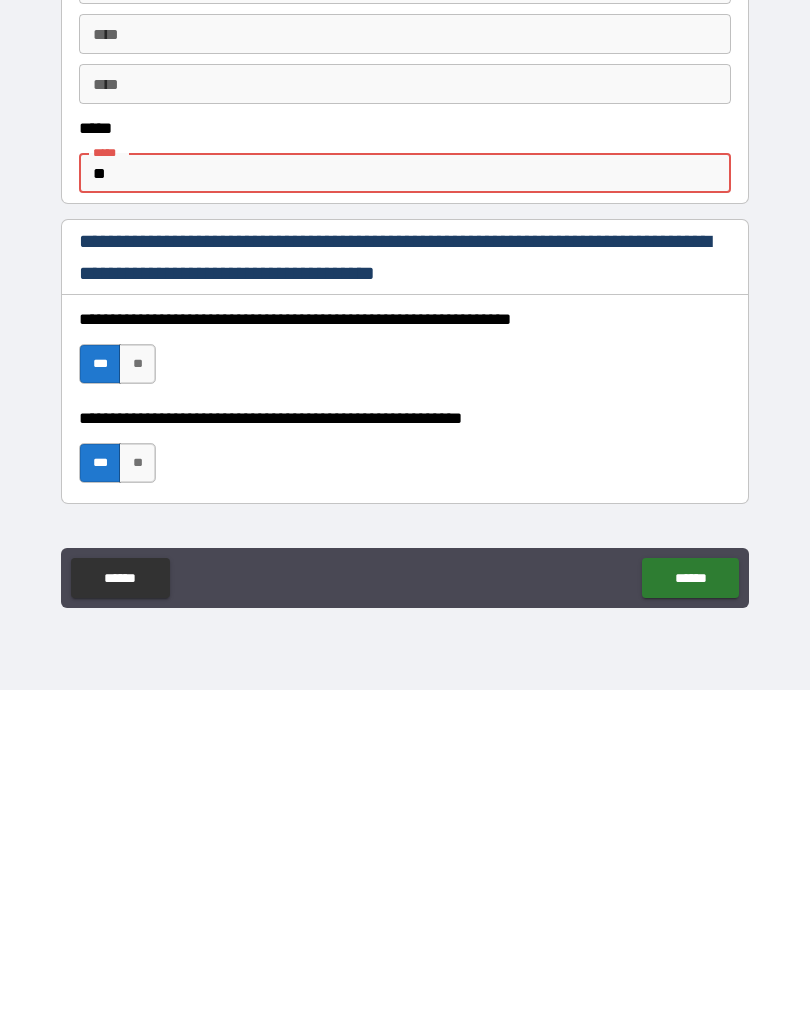 type on "*" 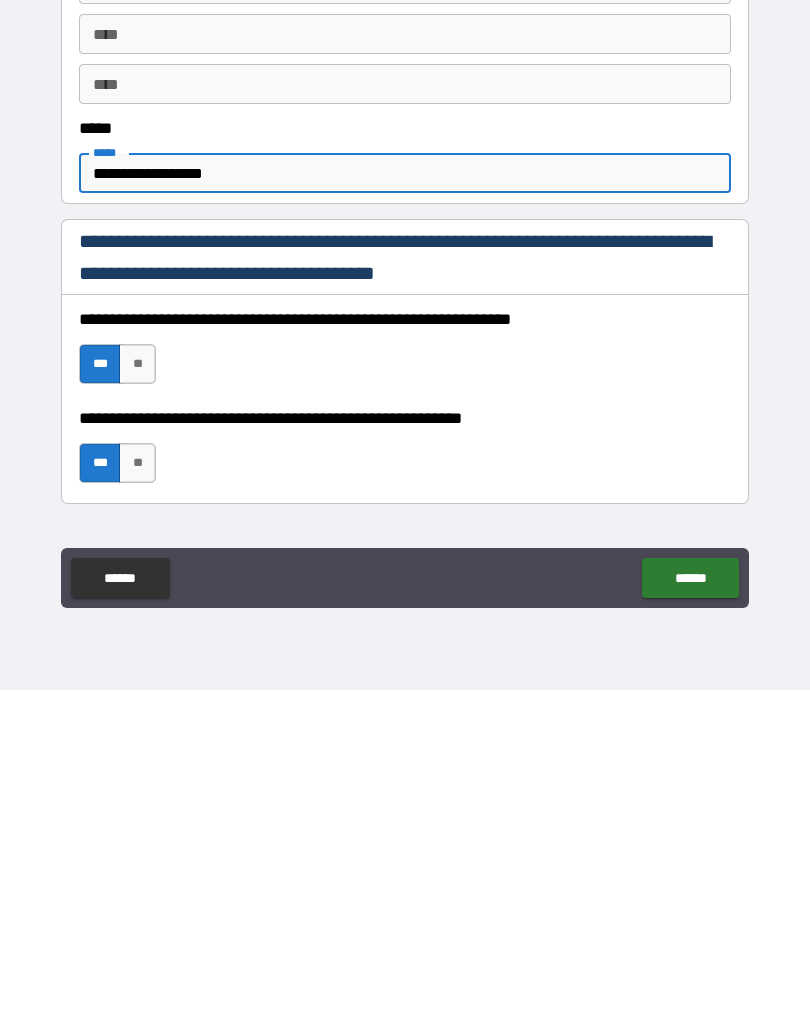 type on "**********" 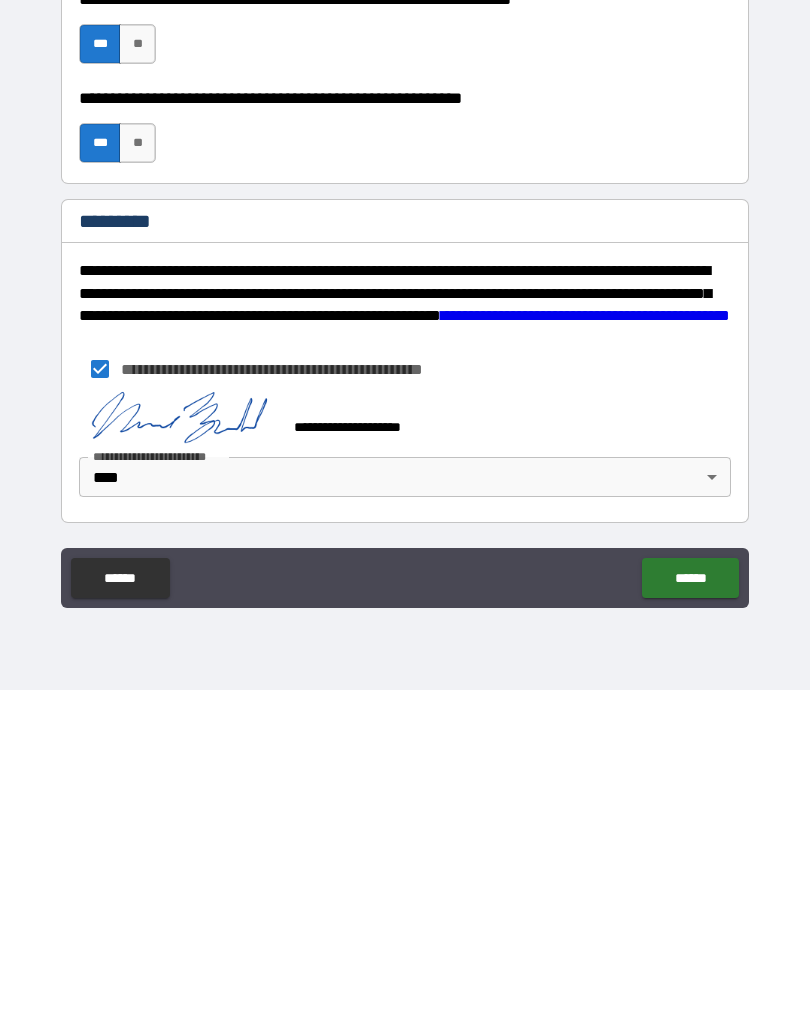 scroll, scrollTop: 2837, scrollLeft: 0, axis: vertical 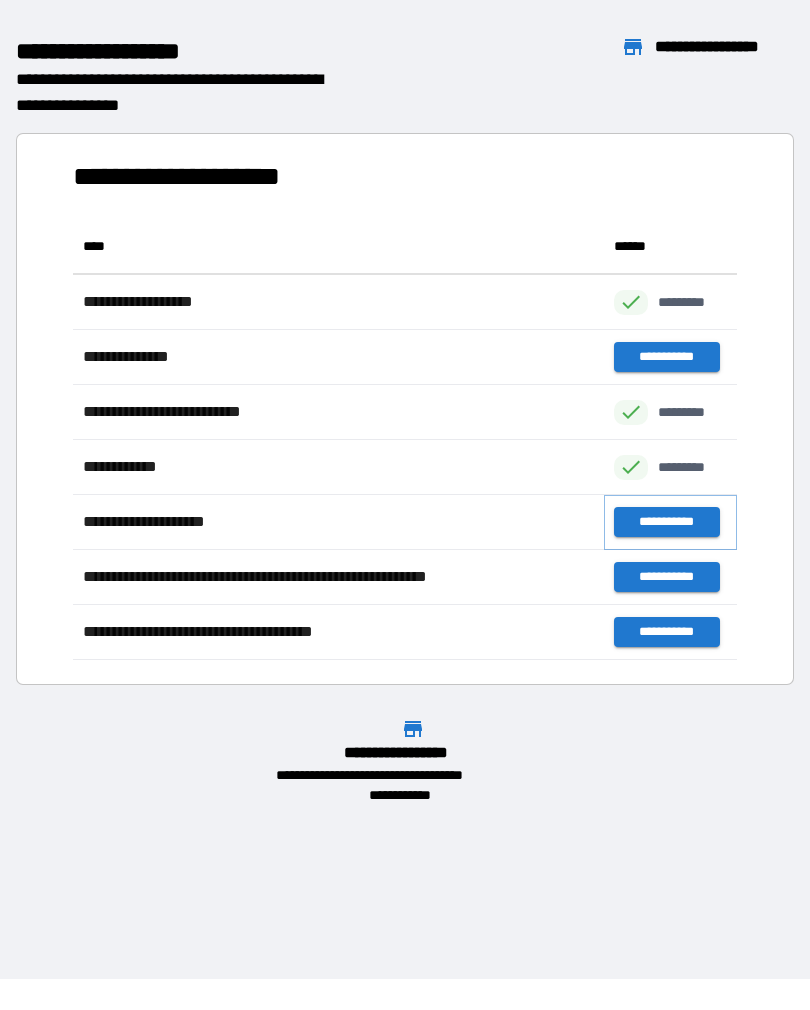 click on "**********" at bounding box center [666, 522] 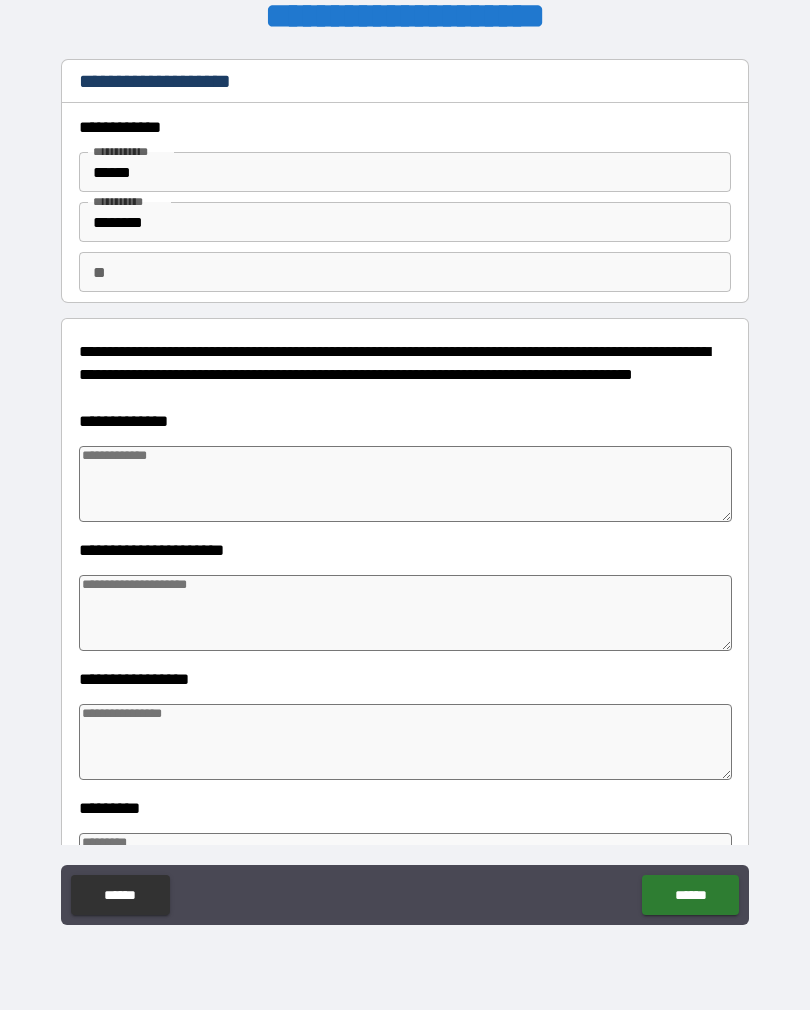 type on "*" 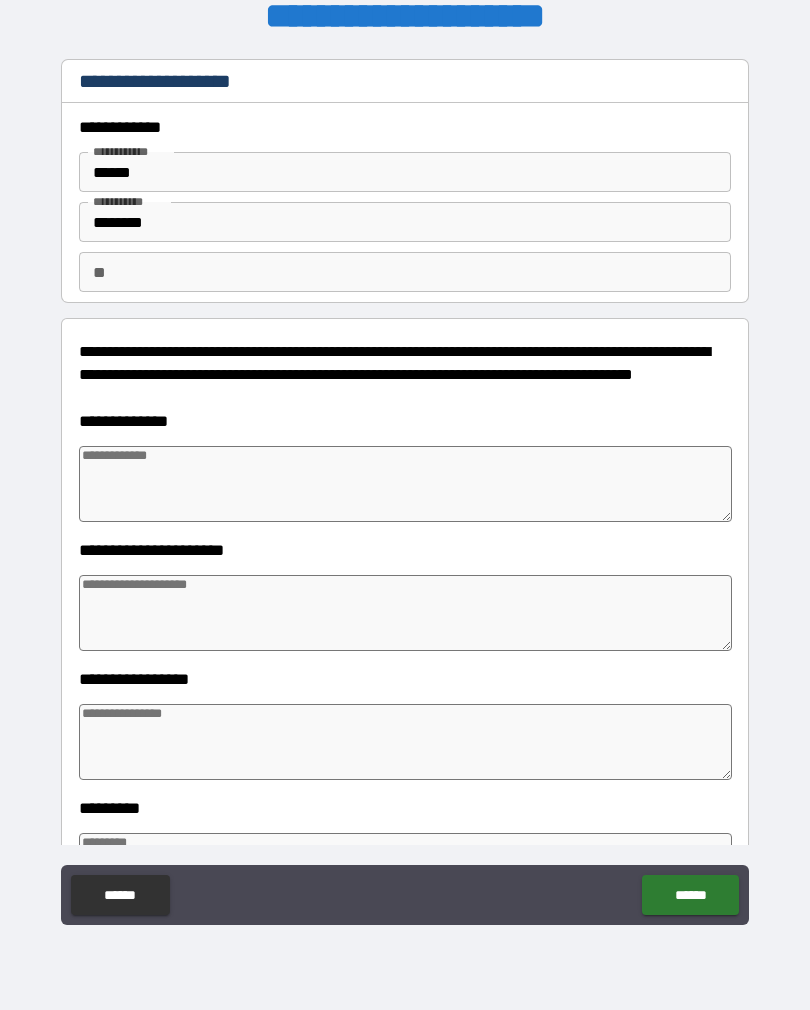 type on "*" 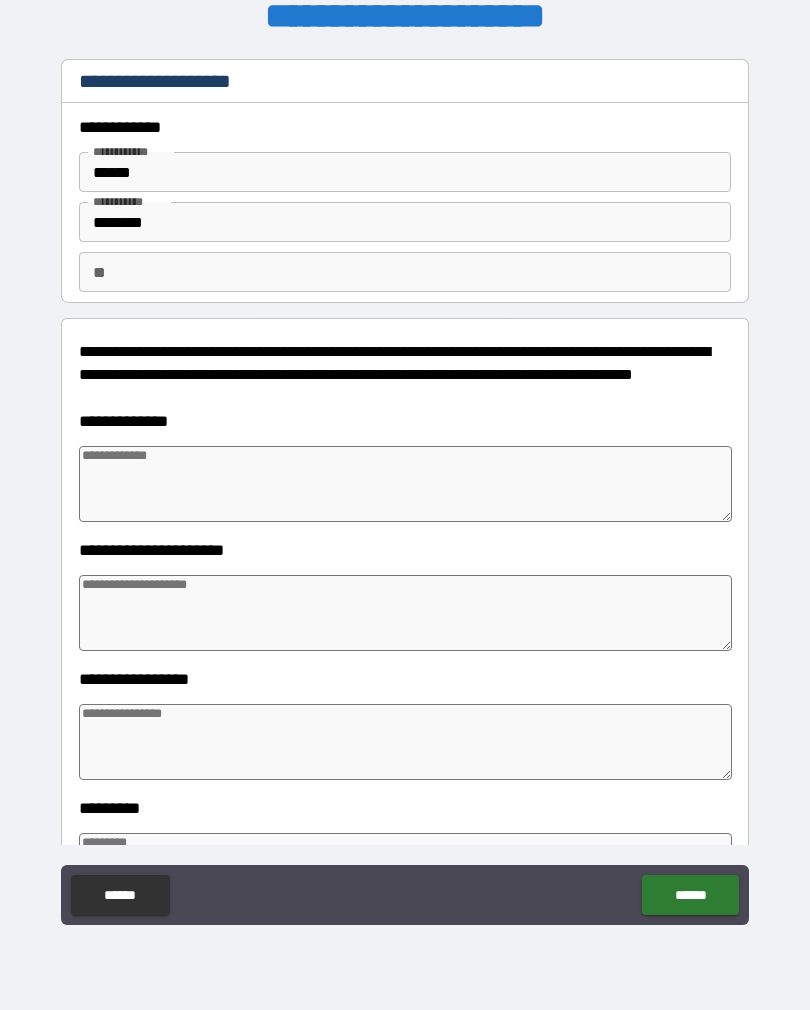 type on "*" 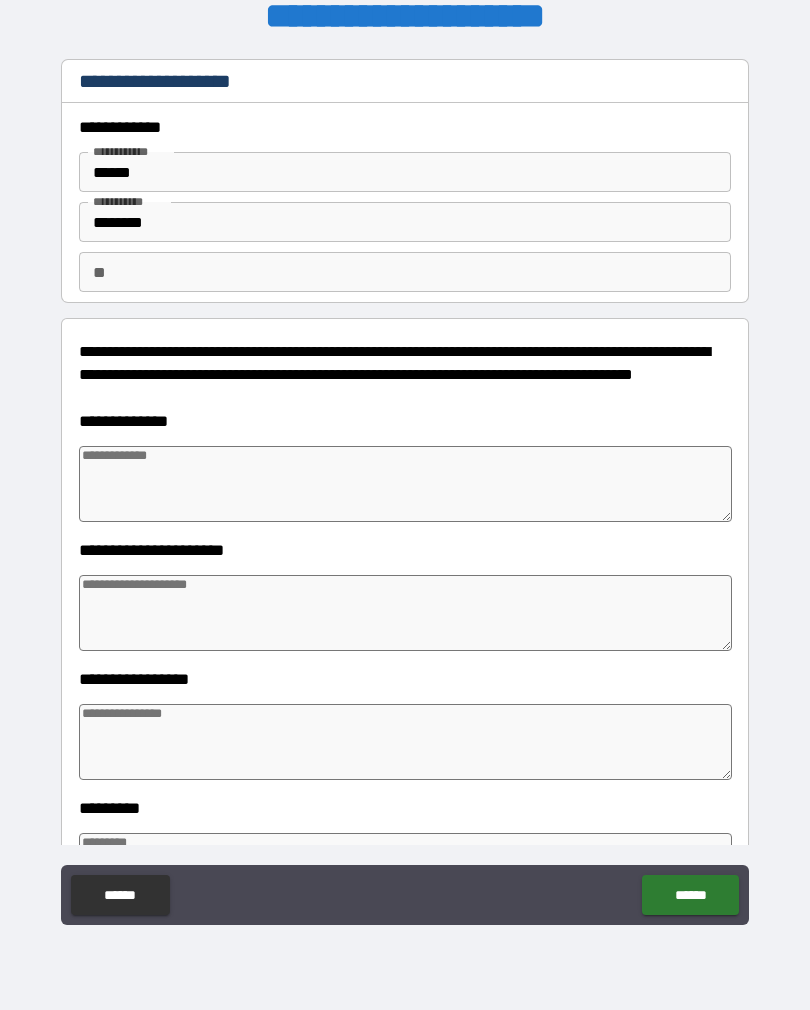 type on "*" 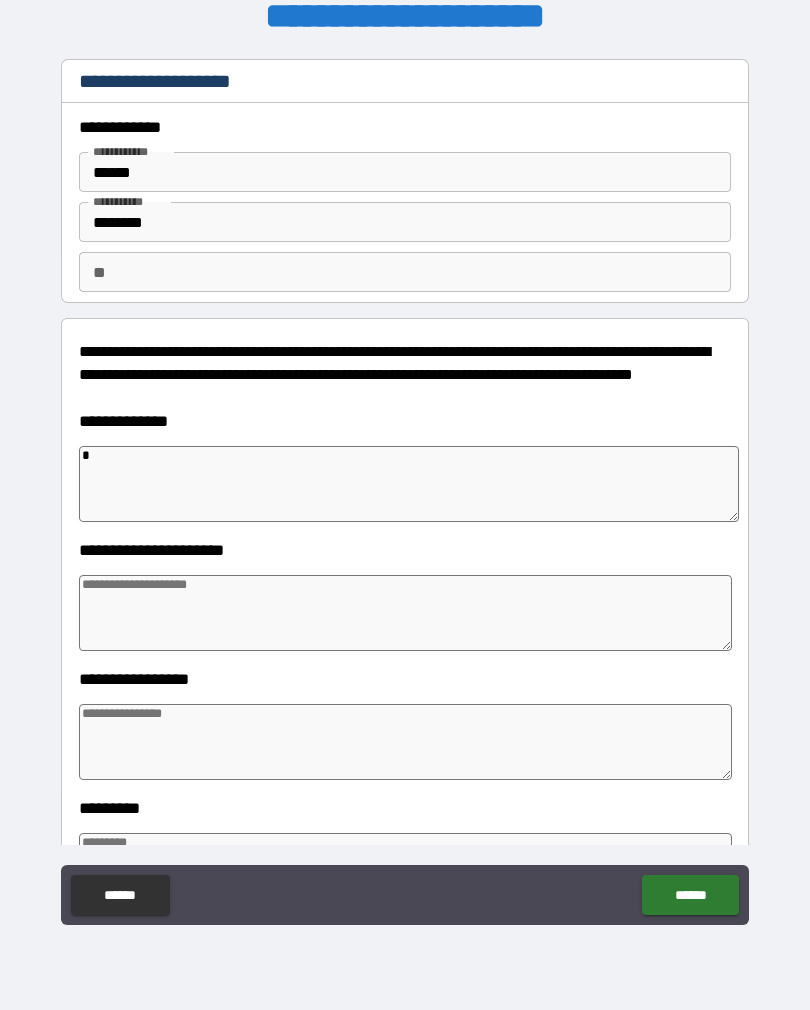 type on "*" 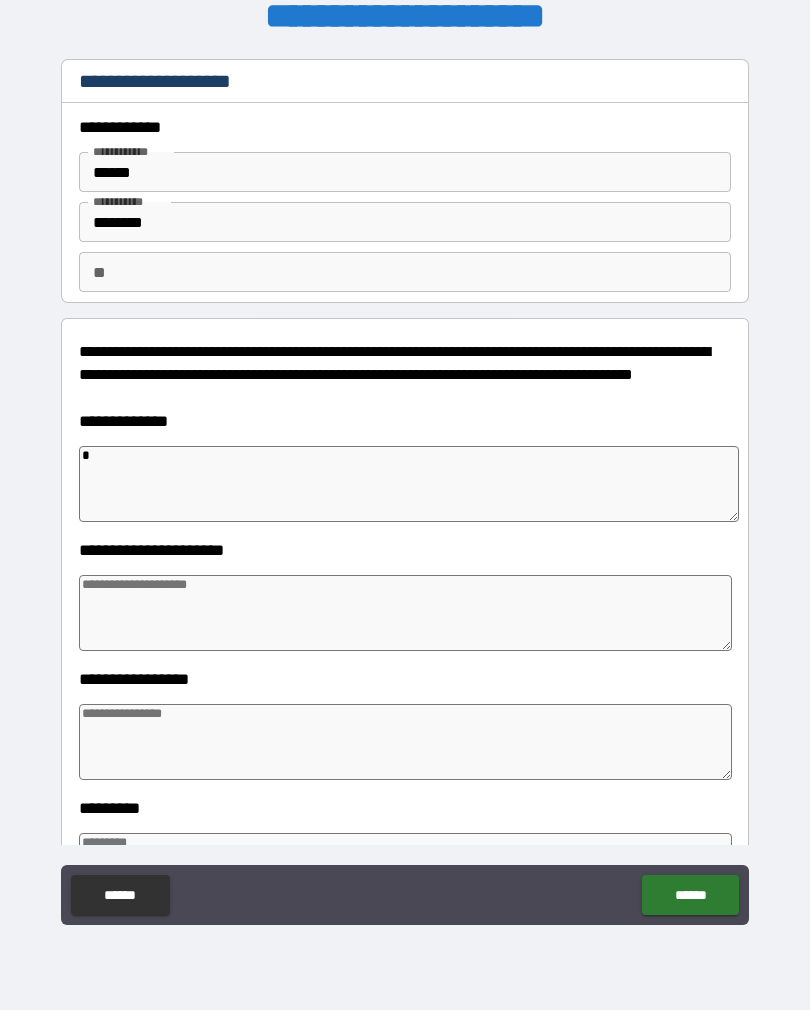 type on "*" 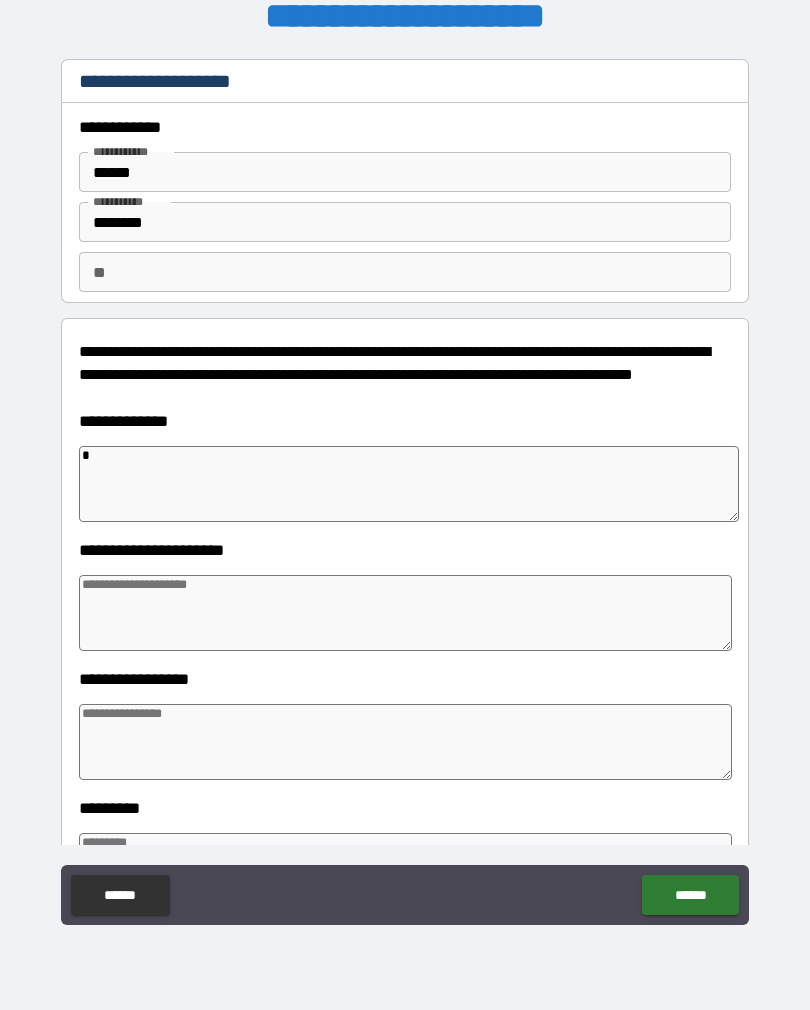 type 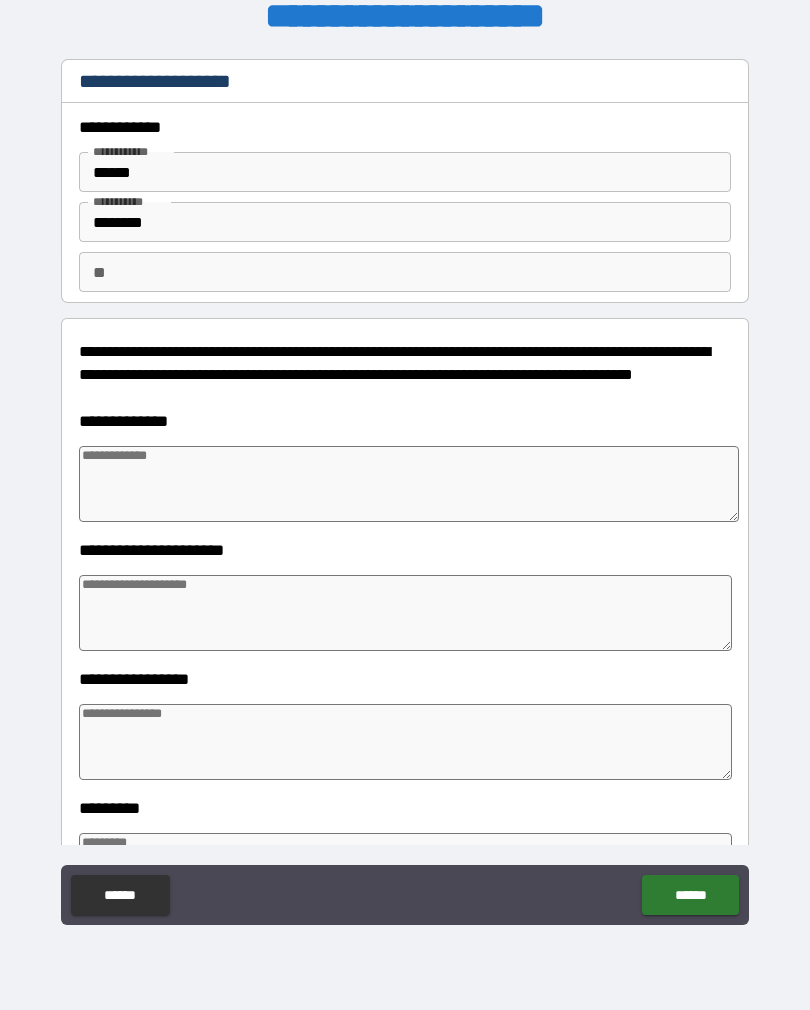 type on "*" 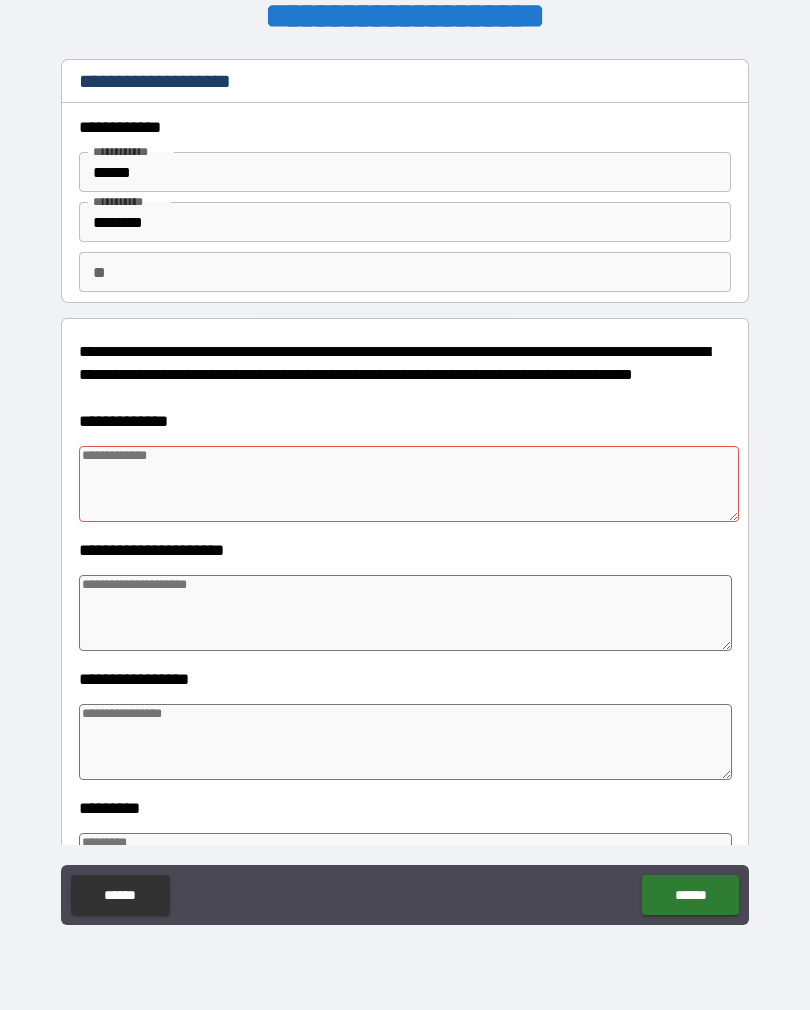 type on "*" 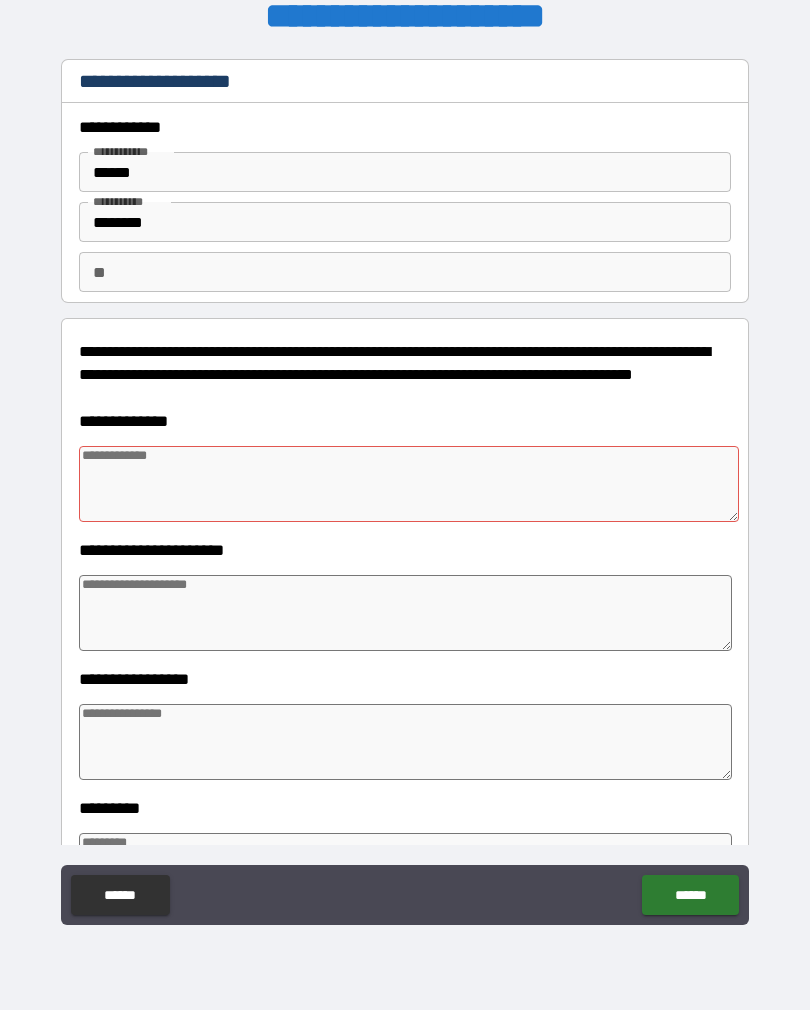 type on "*" 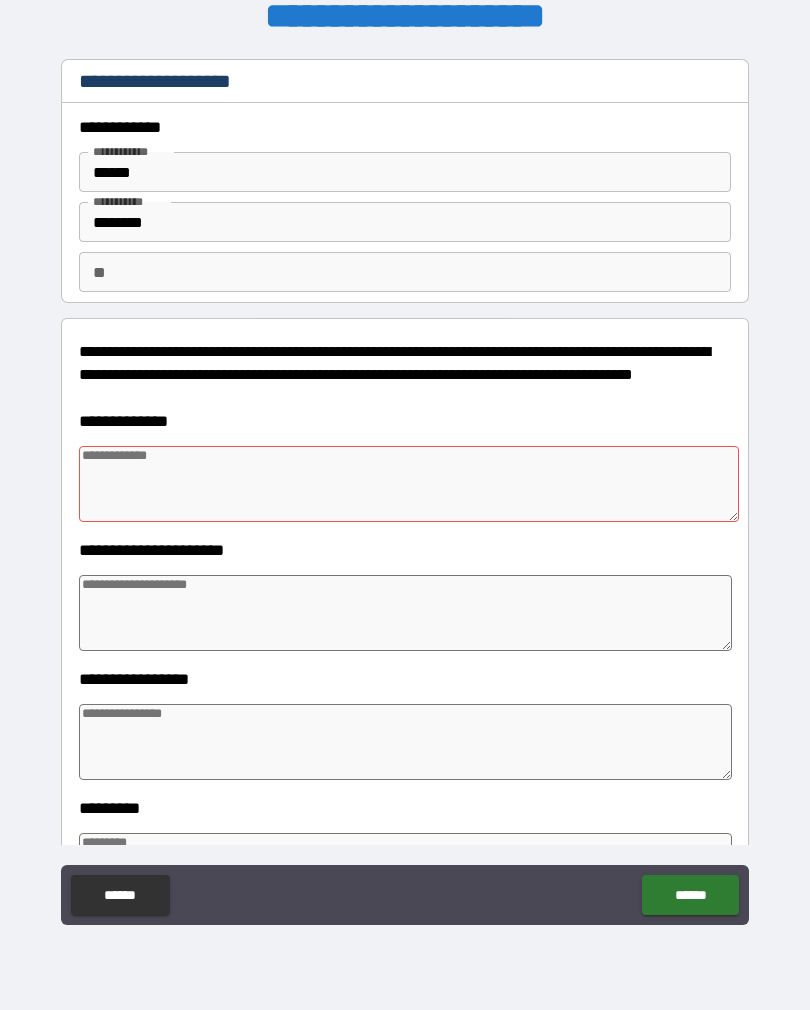 type on "*" 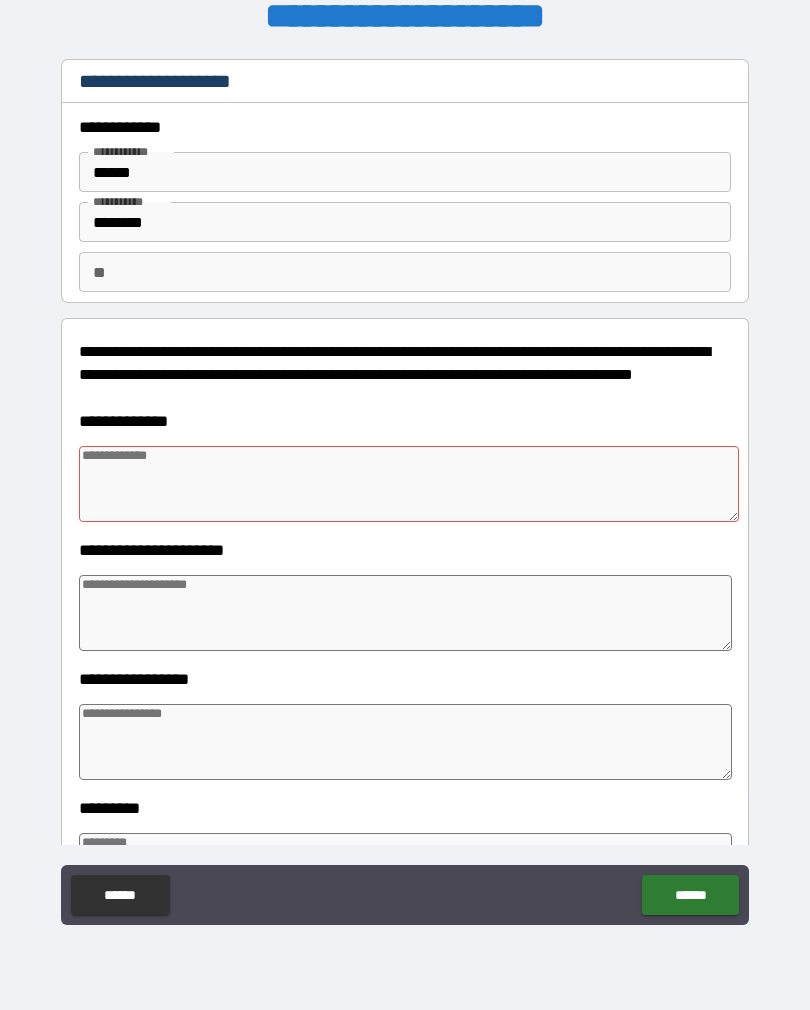 type on "*" 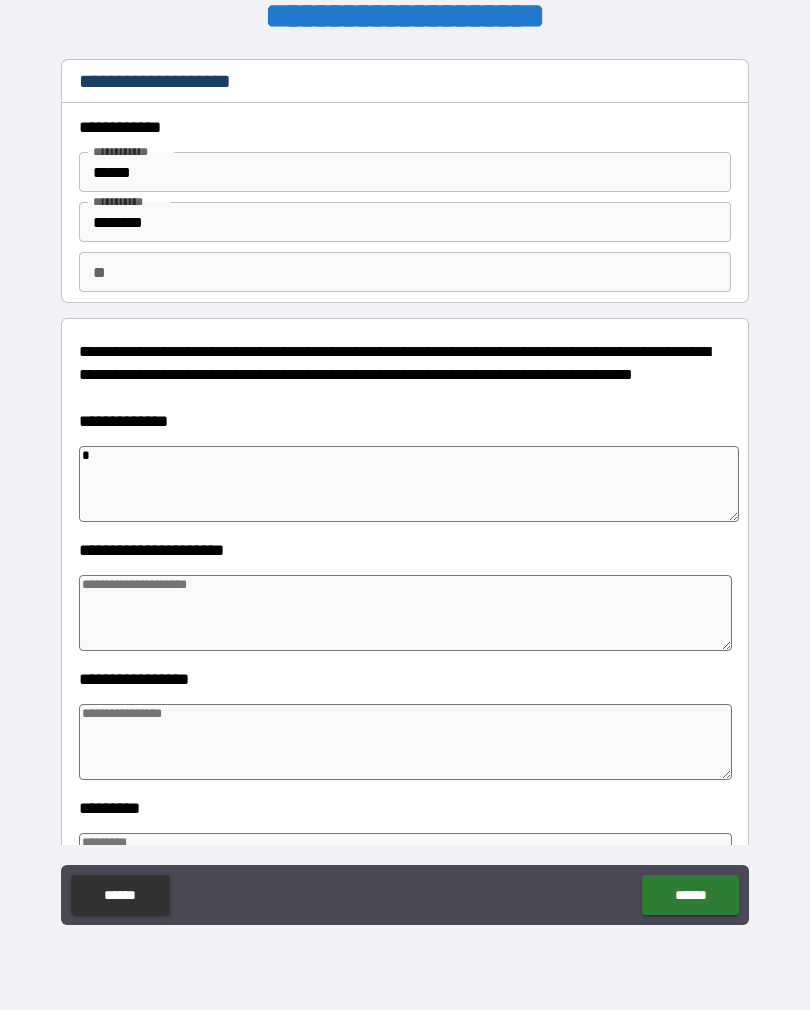 type on "**" 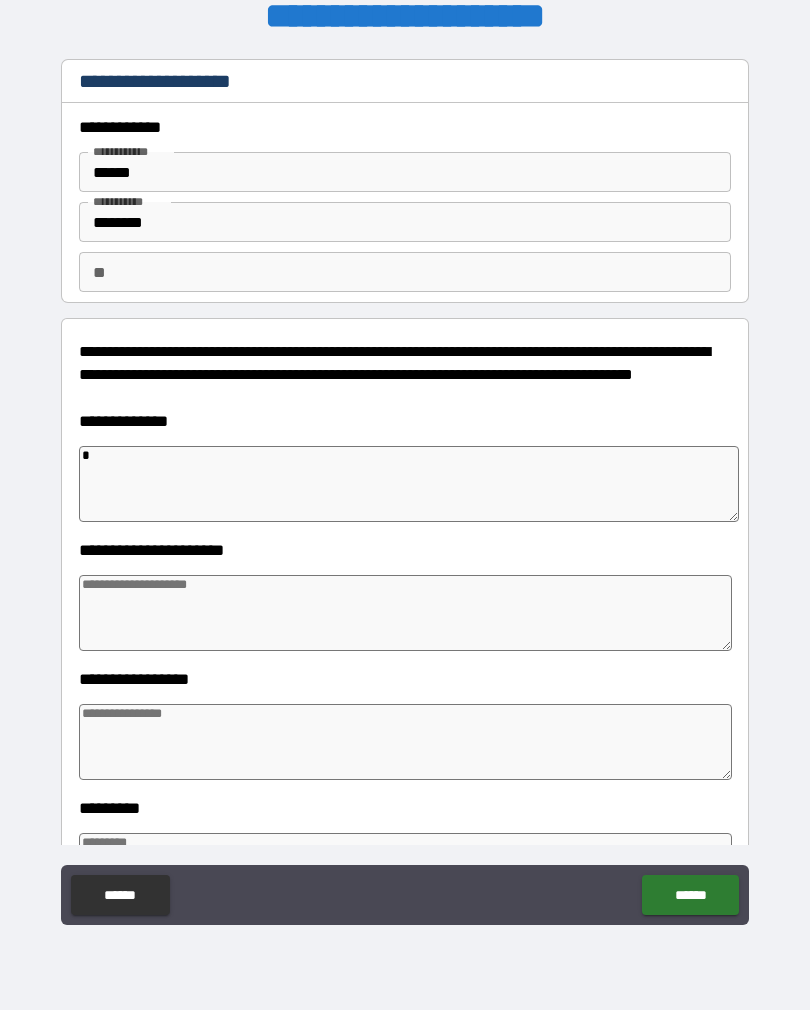 type on "*" 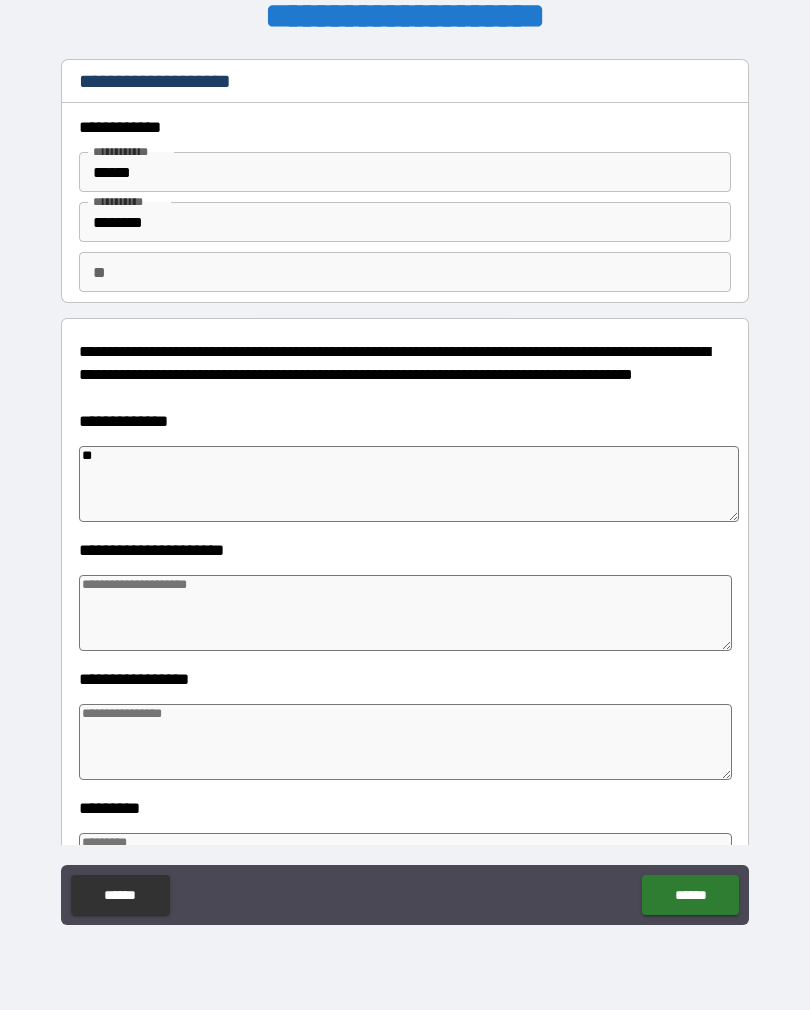 type on "*" 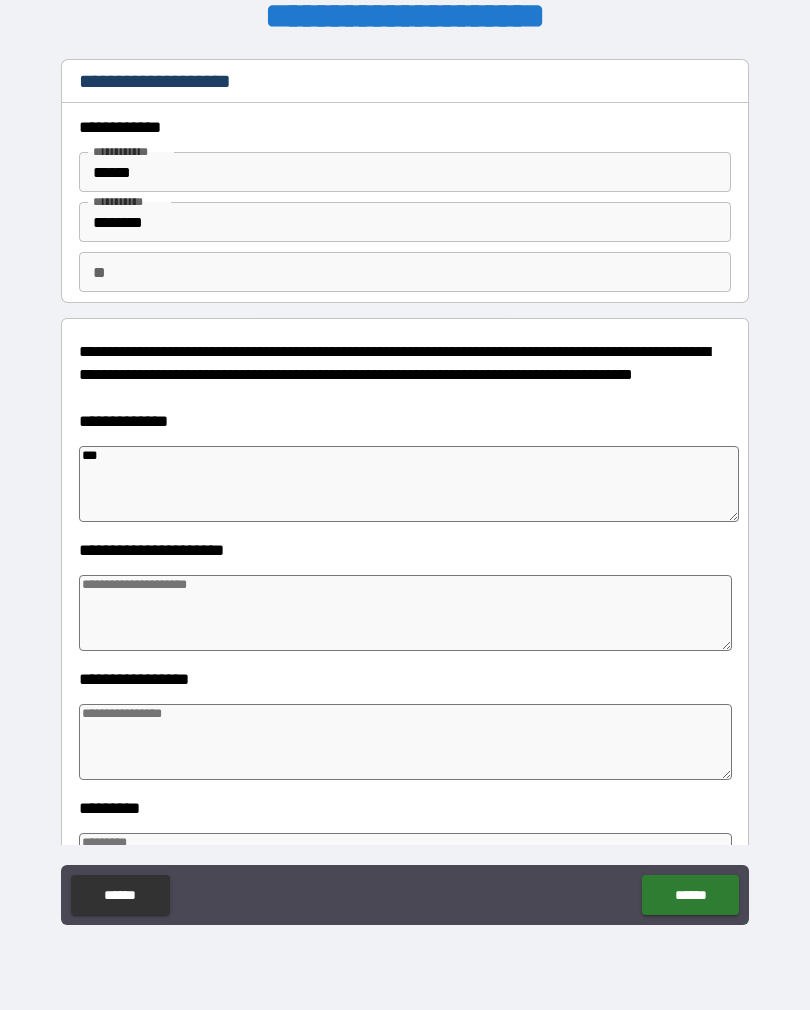 type on "*" 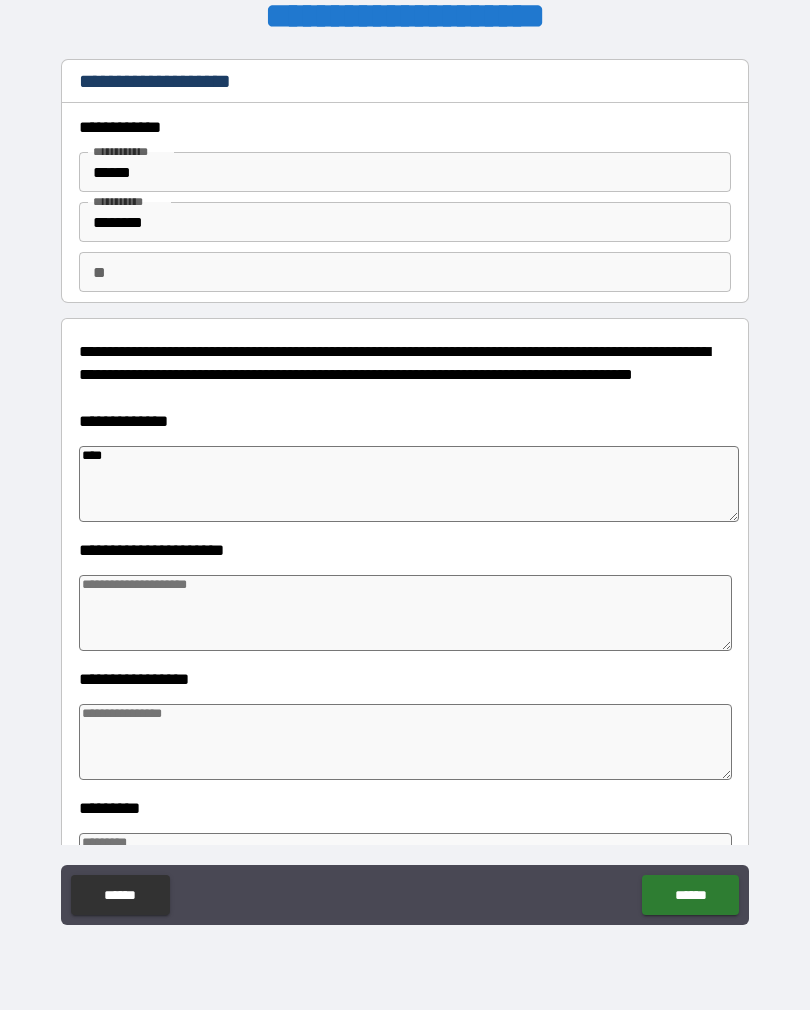 type on "*" 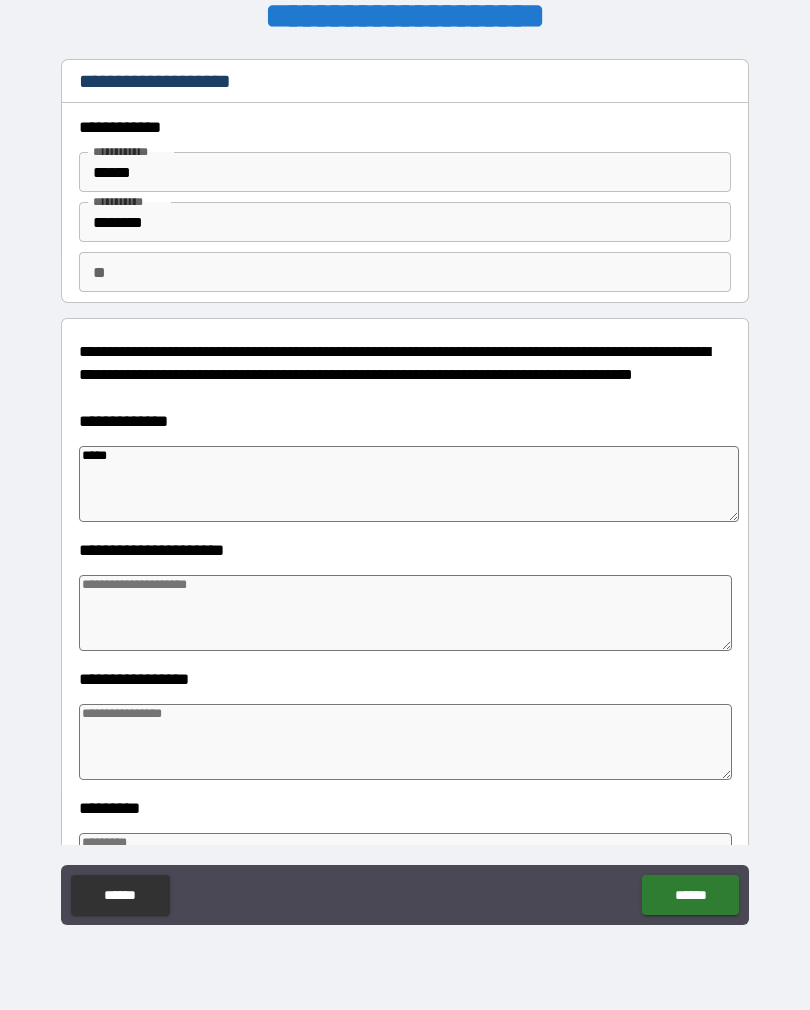 type on "*" 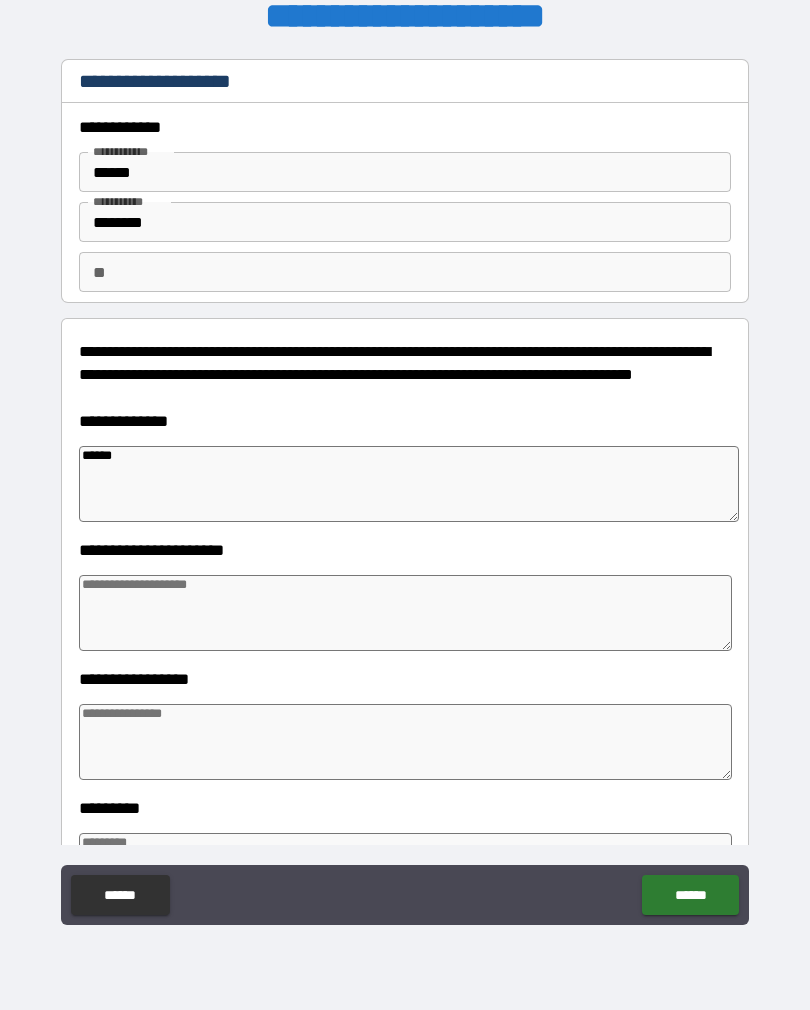 type on "*******" 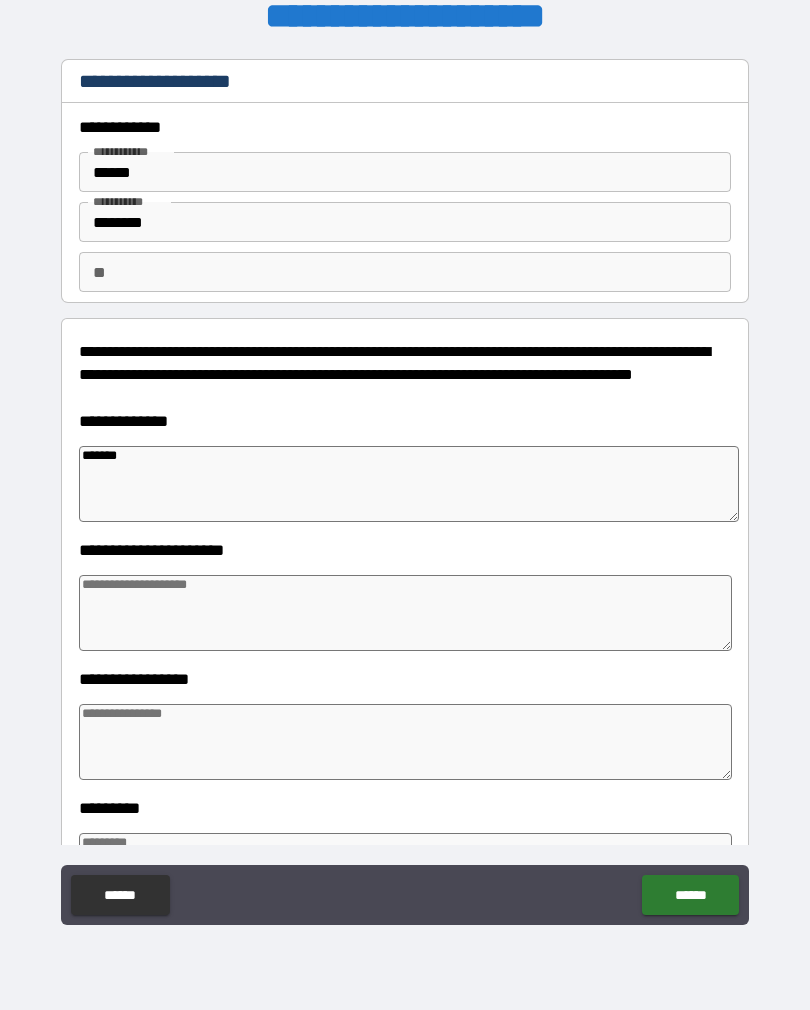 type on "*" 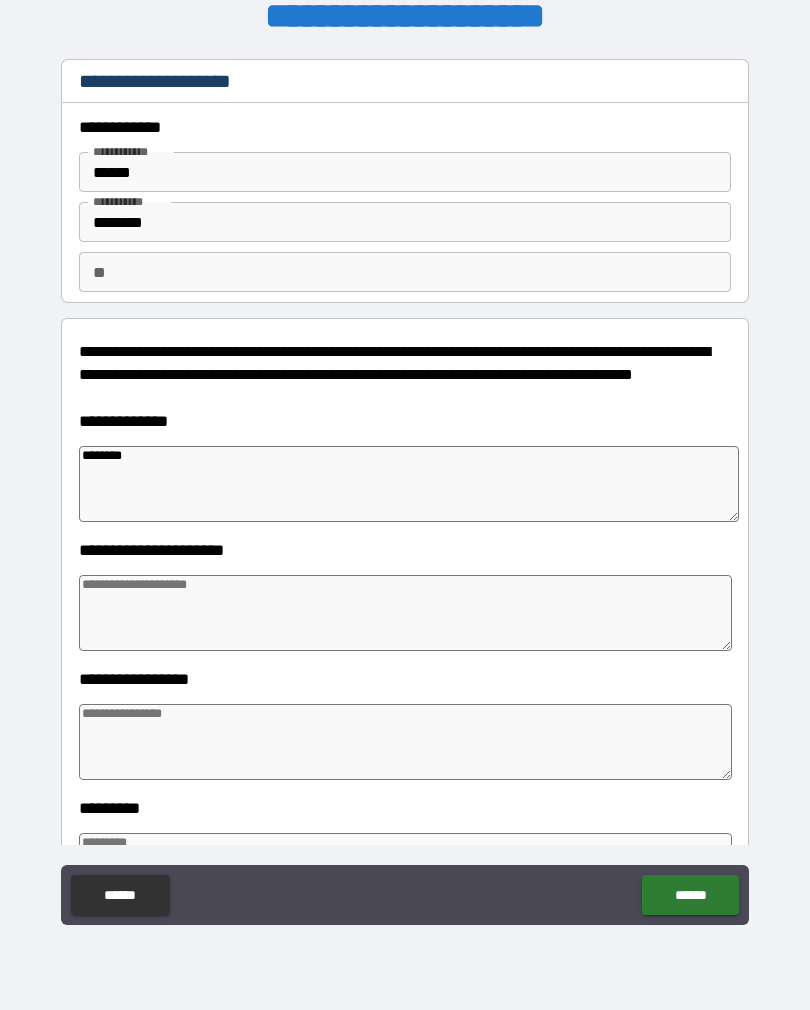 type on "*" 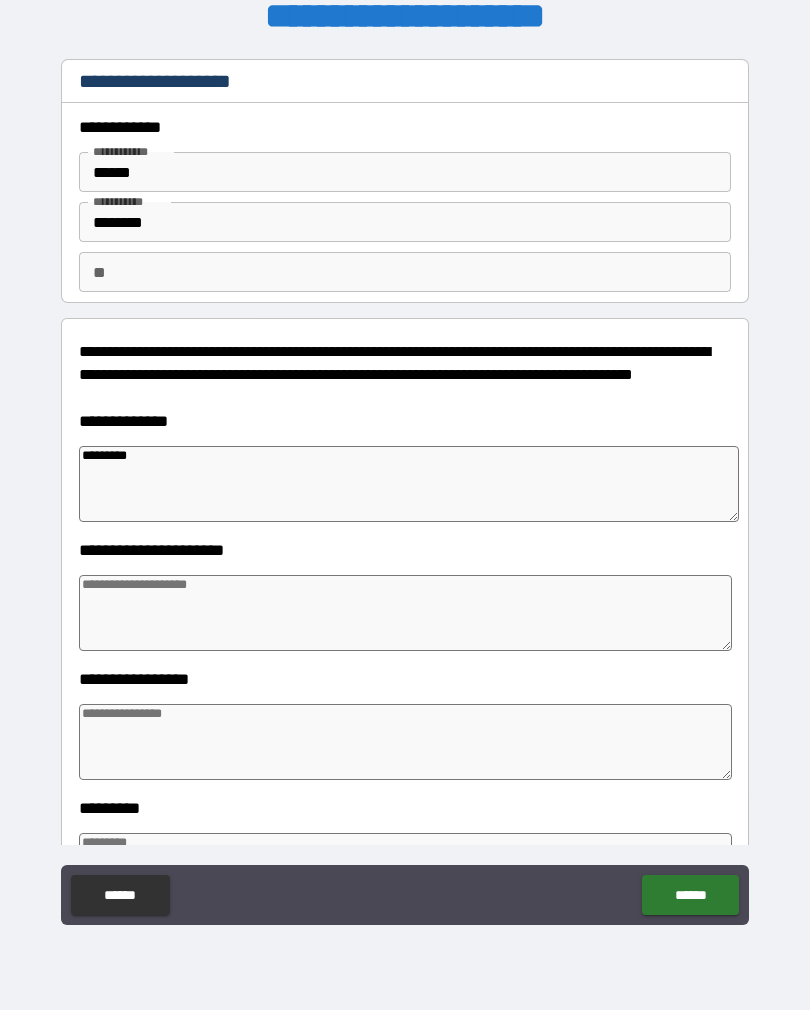 type on "*" 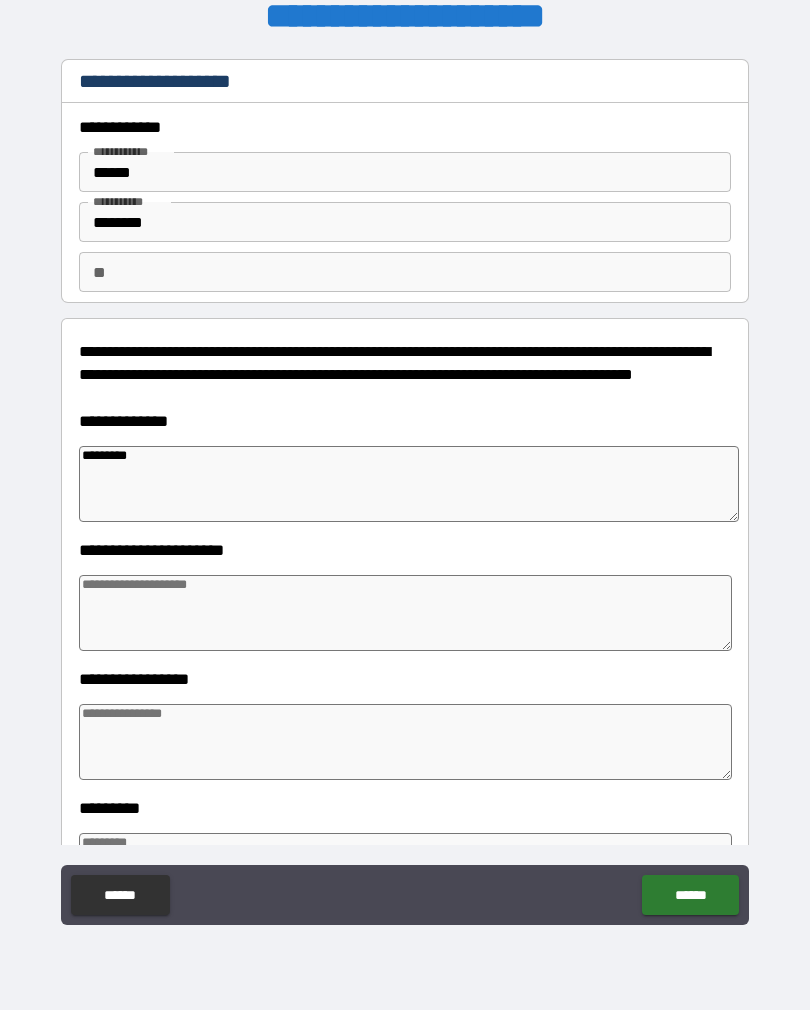 type on "*********" 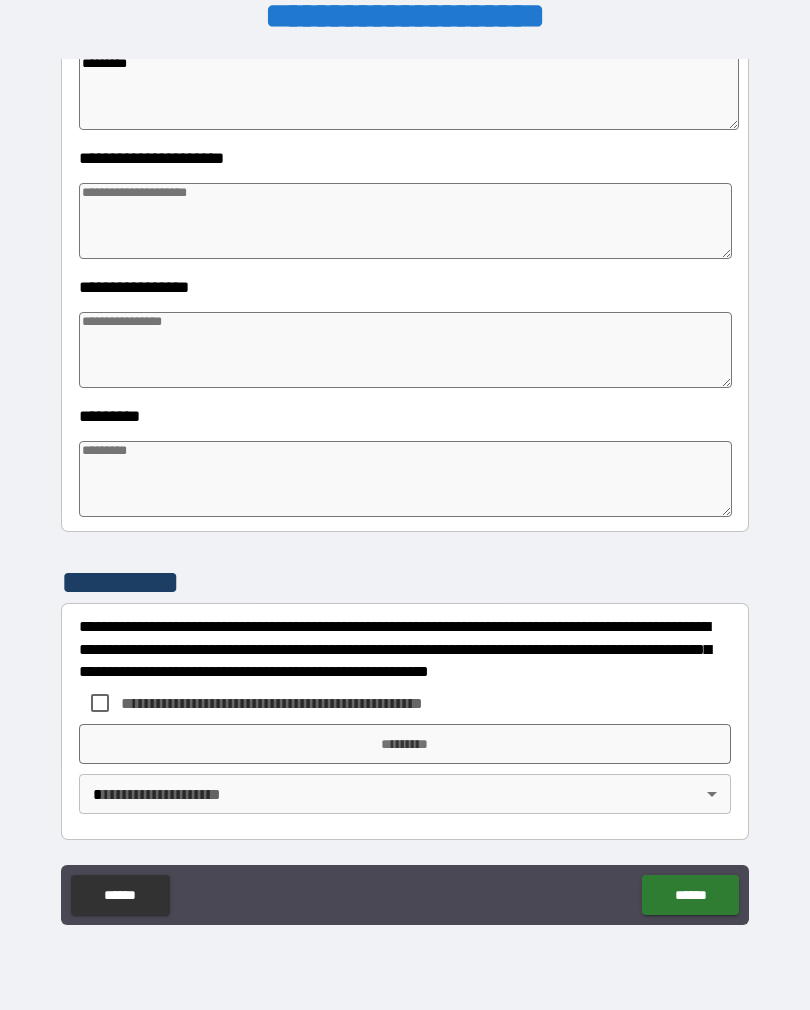 scroll, scrollTop: 392, scrollLeft: 0, axis: vertical 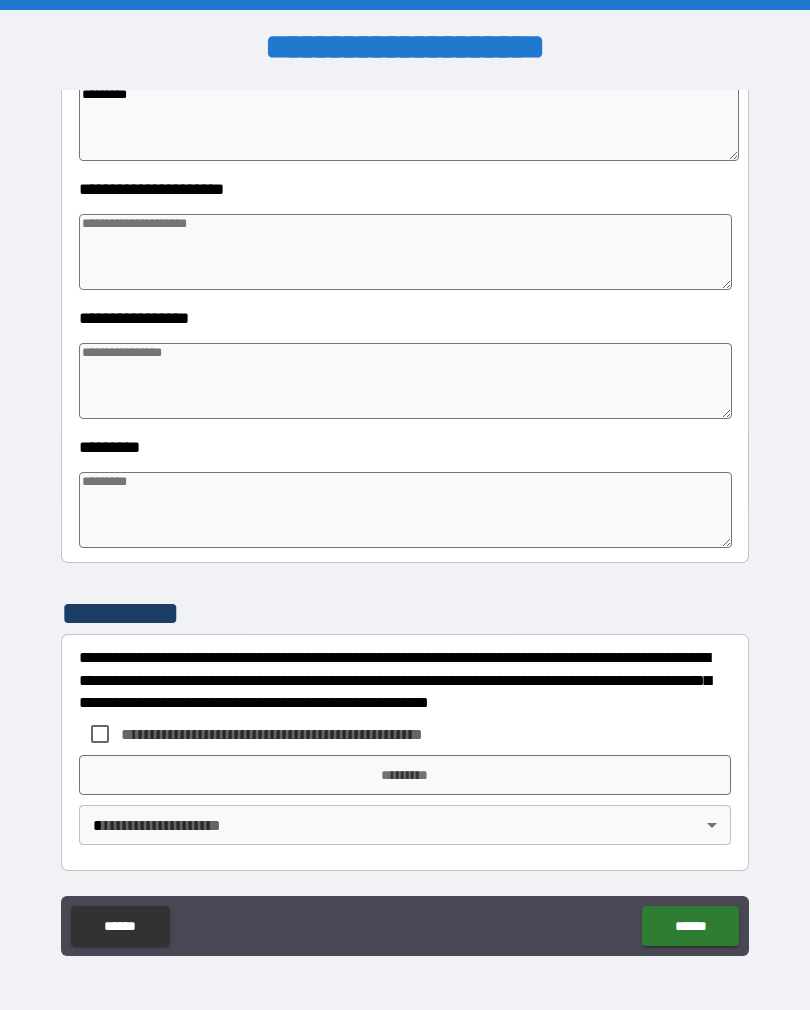 type on "*" 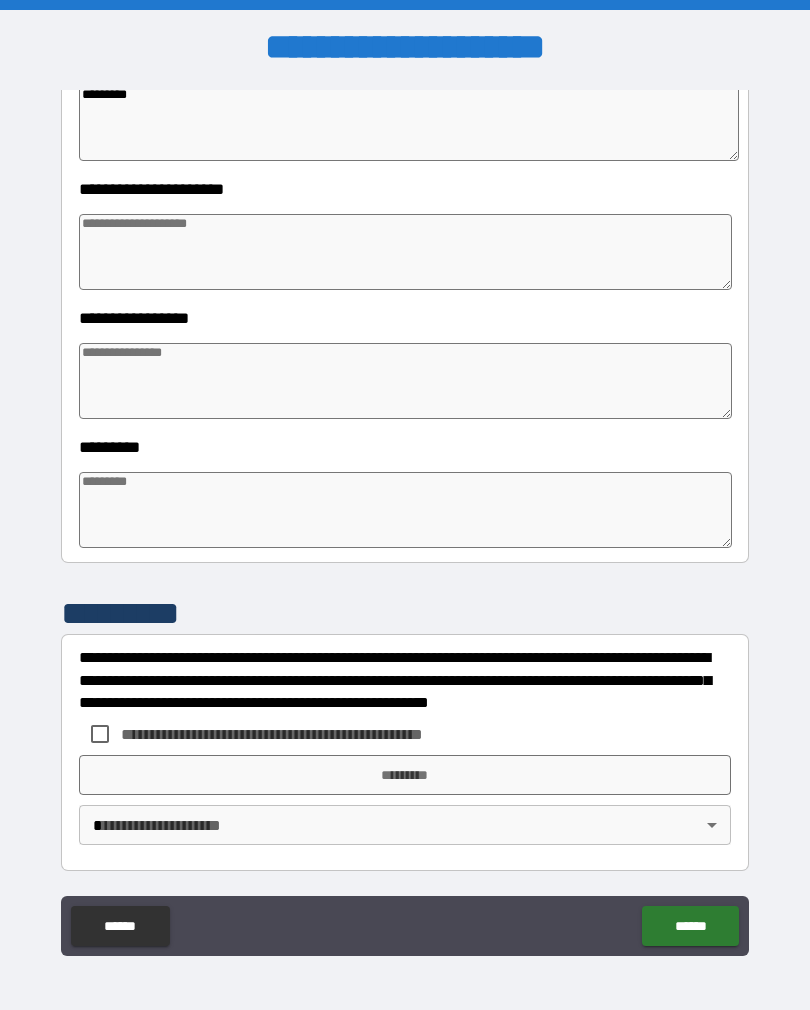 type on "*" 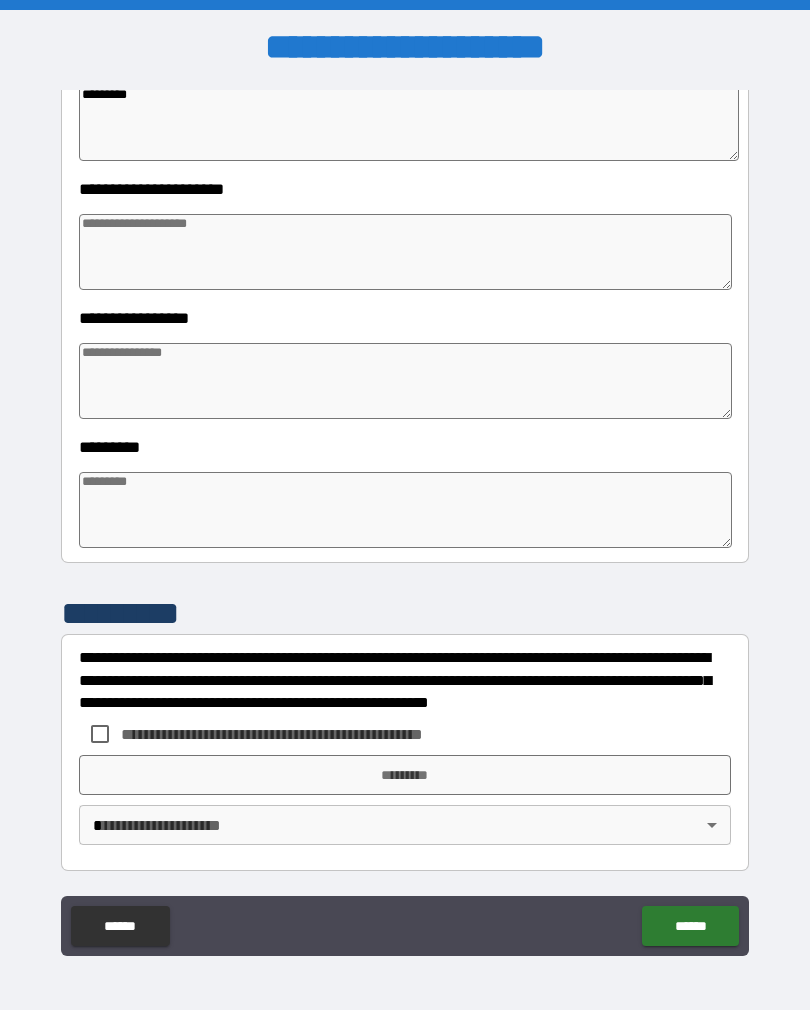 type on "*" 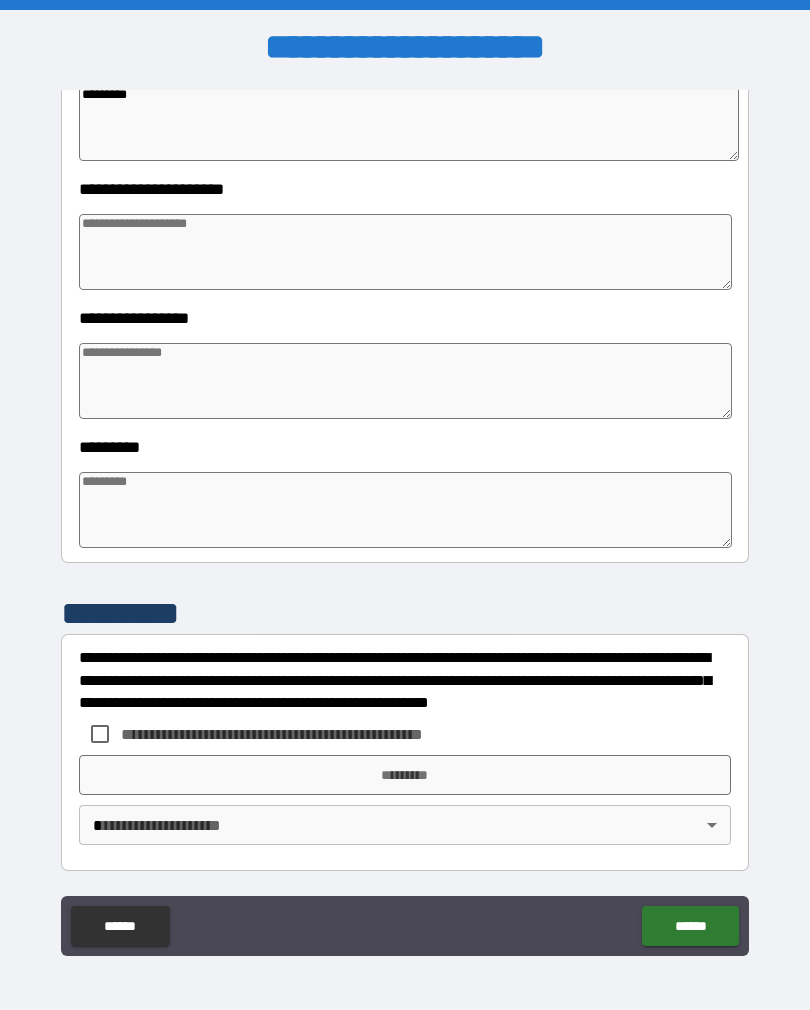 type on "*" 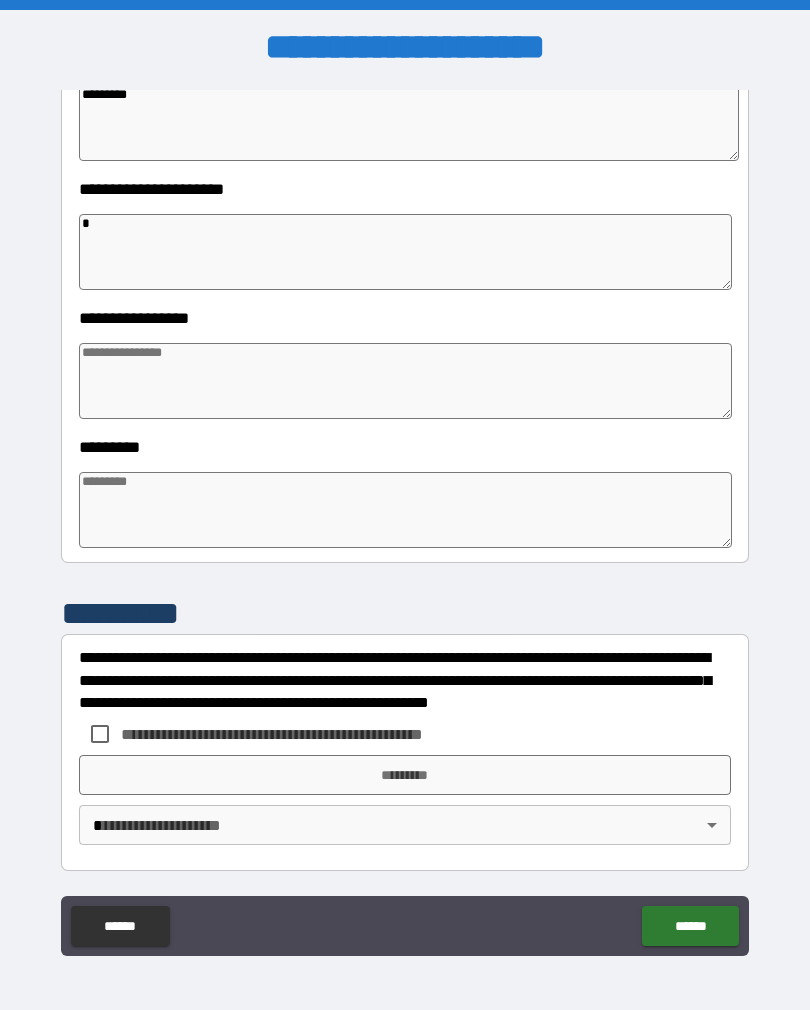 type on "*" 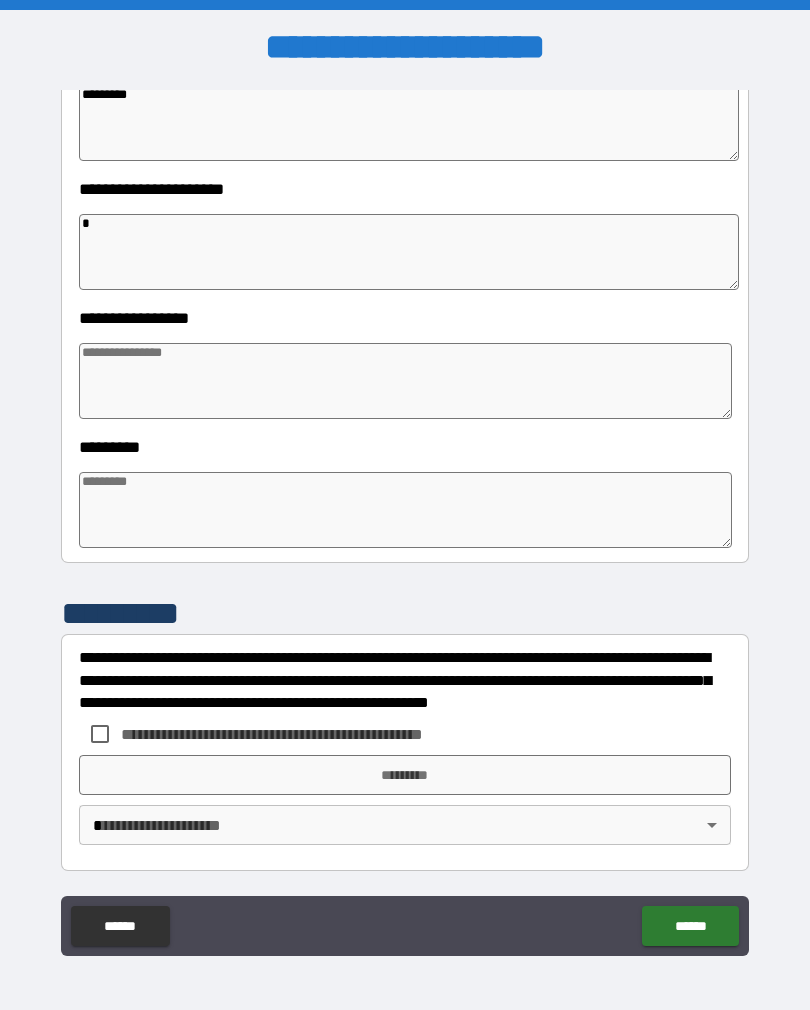 type on "*" 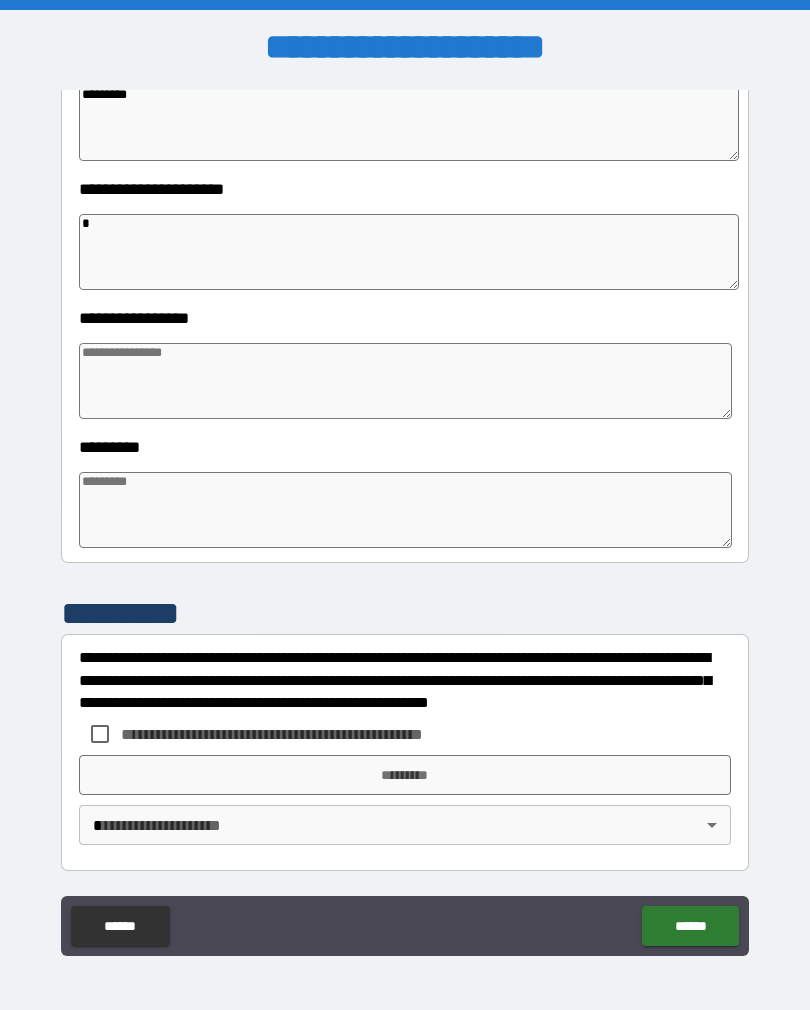 type on "*" 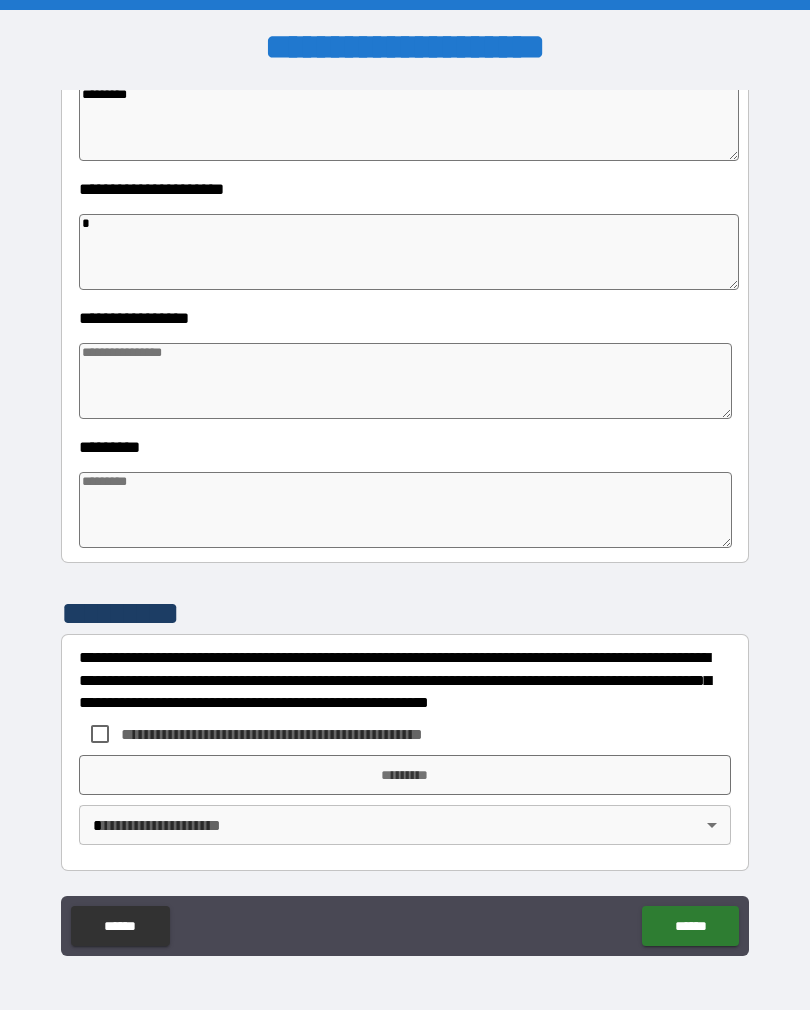 type on "*" 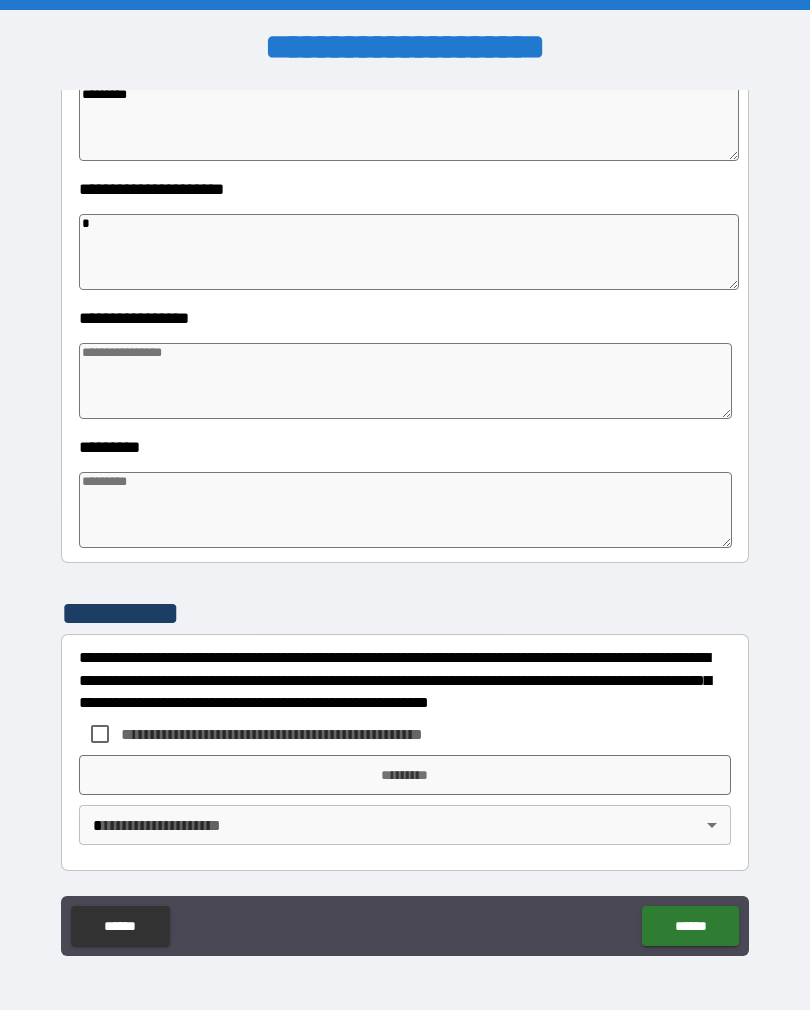 type on "**" 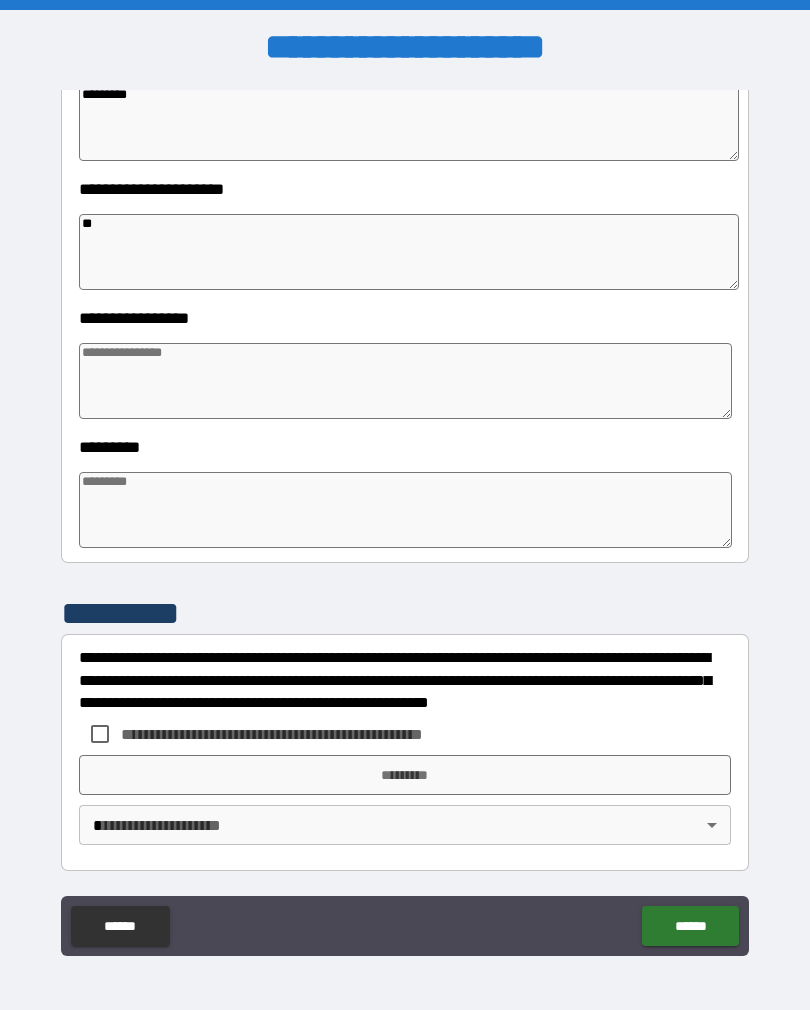 type on "*" 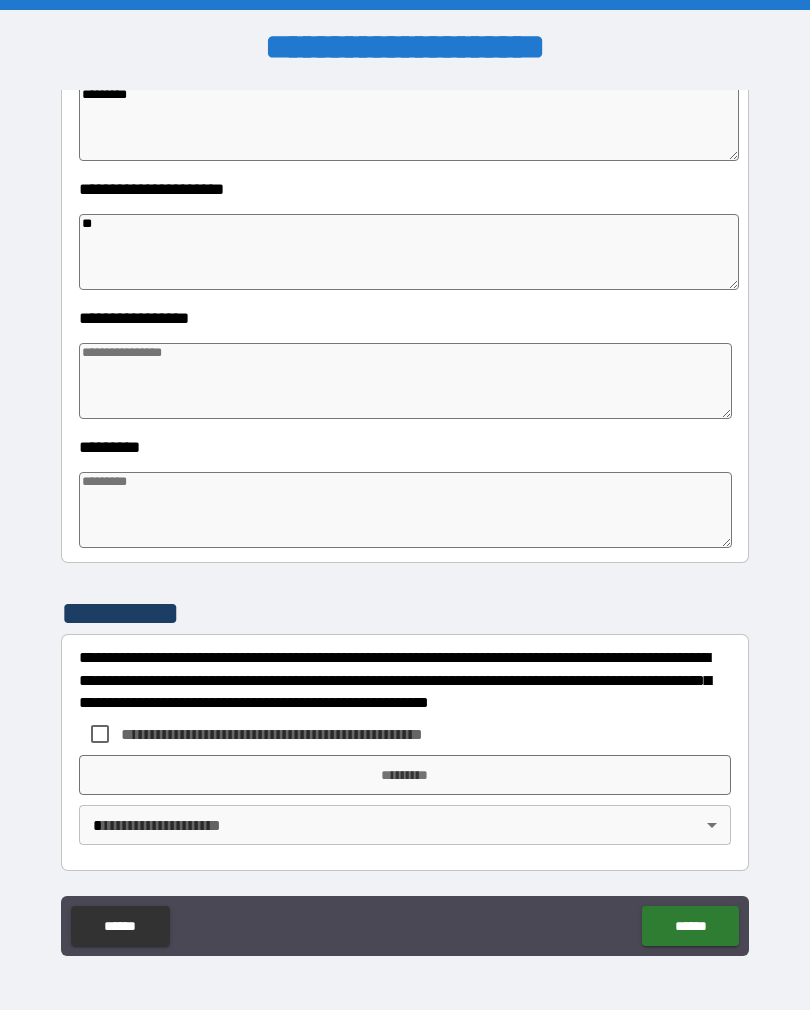 type on "***" 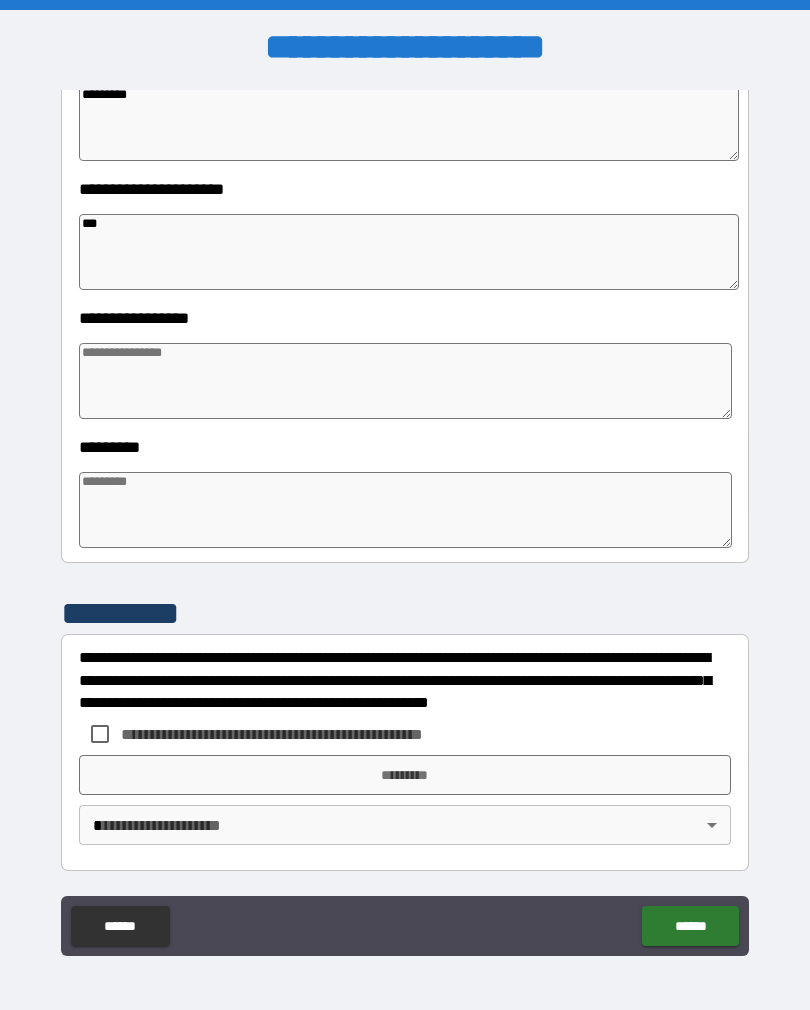 type on "*" 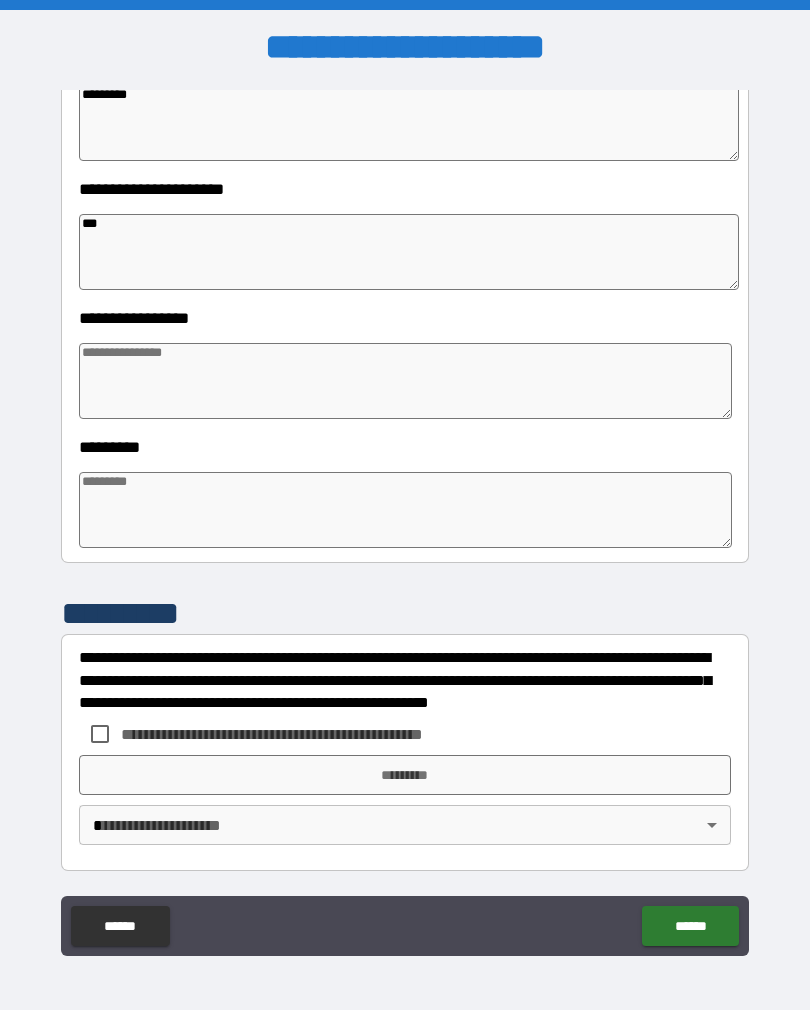 type on "*" 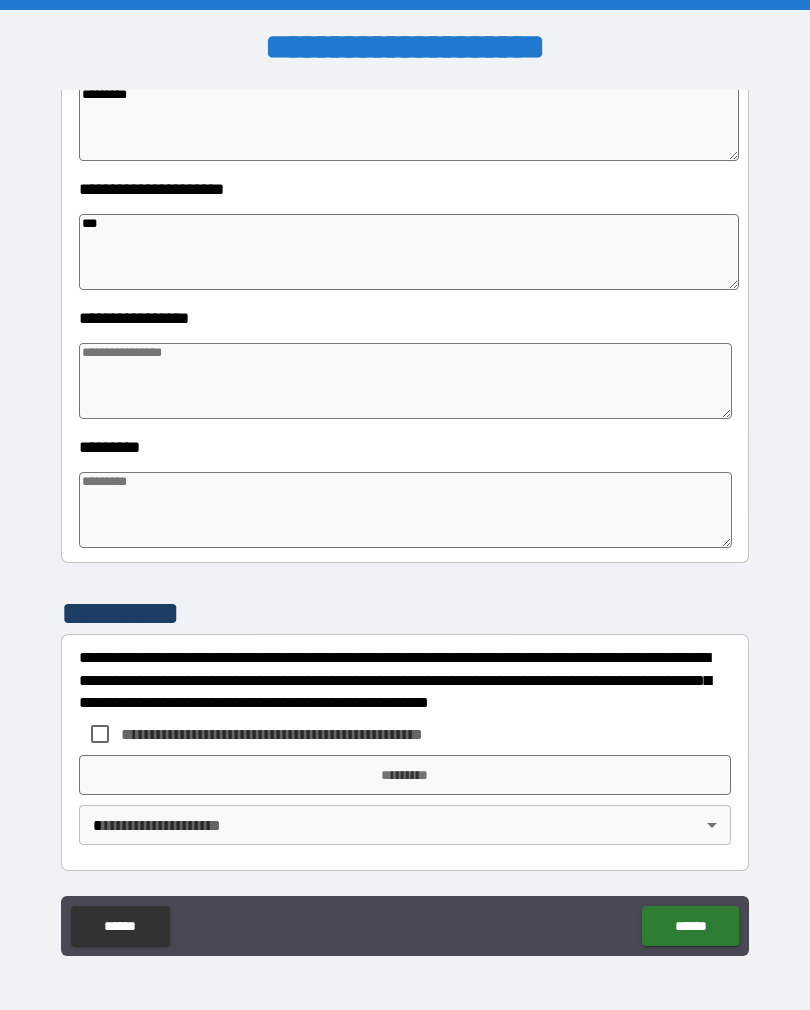 type on "*" 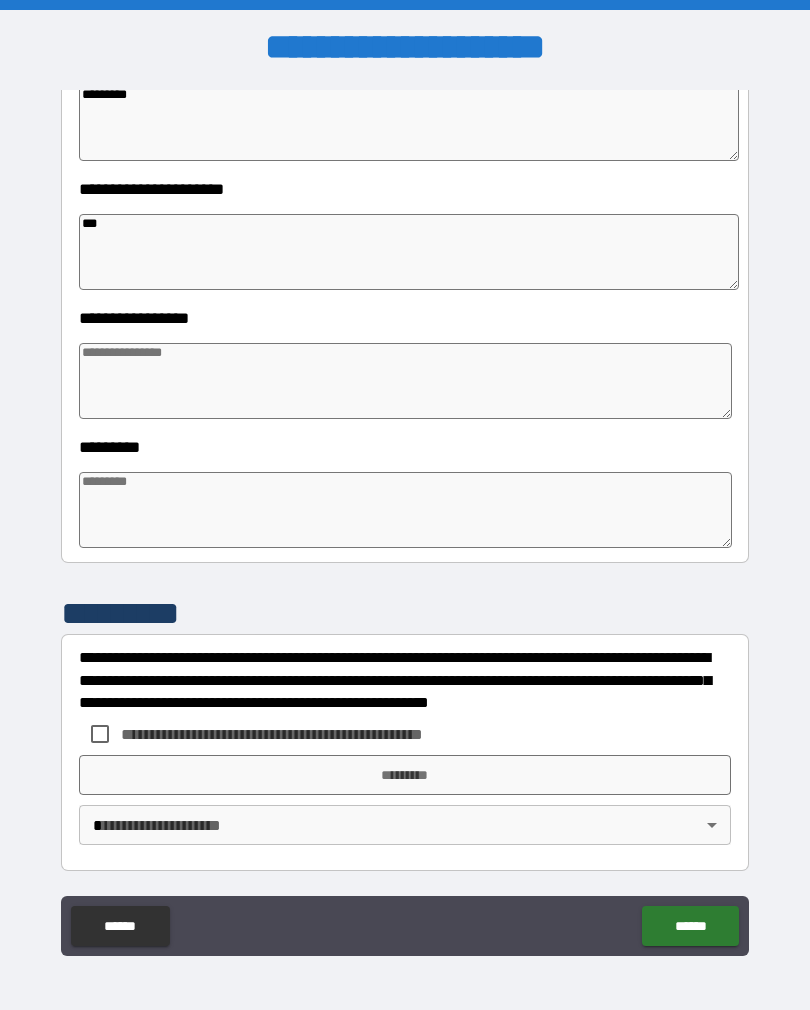 type on "**" 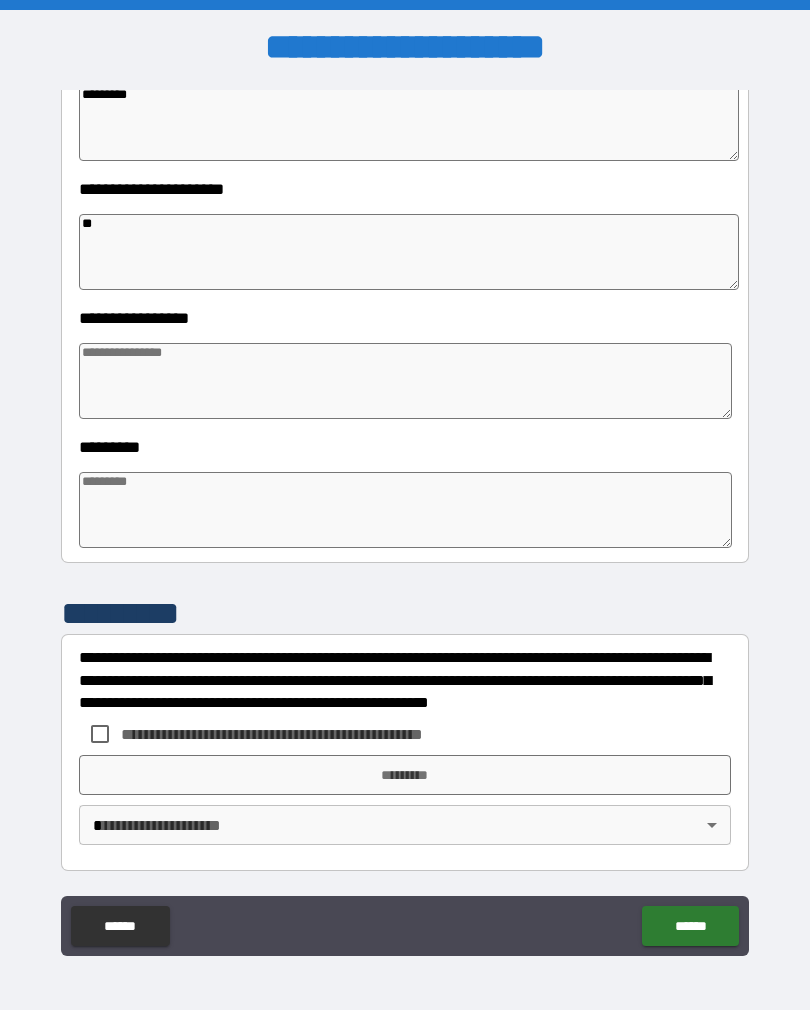 type on "*" 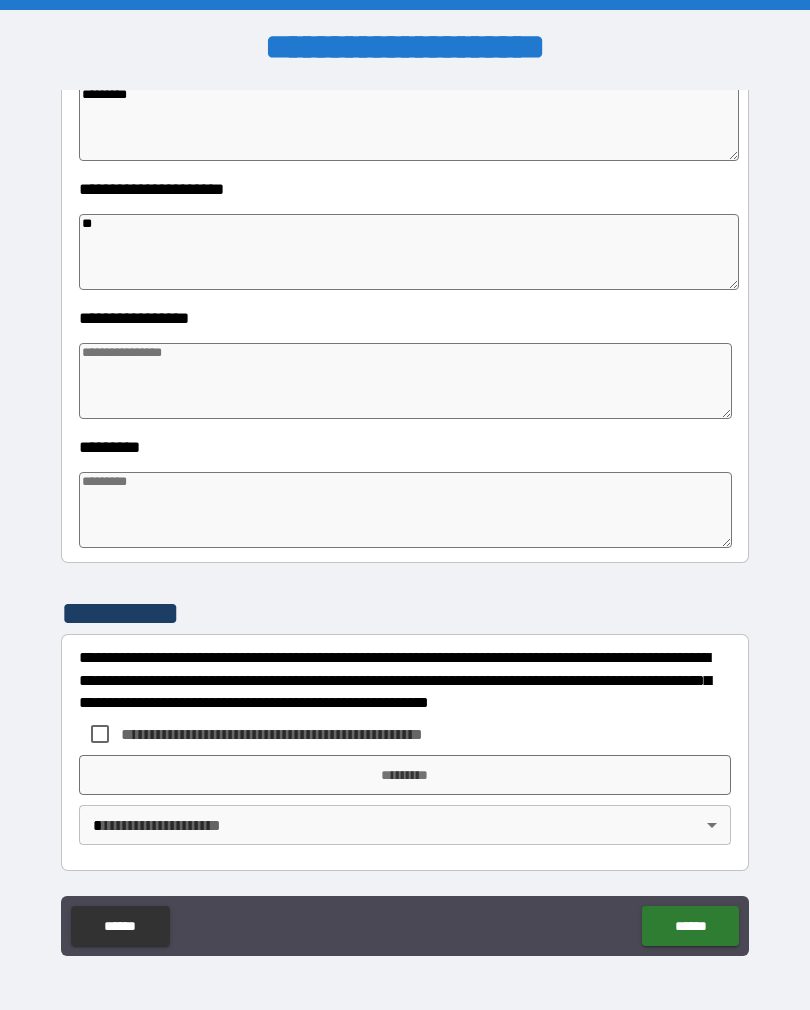 type on "*" 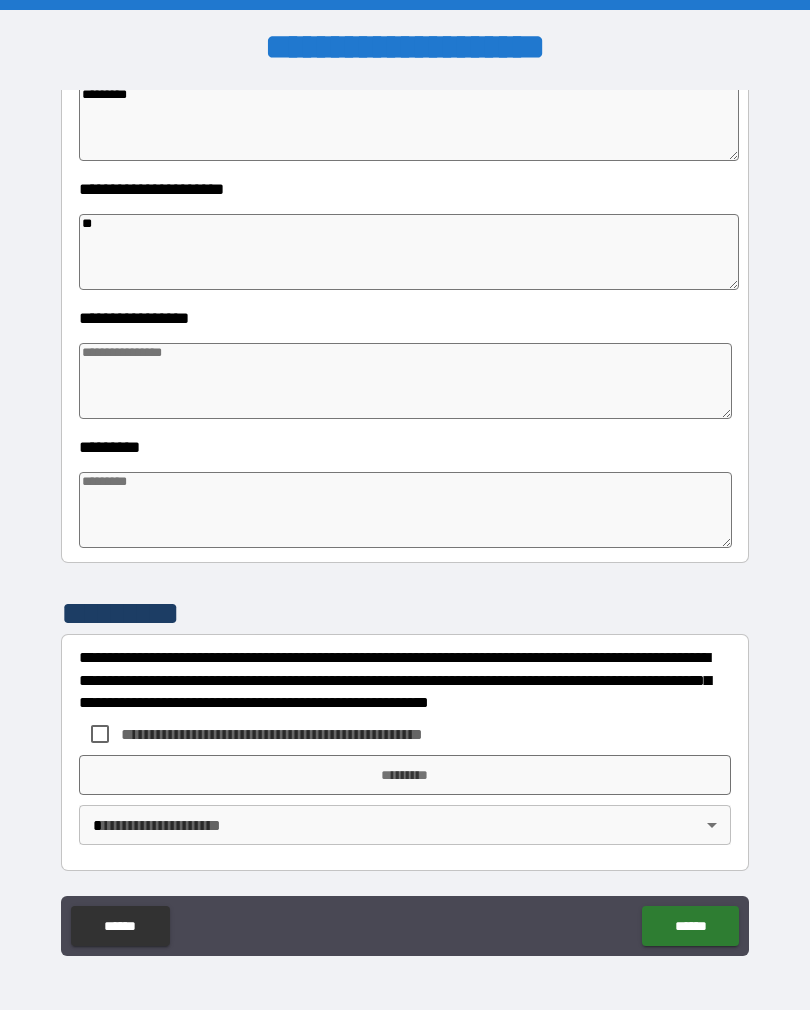type on "*" 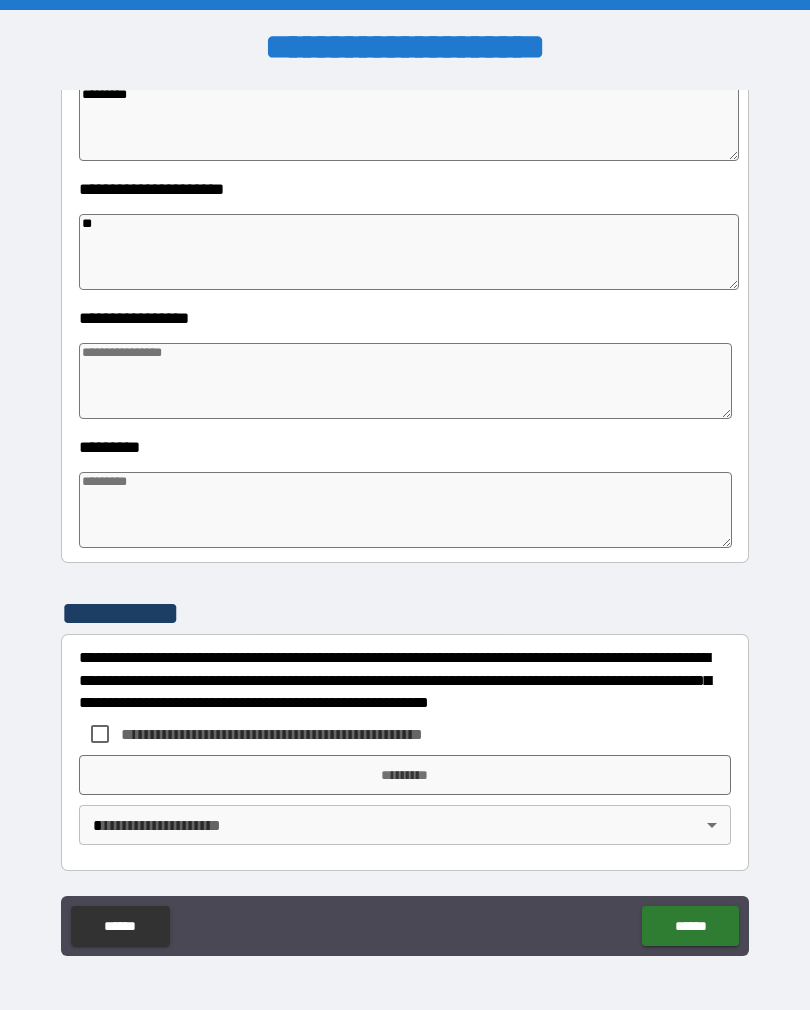 type on "*" 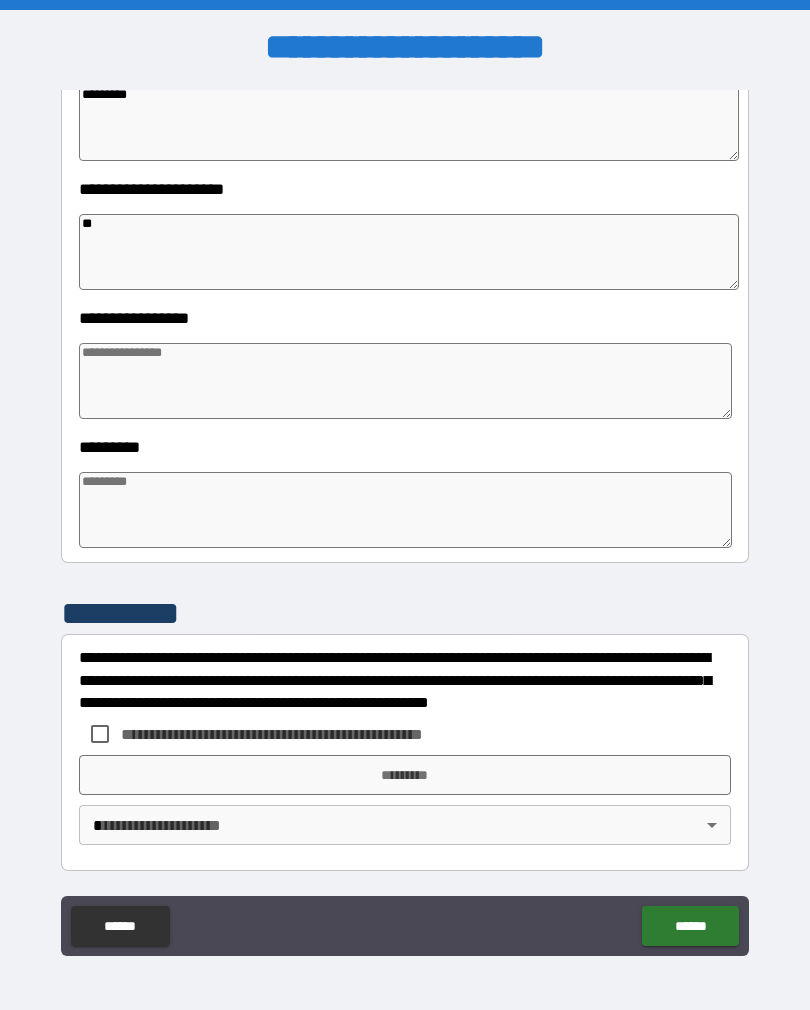 type on "***" 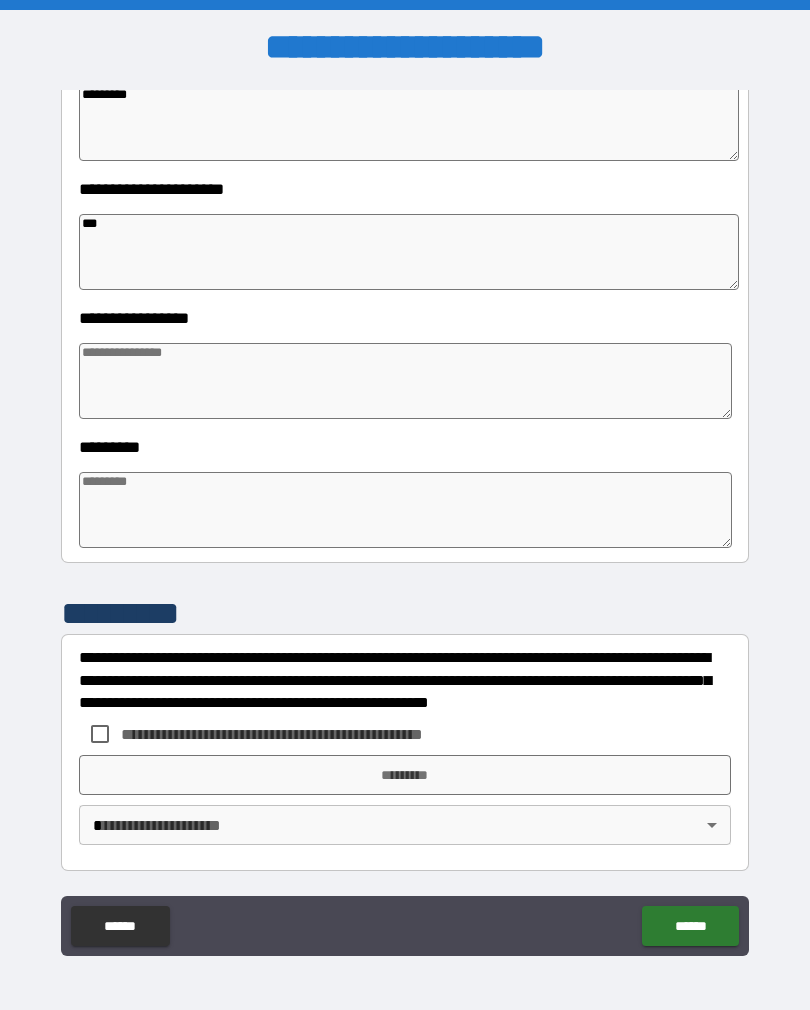type on "*" 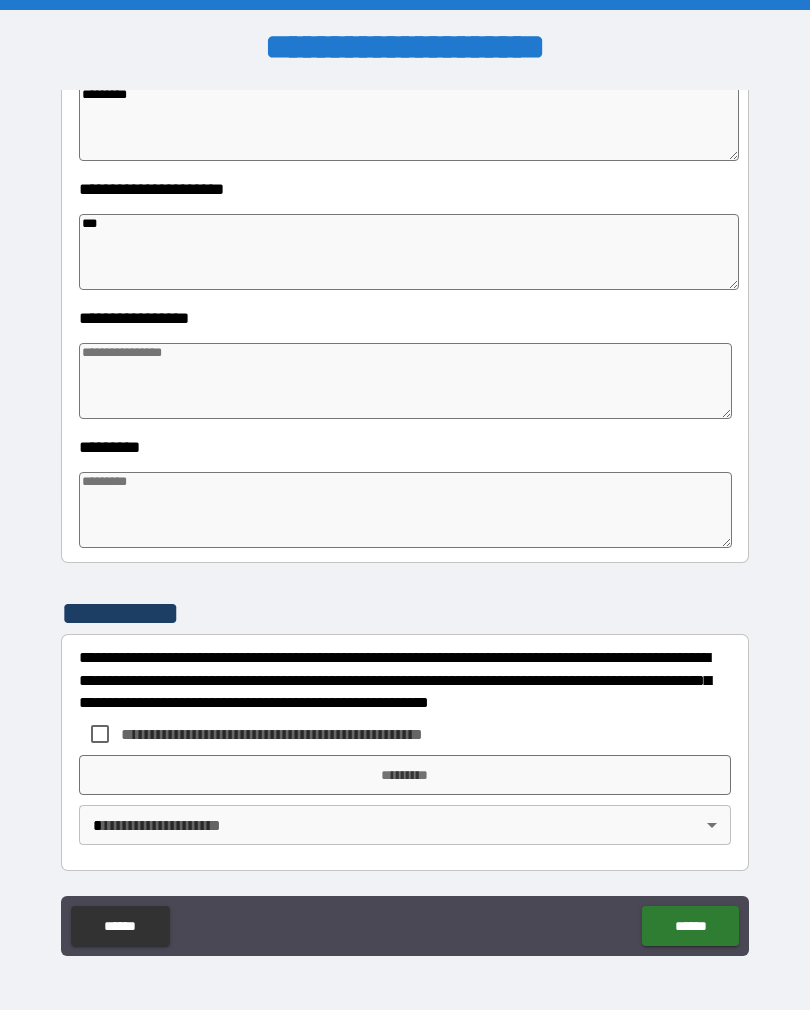 type on "*" 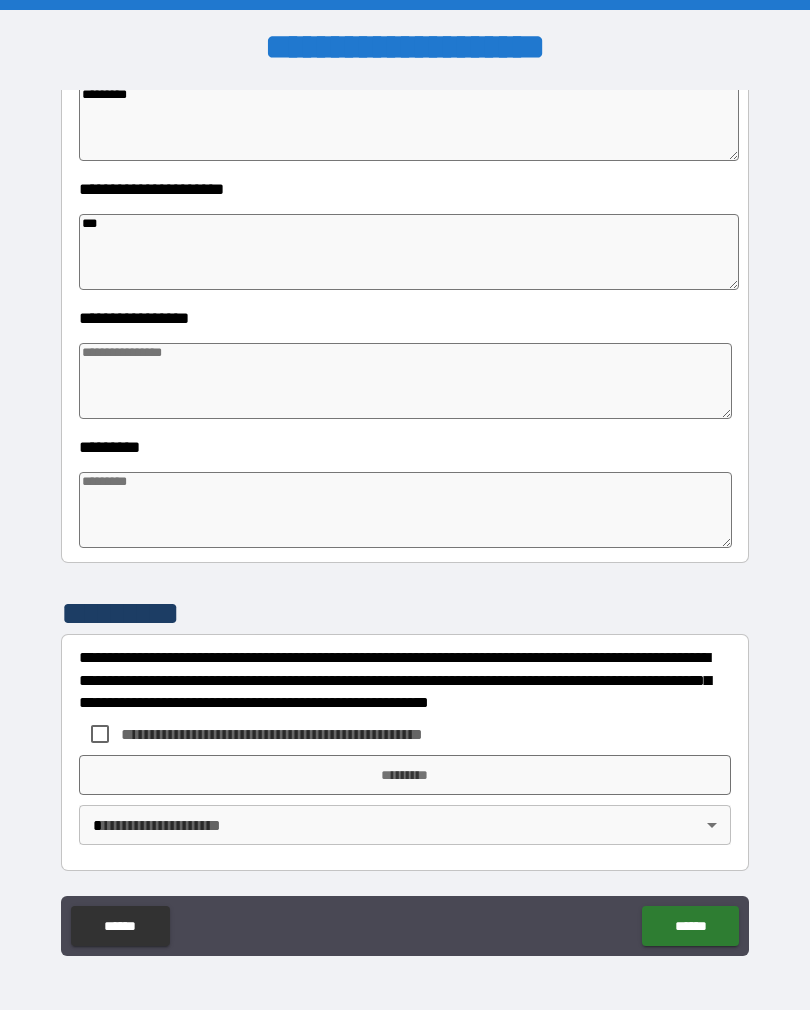 type on "*" 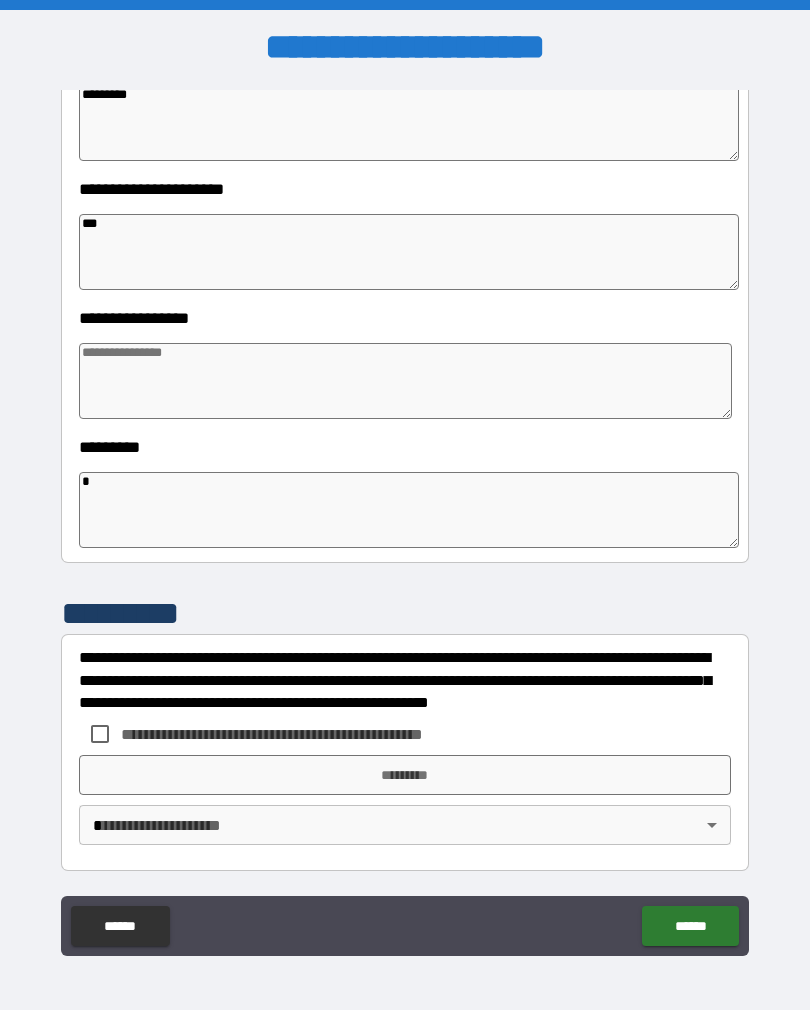 type on "*" 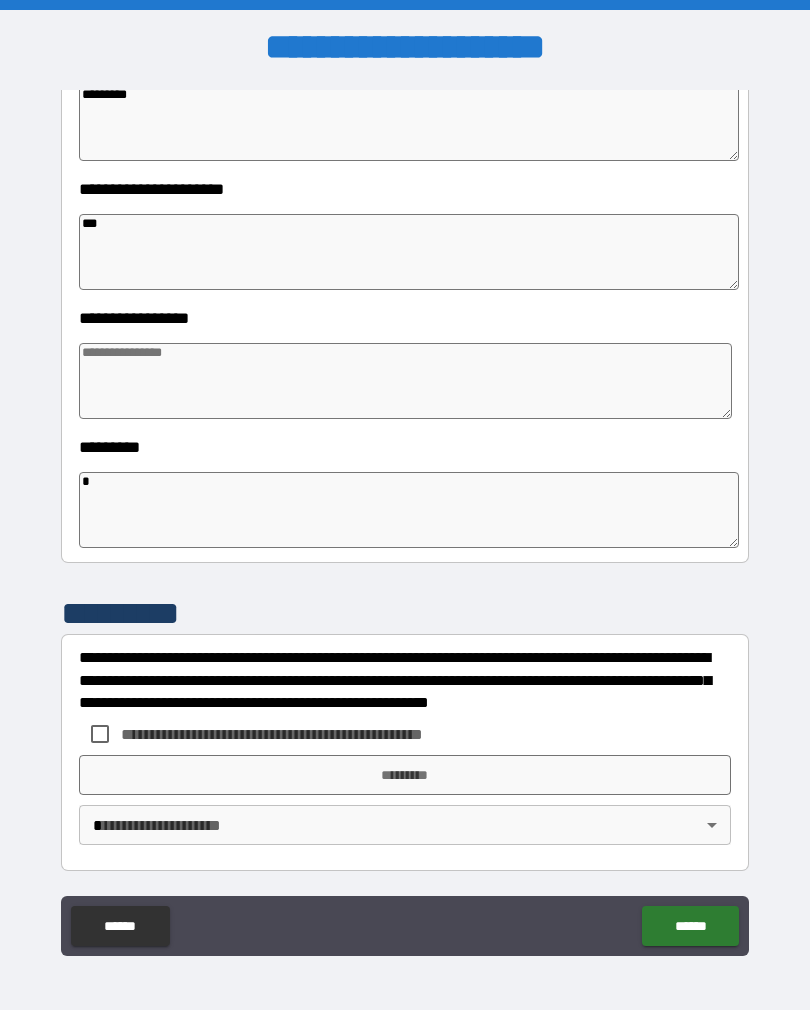 type on "*" 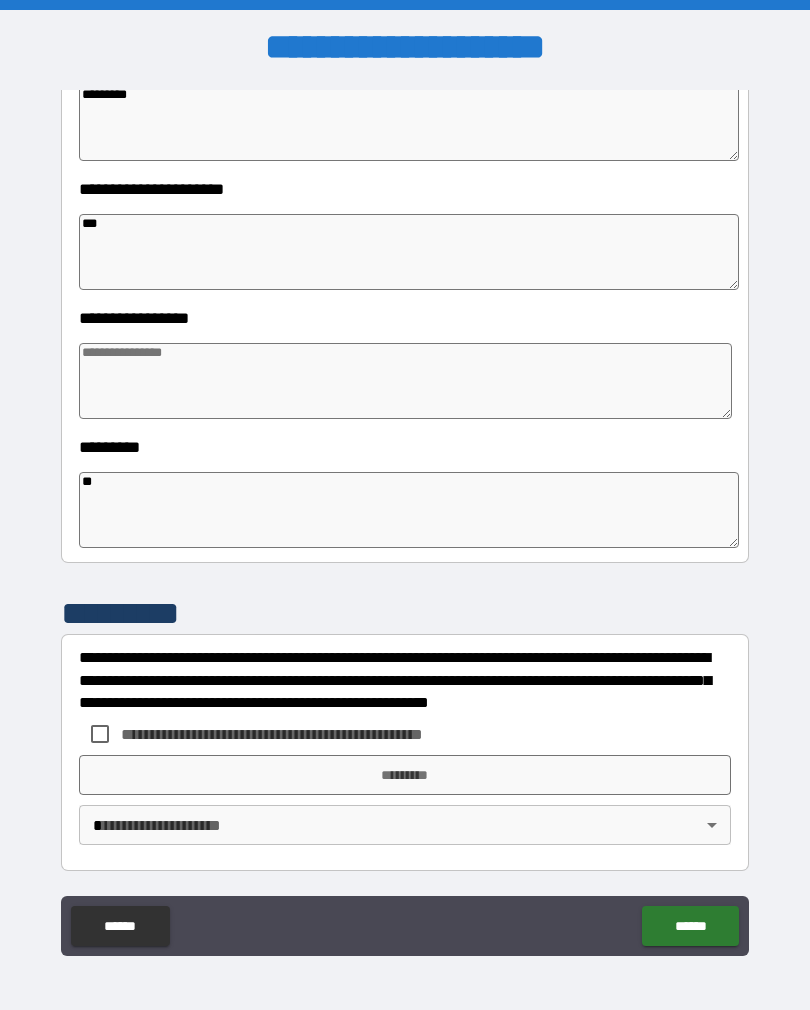 type on "*" 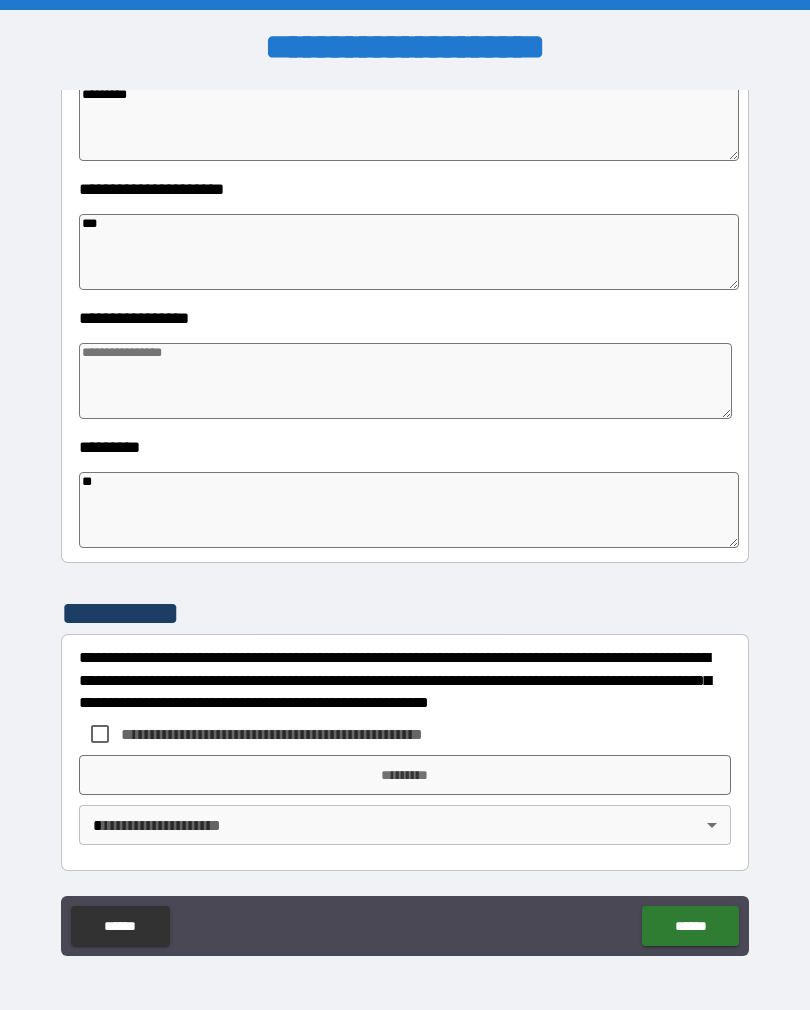 type on "*" 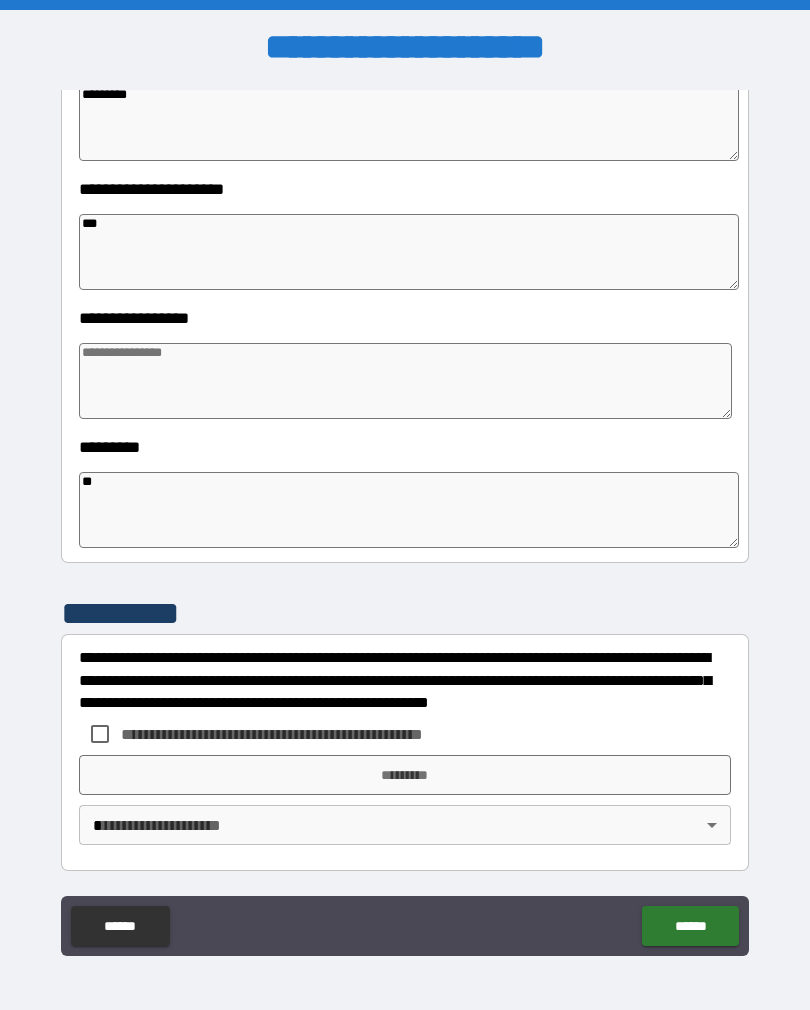type on "*" 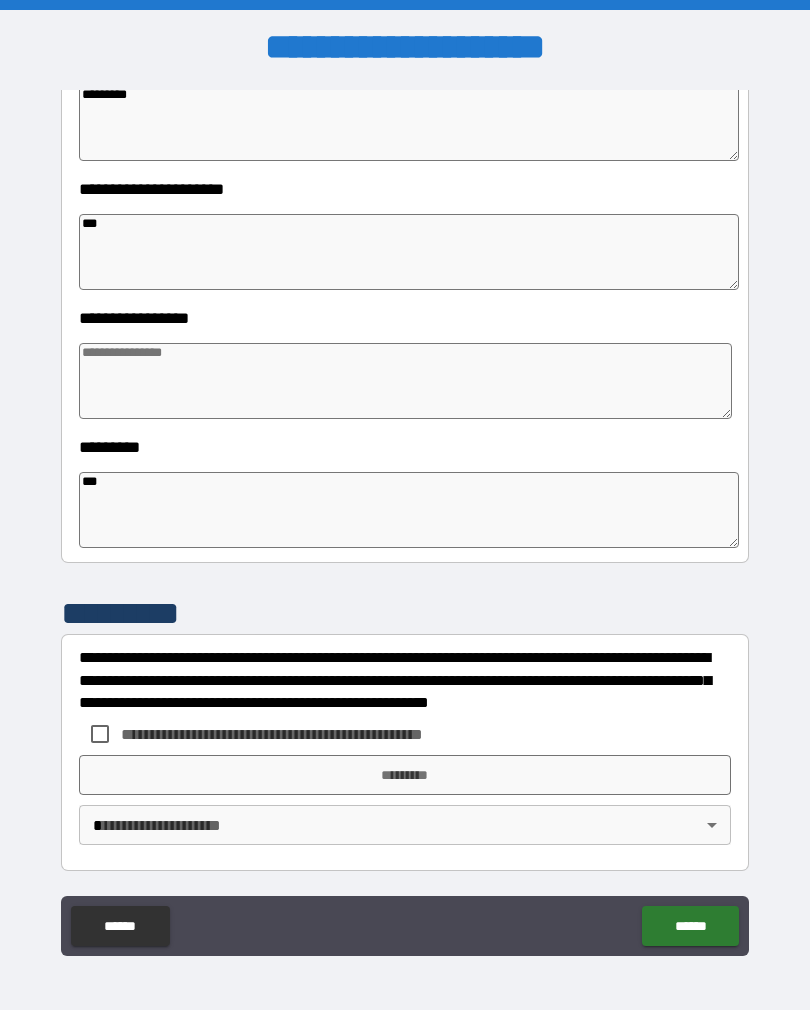 type on "*" 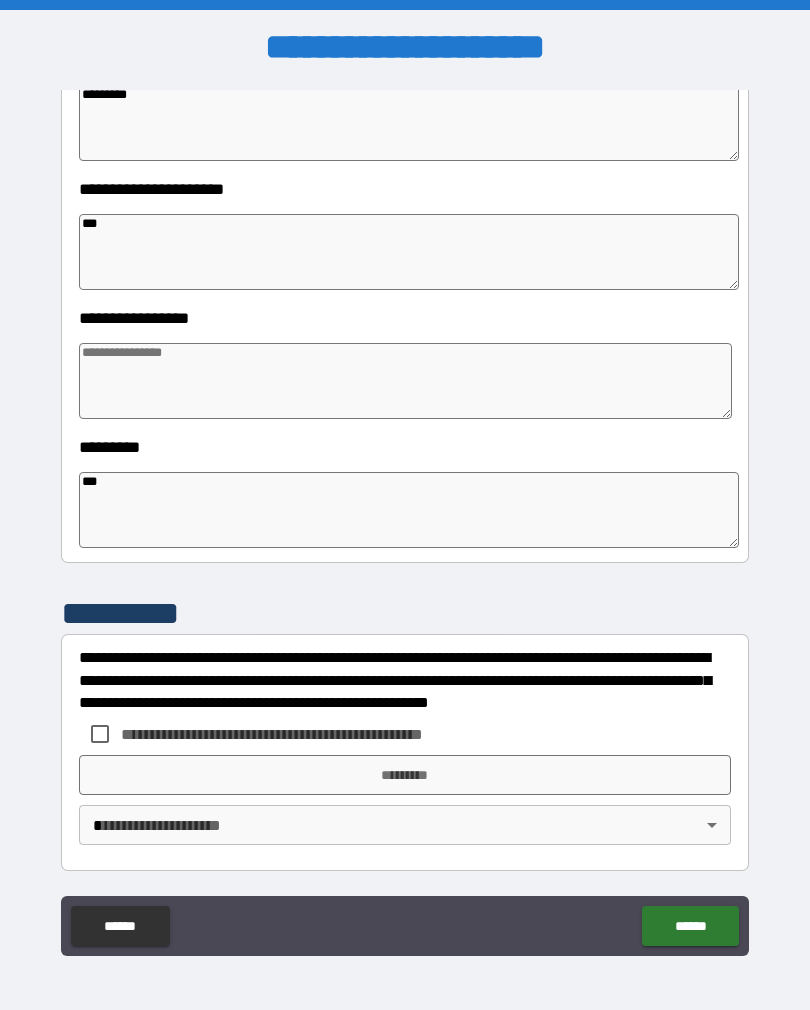 type on "*" 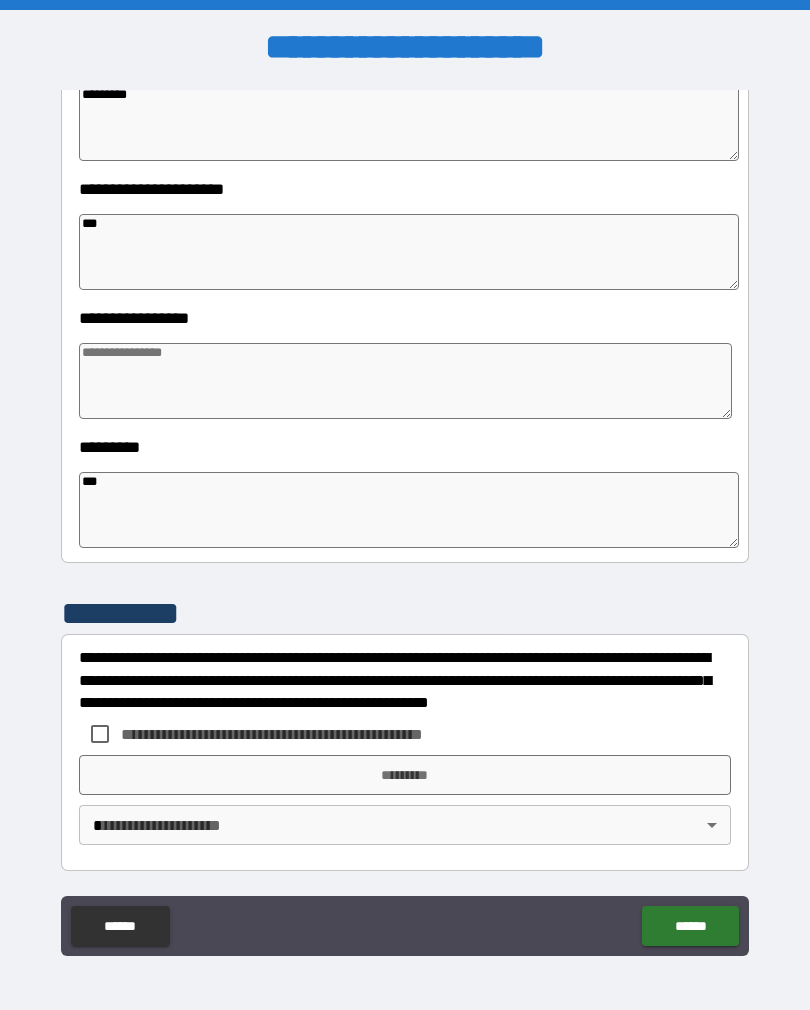 type on "*" 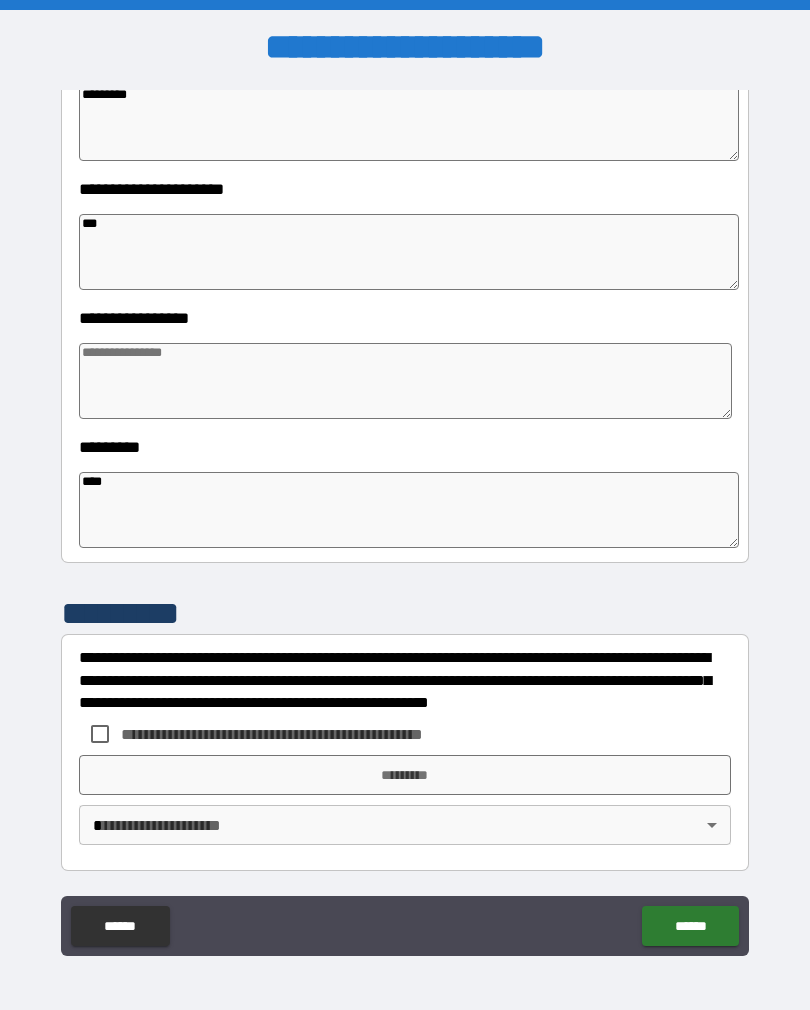 type on "*" 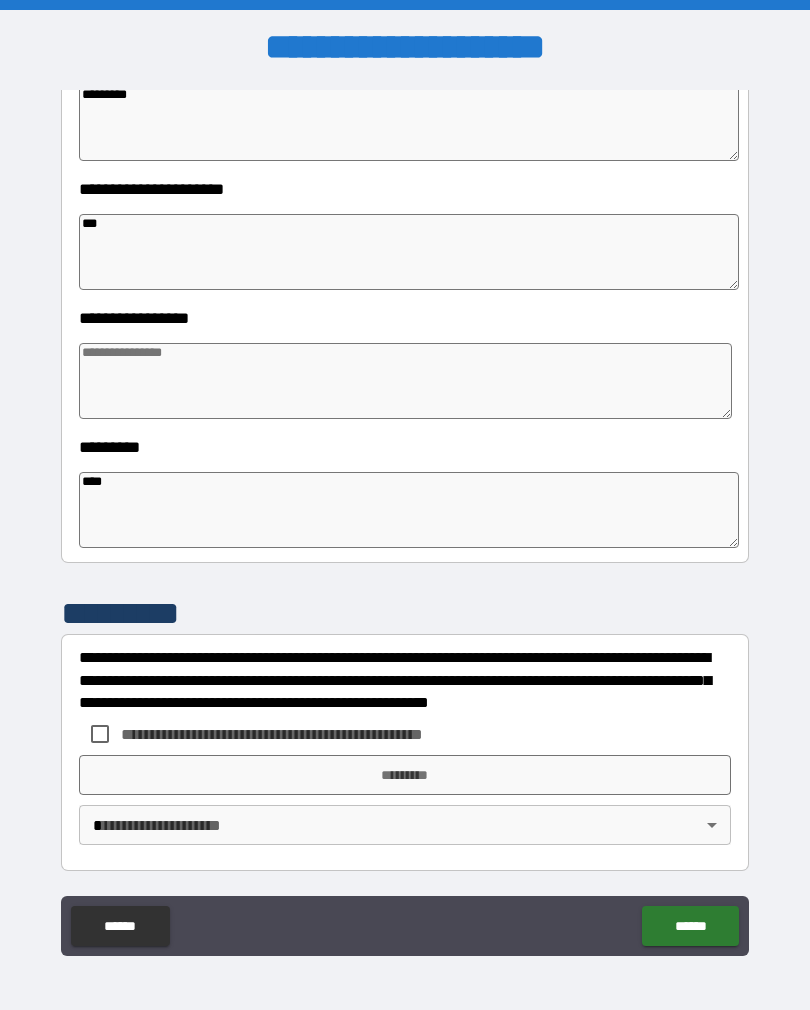 type on "*" 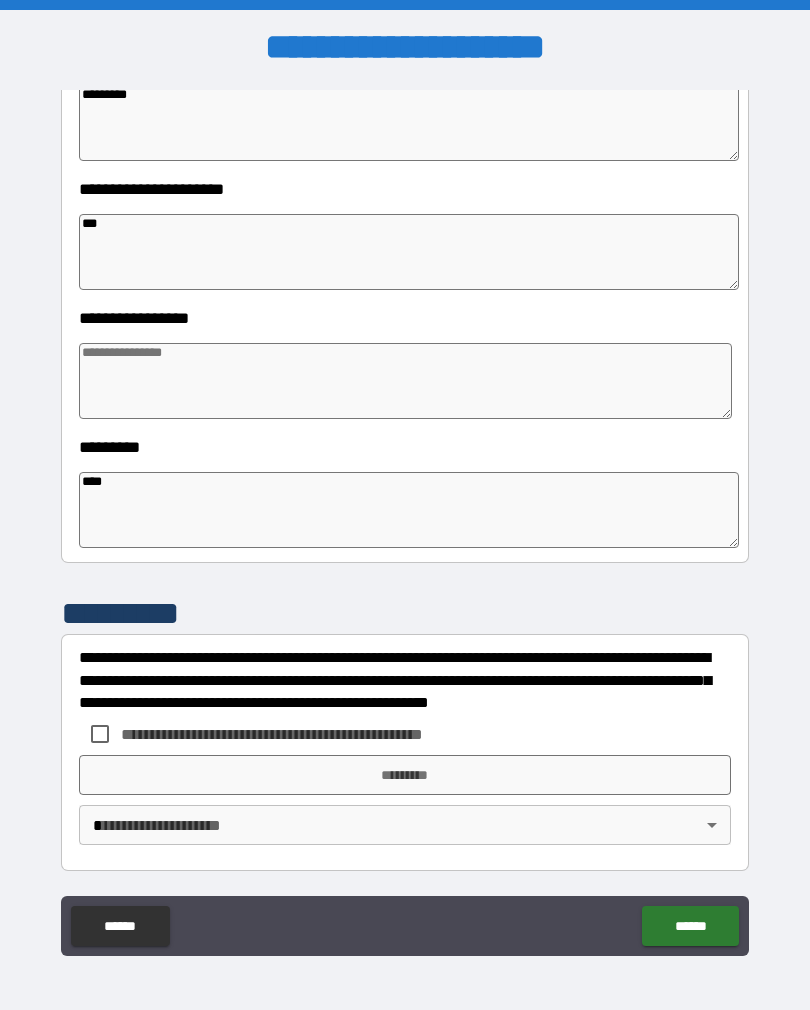 type on "*" 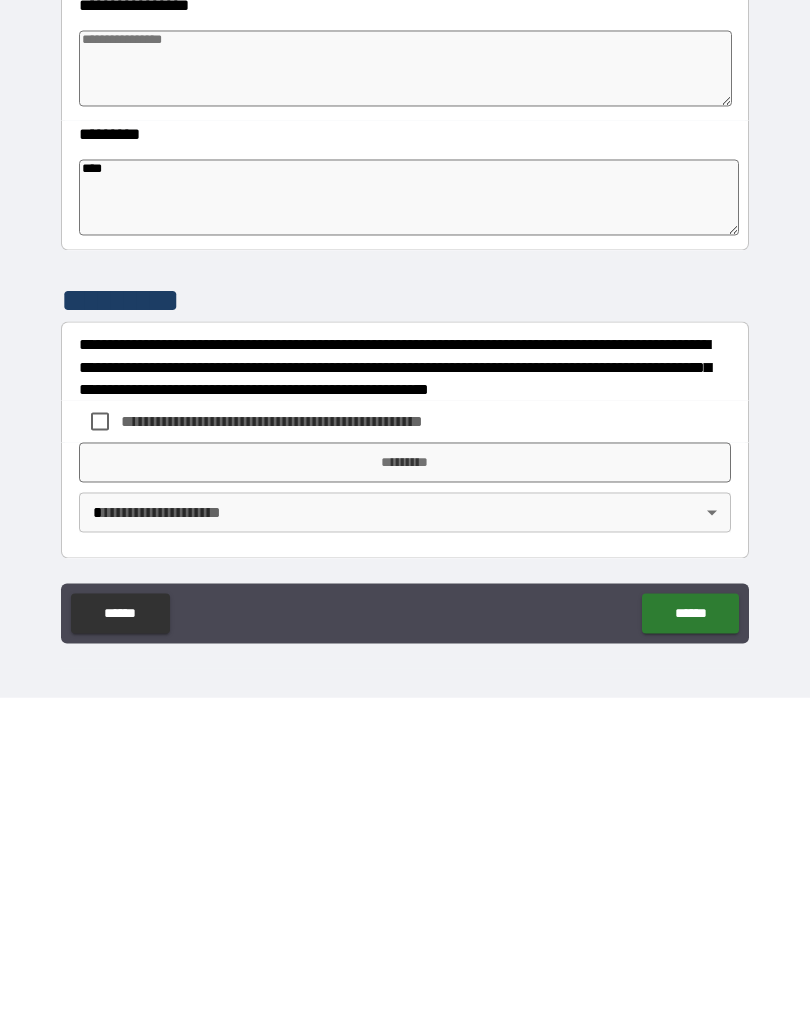 scroll, scrollTop: 31, scrollLeft: 0, axis: vertical 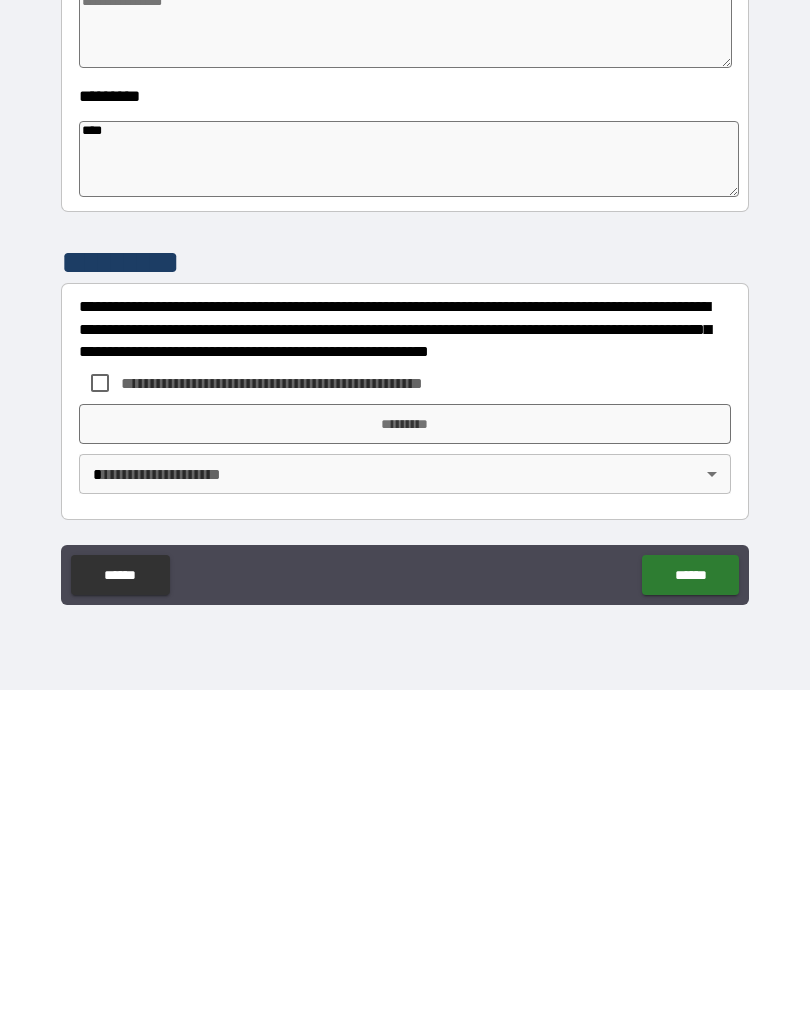type on "****" 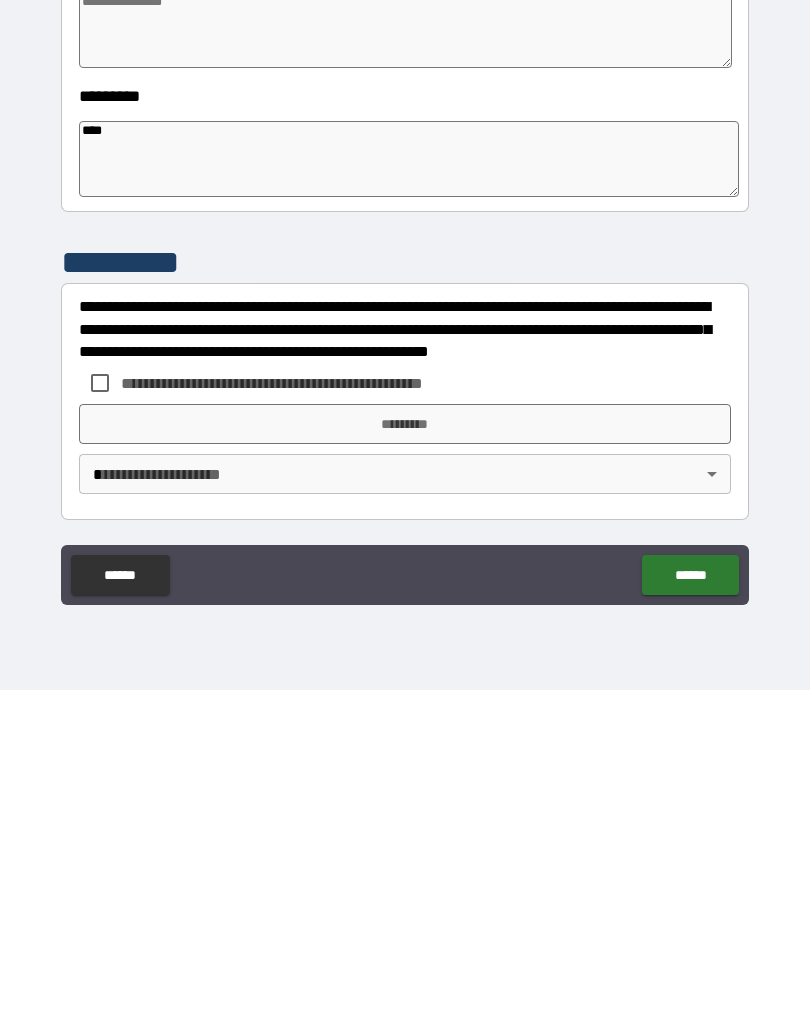 type on "*" 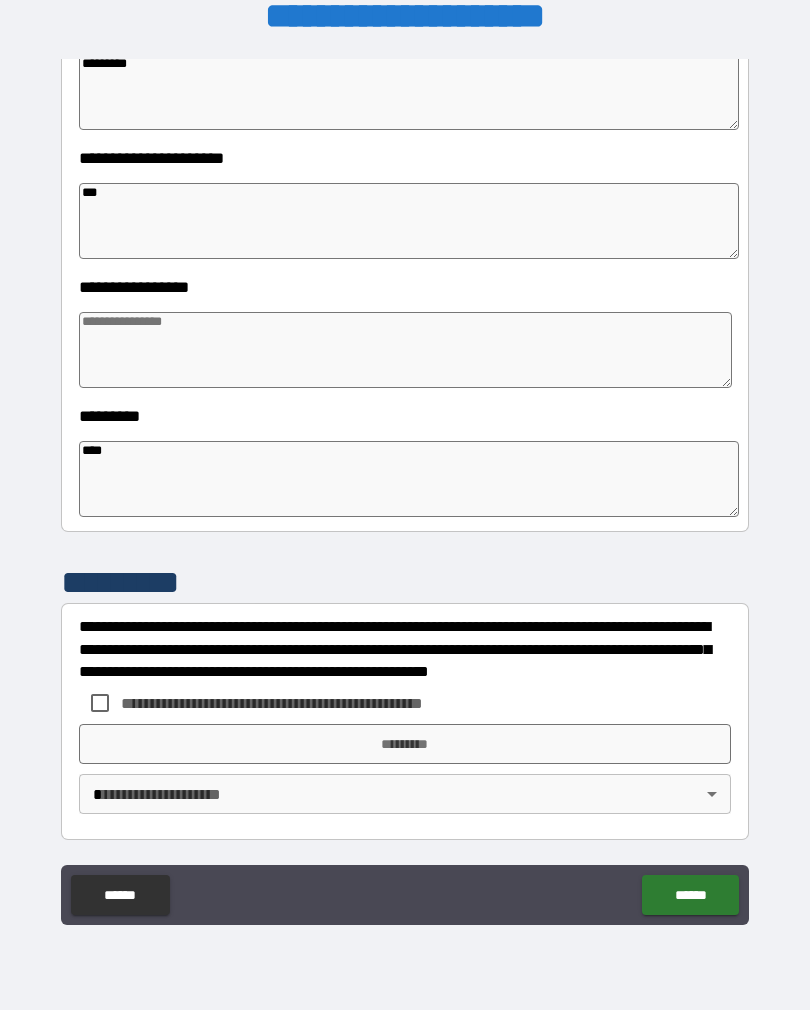 type on "*" 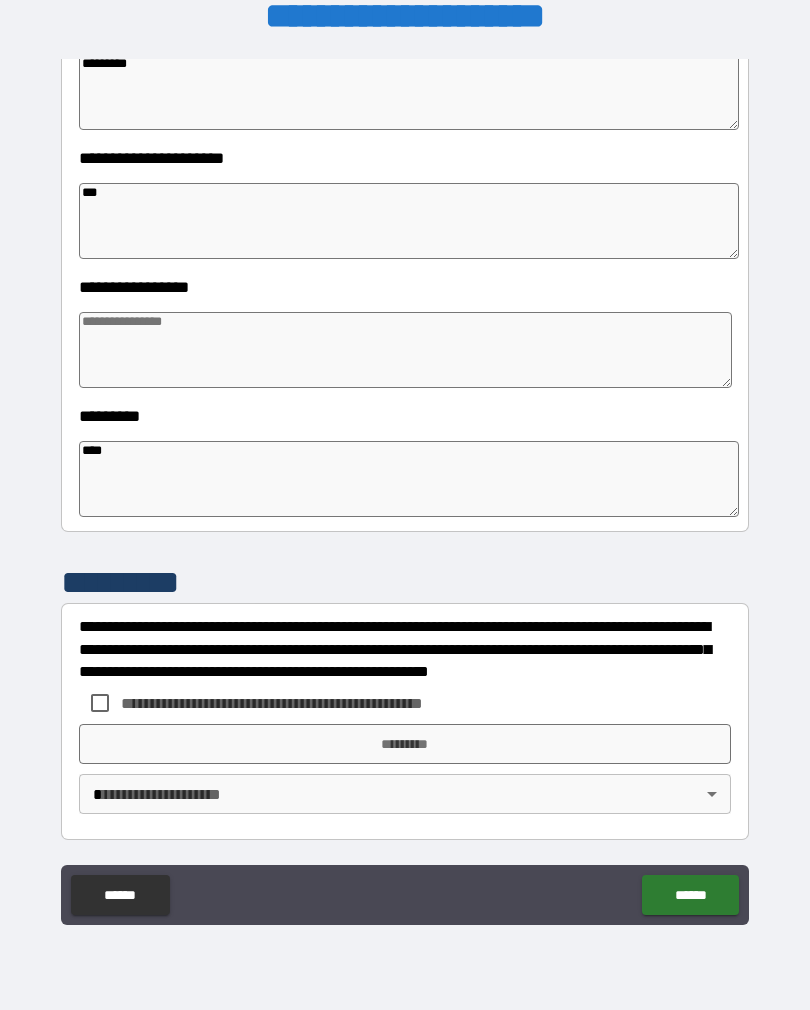 type on "*" 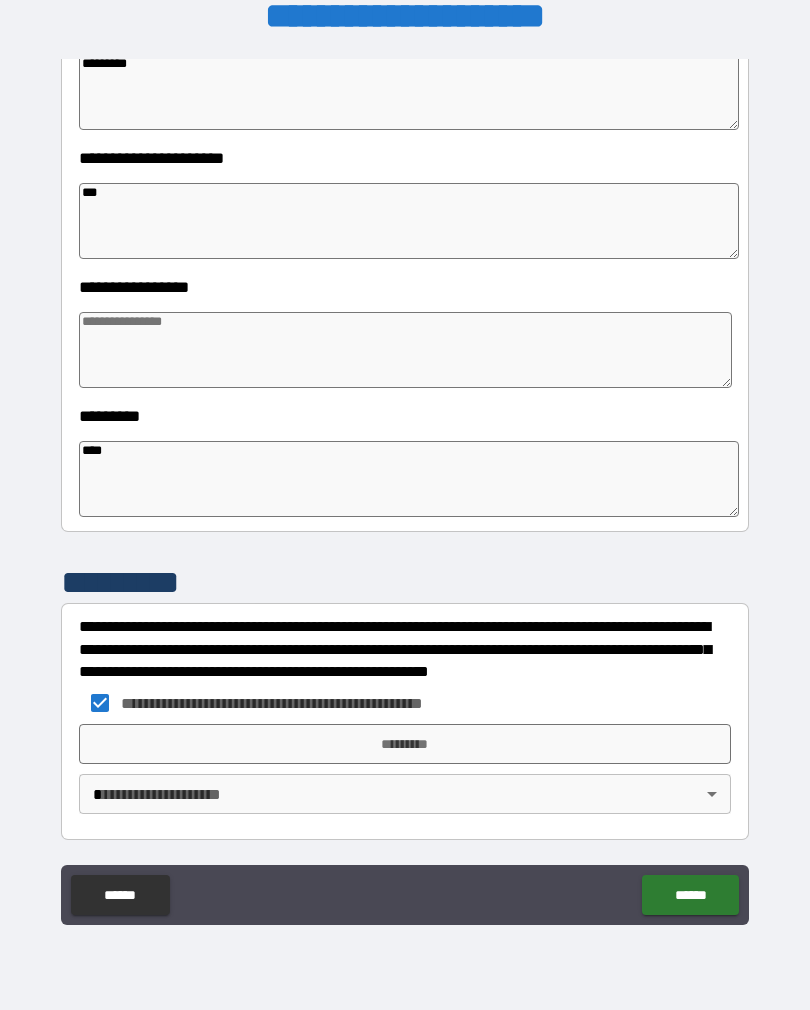 click on "*********" at bounding box center (405, 744) 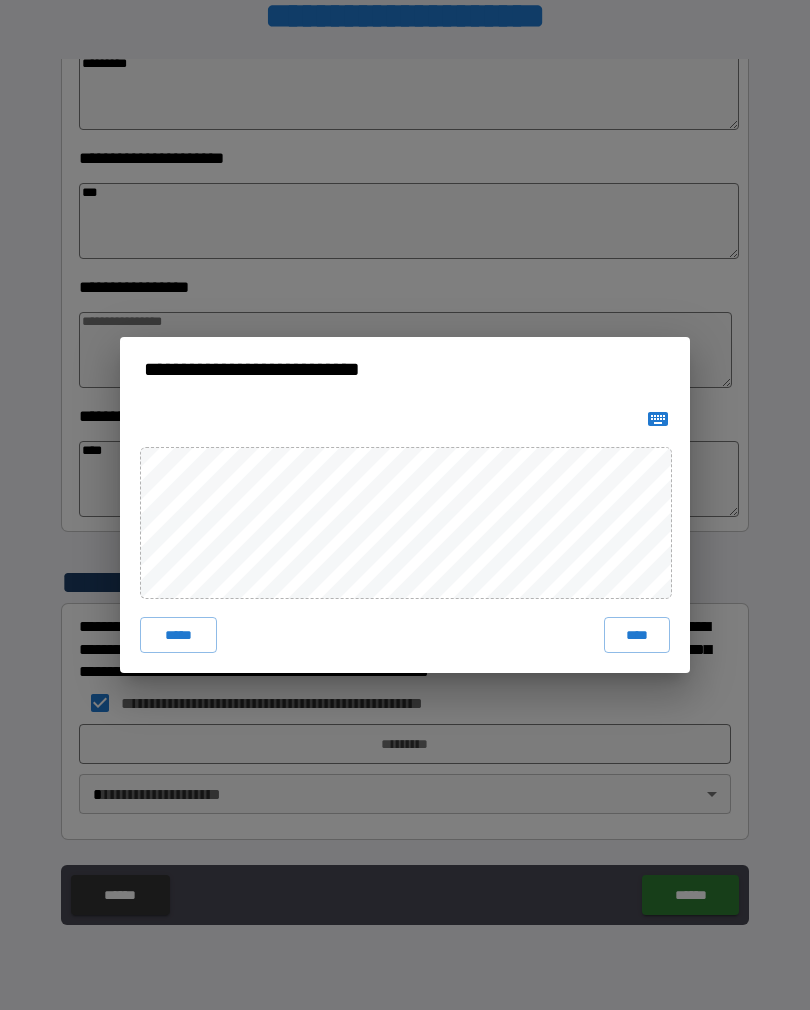 click on "****" at bounding box center (637, 635) 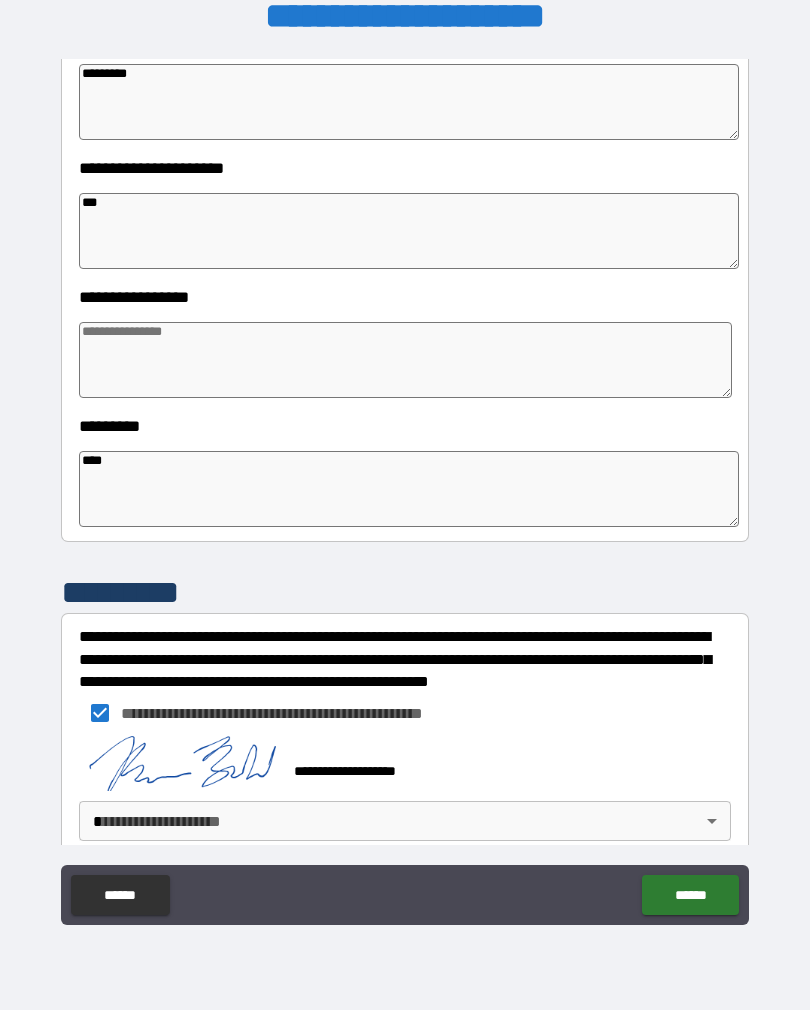click on "[FIRST] [LAST] [CITY] [STATE] [POSTAL_CODE] [COUNTRY] [ADDRESS] [APT] [BUILDING] [FLOOR] [UNIT] [PHONE] [EMAIL]" at bounding box center (405, 489) 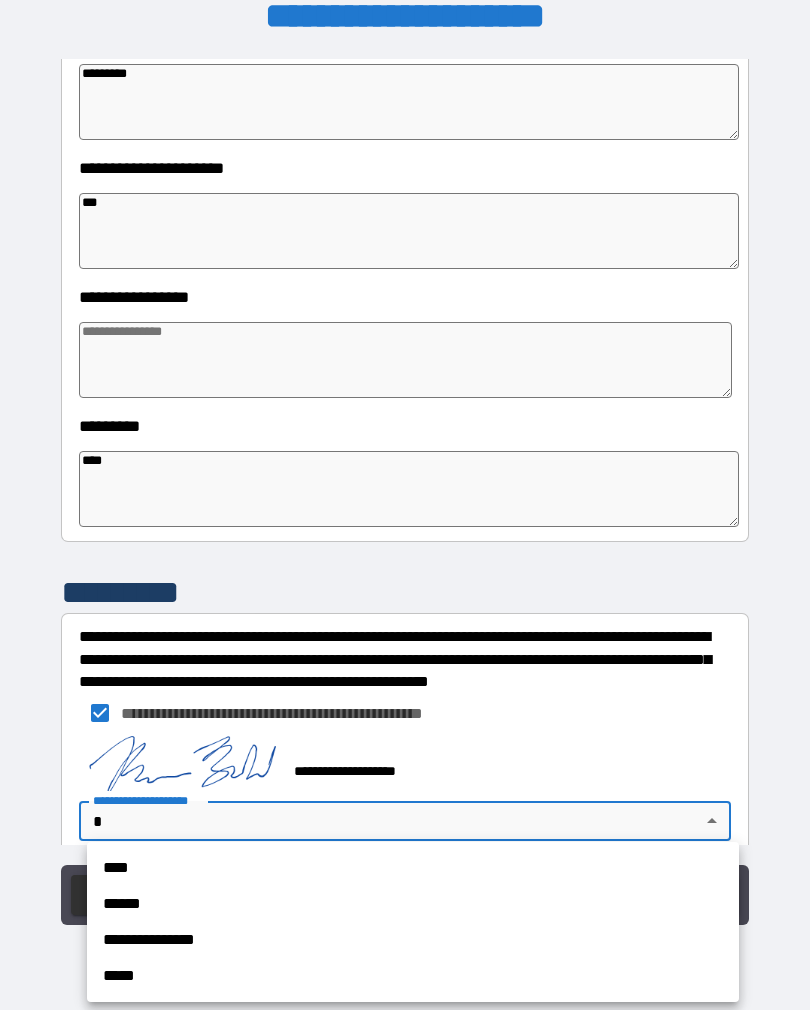 click on "****" at bounding box center [413, 868] 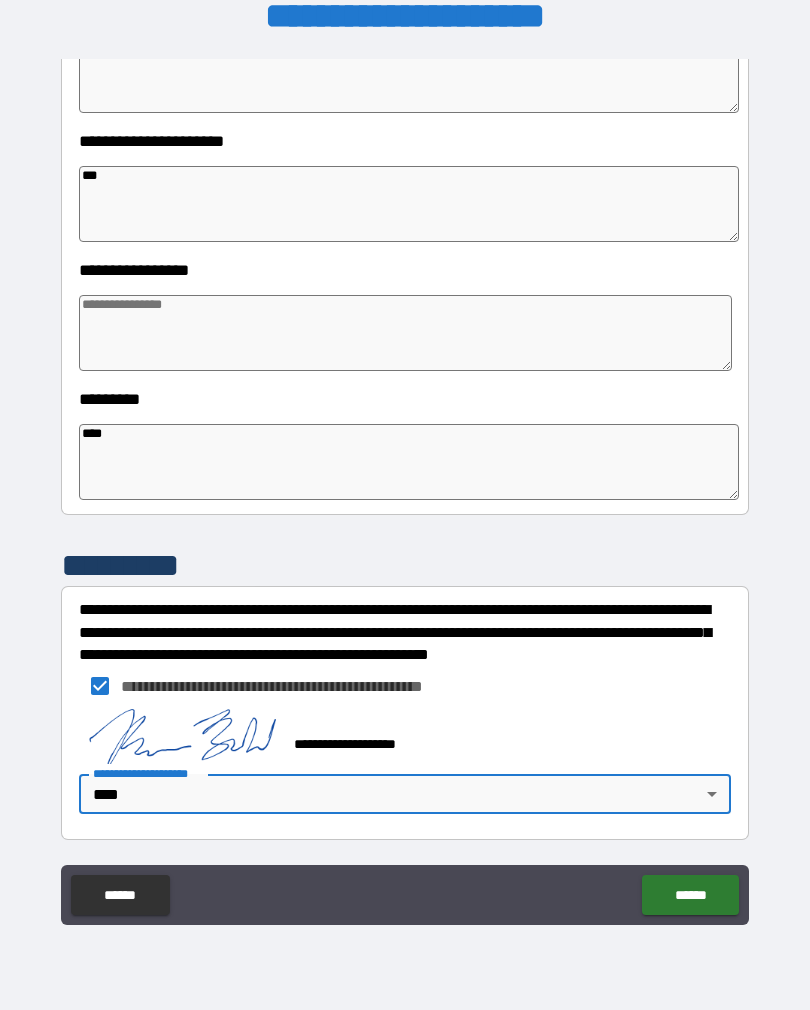 scroll, scrollTop: 409, scrollLeft: 0, axis: vertical 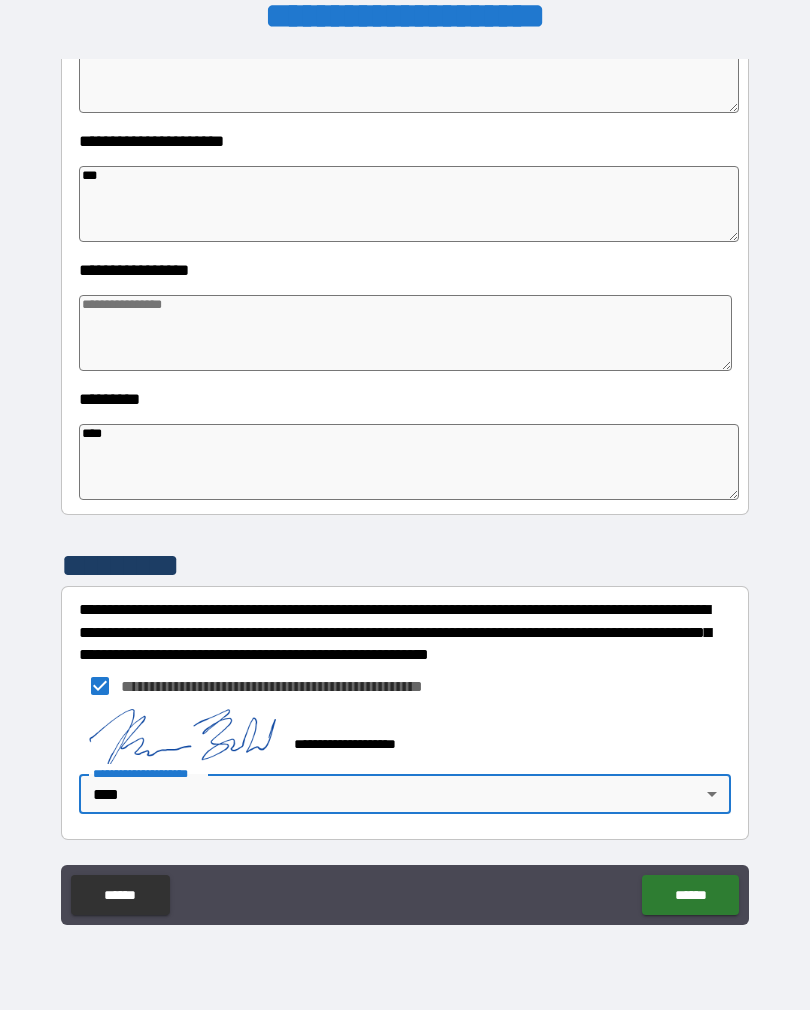 click on "******" at bounding box center [690, 895] 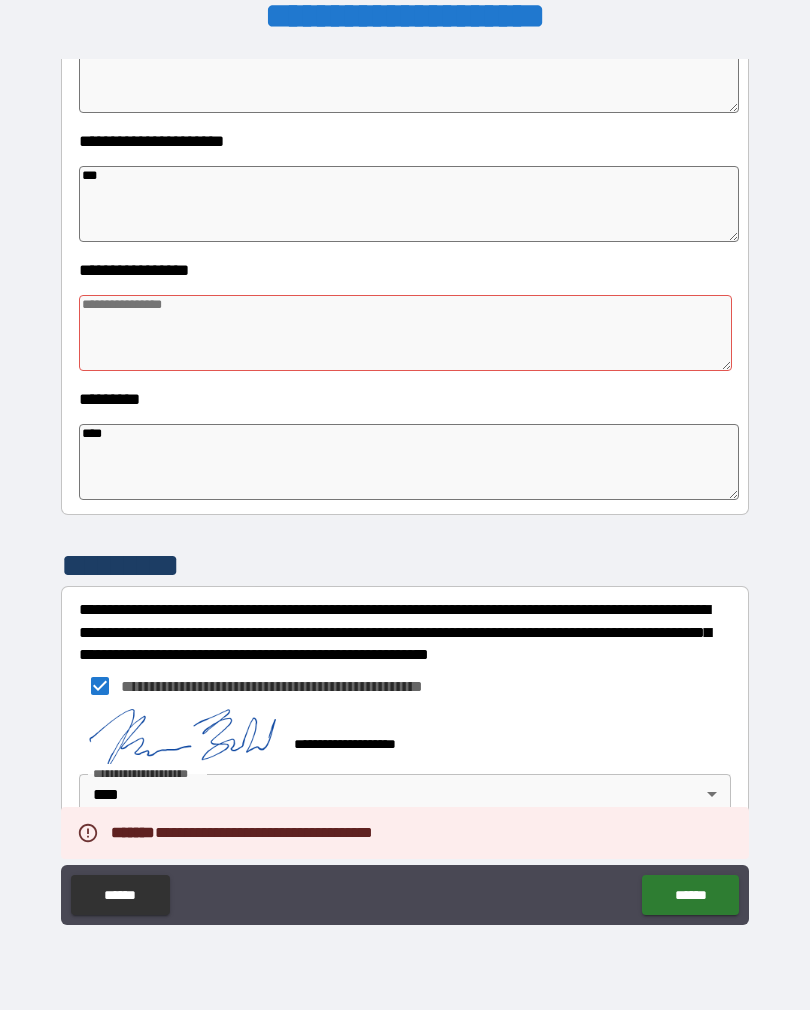 click at bounding box center [405, 333] 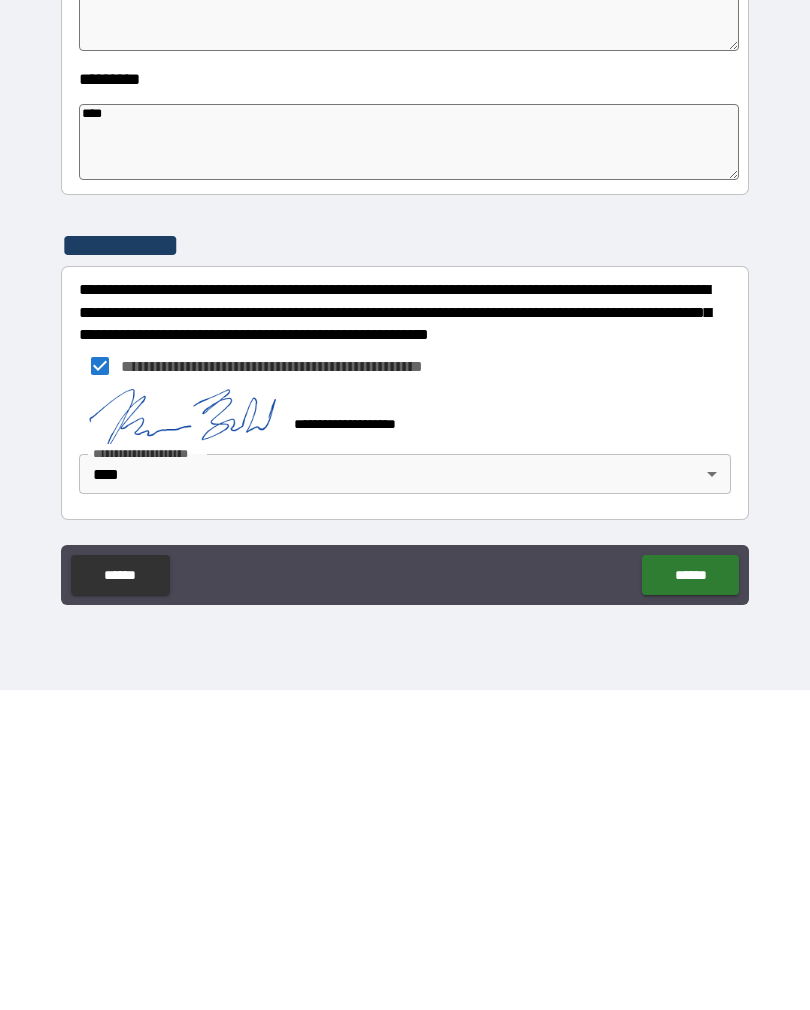 click on "******" at bounding box center (690, 895) 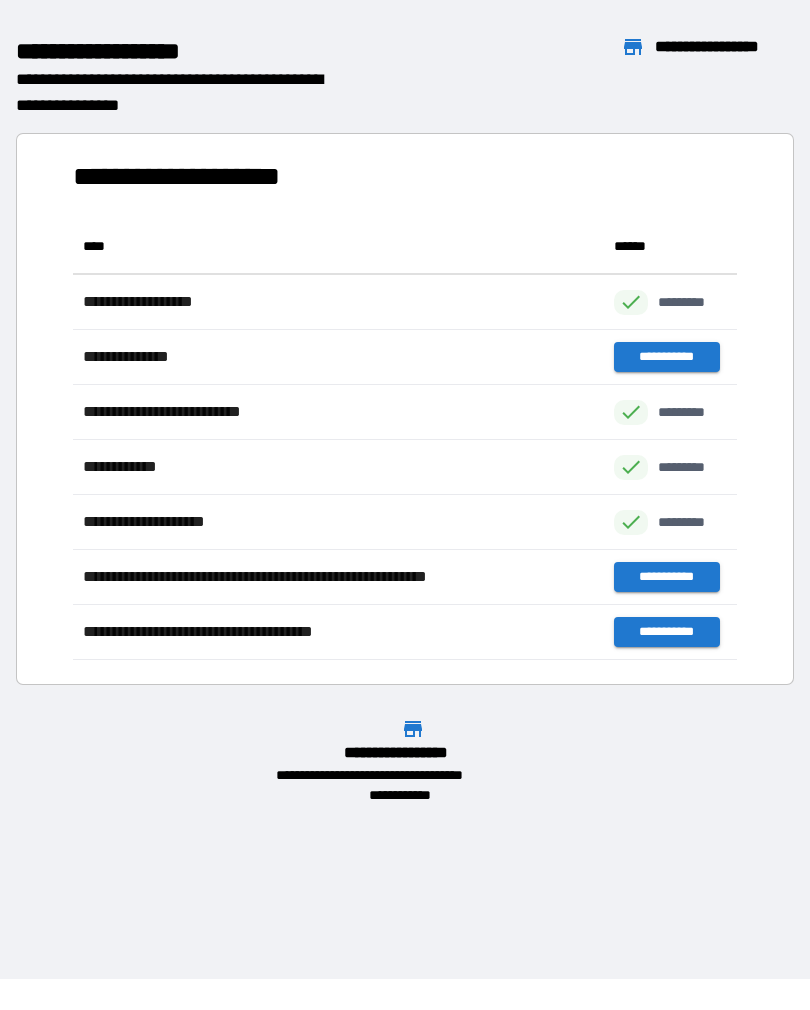 scroll, scrollTop: 1, scrollLeft: 1, axis: both 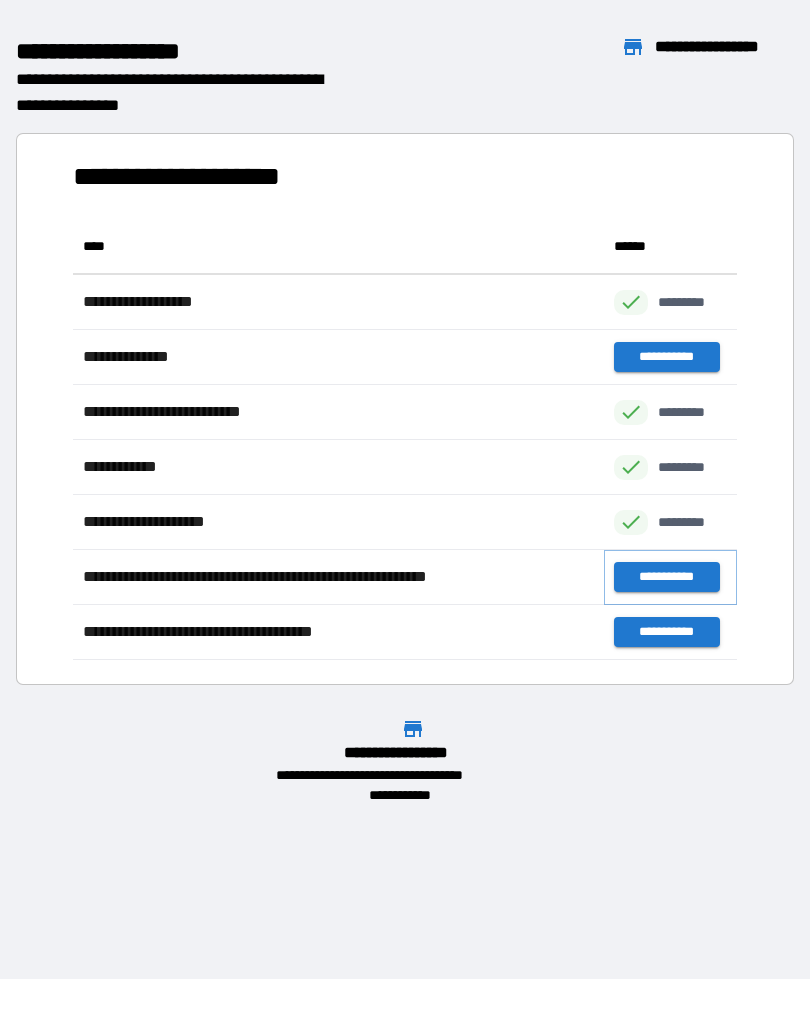 click on "**********" at bounding box center [666, 577] 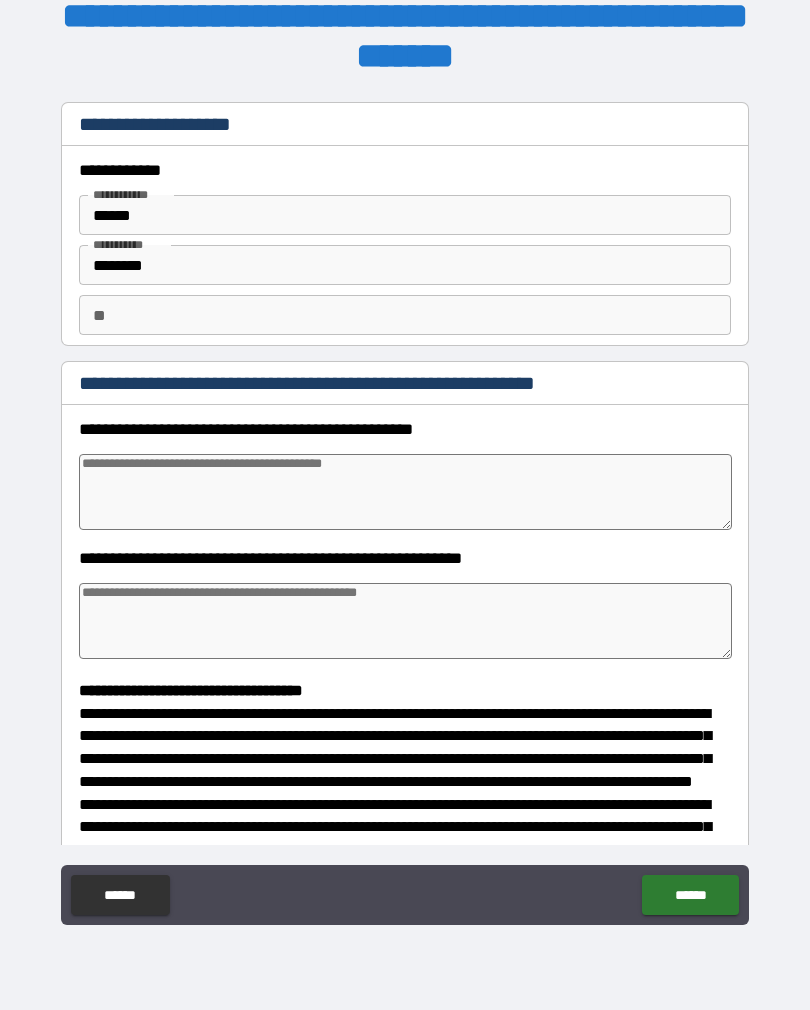 click at bounding box center [405, 492] 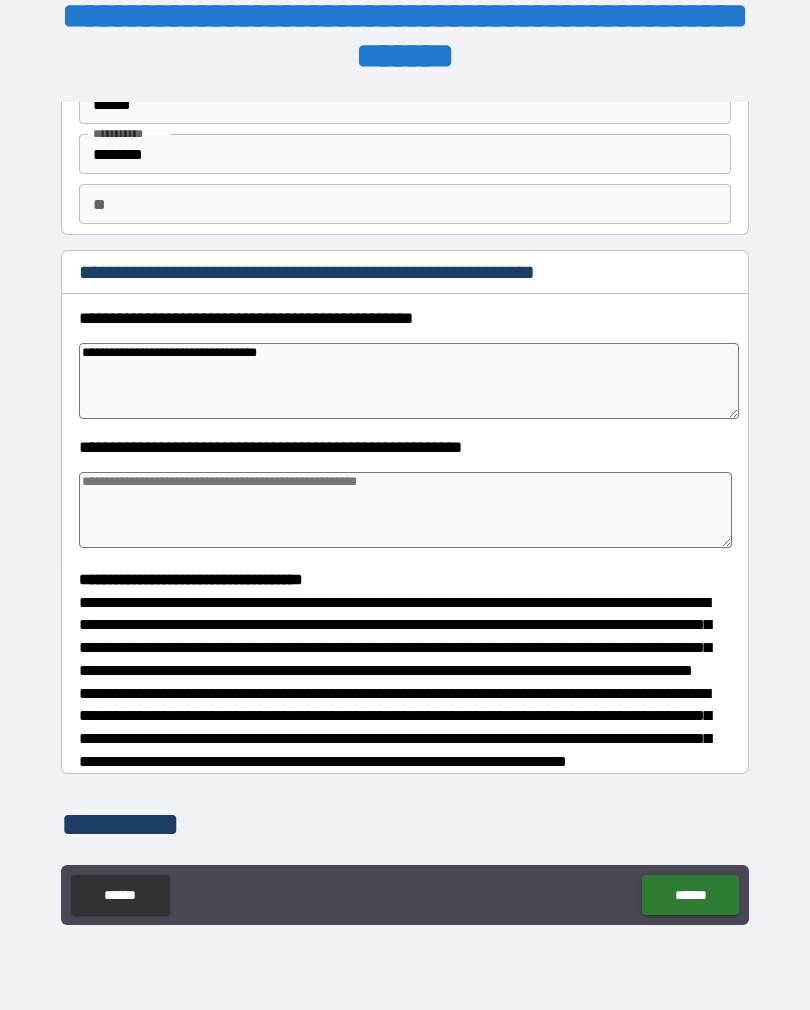scroll, scrollTop: 127, scrollLeft: 0, axis: vertical 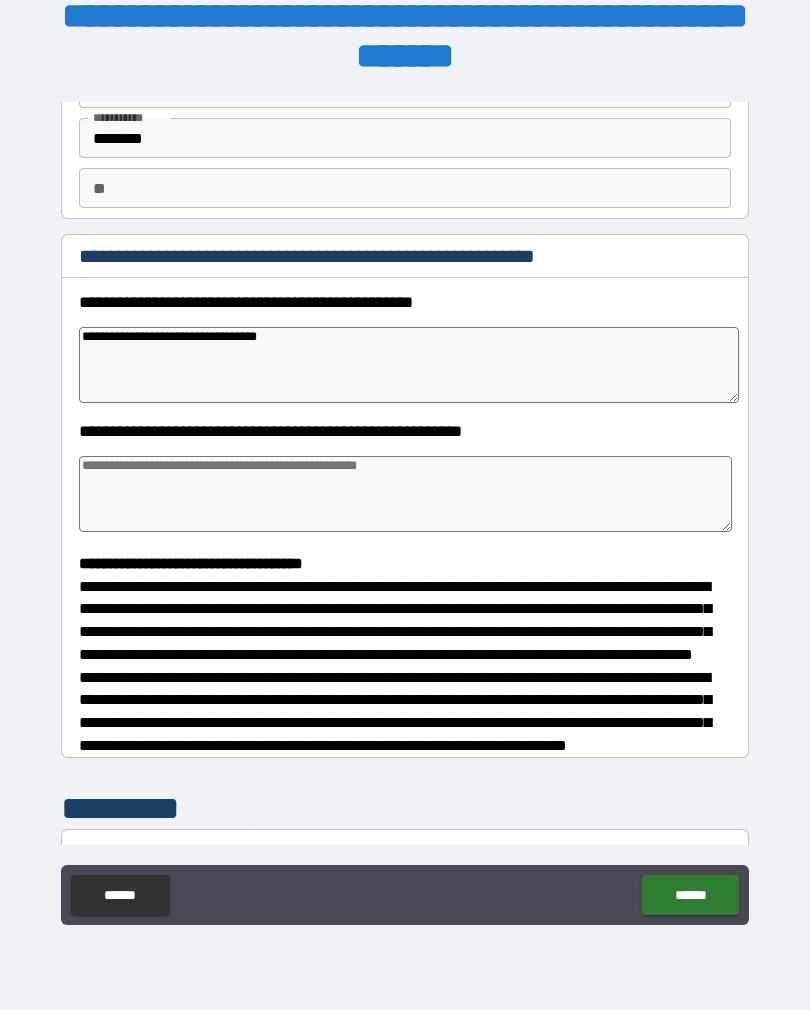 click at bounding box center (405, 494) 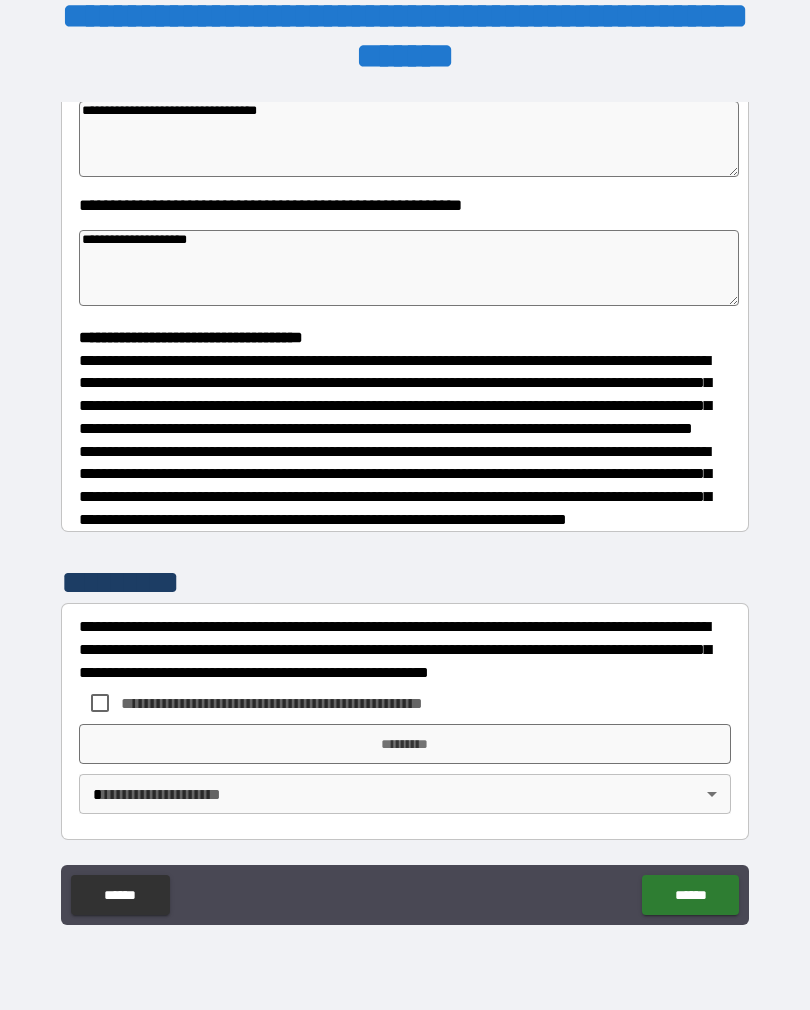 scroll, scrollTop: 391, scrollLeft: 0, axis: vertical 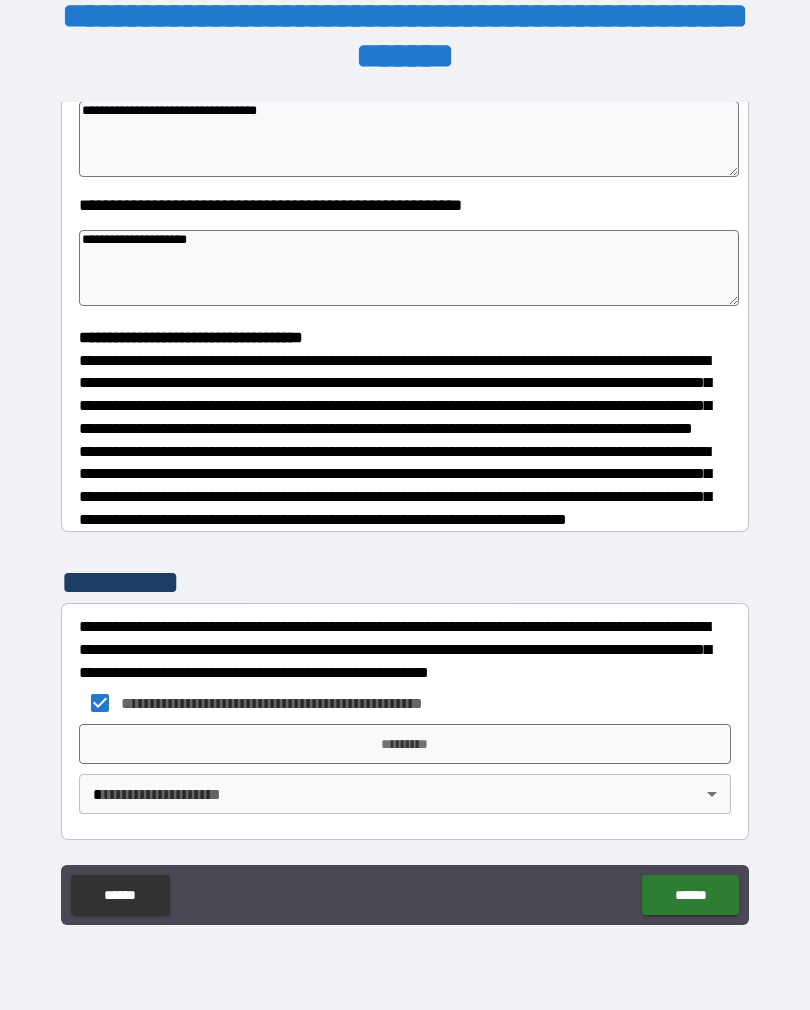 click on "*********" at bounding box center [405, 744] 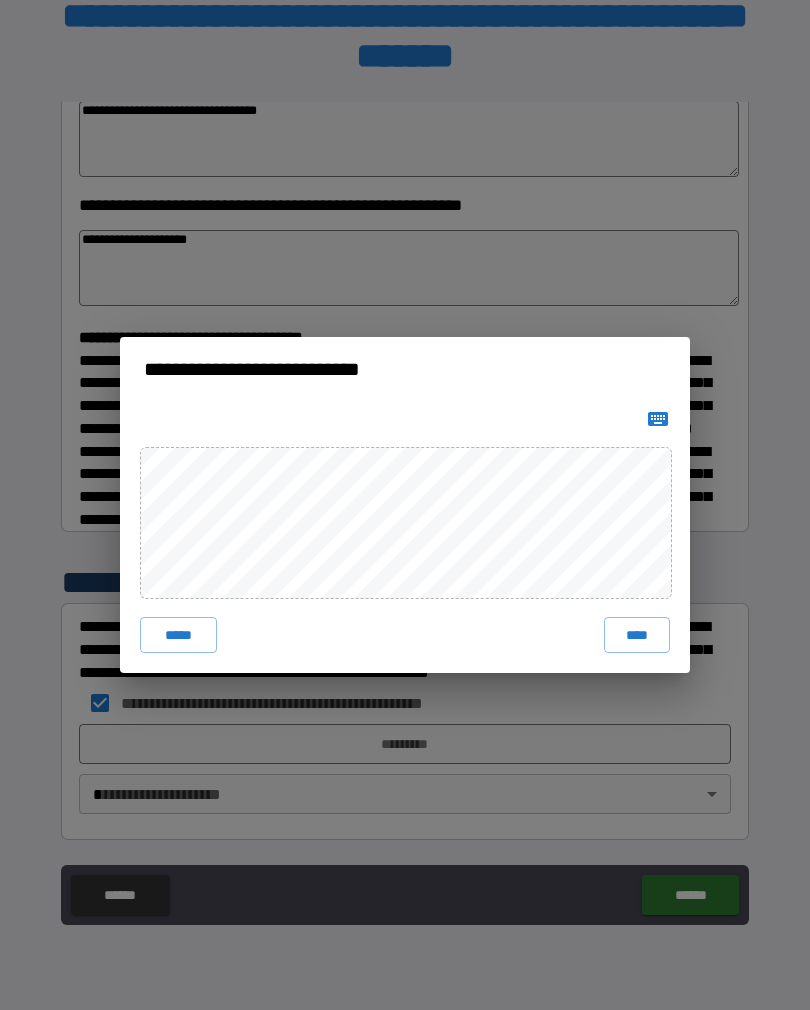 click on "****" at bounding box center [637, 635] 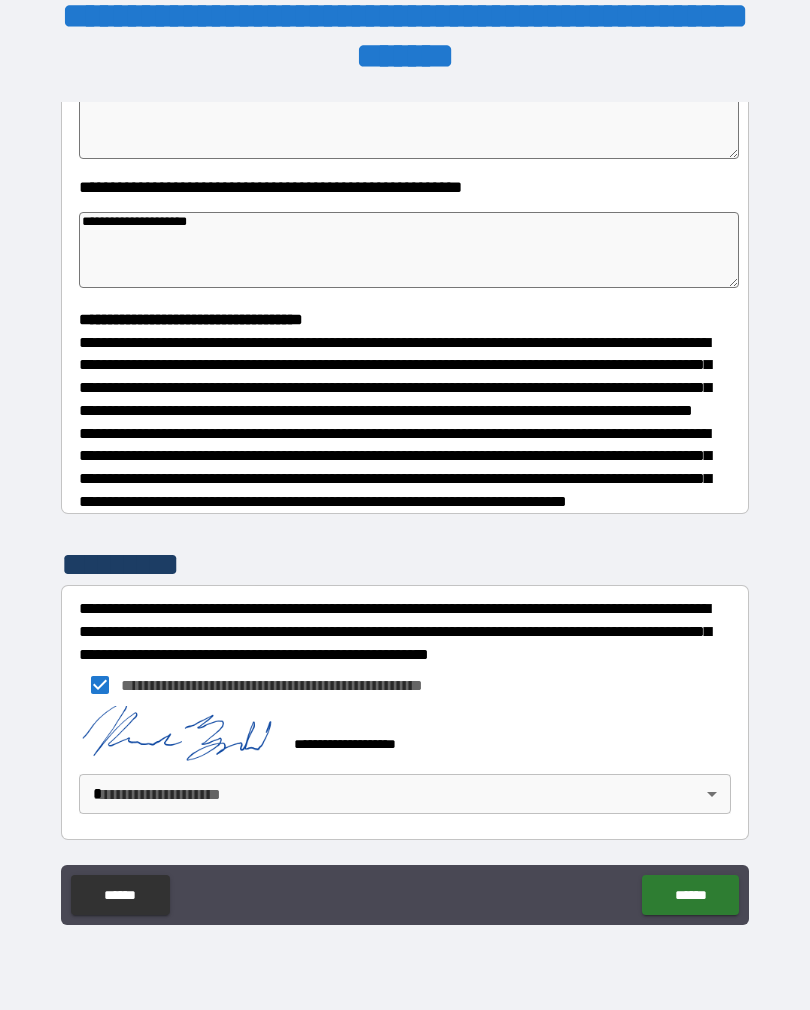 click on "[FIRST] [LAST] [CITY] [STATE] [POSTAL_CODE] [COUNTRY] [ADDRESS] [APT] [BUILDING] [FLOOR] [UNIT] [PHONE] [EMAIL]" at bounding box center (405, 489) 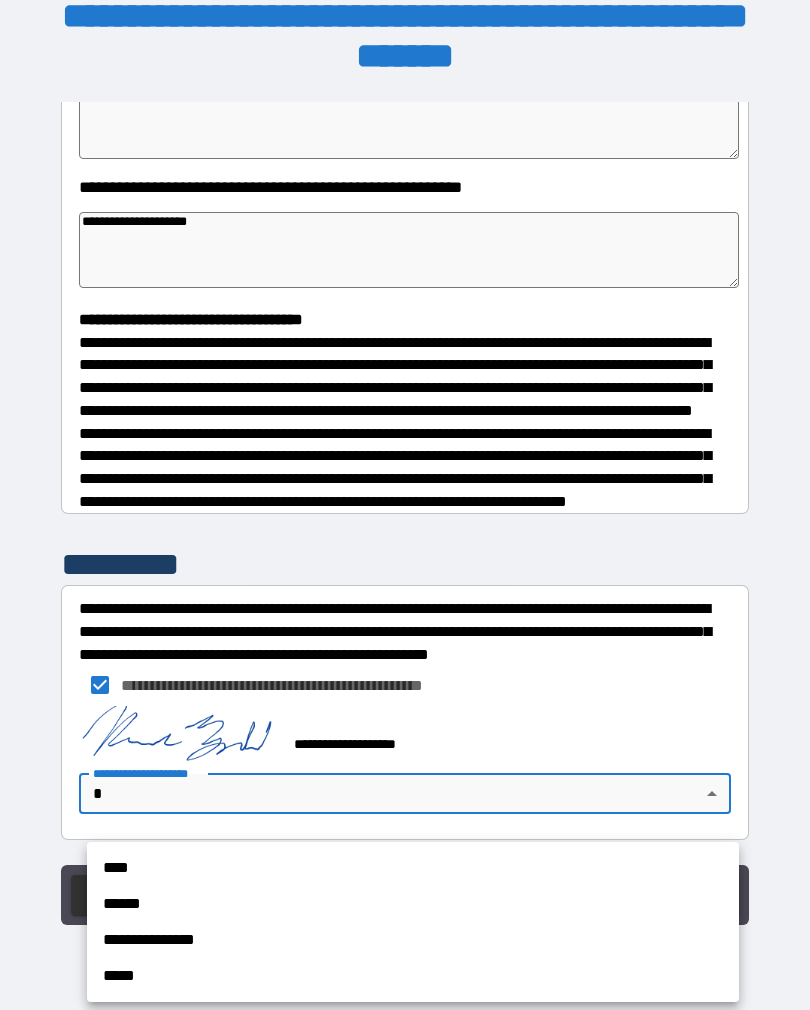 click on "****" at bounding box center [413, 868] 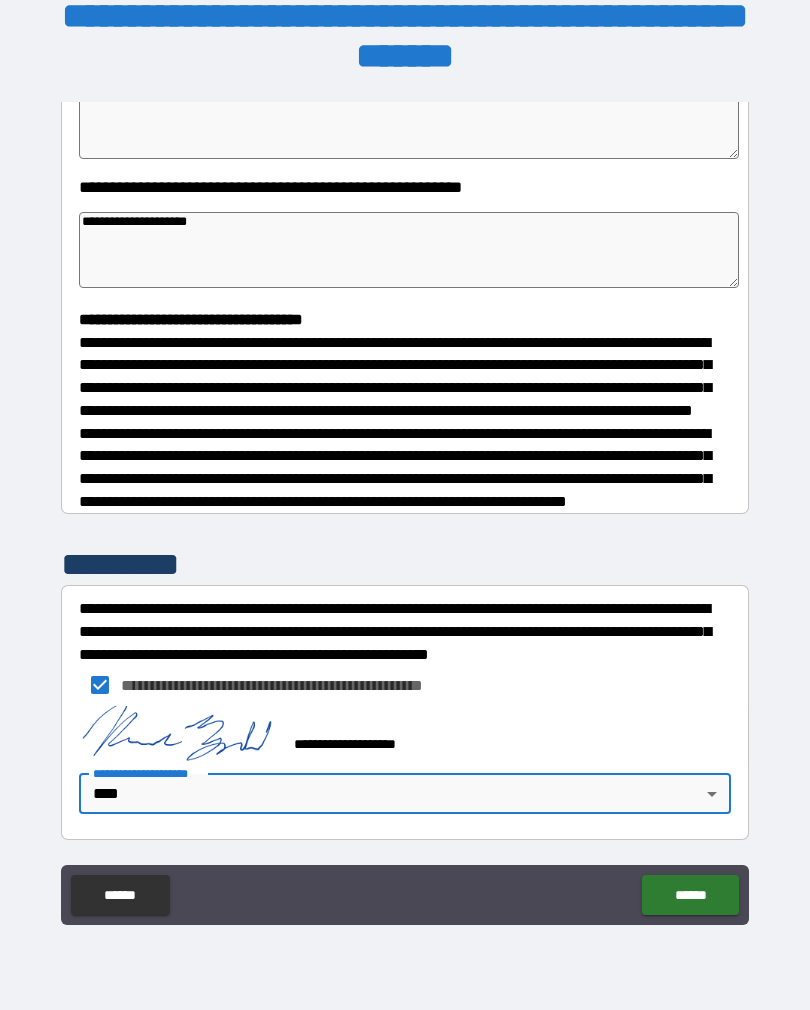 scroll, scrollTop: 408, scrollLeft: 0, axis: vertical 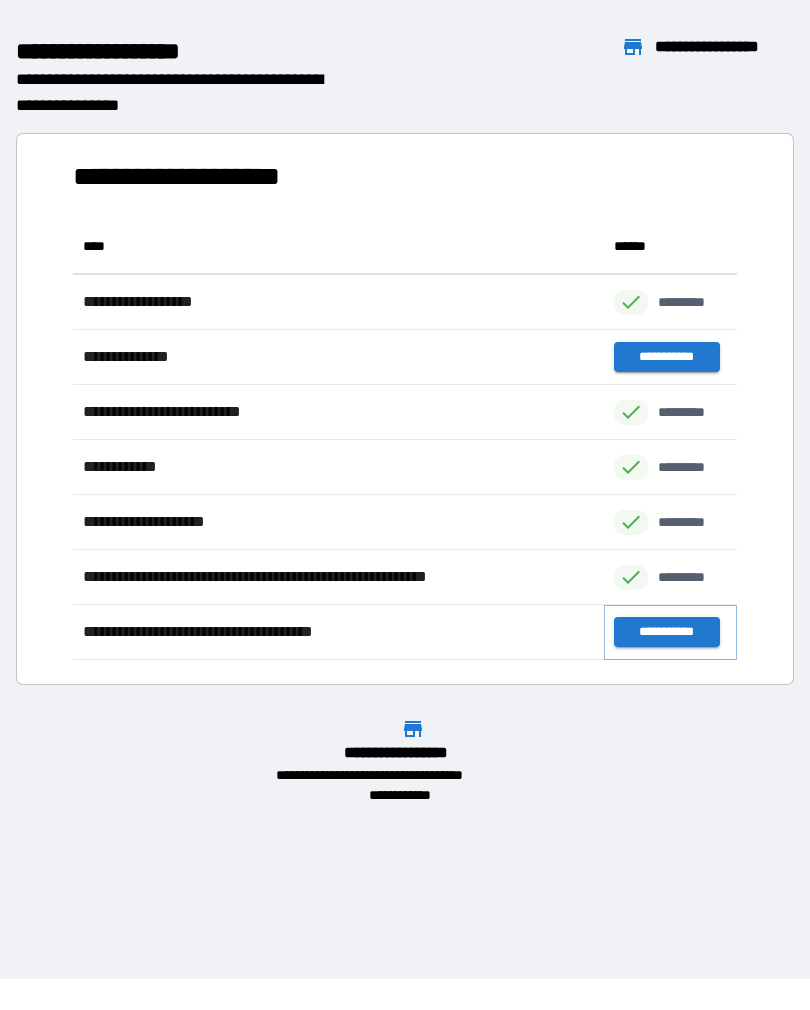 click on "**********" at bounding box center (666, 632) 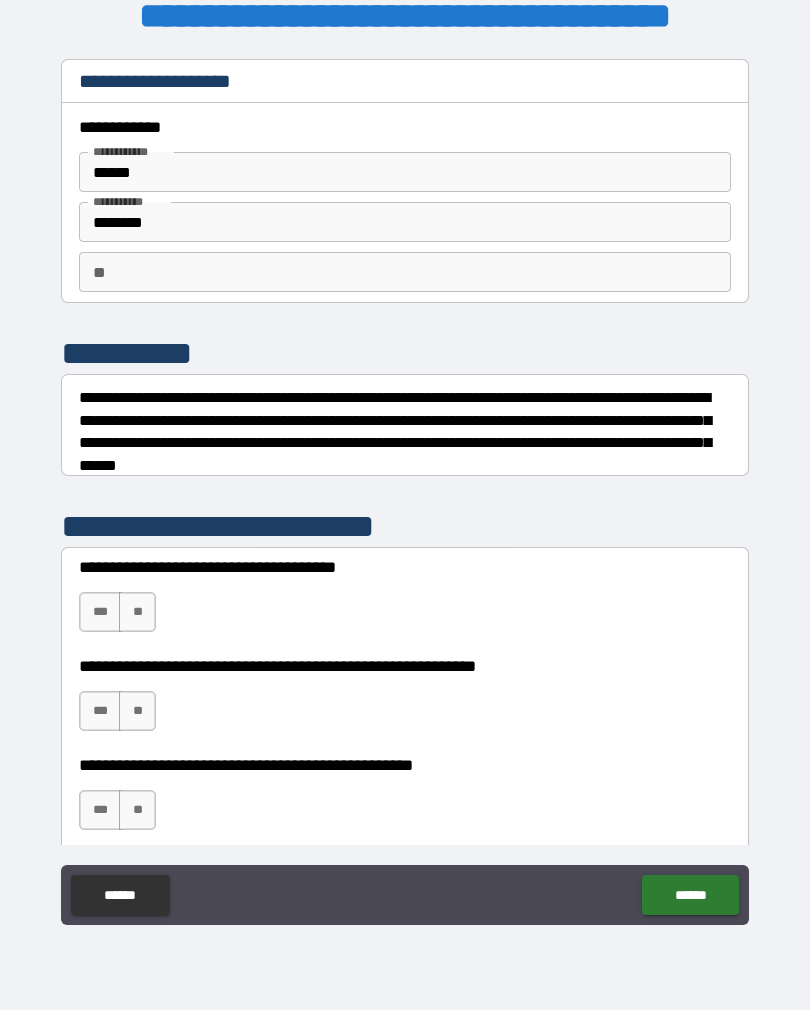 click on "**" at bounding box center [137, 612] 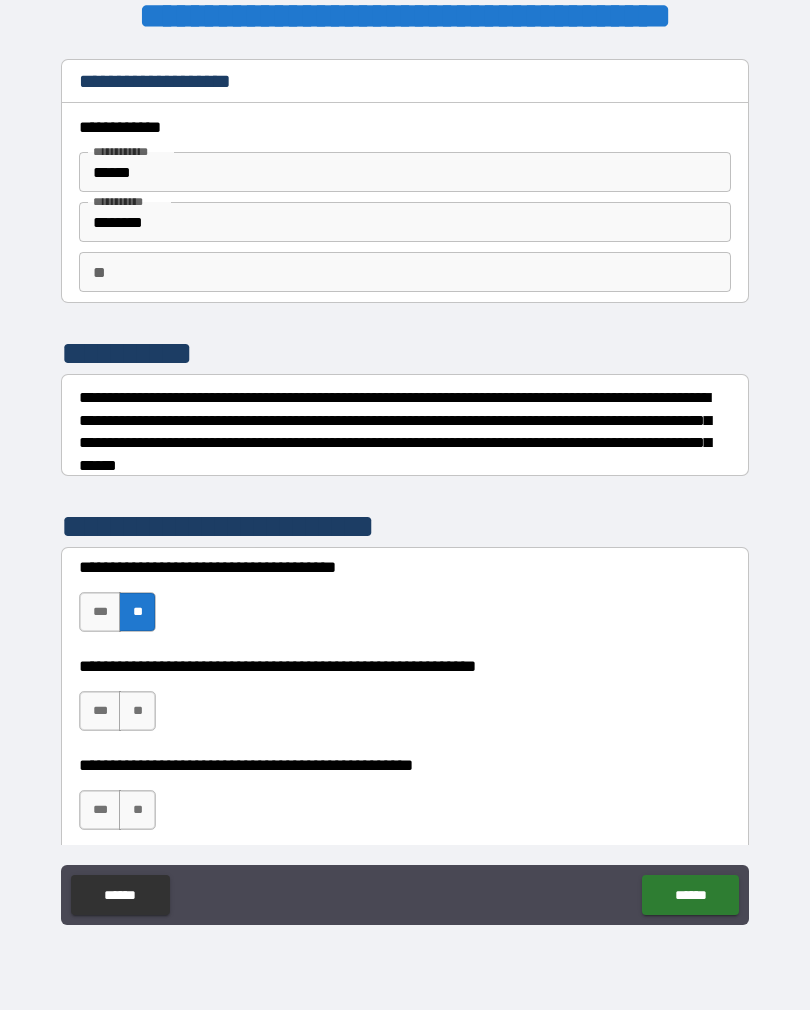 click on "**" at bounding box center (137, 810) 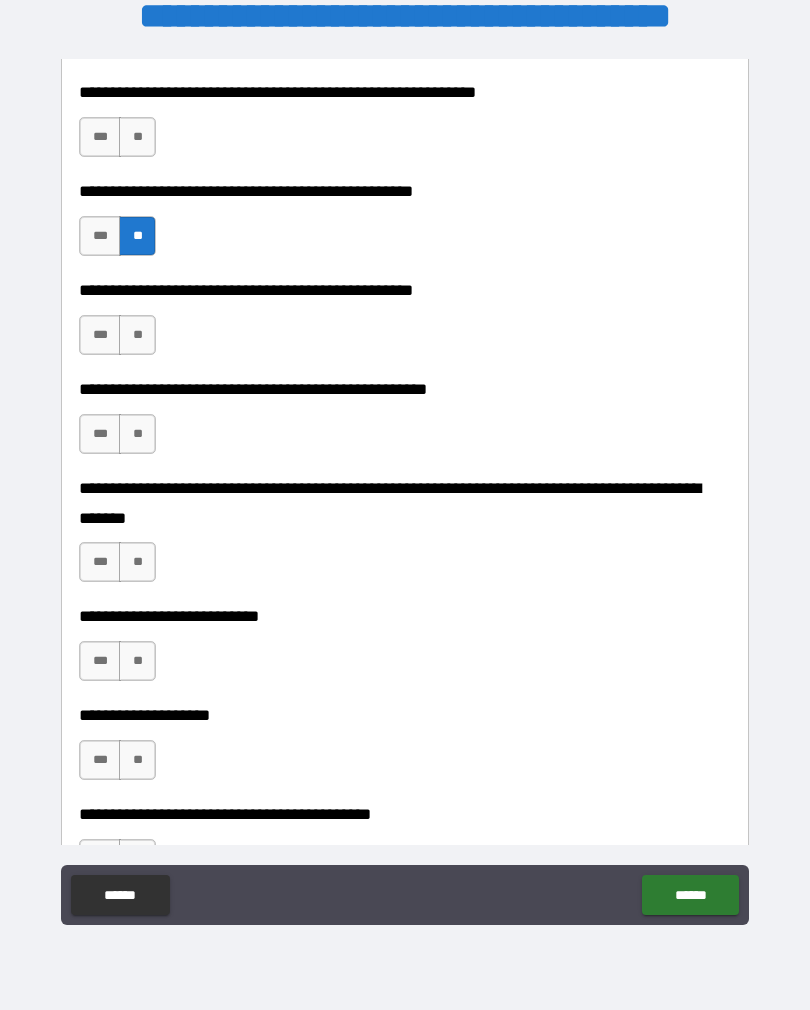 scroll, scrollTop: 599, scrollLeft: 0, axis: vertical 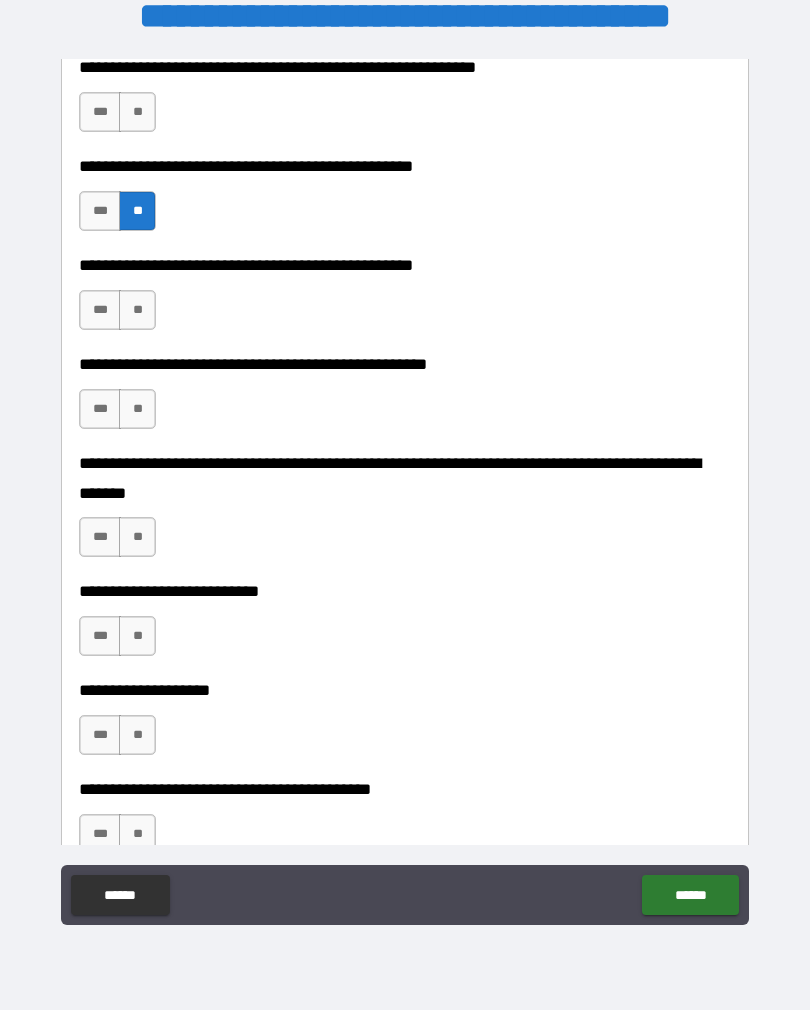 click on "**" at bounding box center (137, 310) 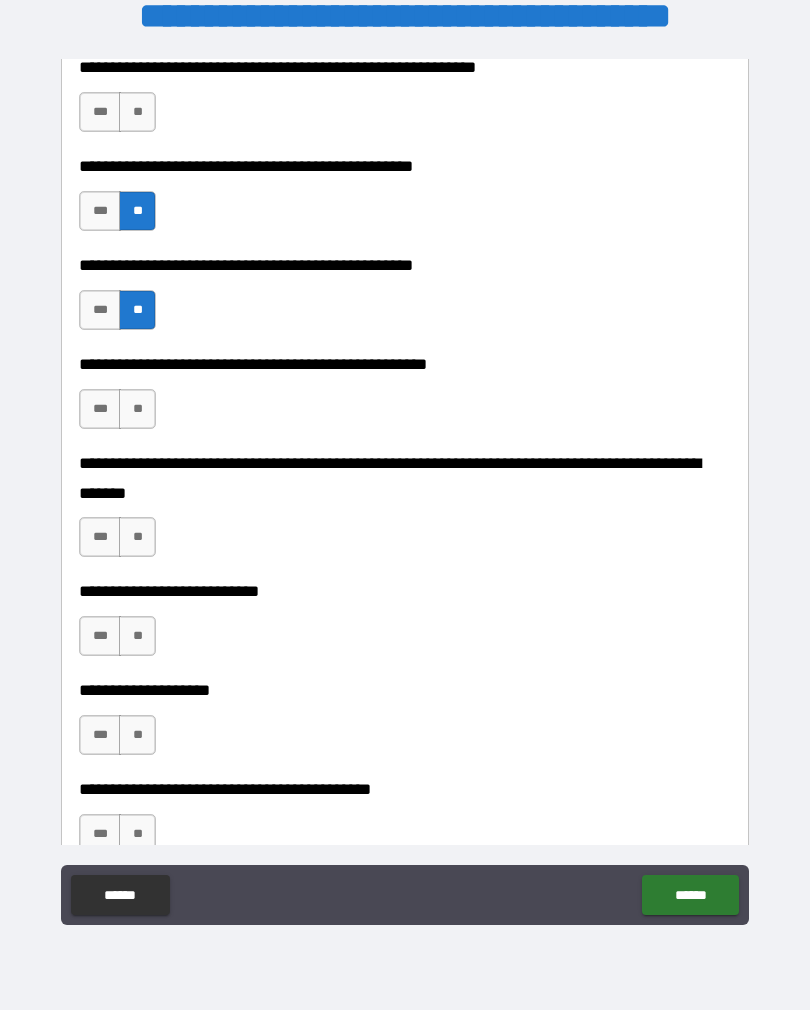 click on "**" at bounding box center [137, 409] 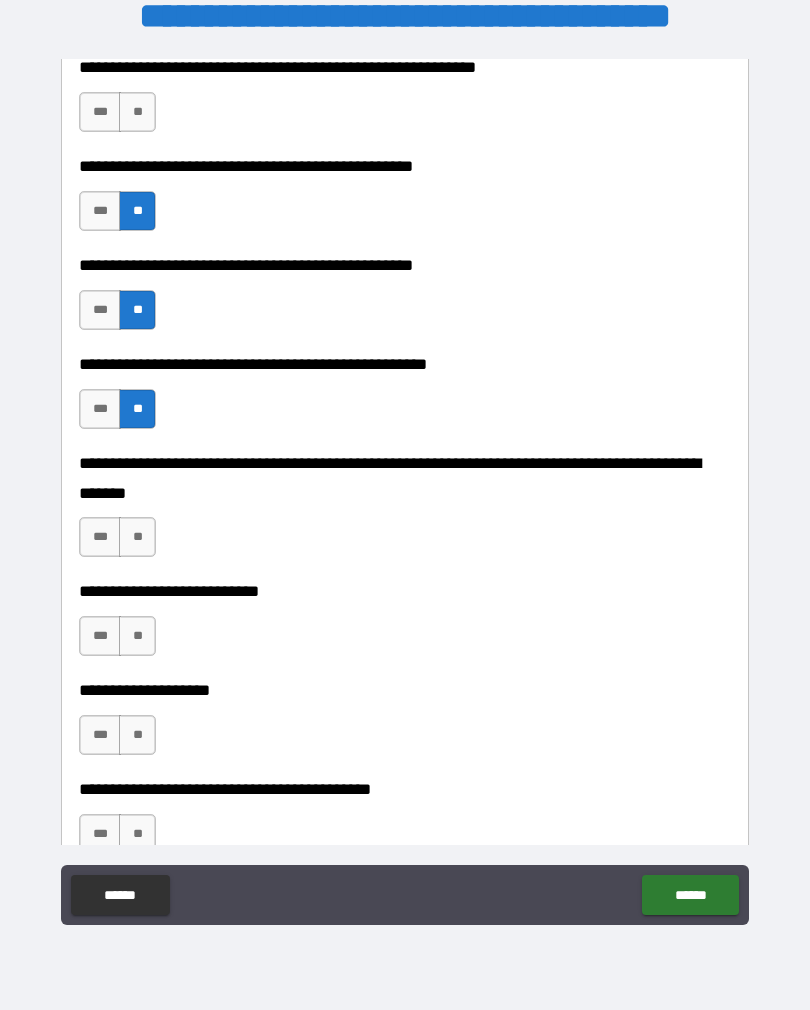 click on "**" at bounding box center (137, 537) 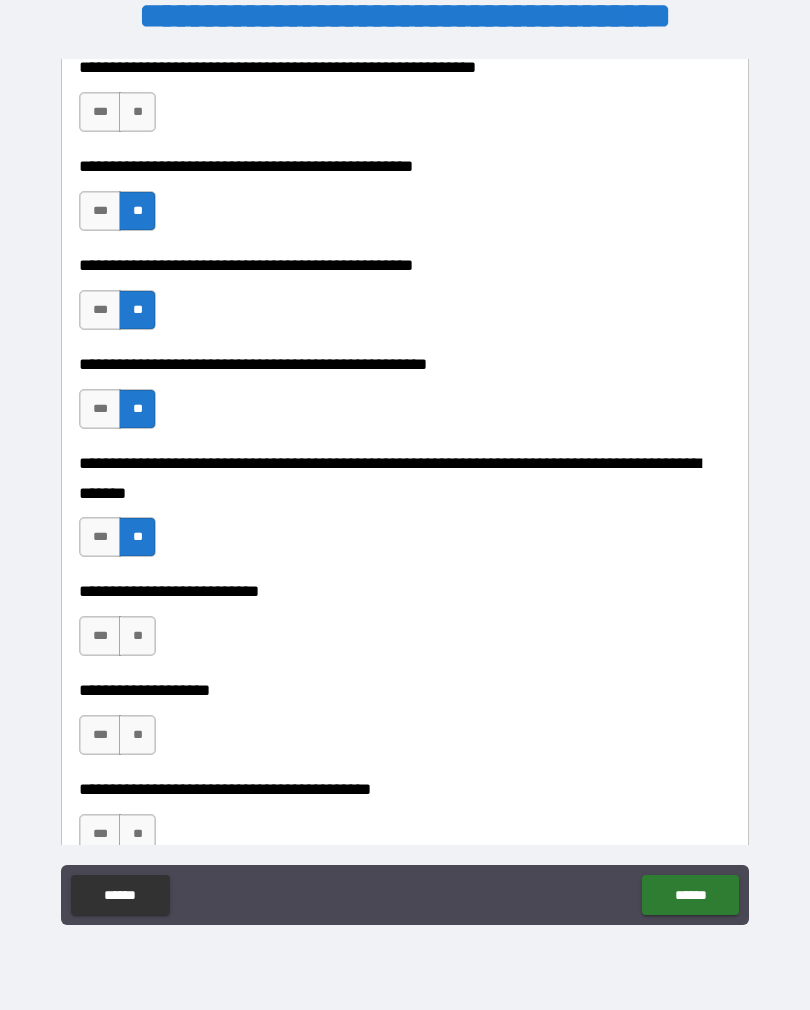 click on "**" at bounding box center (137, 636) 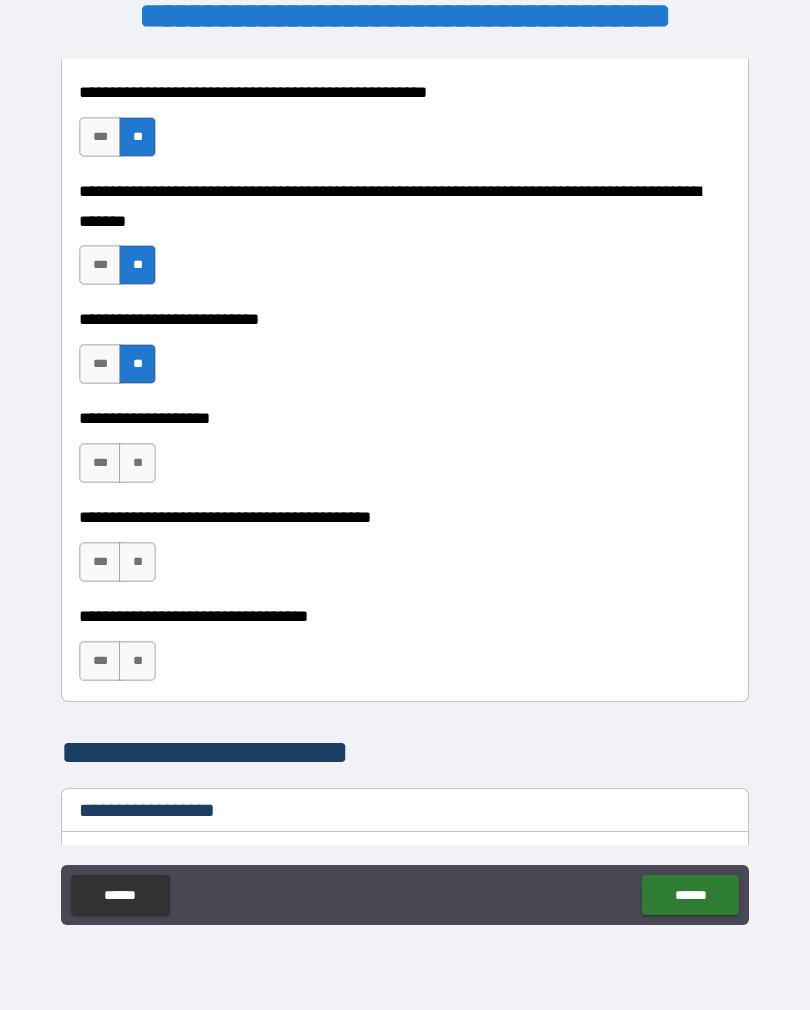 scroll, scrollTop: 876, scrollLeft: 0, axis: vertical 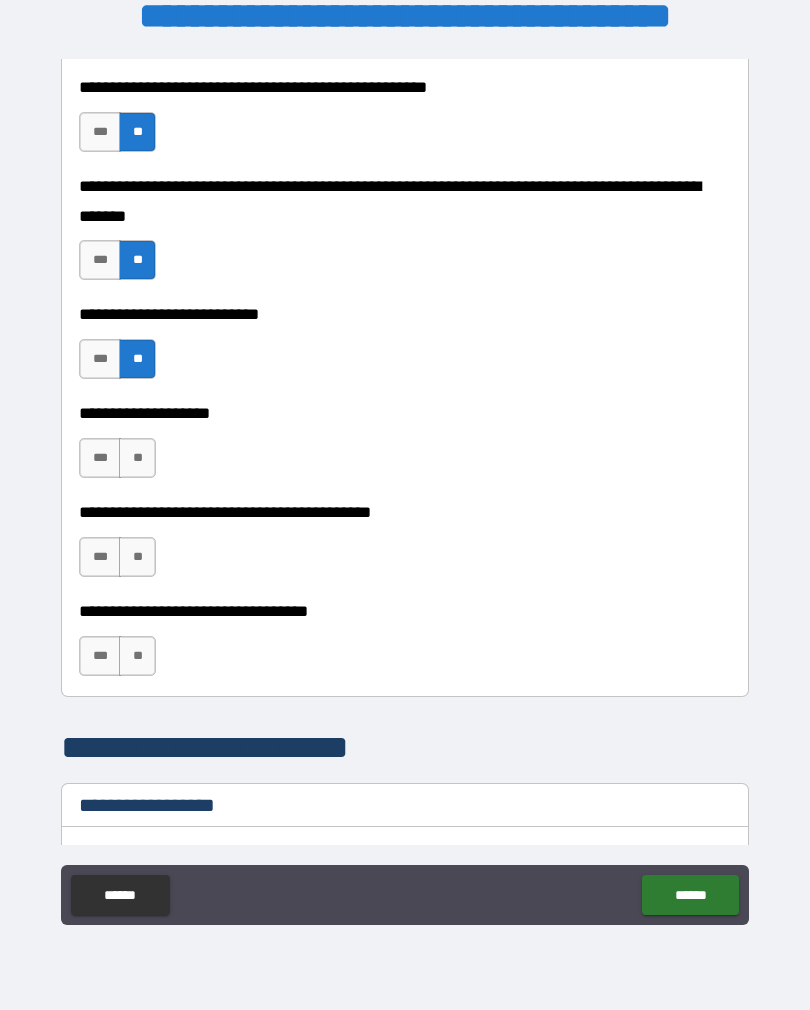 click on "**" at bounding box center (137, 458) 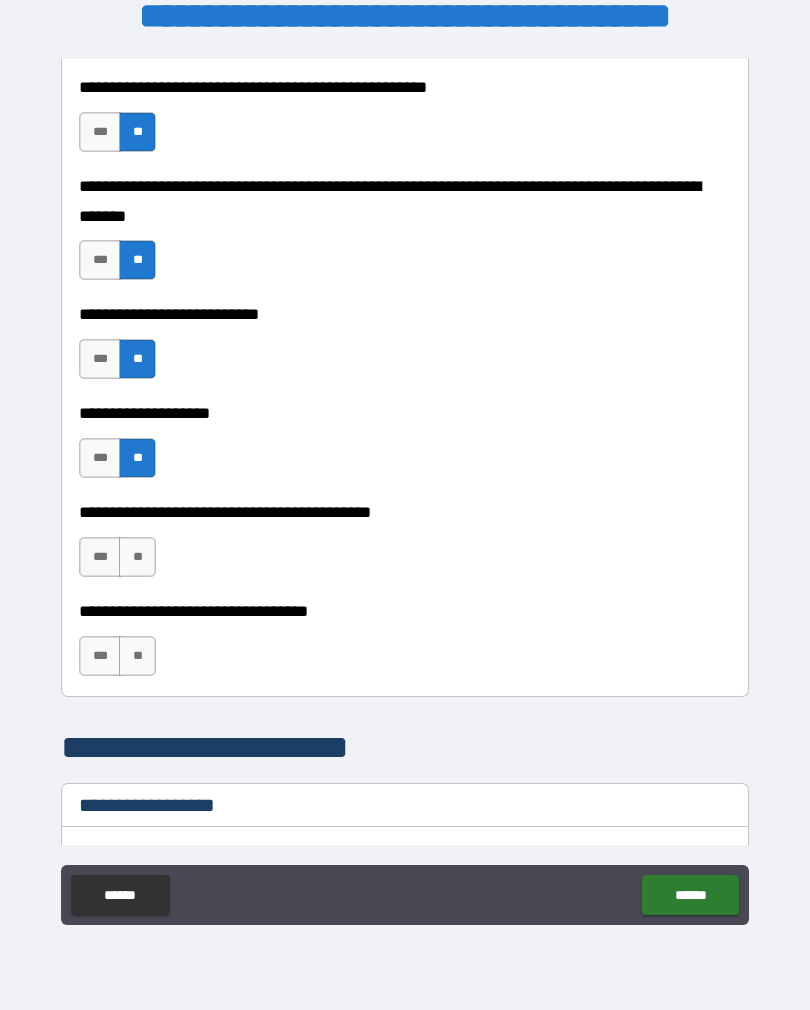 click on "**" at bounding box center (137, 557) 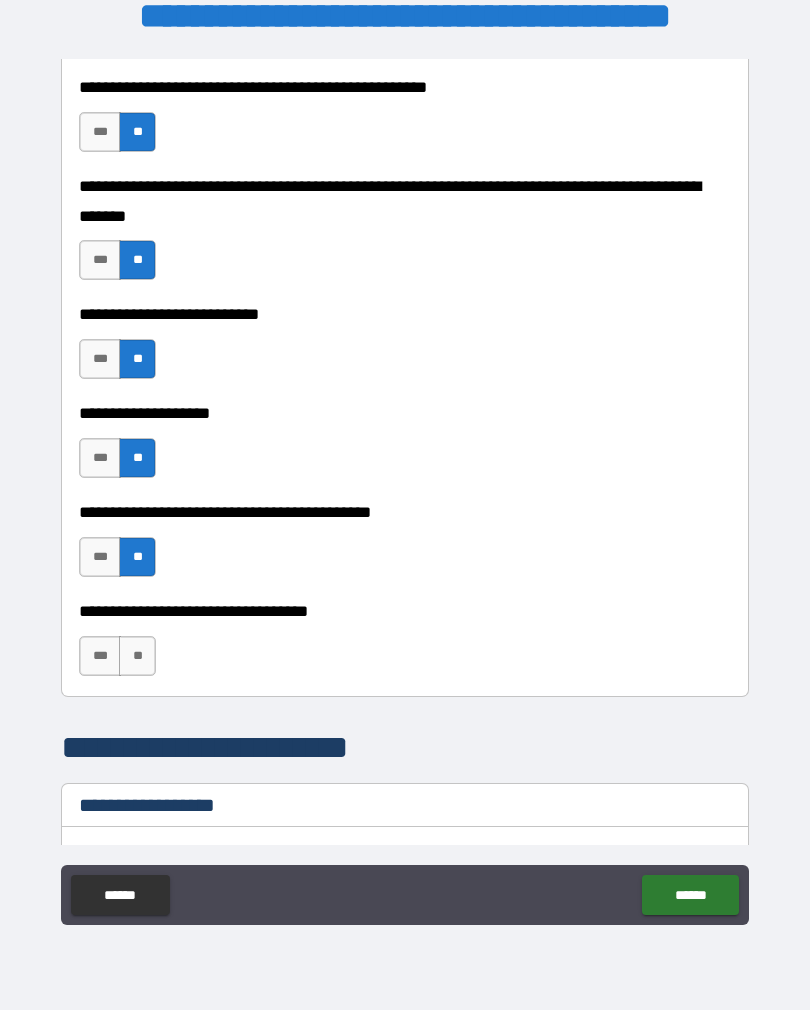 click on "***" at bounding box center (100, 656) 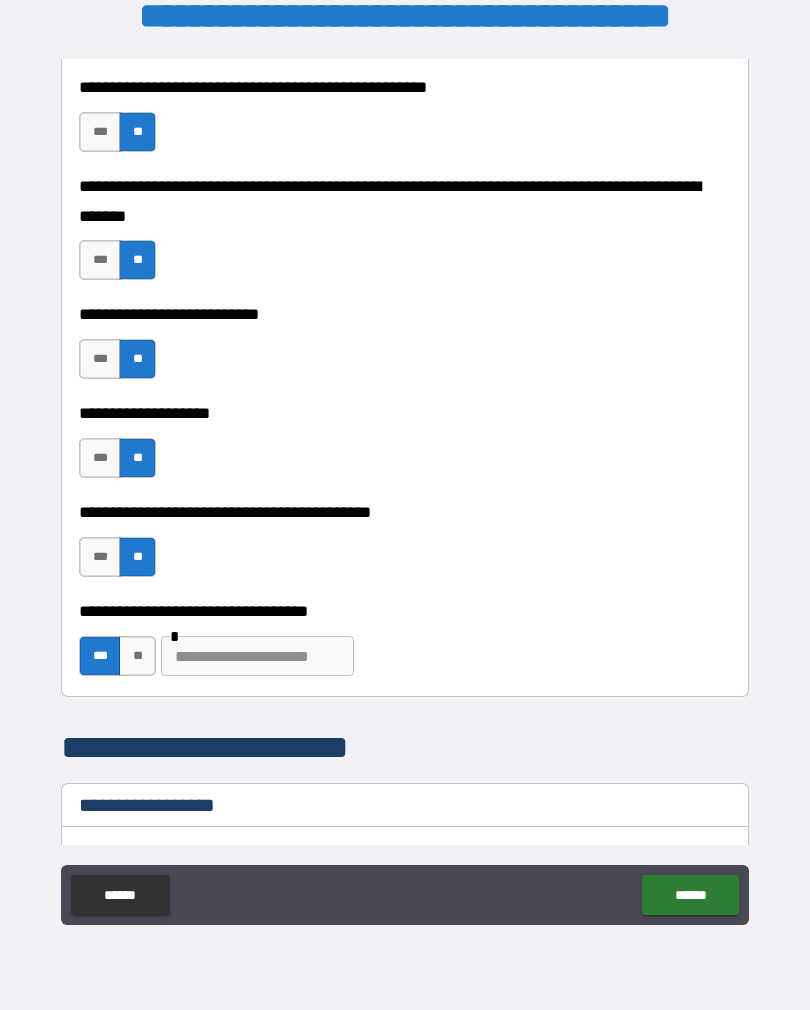 click at bounding box center [257, 656] 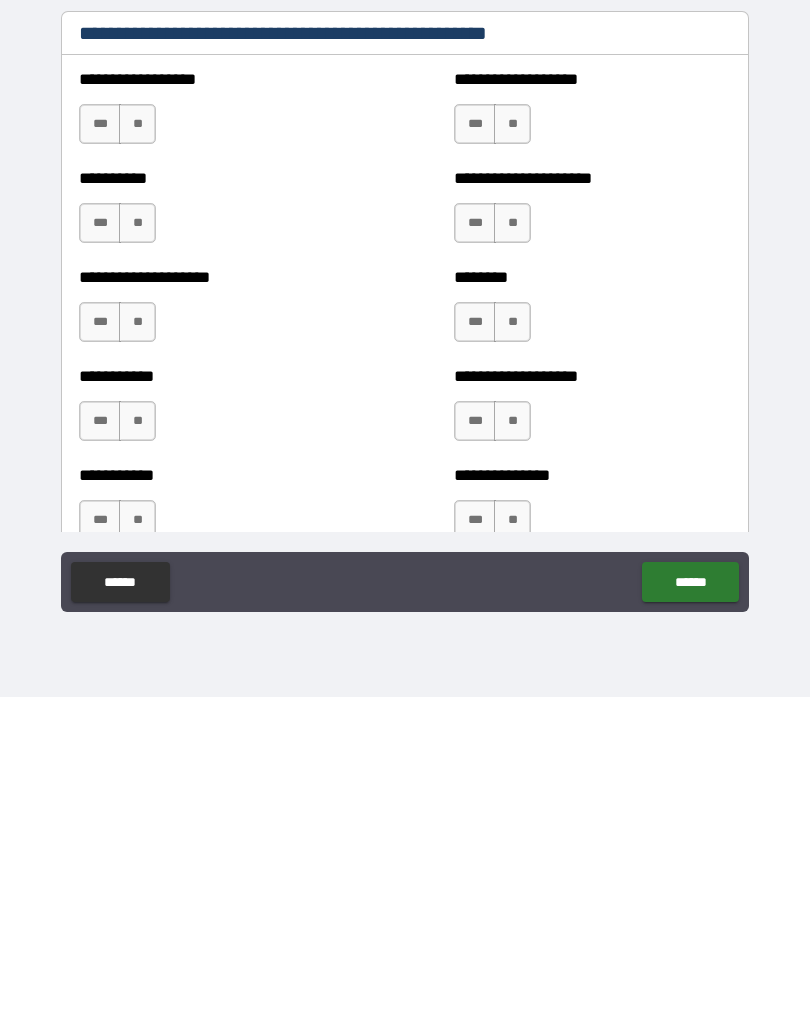 scroll, scrollTop: 2249, scrollLeft: 0, axis: vertical 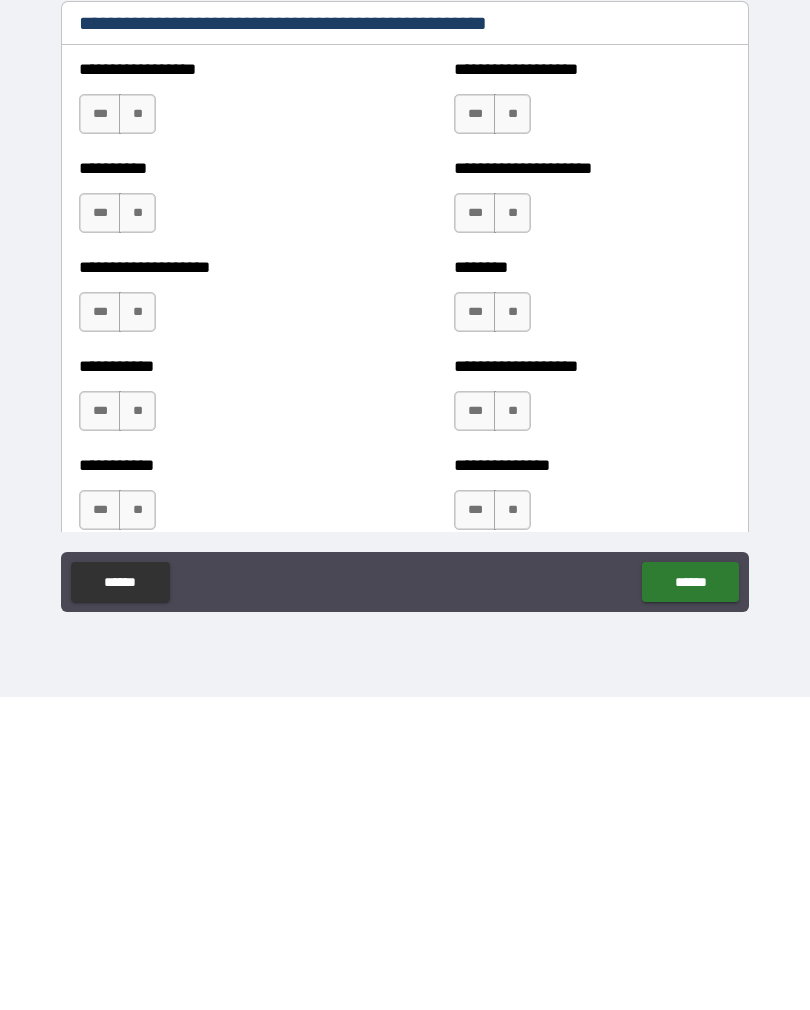 click on "**" at bounding box center [137, 427] 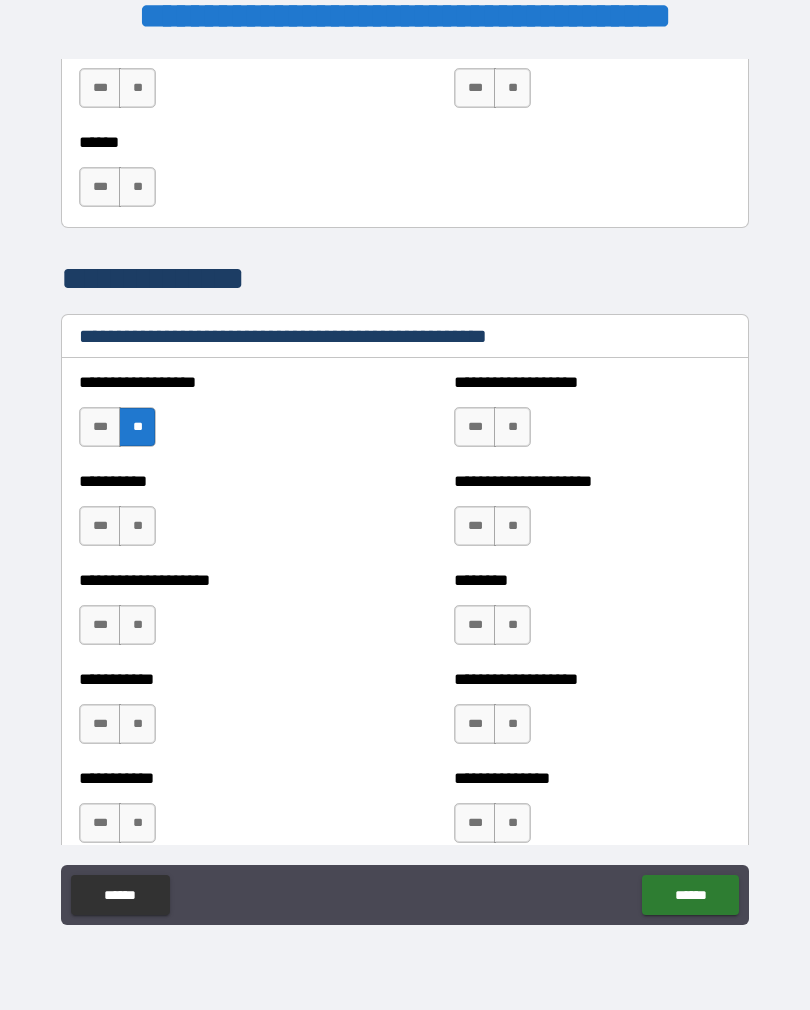 click on "**" at bounding box center (137, 526) 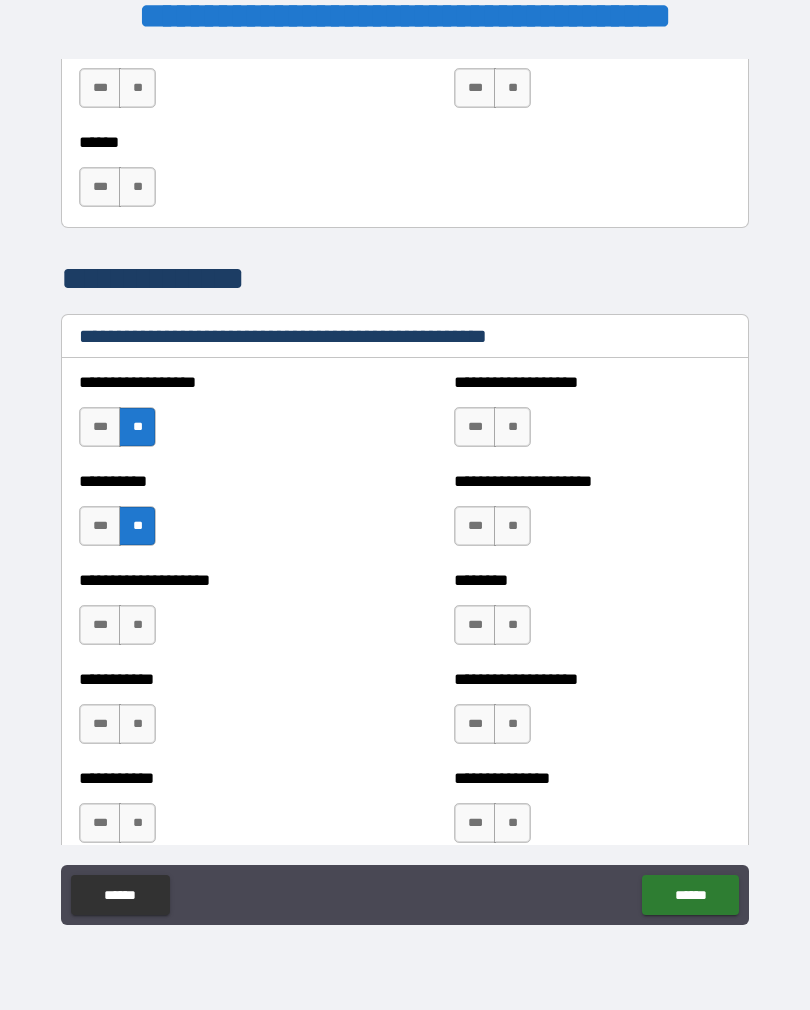 click on "**" at bounding box center [137, 625] 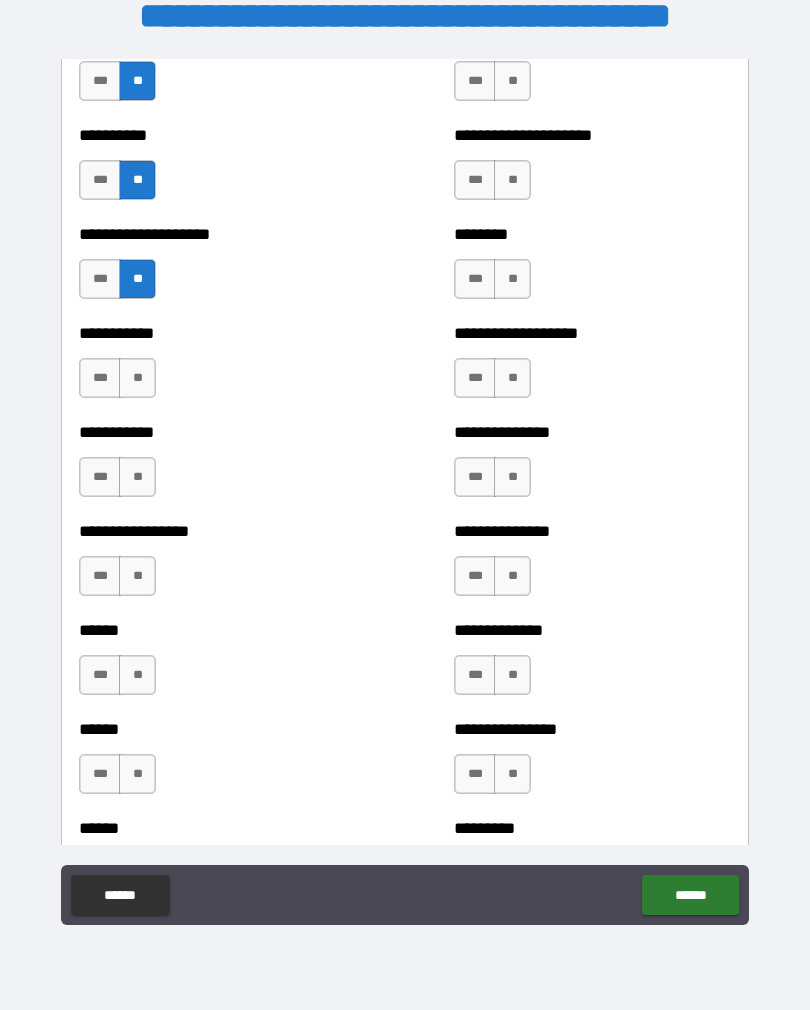 scroll, scrollTop: 2599, scrollLeft: 0, axis: vertical 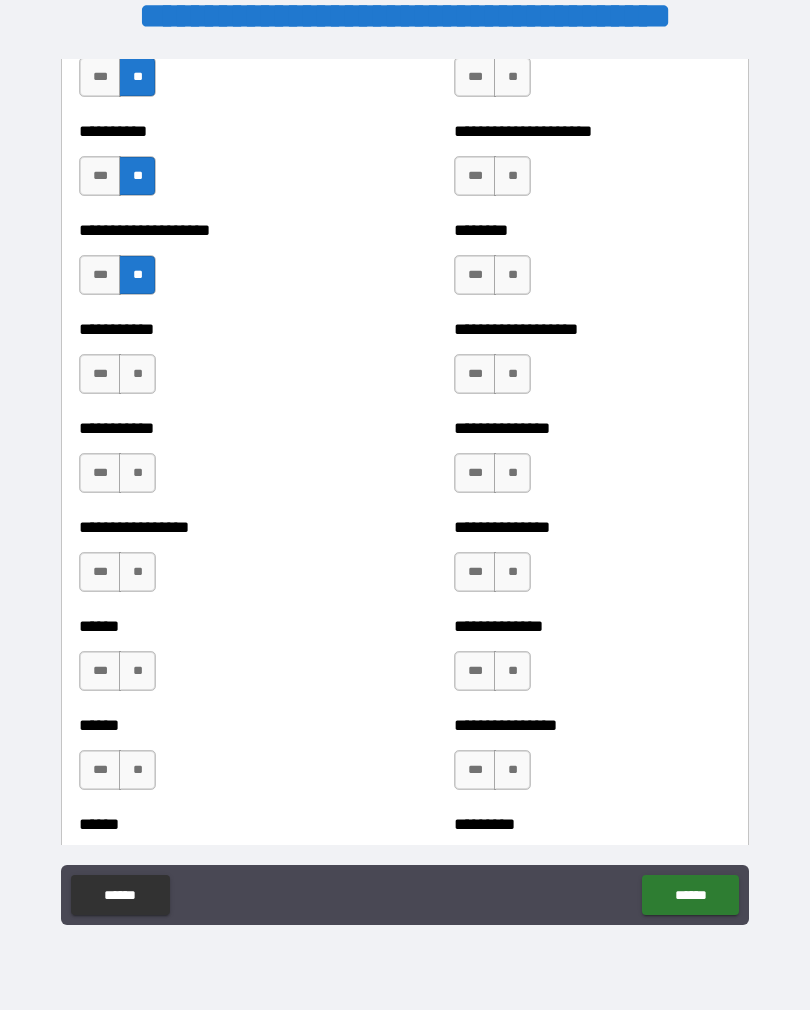 click on "**" at bounding box center (137, 374) 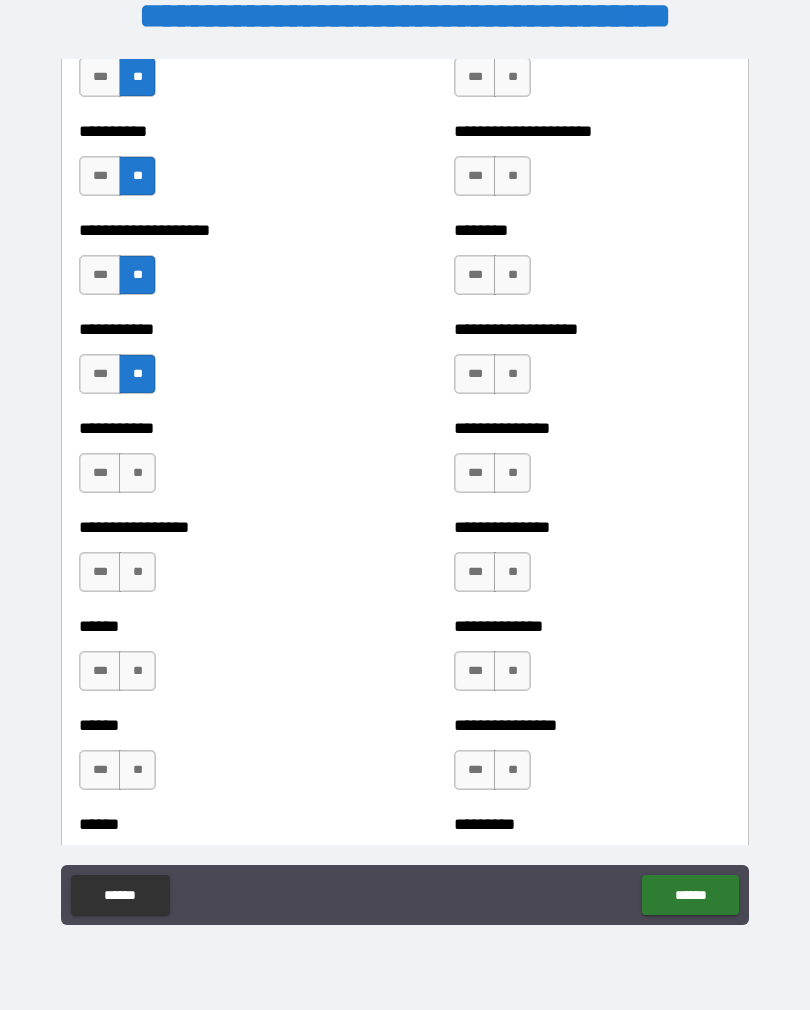 click on "**" at bounding box center (137, 473) 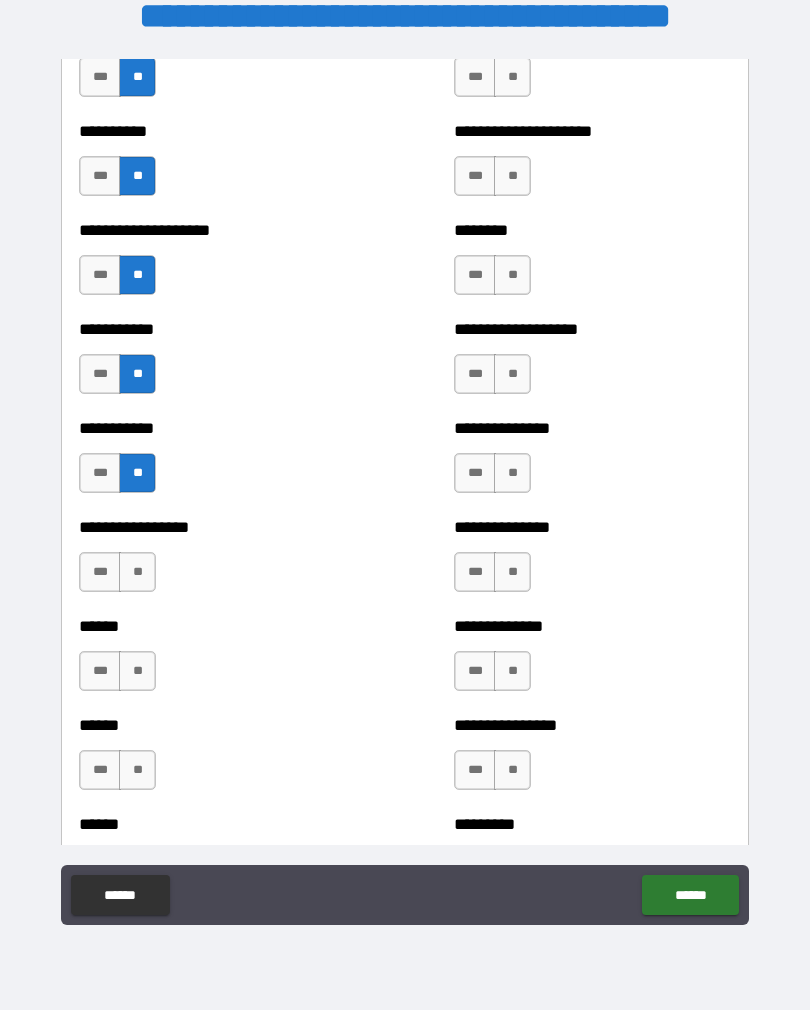 click on "**" at bounding box center (137, 572) 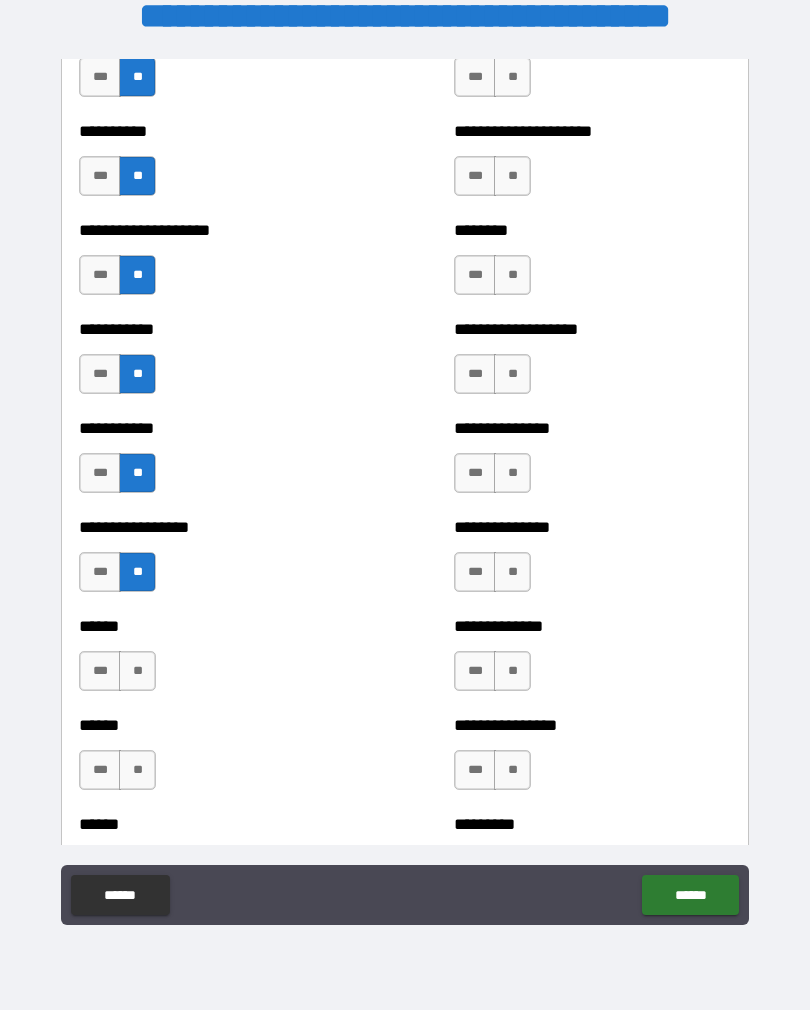 click on "**" at bounding box center [137, 671] 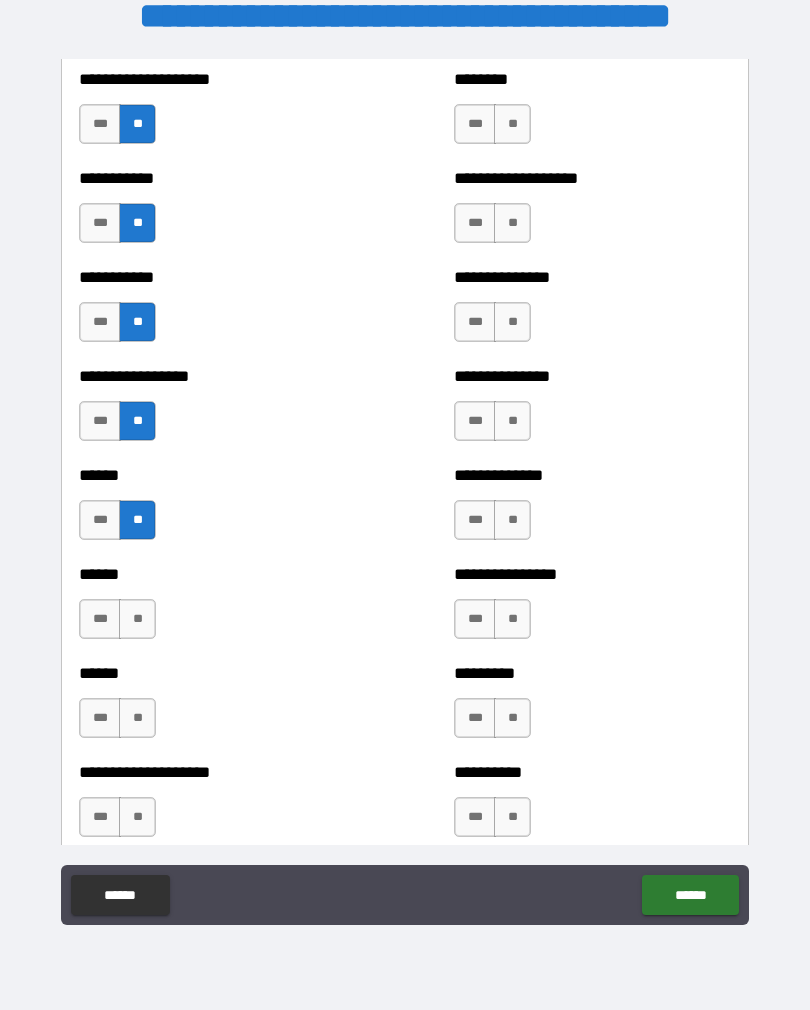 scroll, scrollTop: 2752, scrollLeft: 0, axis: vertical 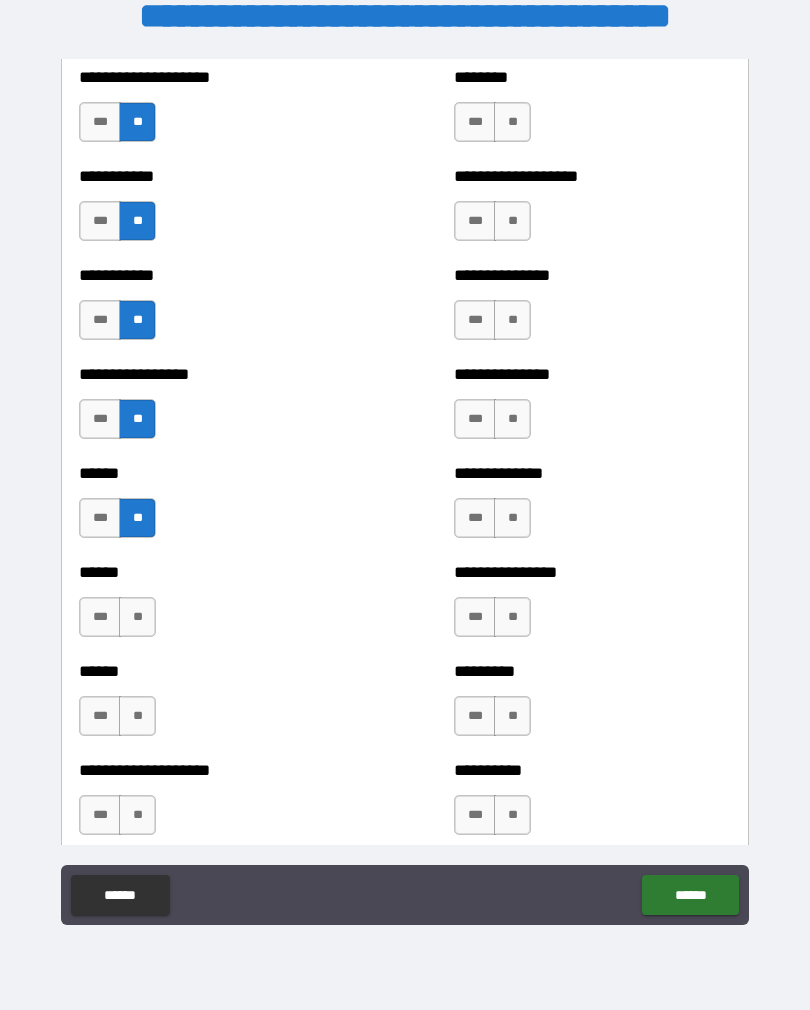 click on "**" at bounding box center (137, 617) 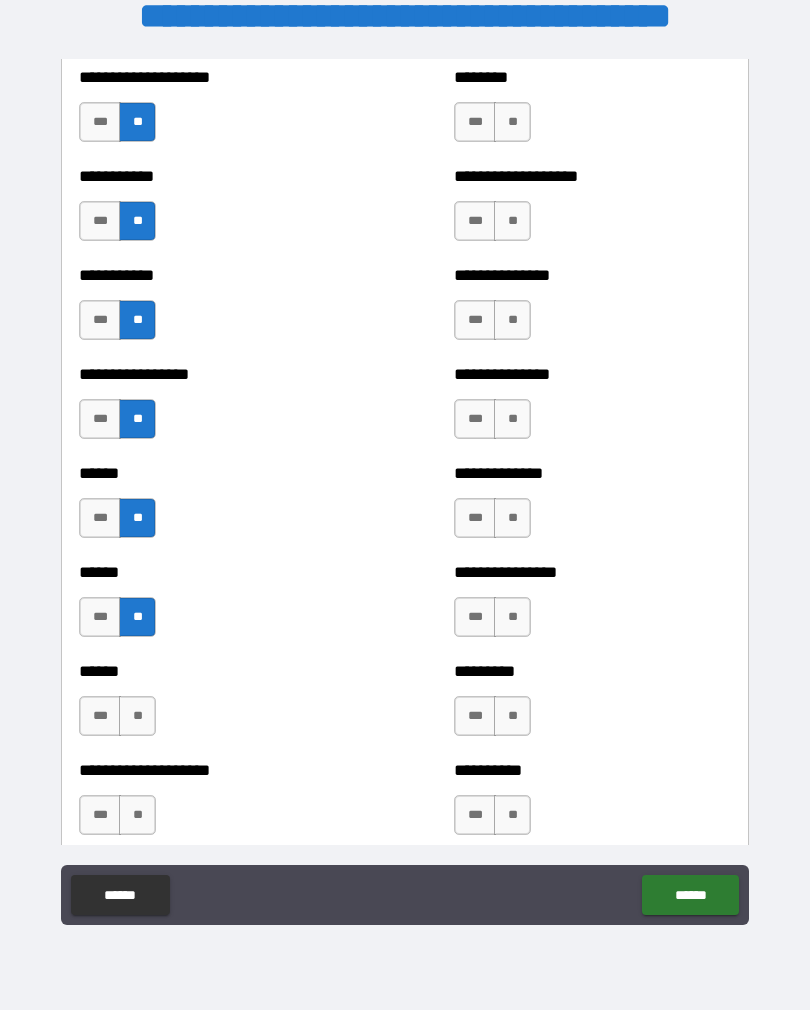 click on "**" at bounding box center [137, 716] 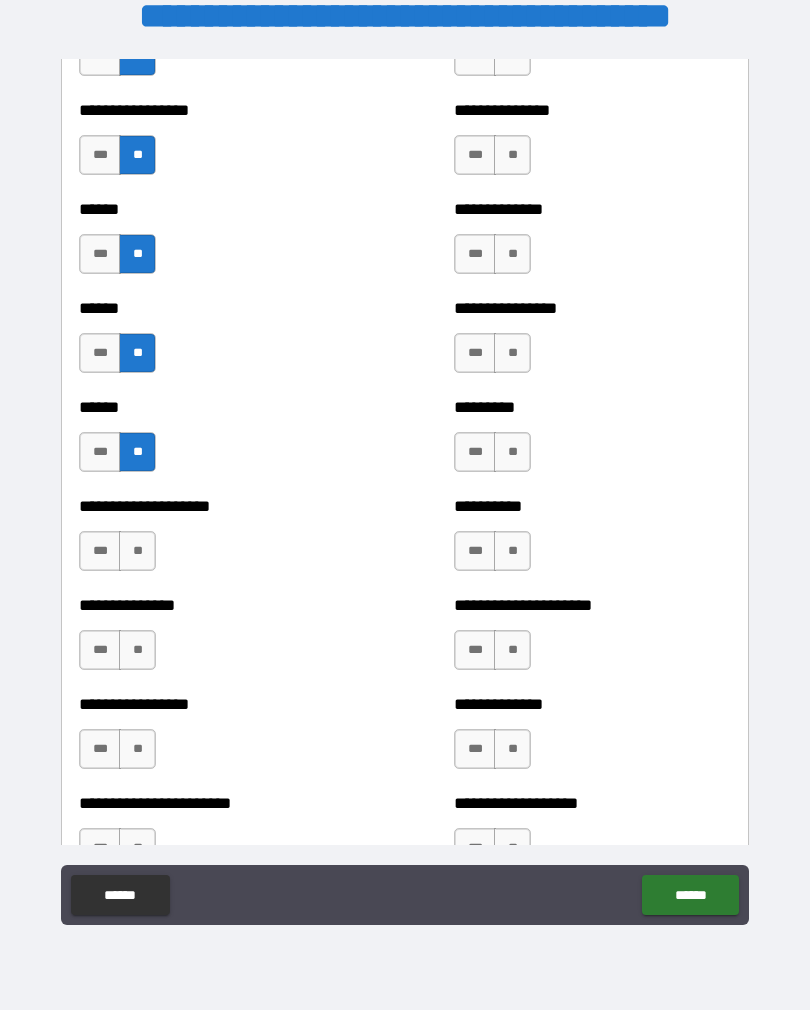 scroll, scrollTop: 3018, scrollLeft: 0, axis: vertical 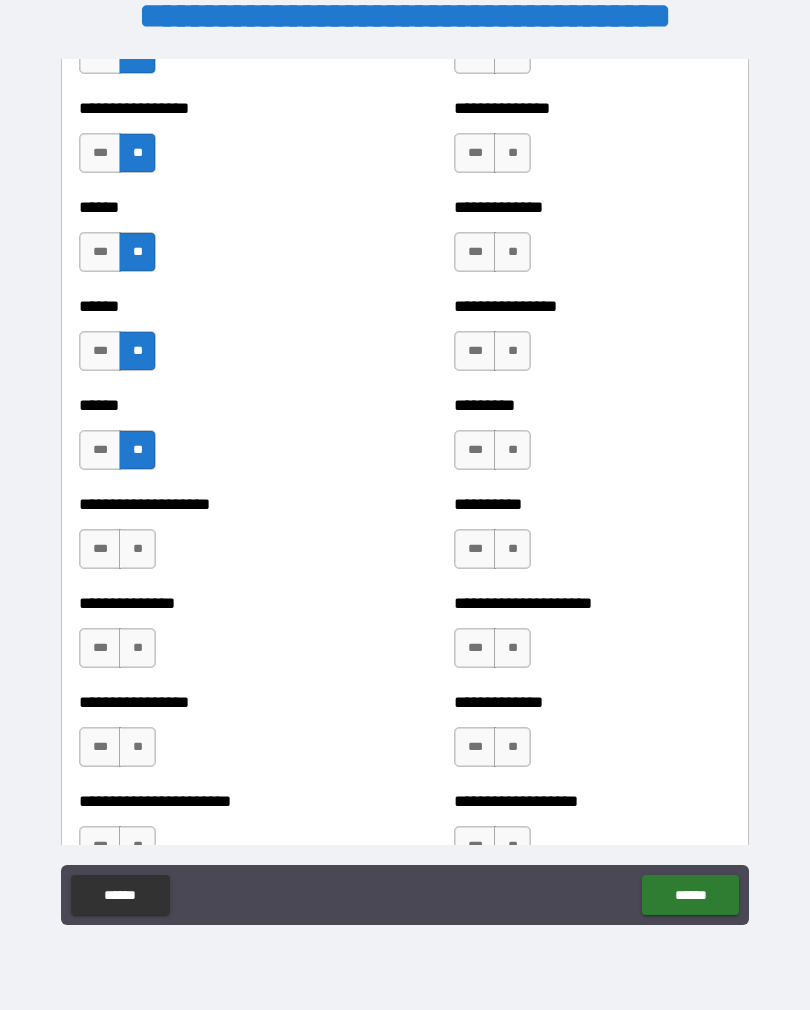 click on "**" at bounding box center [137, 549] 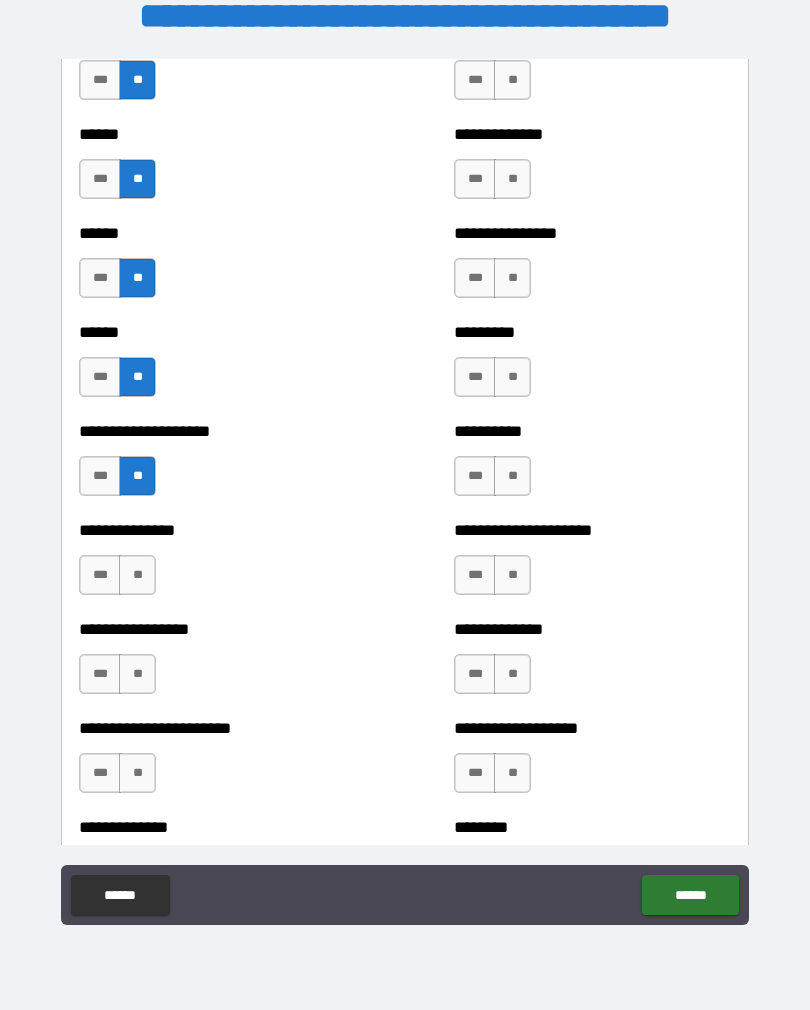 scroll, scrollTop: 3092, scrollLeft: 0, axis: vertical 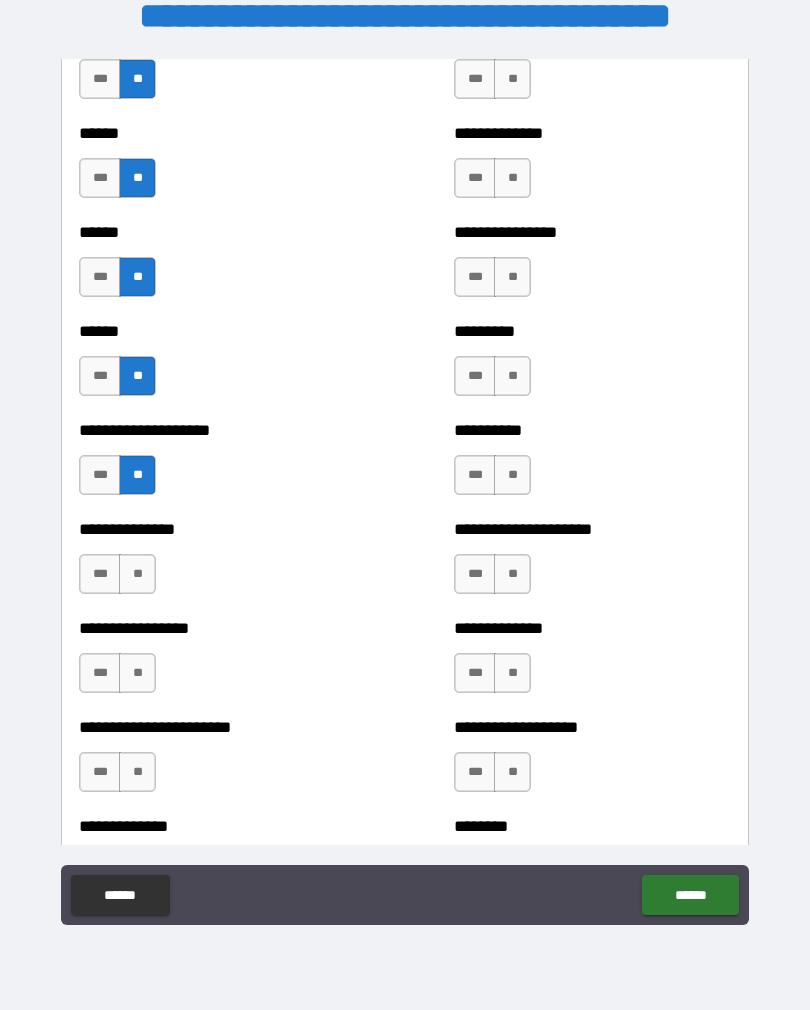click on "**" at bounding box center (137, 574) 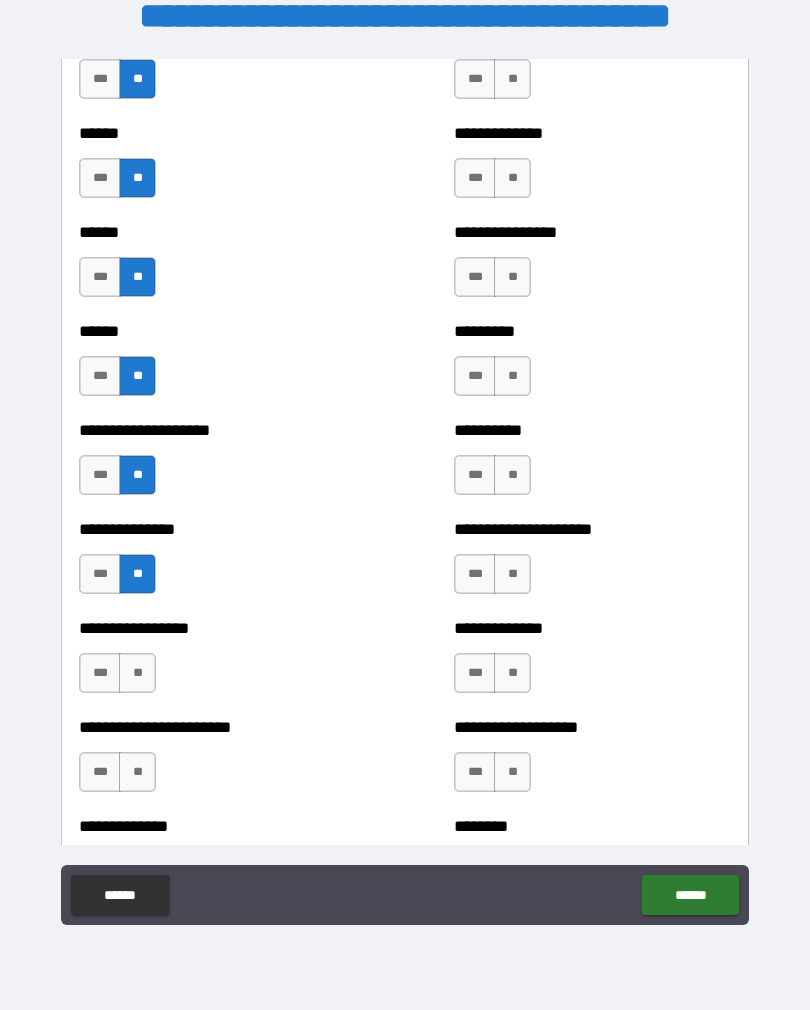 click on "**" at bounding box center (137, 673) 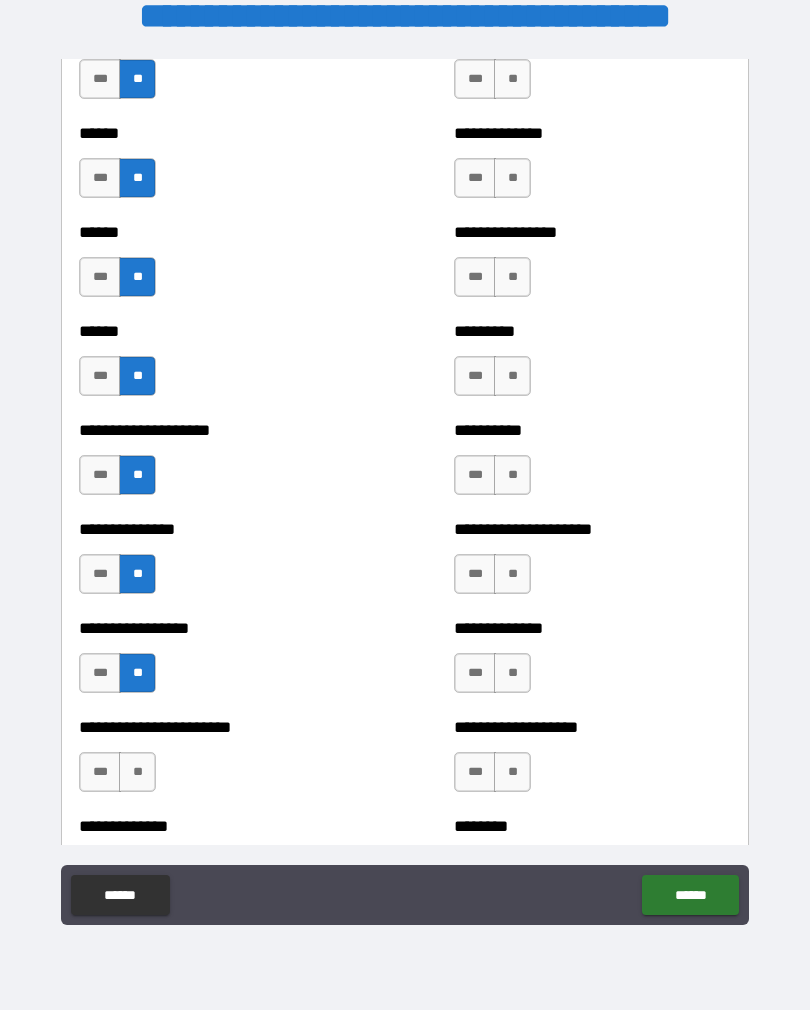 click on "**" at bounding box center (137, 772) 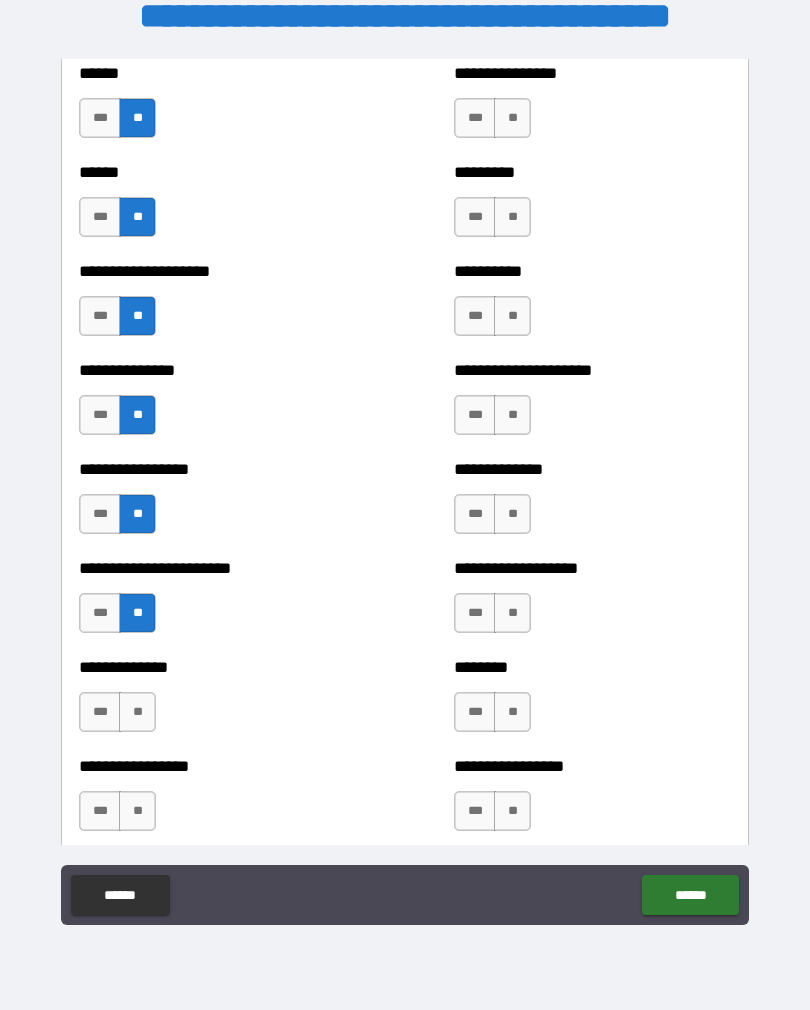 scroll, scrollTop: 3250, scrollLeft: 0, axis: vertical 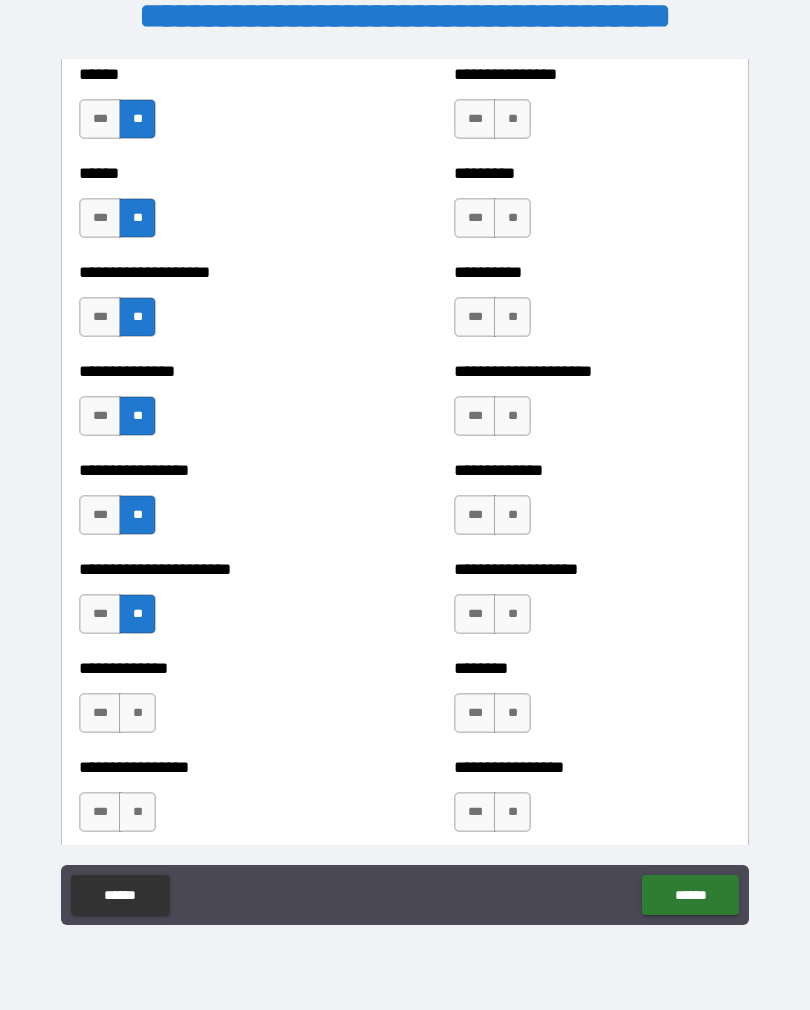 click on "**" at bounding box center (137, 713) 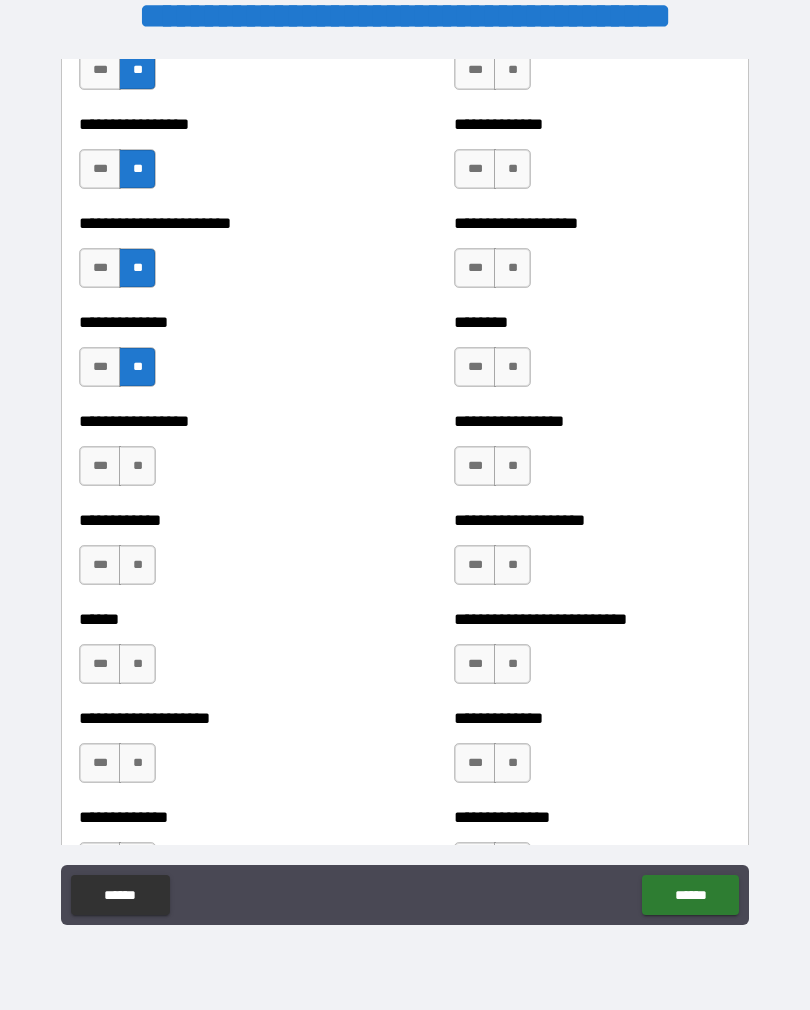 scroll, scrollTop: 3603, scrollLeft: 0, axis: vertical 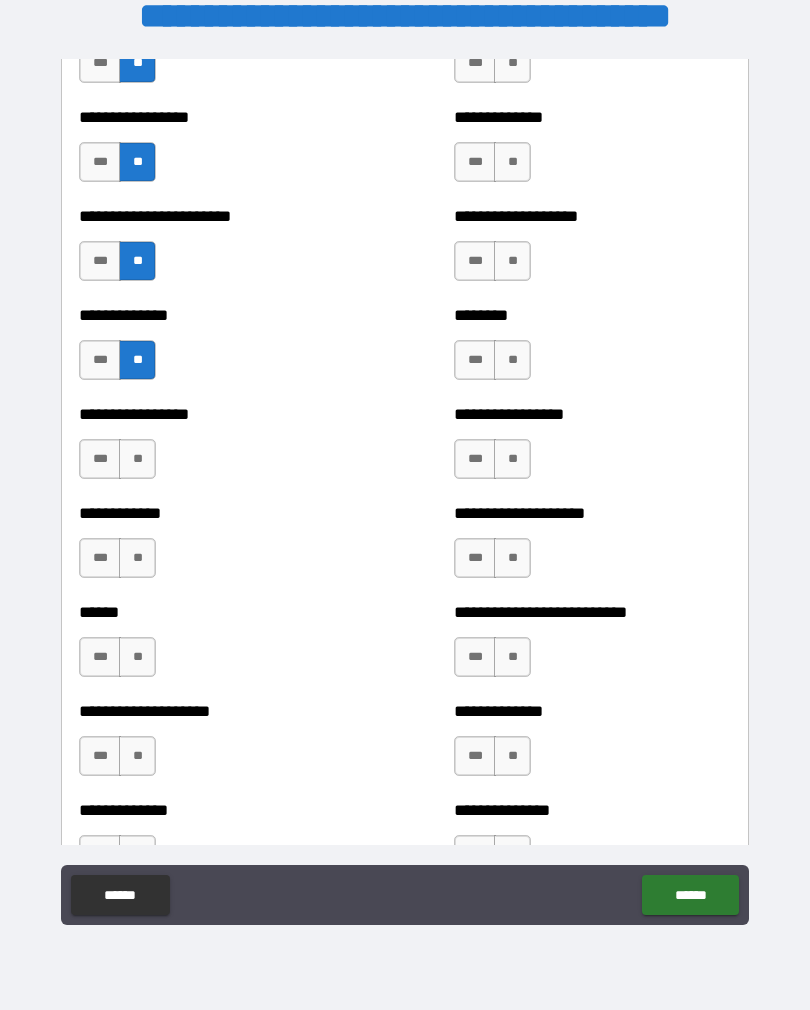 click on "**" at bounding box center [137, 459] 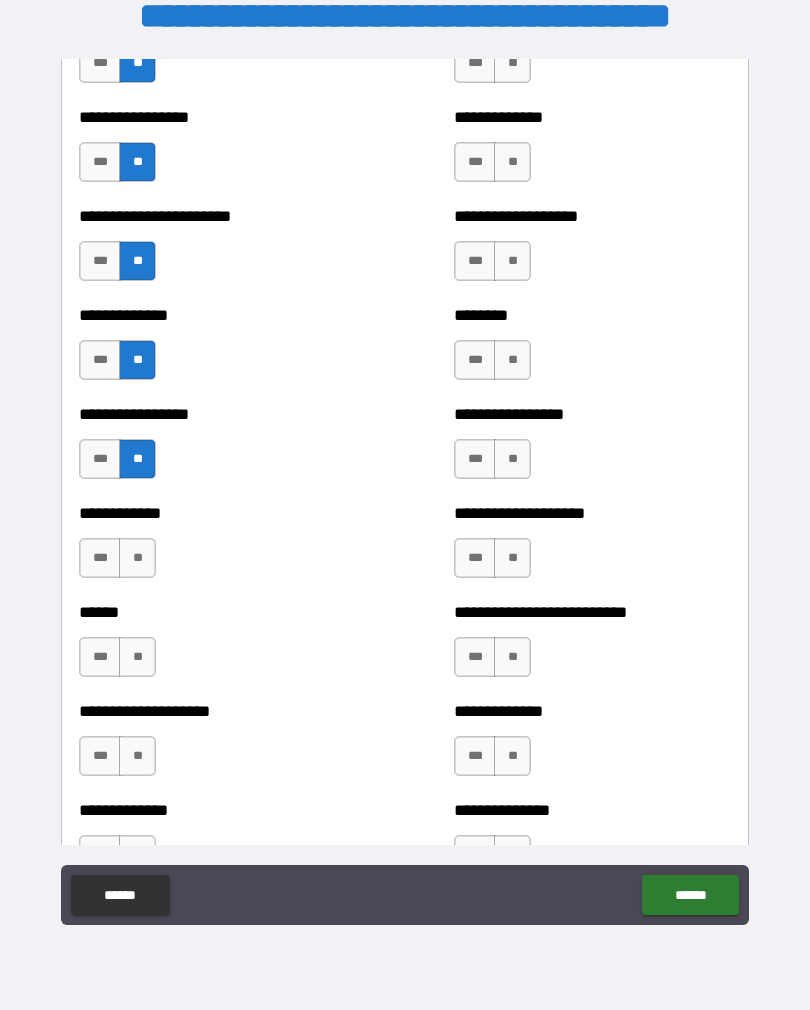 click on "**" at bounding box center (137, 558) 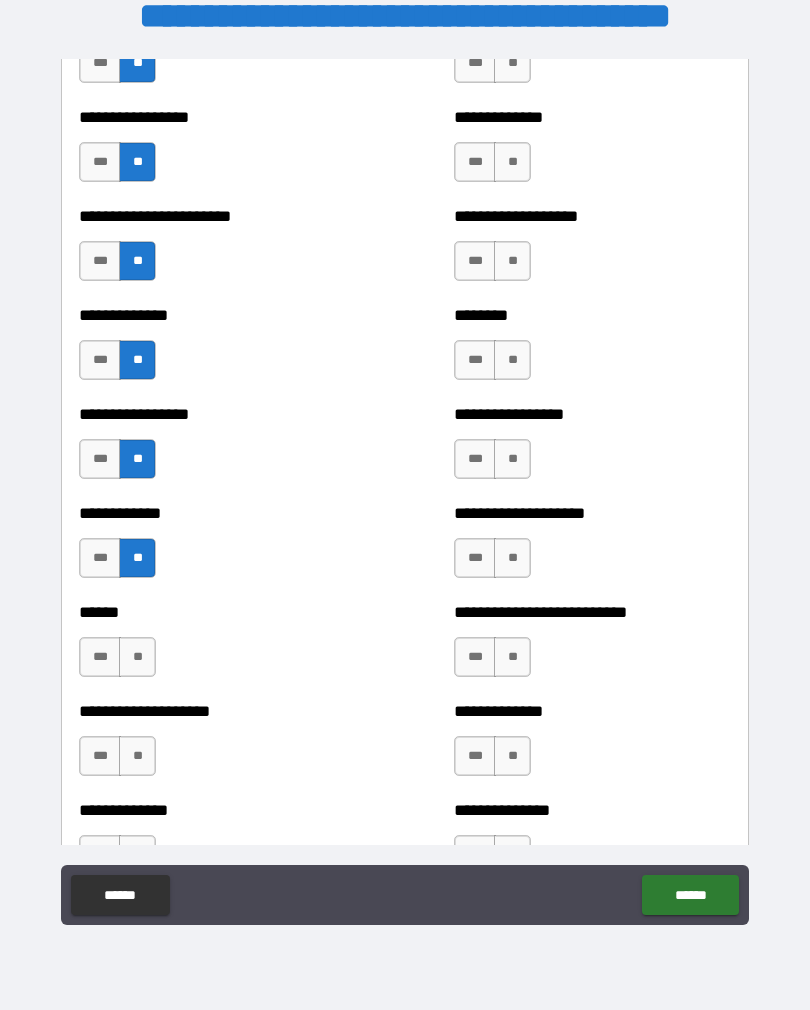 click on "***" at bounding box center [100, 657] 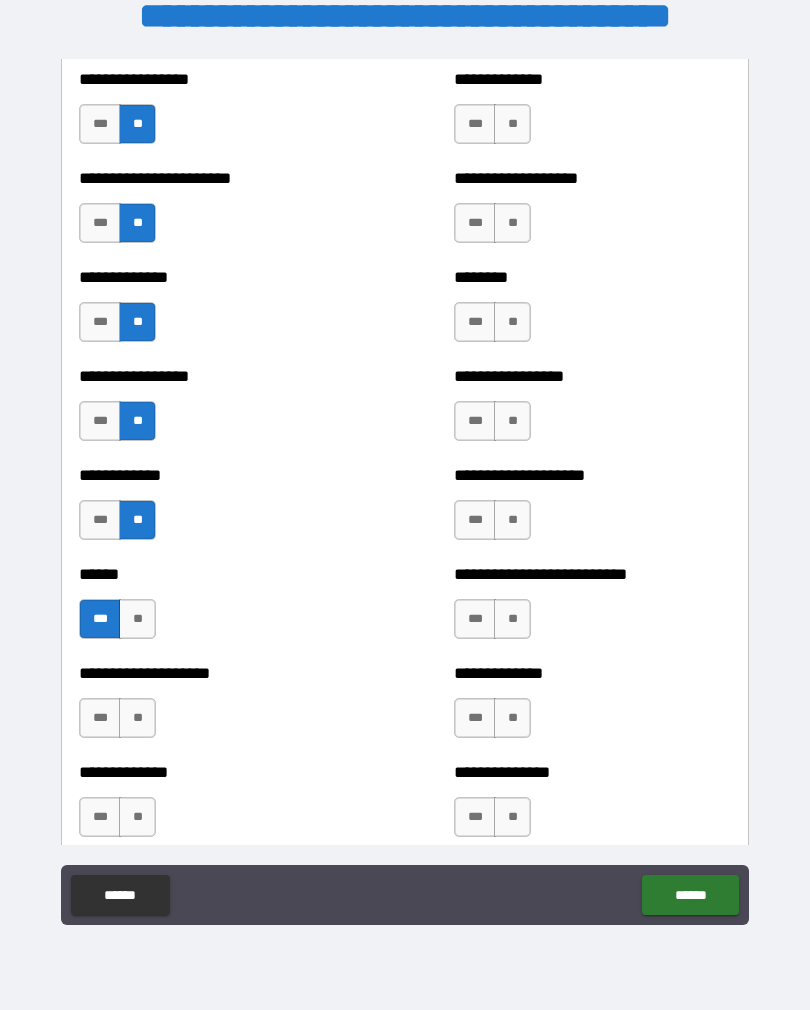 scroll, scrollTop: 3662, scrollLeft: 0, axis: vertical 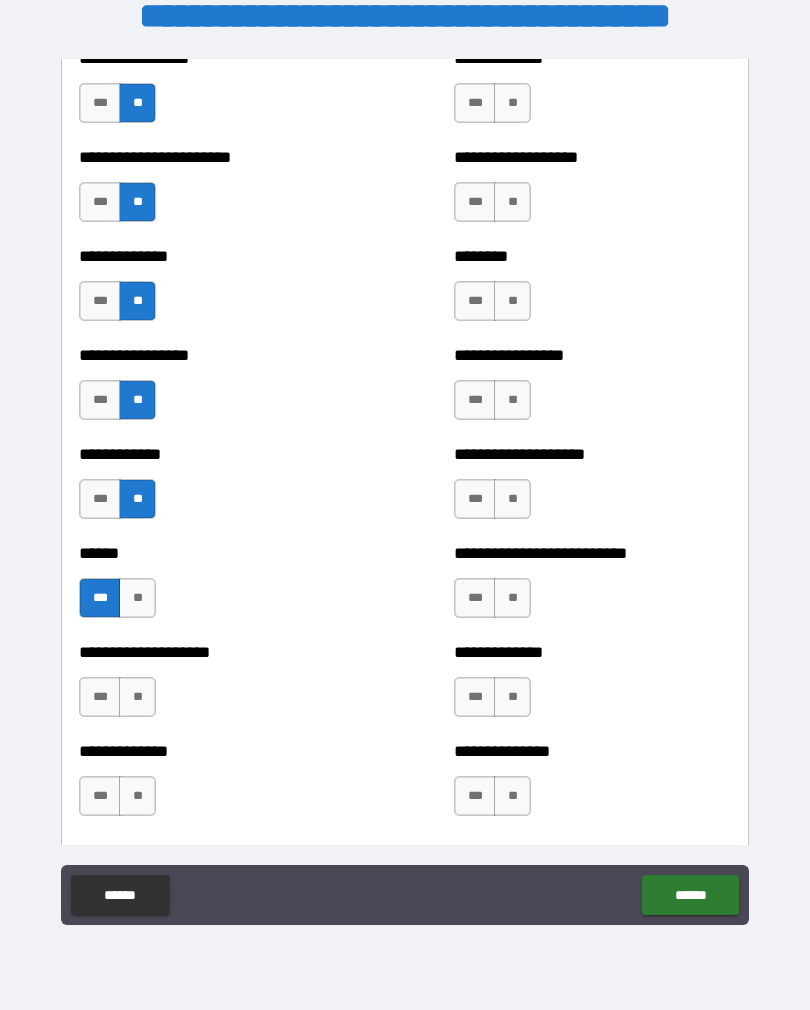 click on "**" at bounding box center (137, 697) 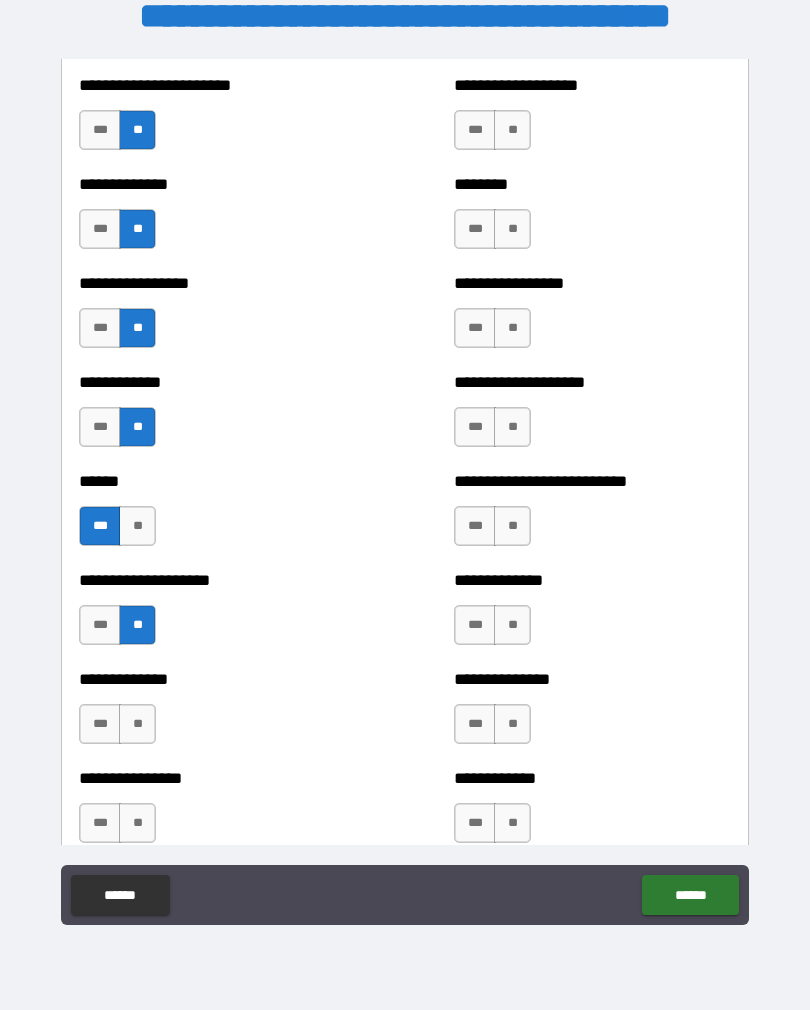 scroll, scrollTop: 3894, scrollLeft: 0, axis: vertical 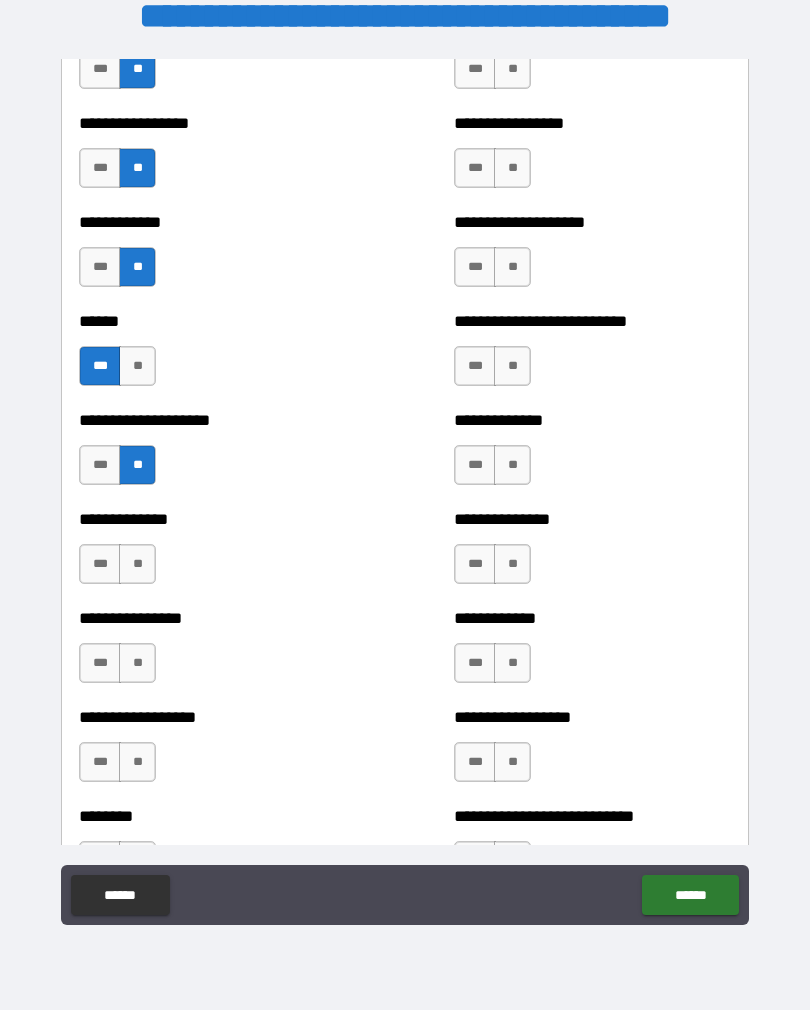 click on "**" at bounding box center (137, 564) 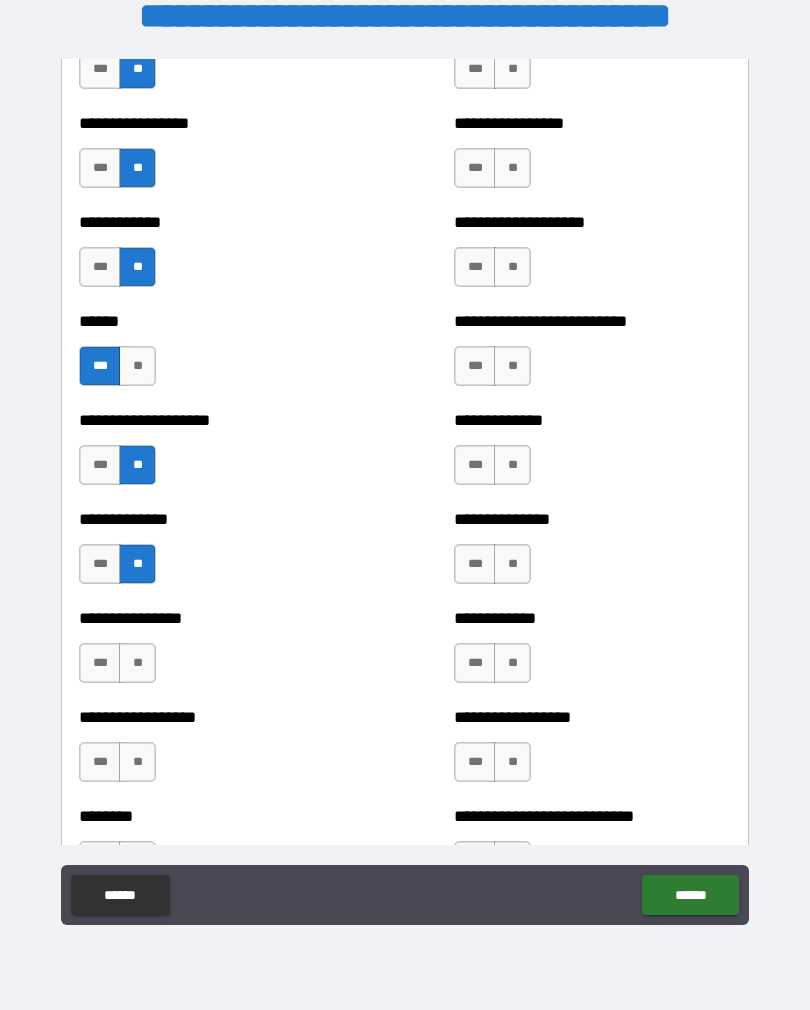 click on "**" at bounding box center [137, 663] 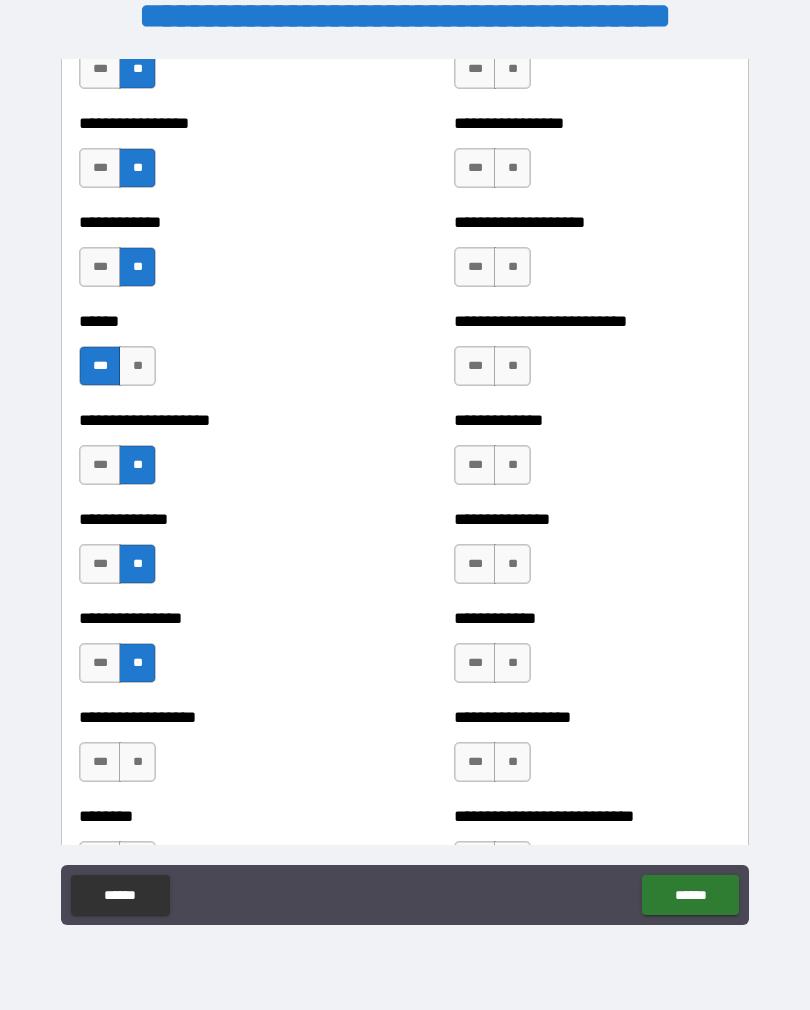 click on "**" at bounding box center [137, 762] 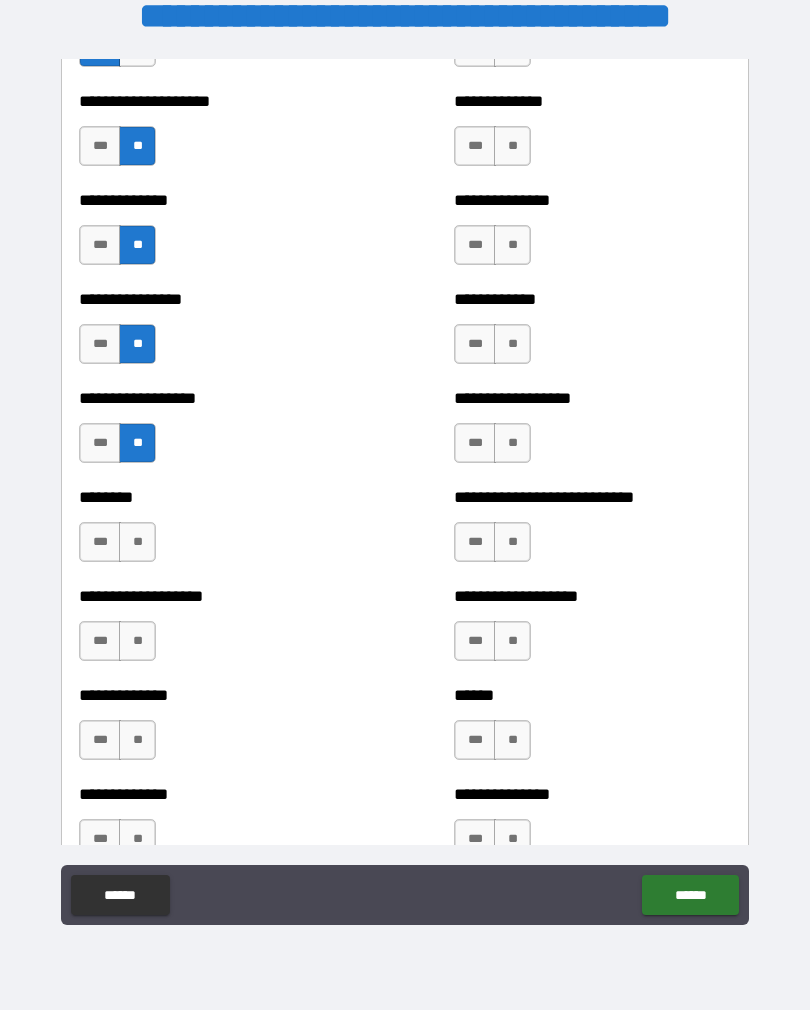 scroll, scrollTop: 4213, scrollLeft: 0, axis: vertical 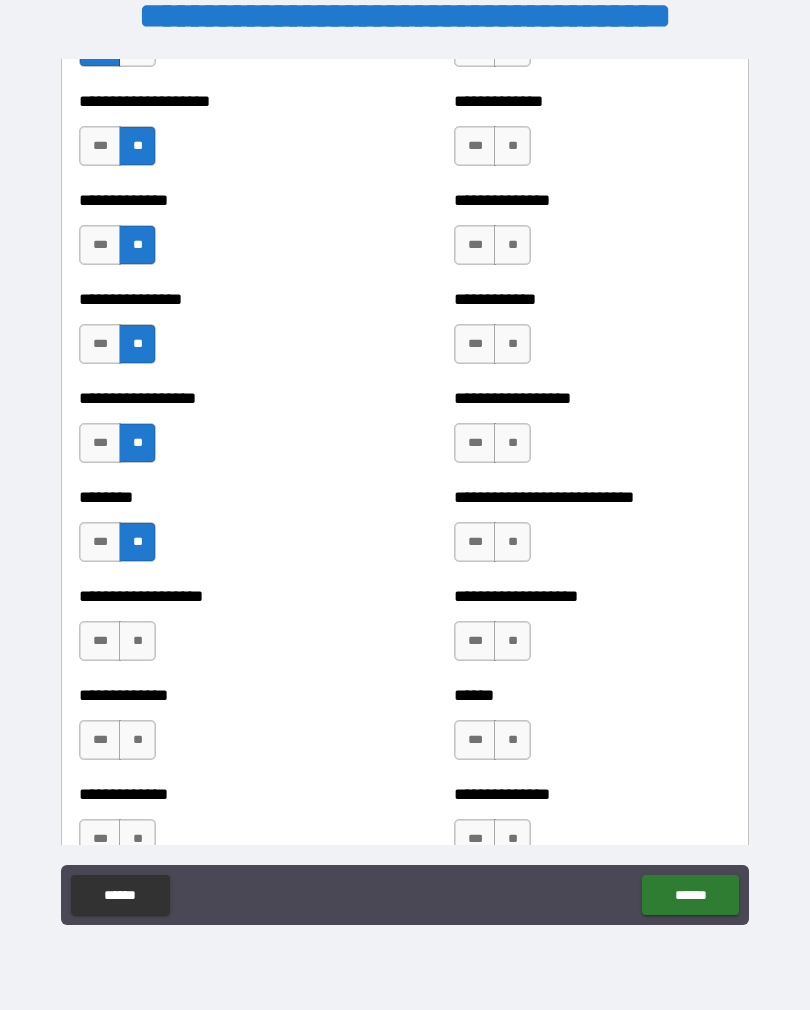 click on "**" at bounding box center (137, 641) 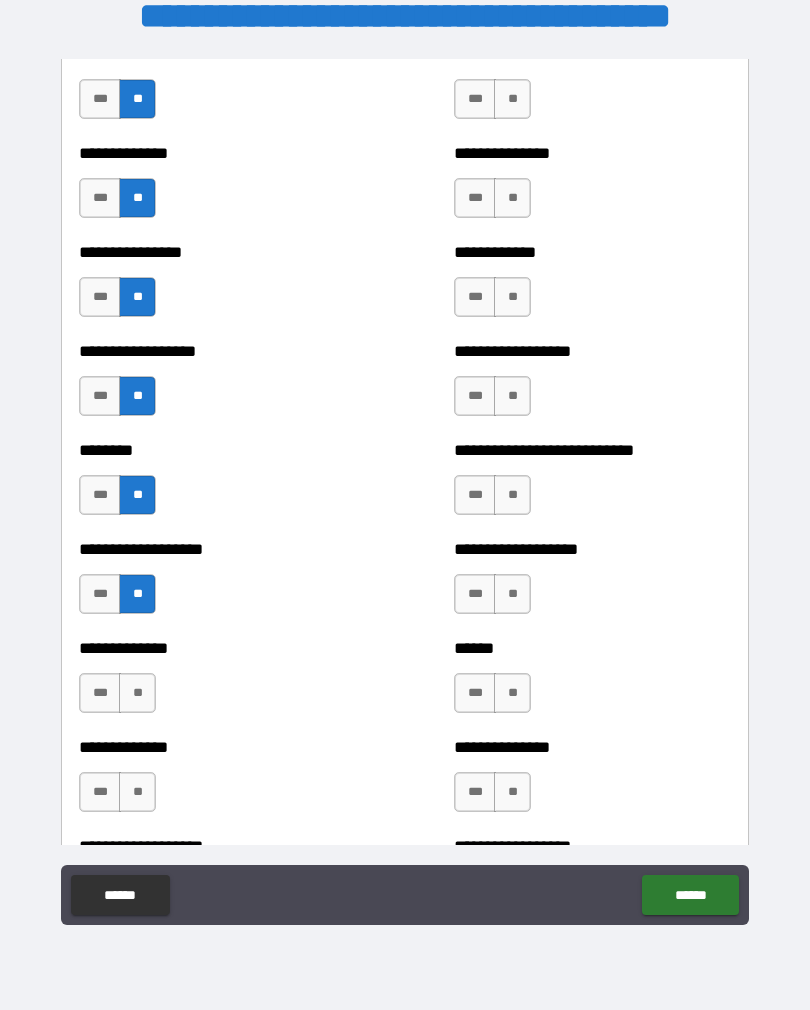 scroll, scrollTop: 4284, scrollLeft: 0, axis: vertical 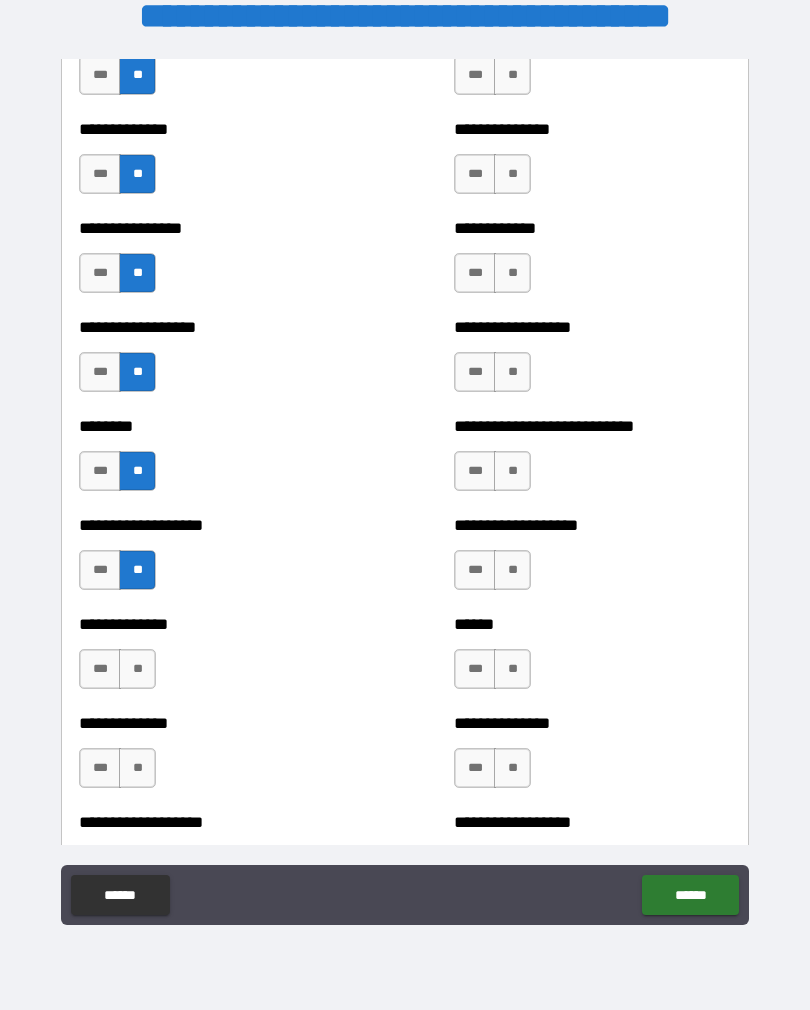 click on "**" at bounding box center (137, 669) 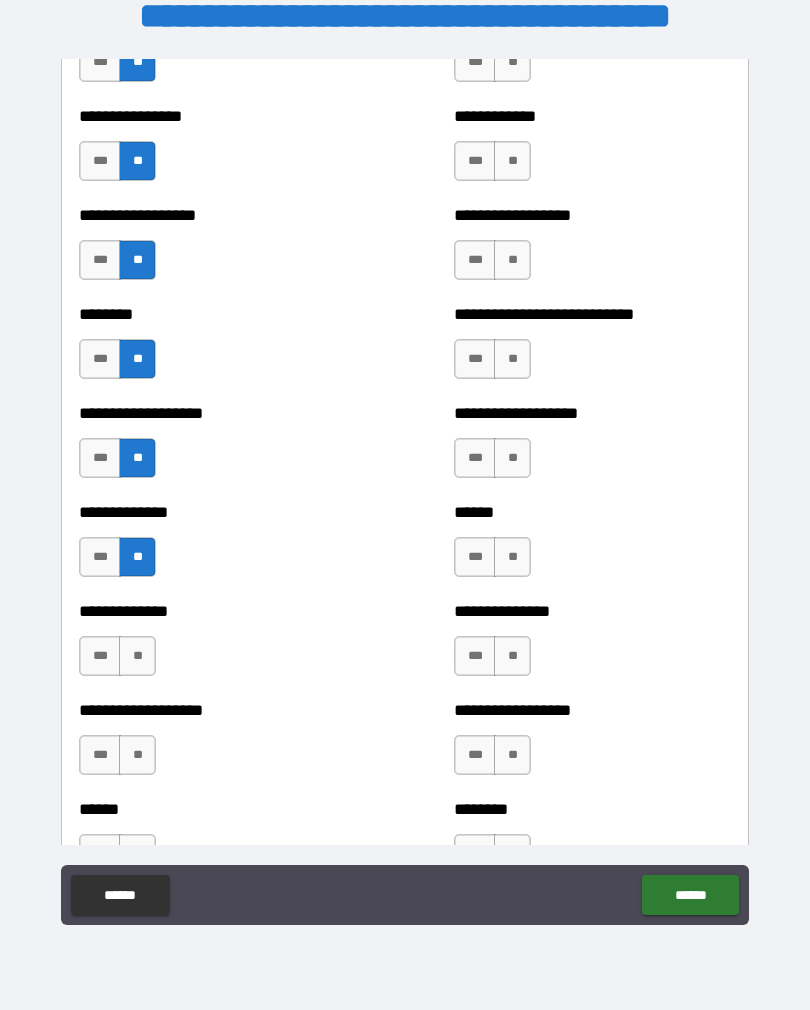 scroll, scrollTop: 4400, scrollLeft: 0, axis: vertical 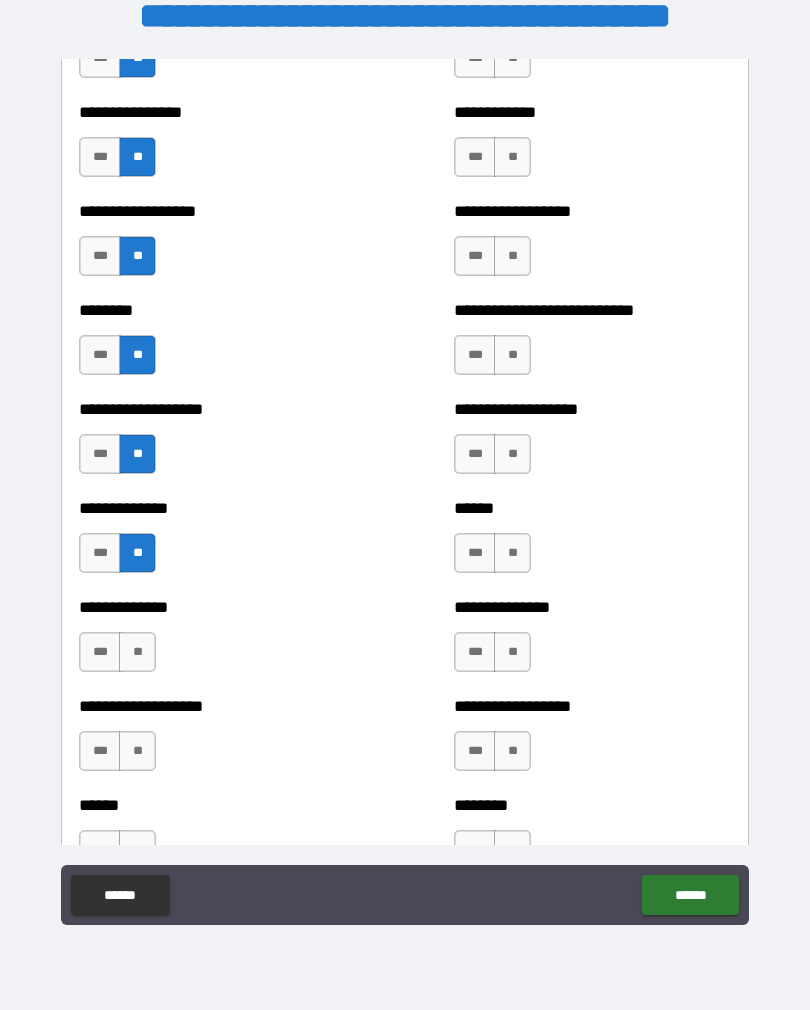 click on "**" at bounding box center (137, 652) 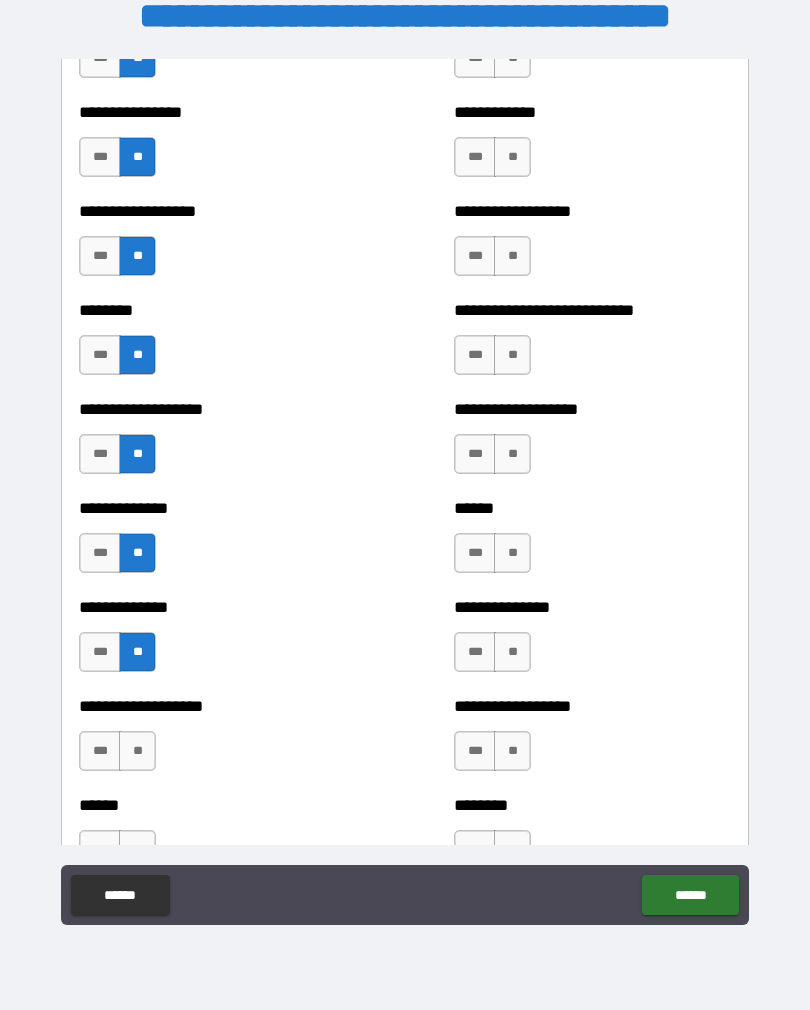 click on "**" at bounding box center (137, 751) 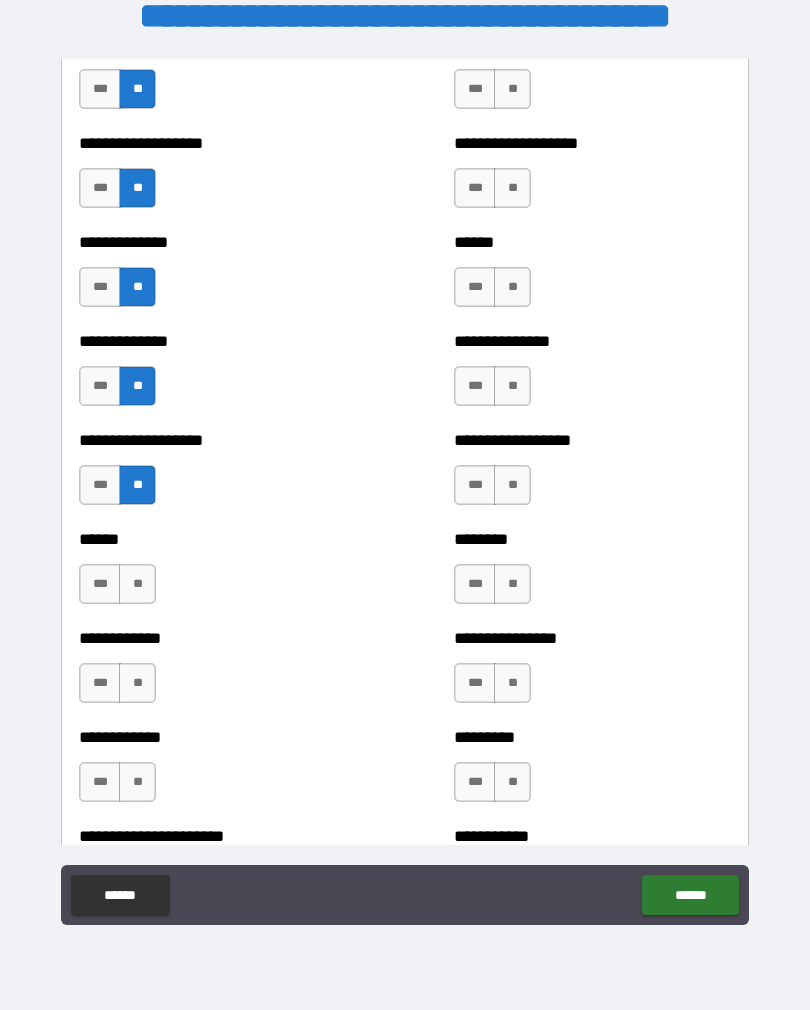 scroll, scrollTop: 4676, scrollLeft: 0, axis: vertical 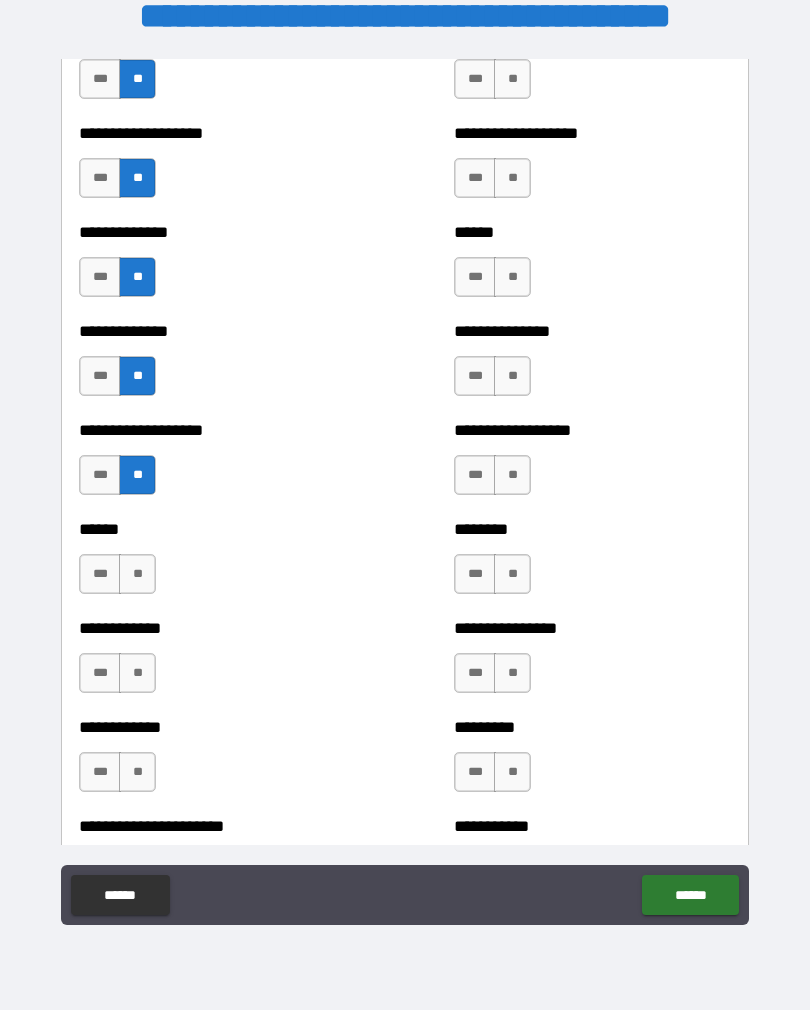 click on "**" at bounding box center (137, 574) 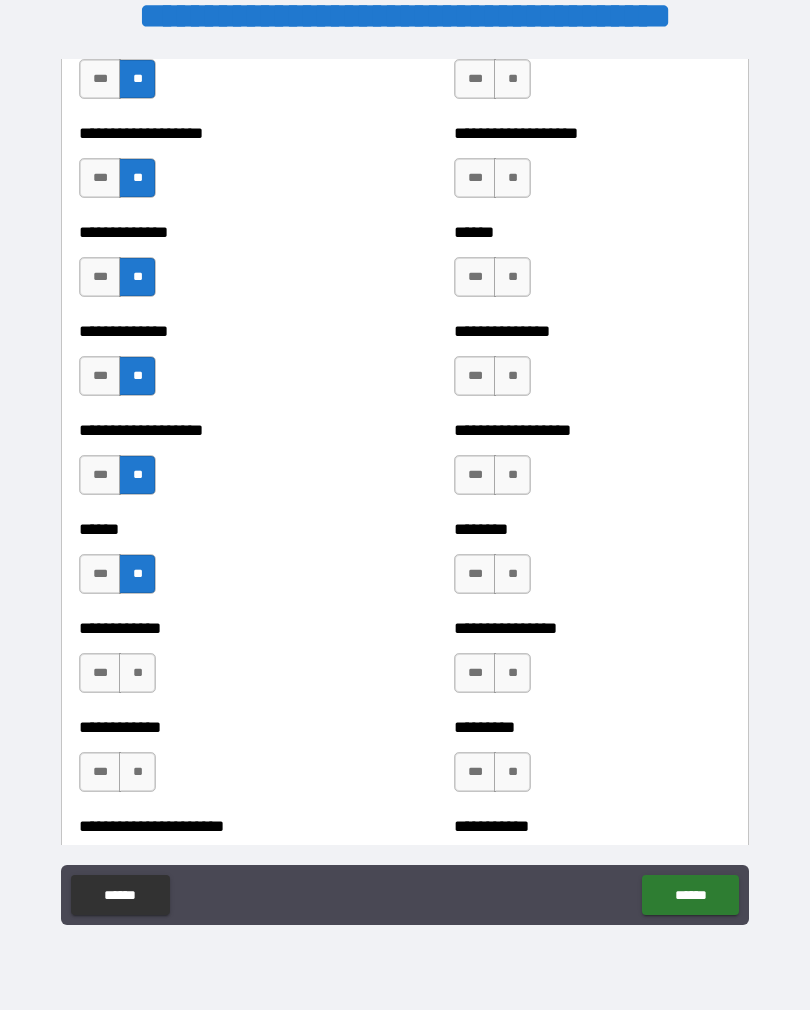 click on "**" at bounding box center (137, 673) 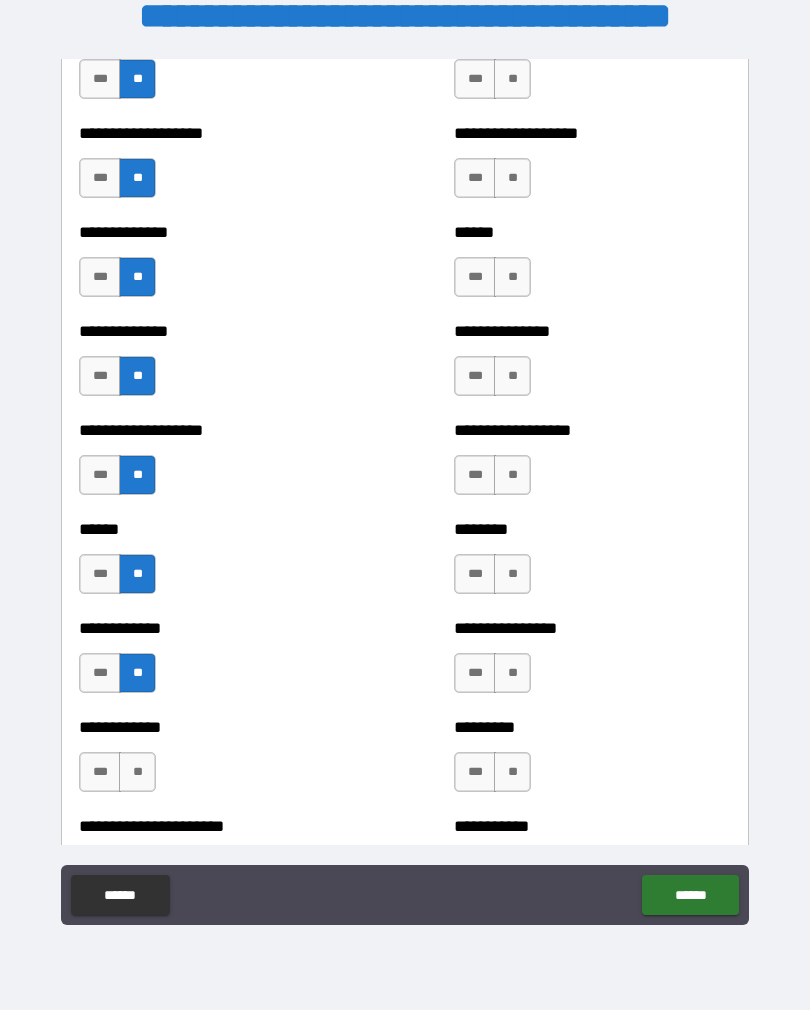 click on "**" at bounding box center (137, 772) 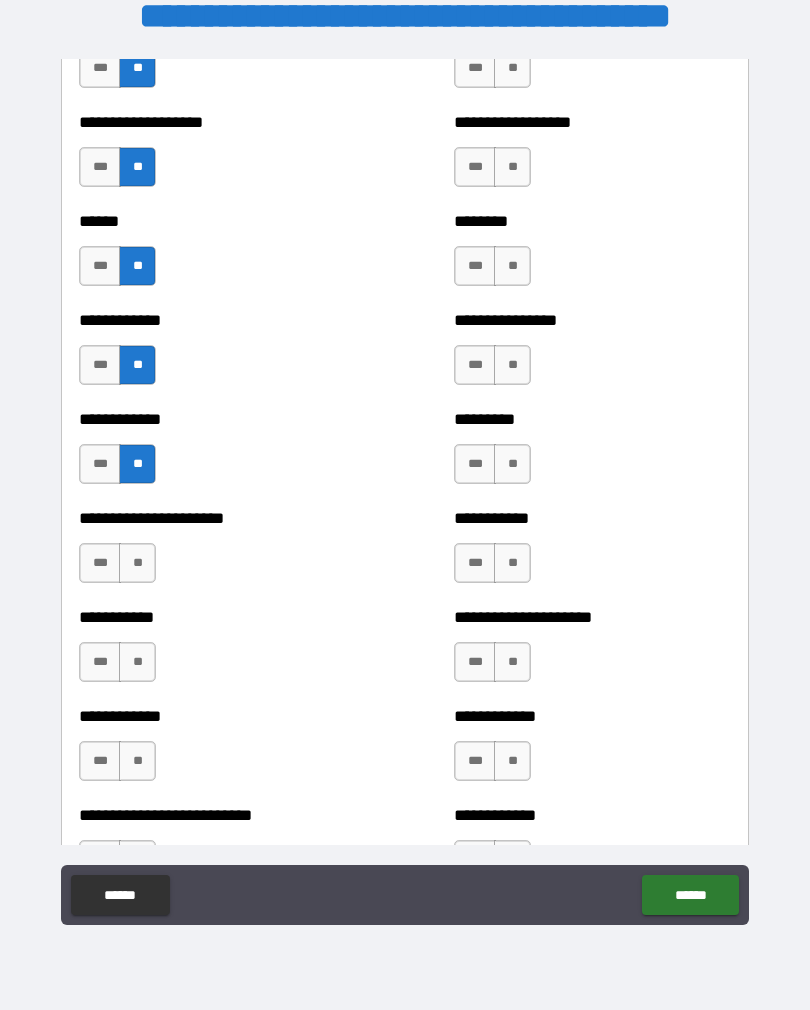 scroll, scrollTop: 5026, scrollLeft: 0, axis: vertical 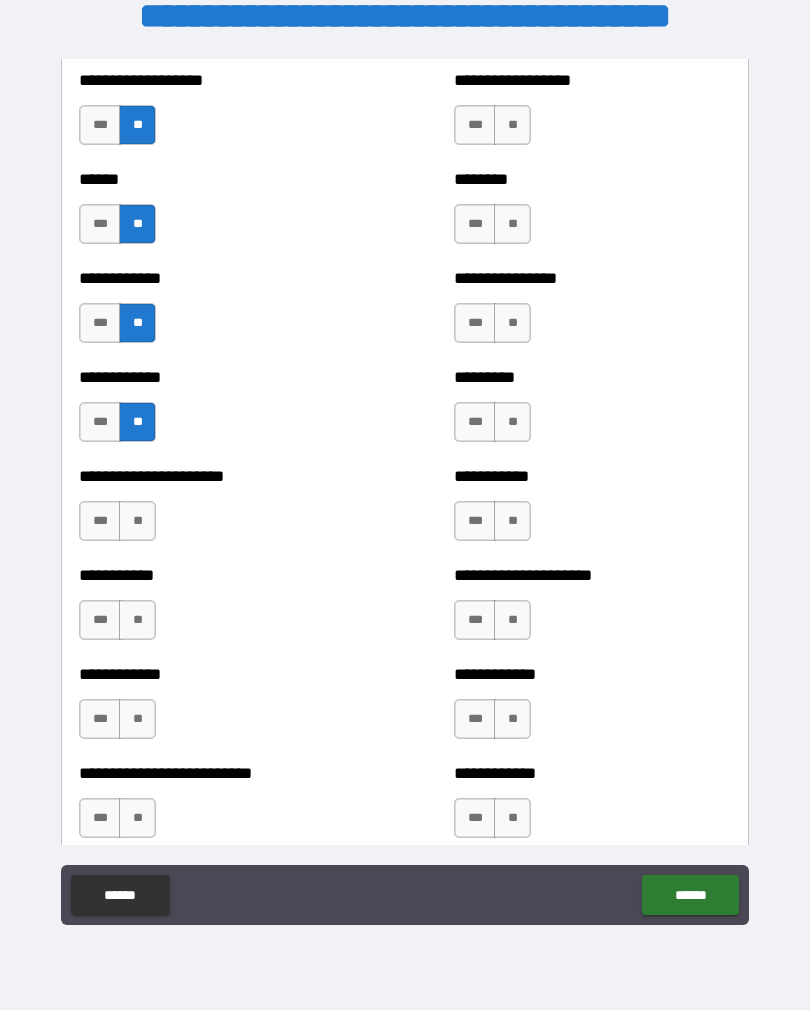 click on "**" at bounding box center (137, 521) 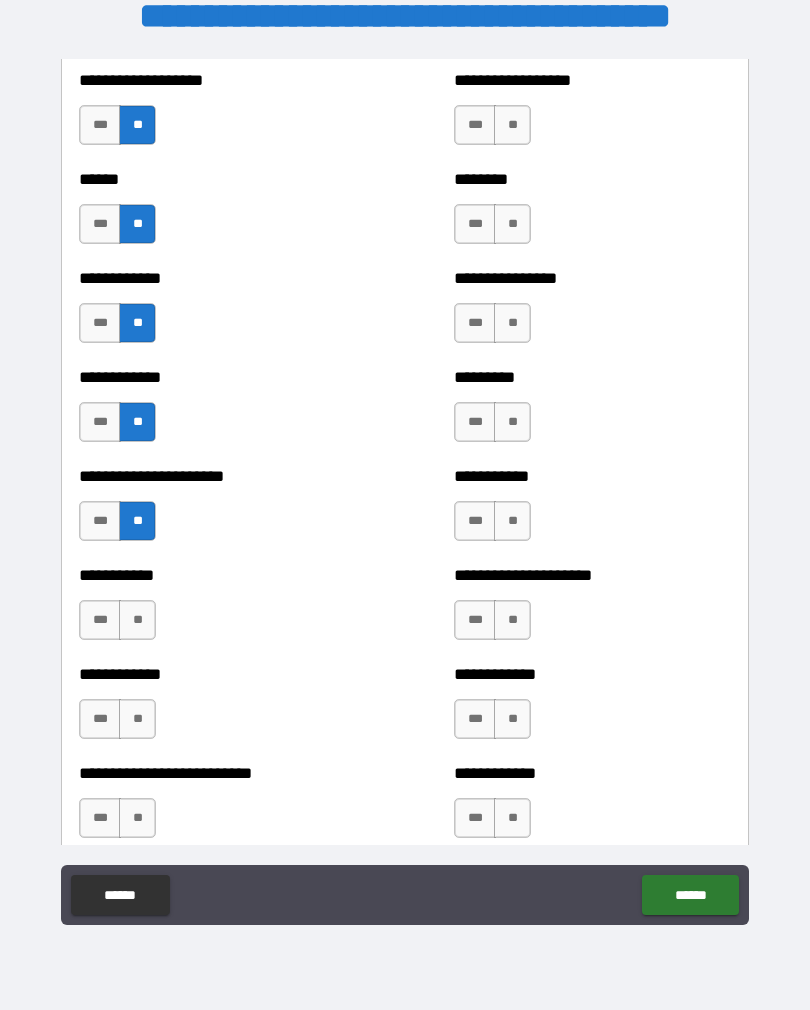 click on "**" at bounding box center (137, 620) 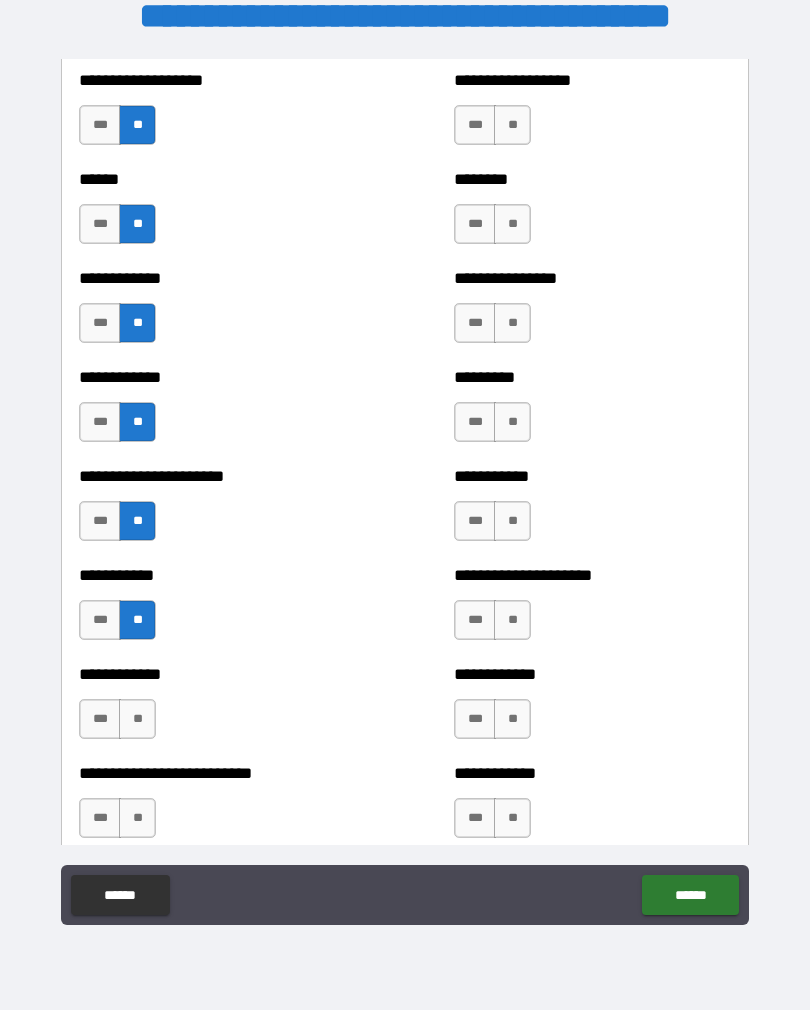 click on "**" at bounding box center (137, 719) 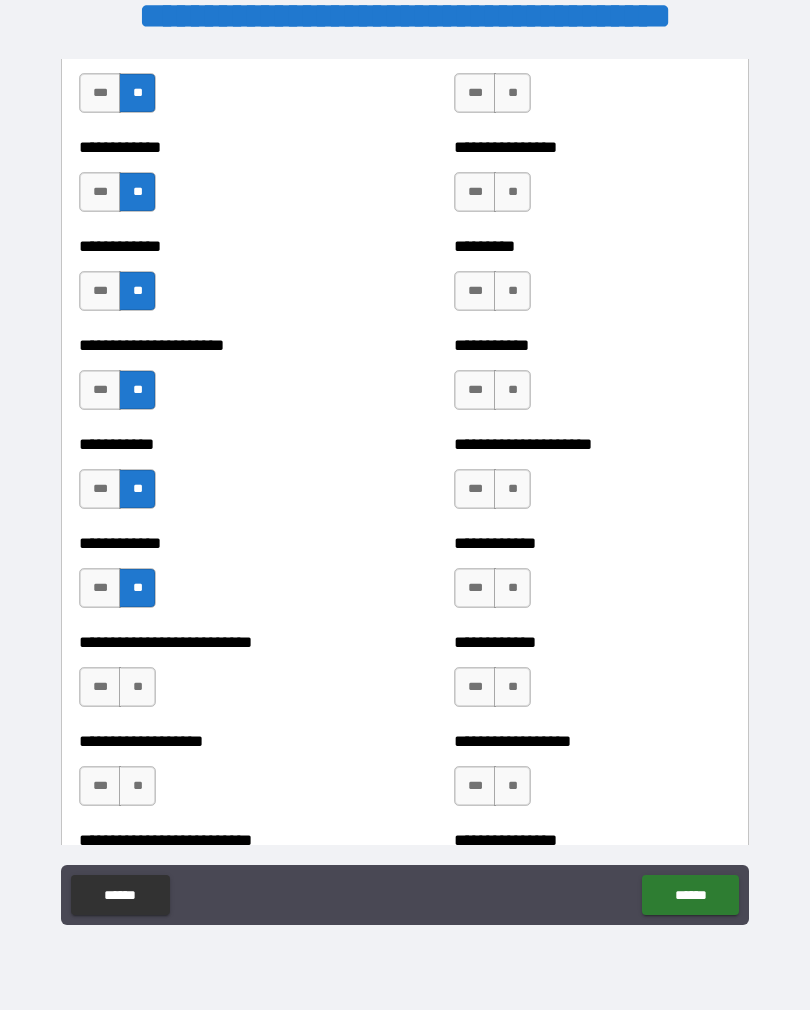 scroll, scrollTop: 5170, scrollLeft: 0, axis: vertical 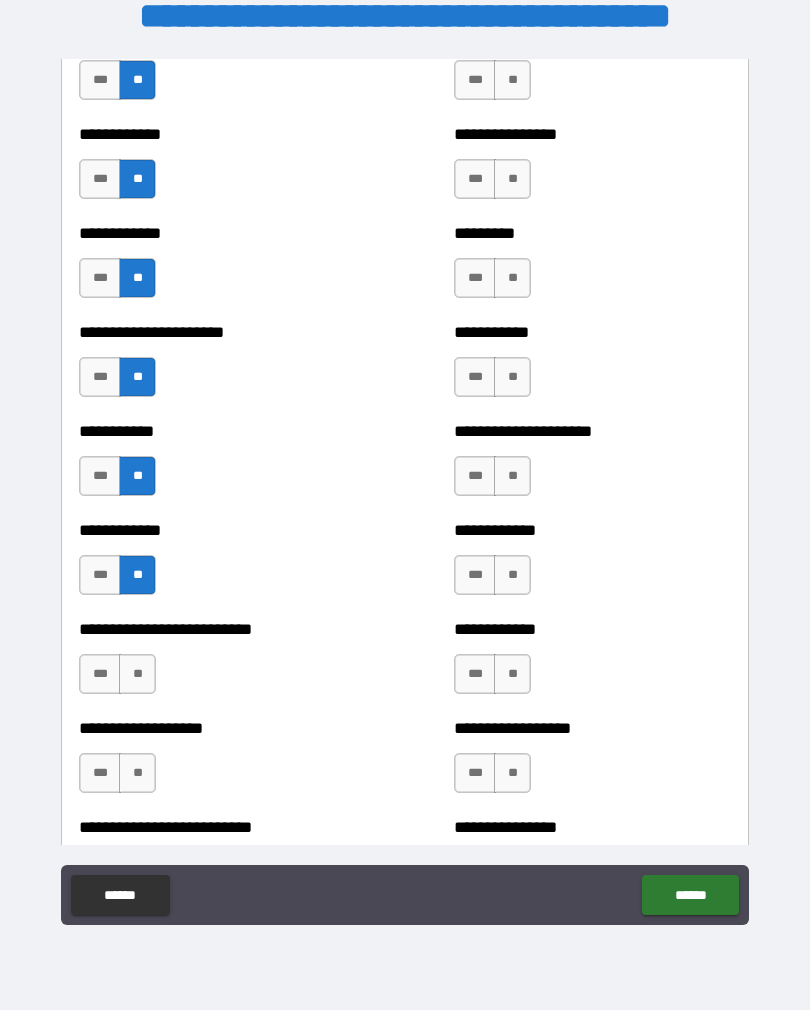 click on "***" at bounding box center [100, 674] 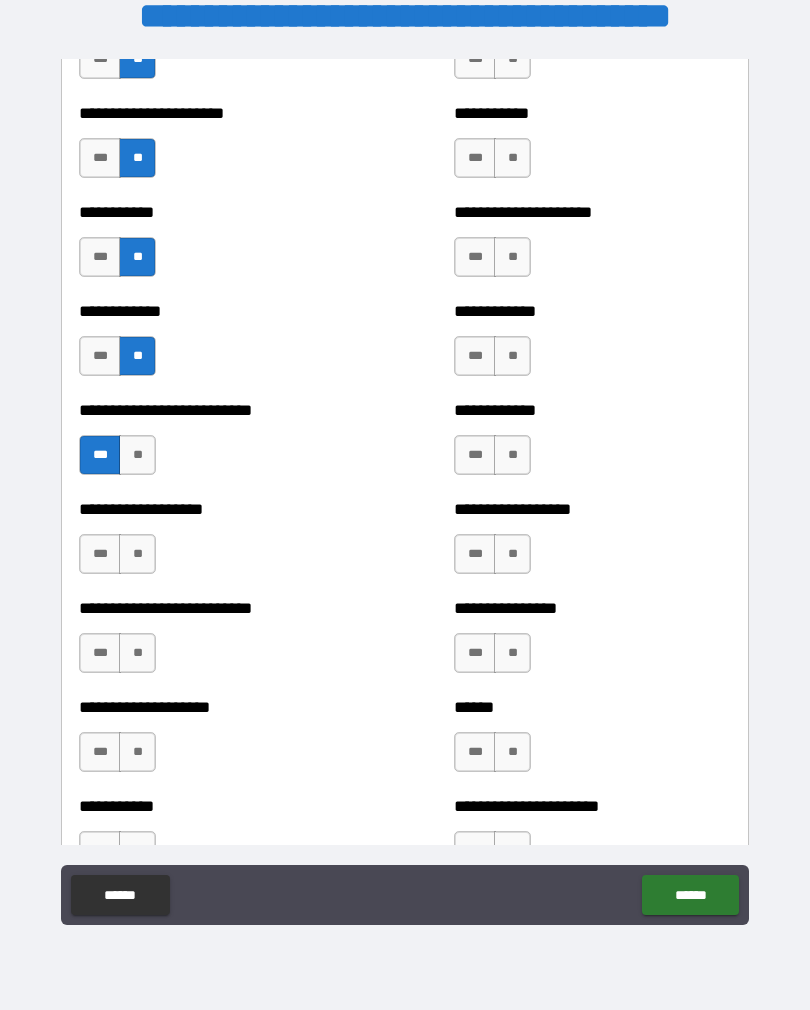 scroll, scrollTop: 5411, scrollLeft: 0, axis: vertical 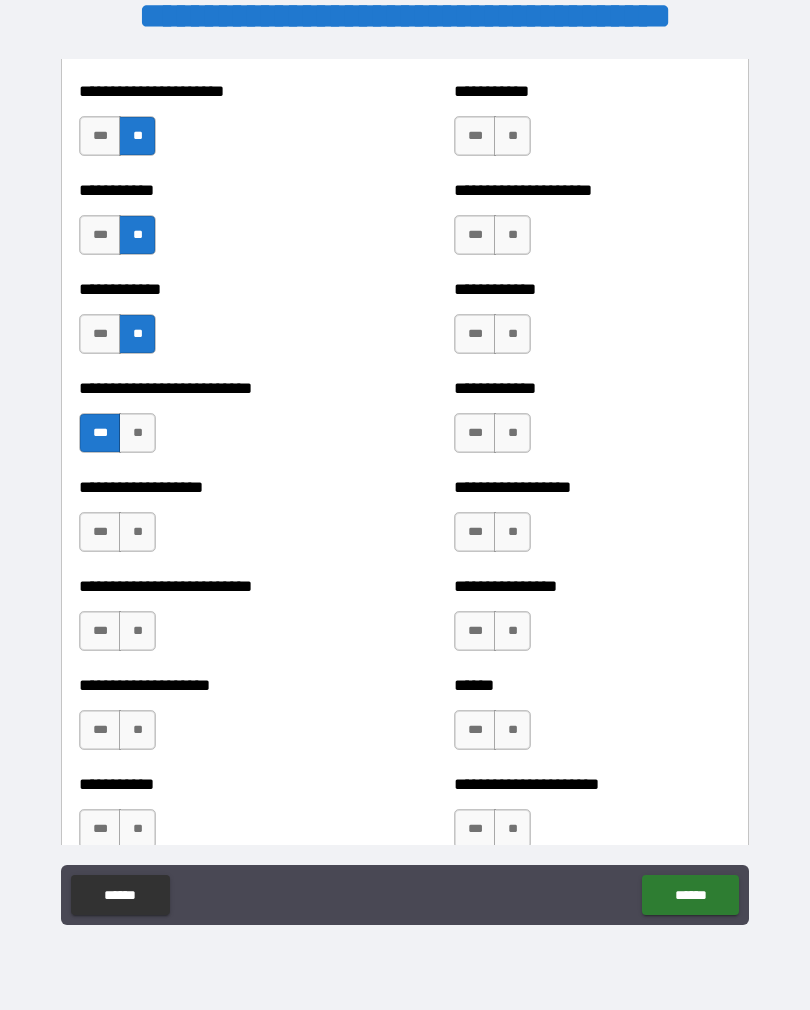 click on "**" at bounding box center (137, 532) 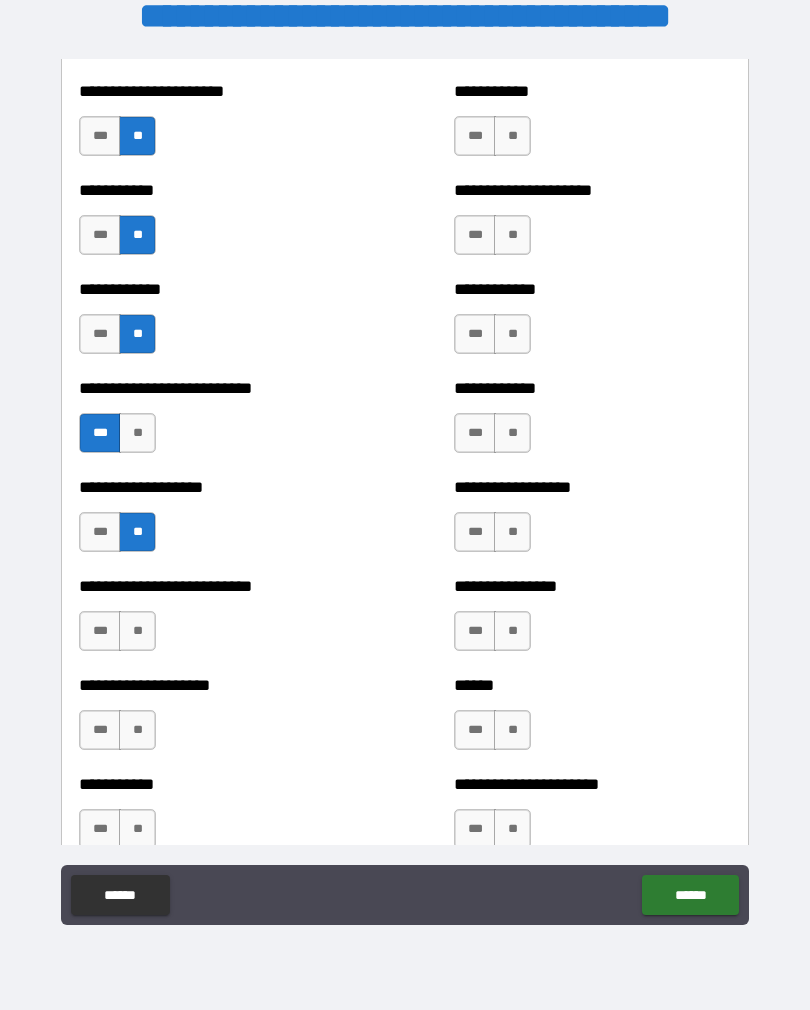 click on "***" at bounding box center (100, 532) 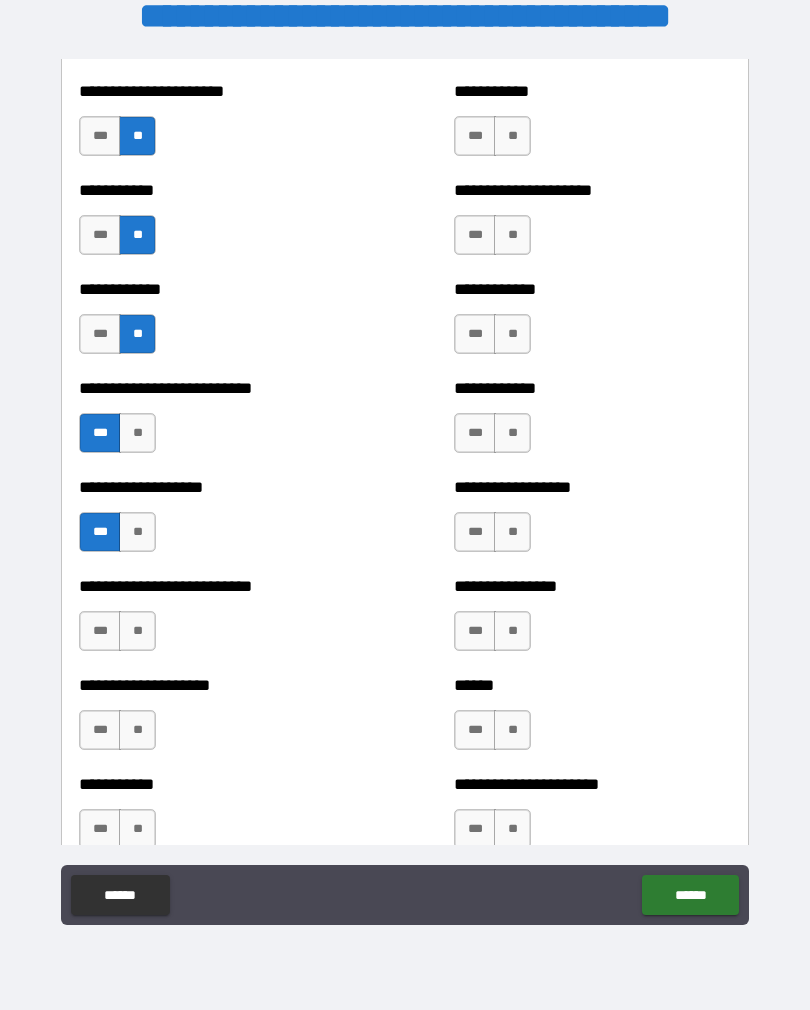 click on "**" at bounding box center [137, 631] 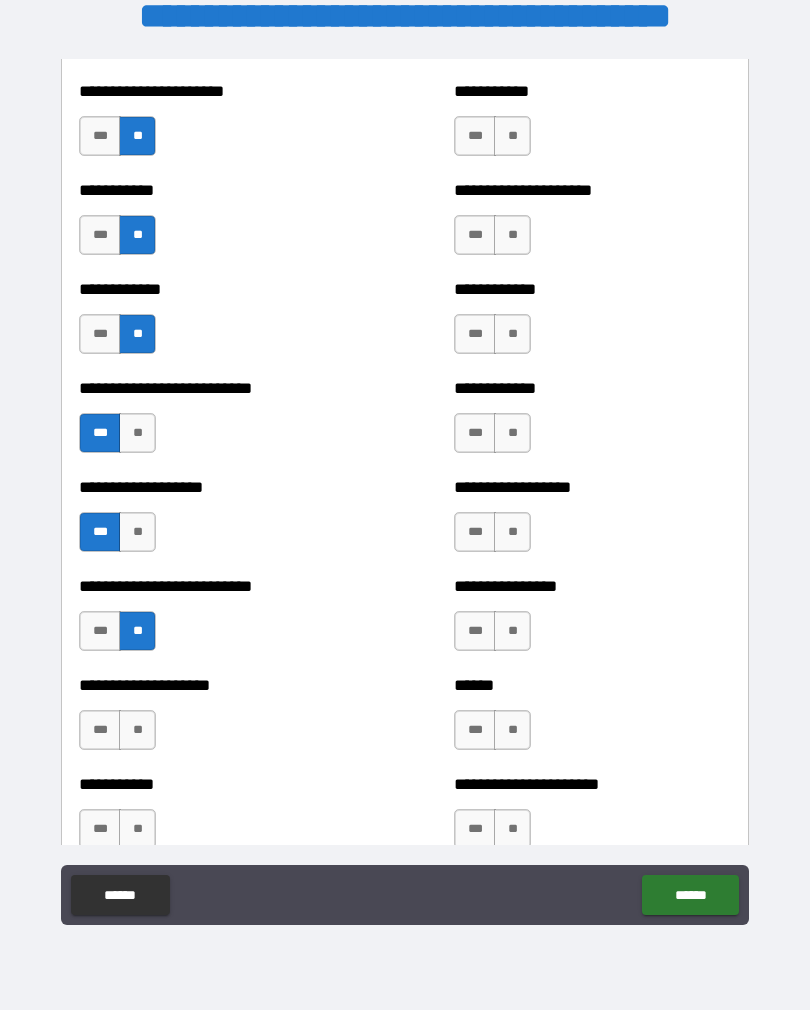 click on "**" at bounding box center [137, 730] 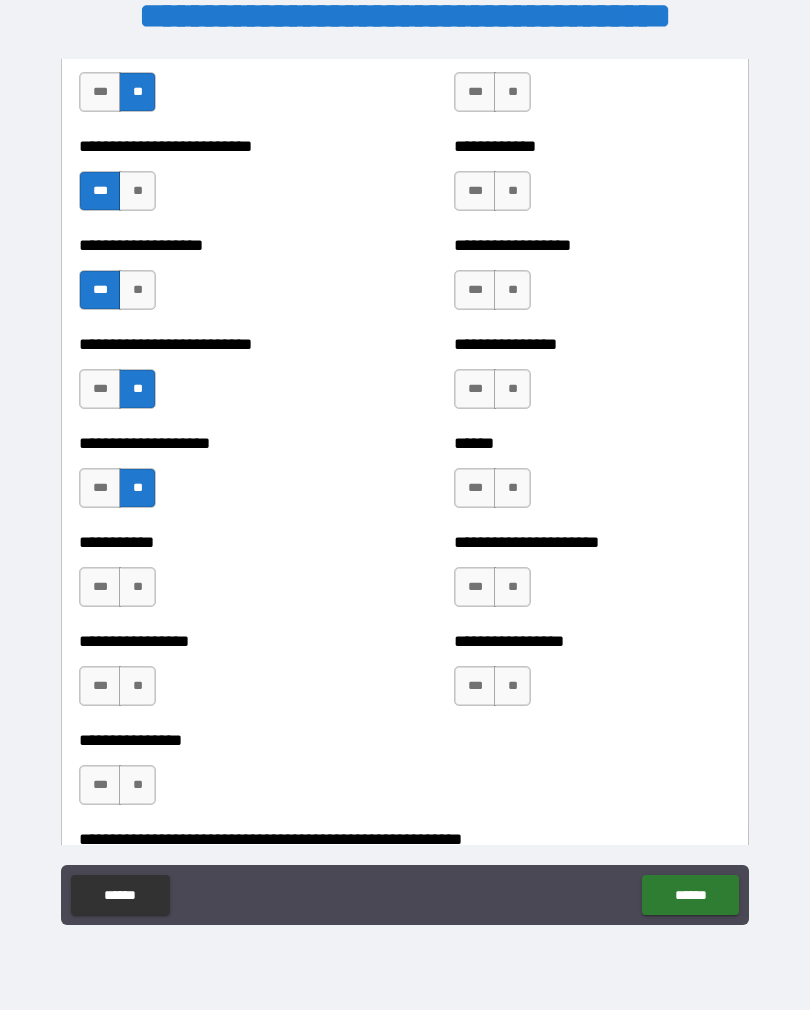 scroll, scrollTop: 5730, scrollLeft: 0, axis: vertical 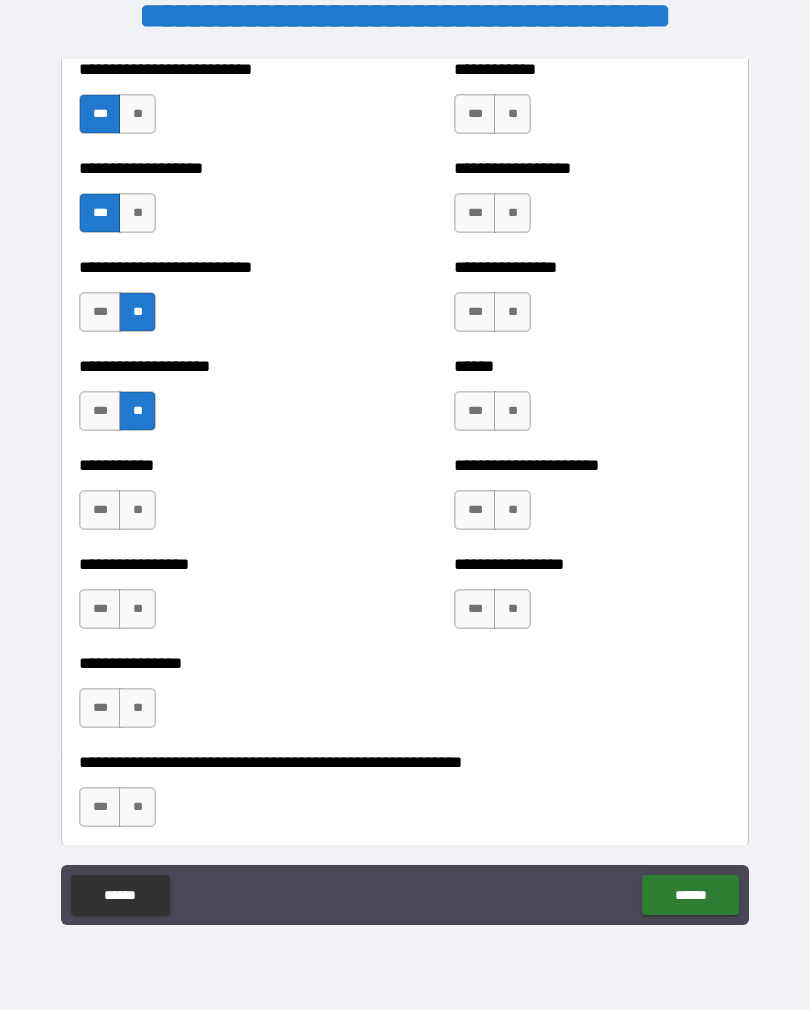 click on "**" at bounding box center [137, 510] 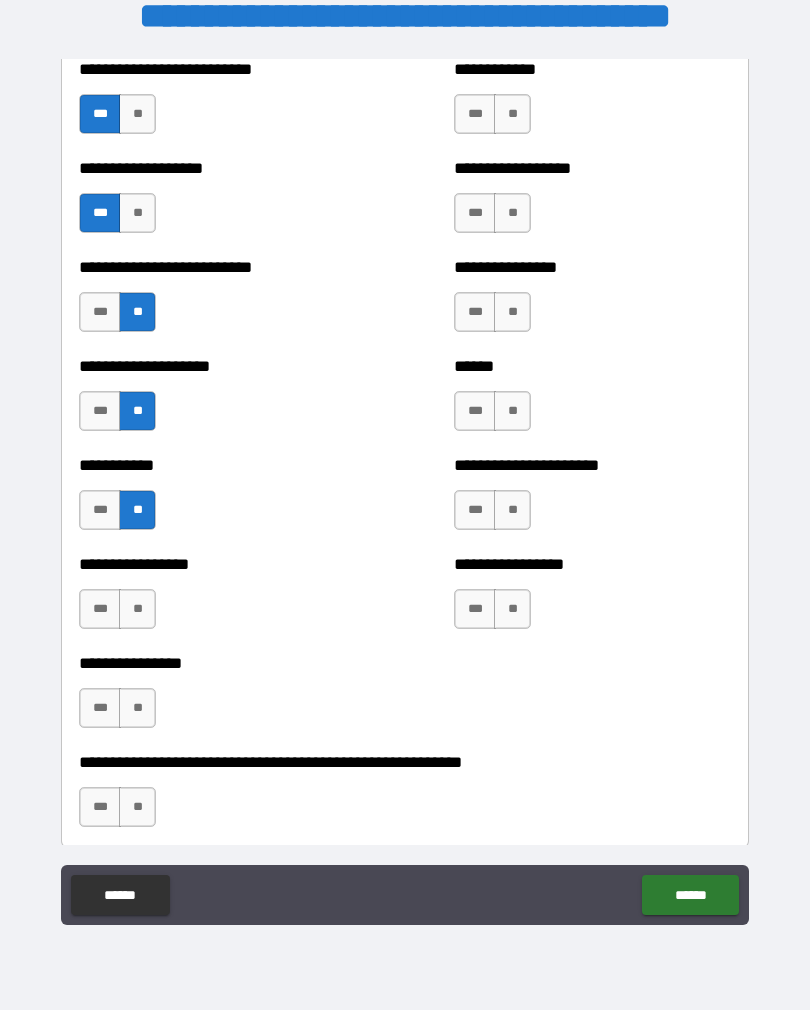 click on "**" at bounding box center (137, 609) 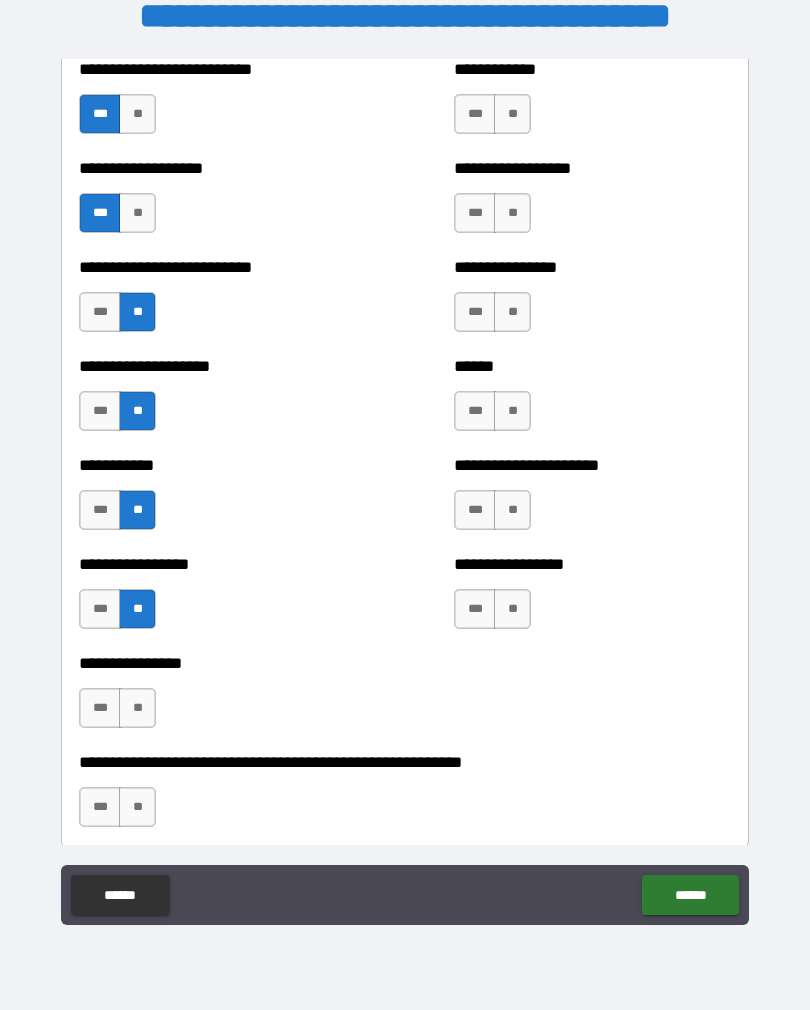 click on "**" at bounding box center [137, 708] 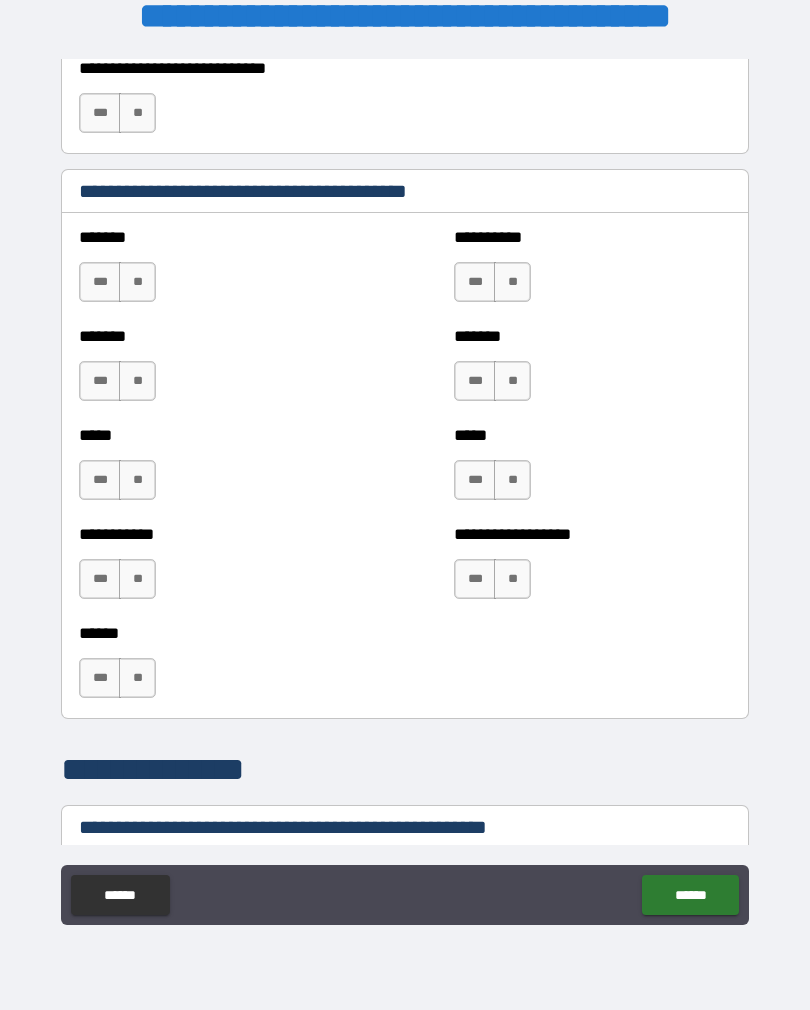 scroll, scrollTop: 1779, scrollLeft: 0, axis: vertical 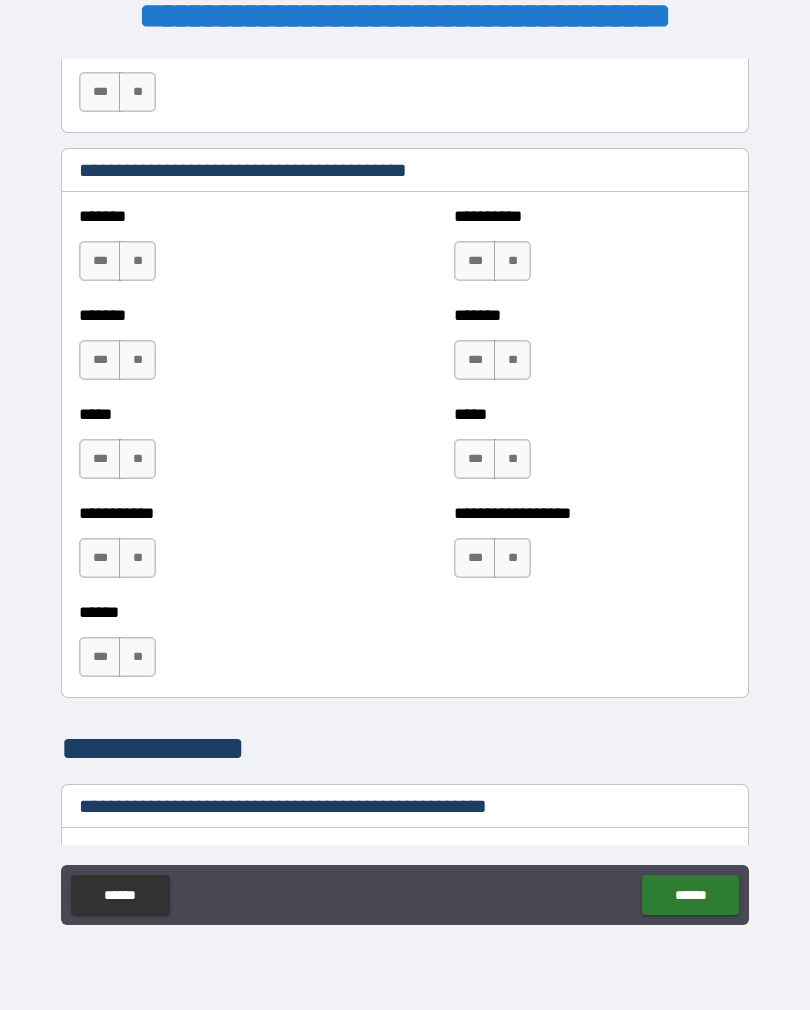 click on "**" at bounding box center [137, 261] 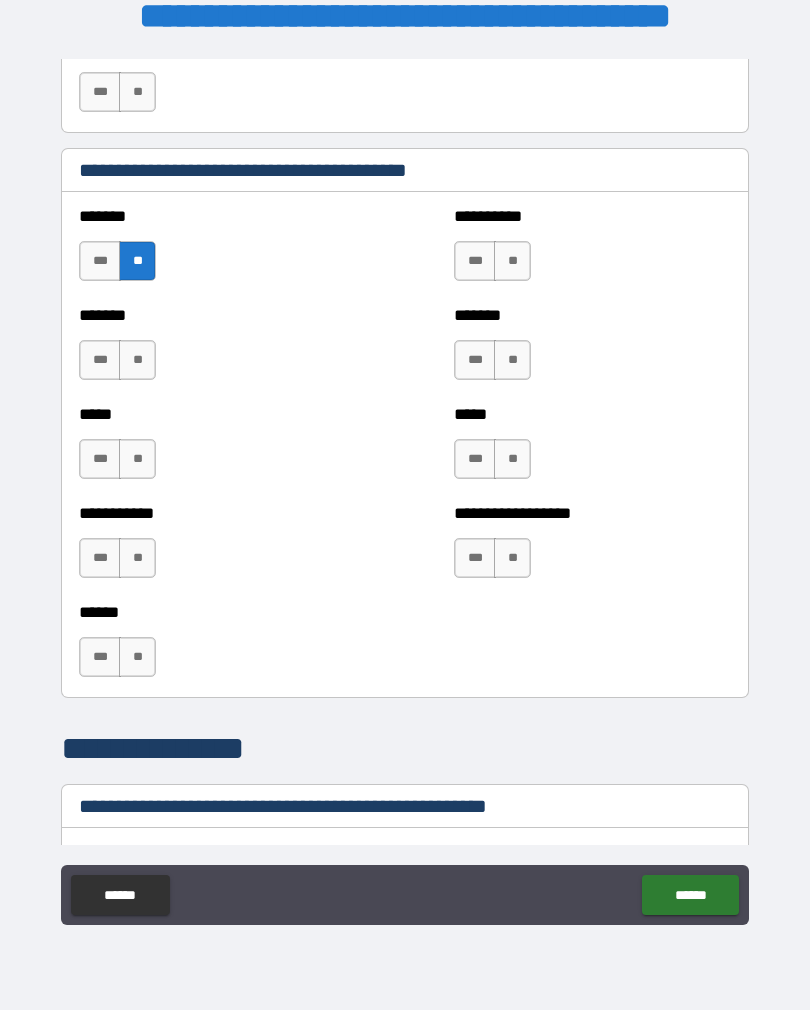 click on "**" at bounding box center (137, 360) 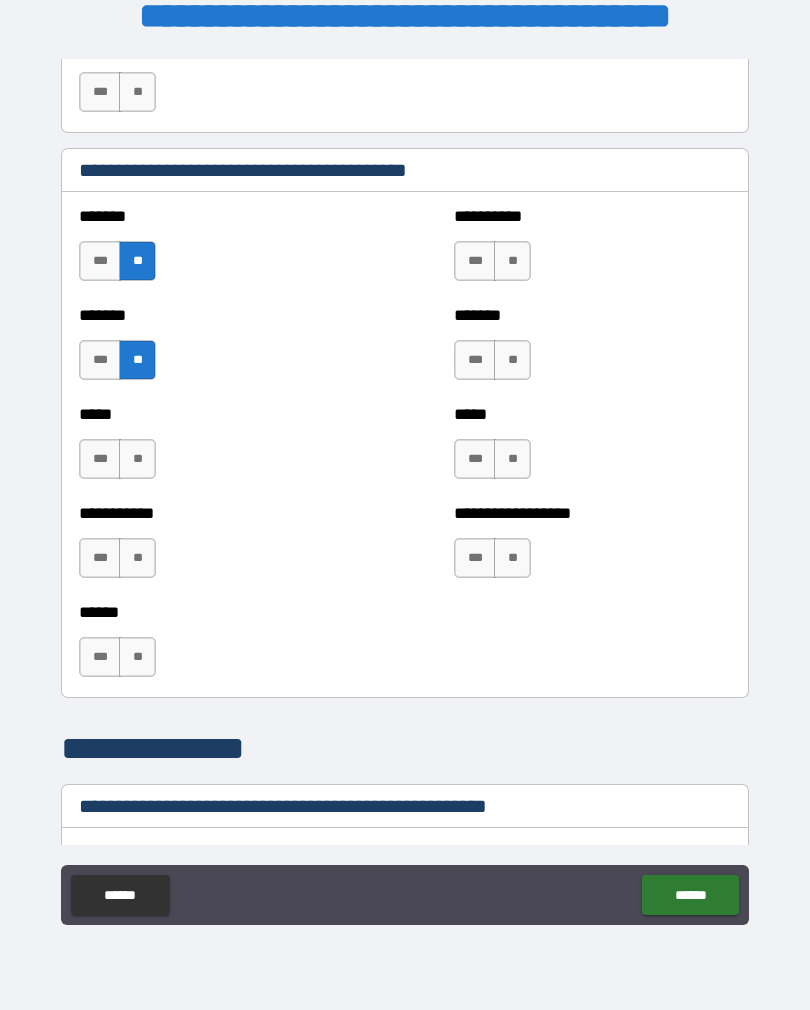 click on "**" at bounding box center [137, 459] 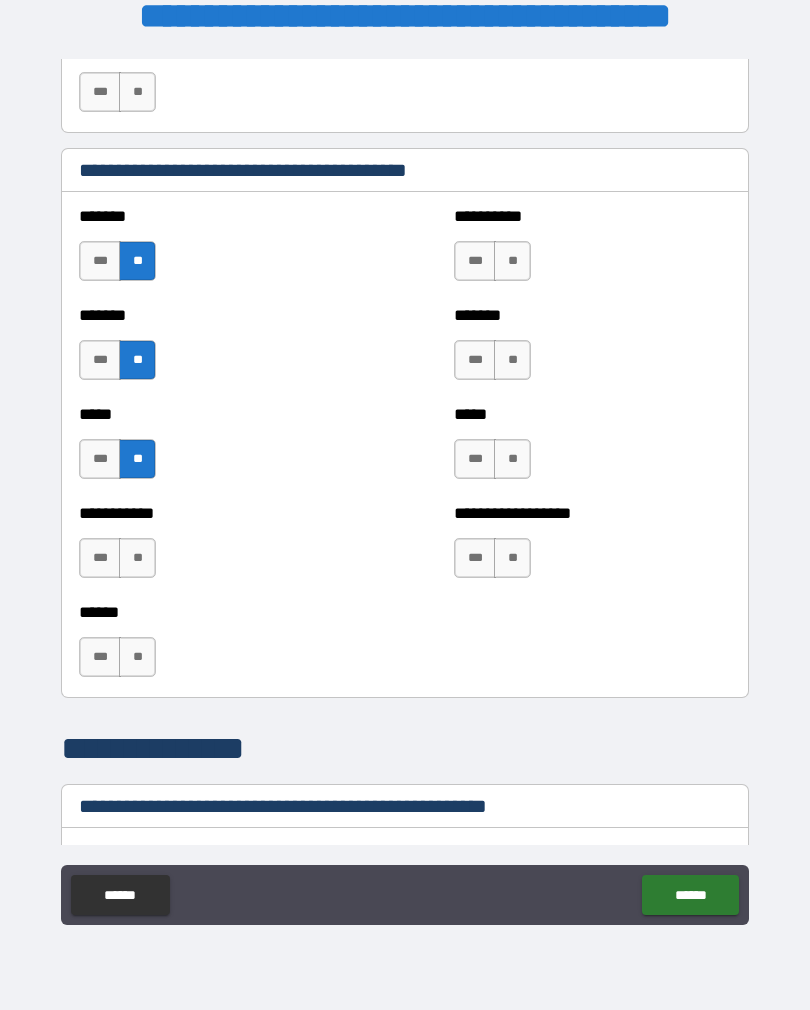 click on "**" at bounding box center (137, 558) 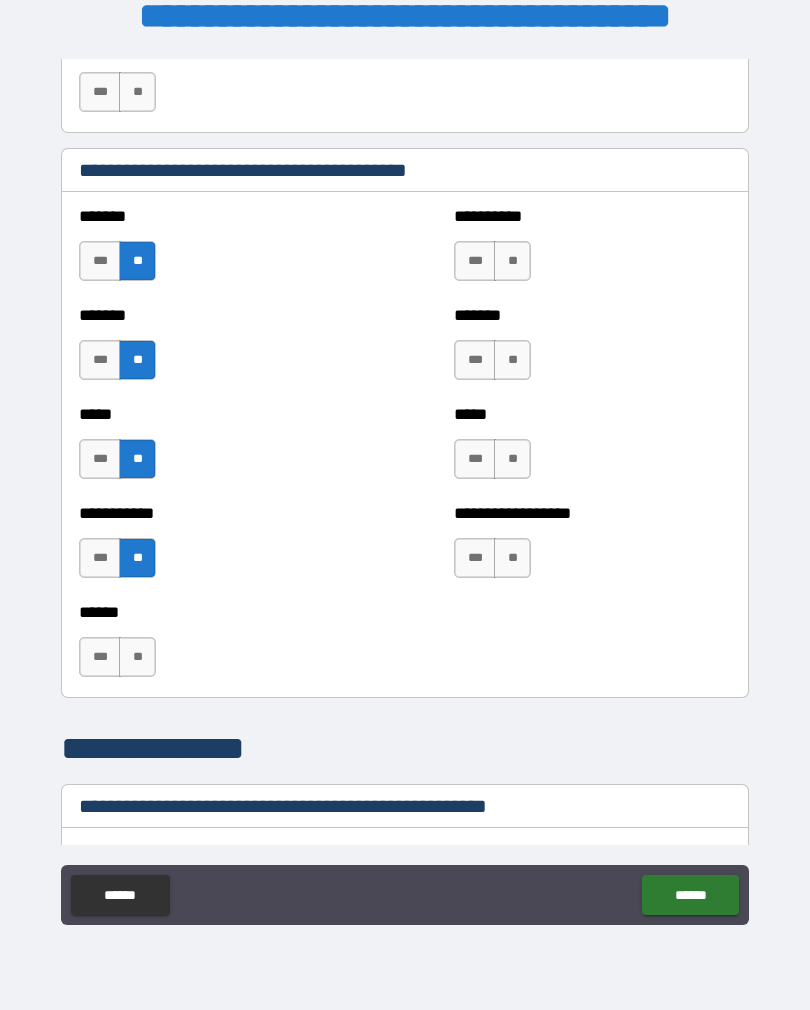 click on "**" at bounding box center (137, 657) 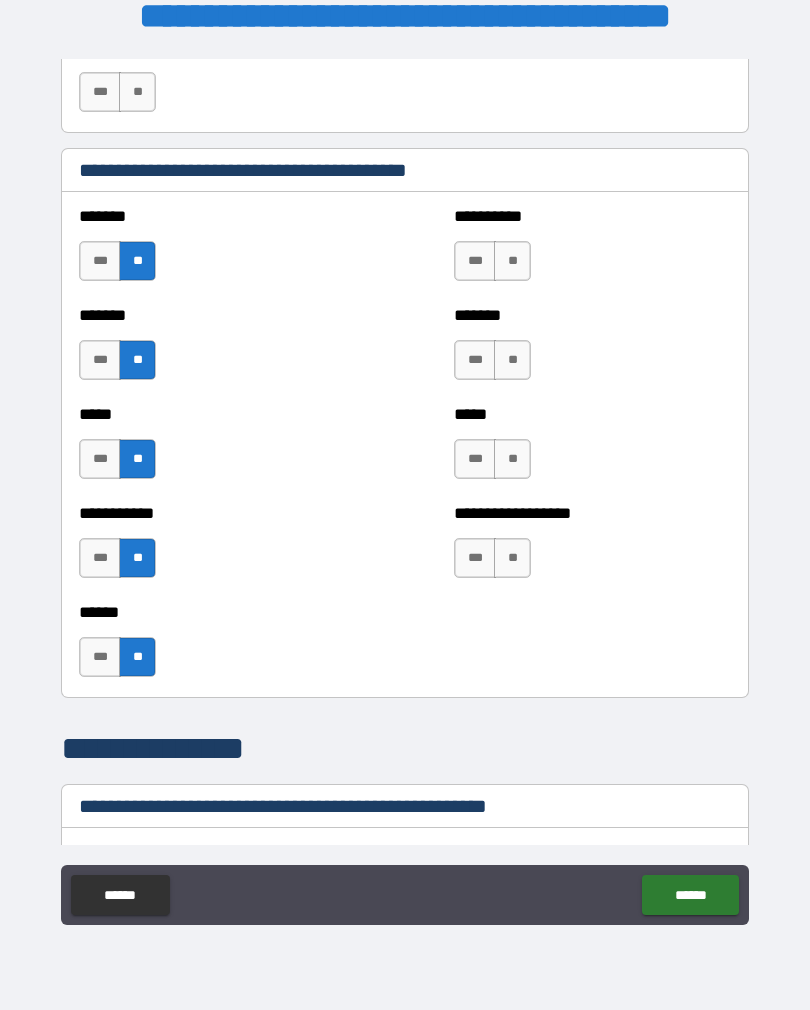 click on "**" at bounding box center [512, 261] 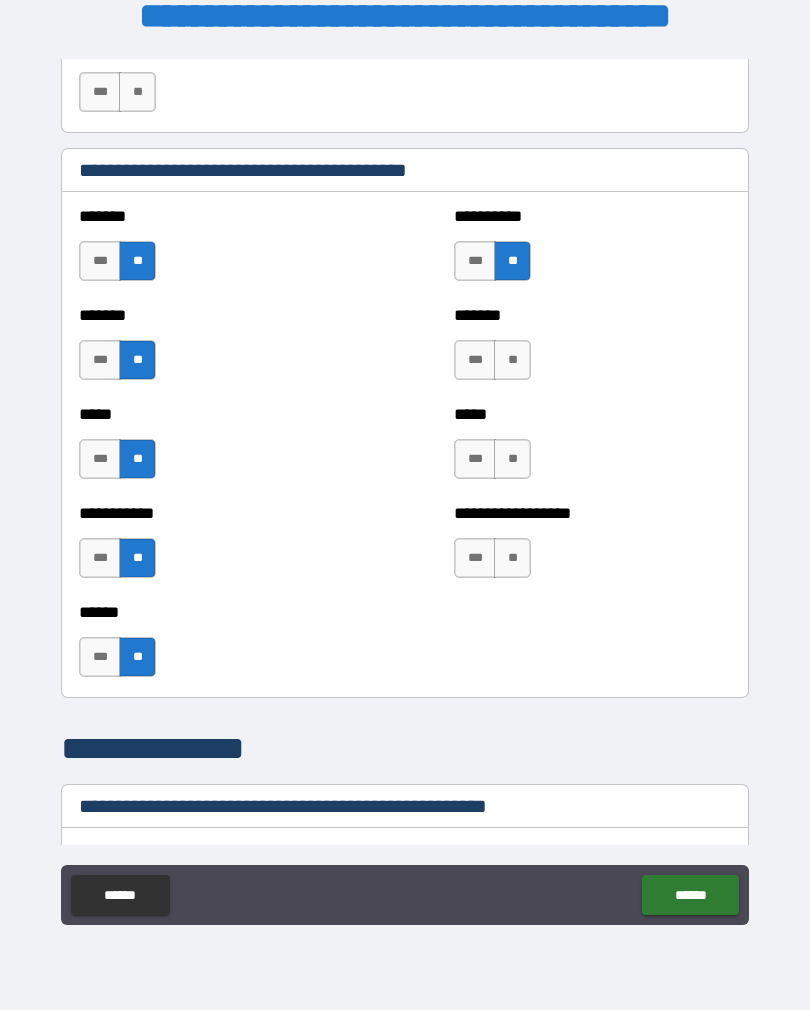 click on "**" at bounding box center [512, 360] 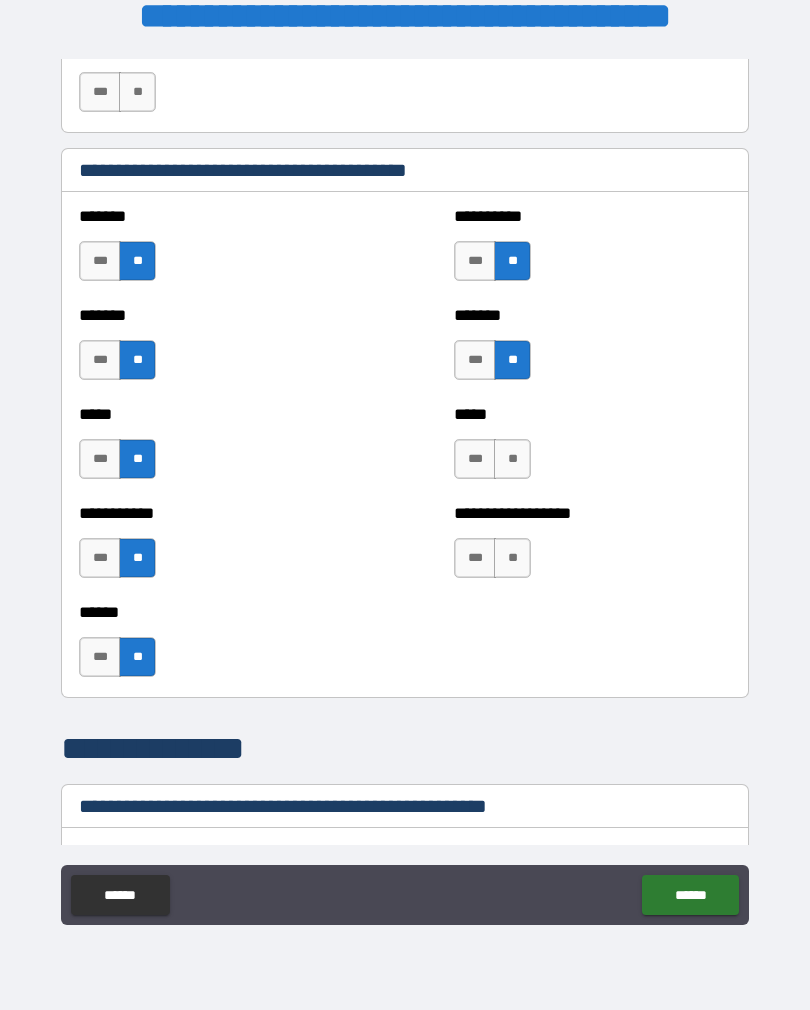 click on "**" at bounding box center (512, 459) 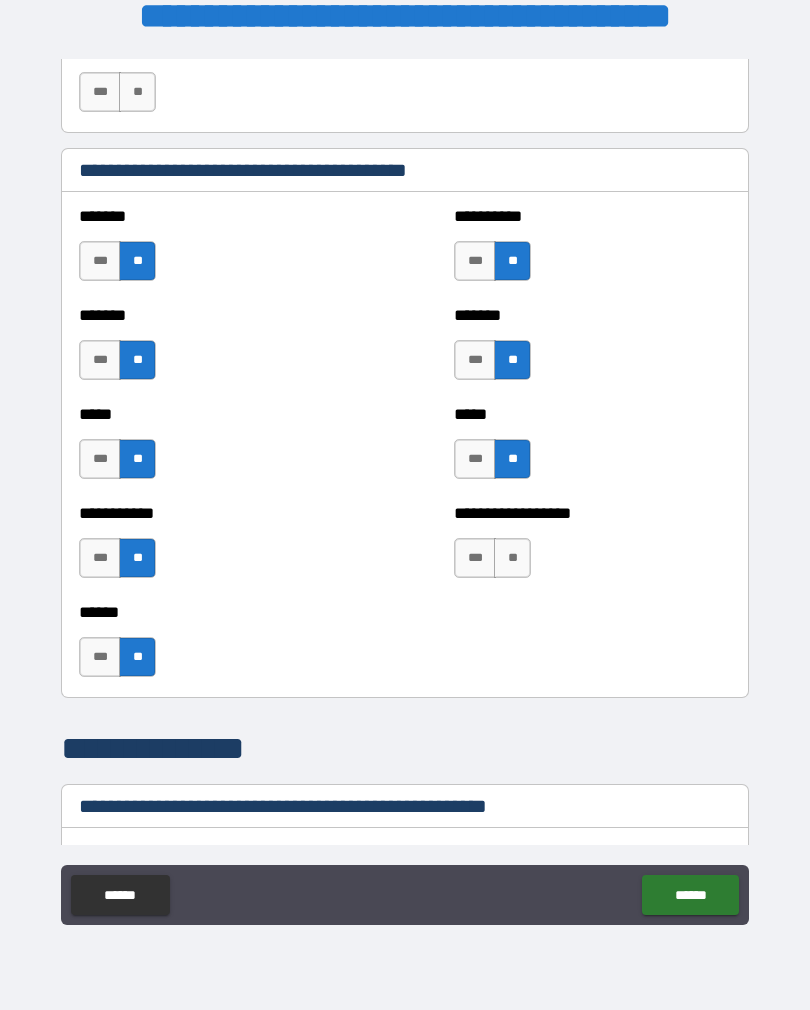 click on "**" at bounding box center (512, 558) 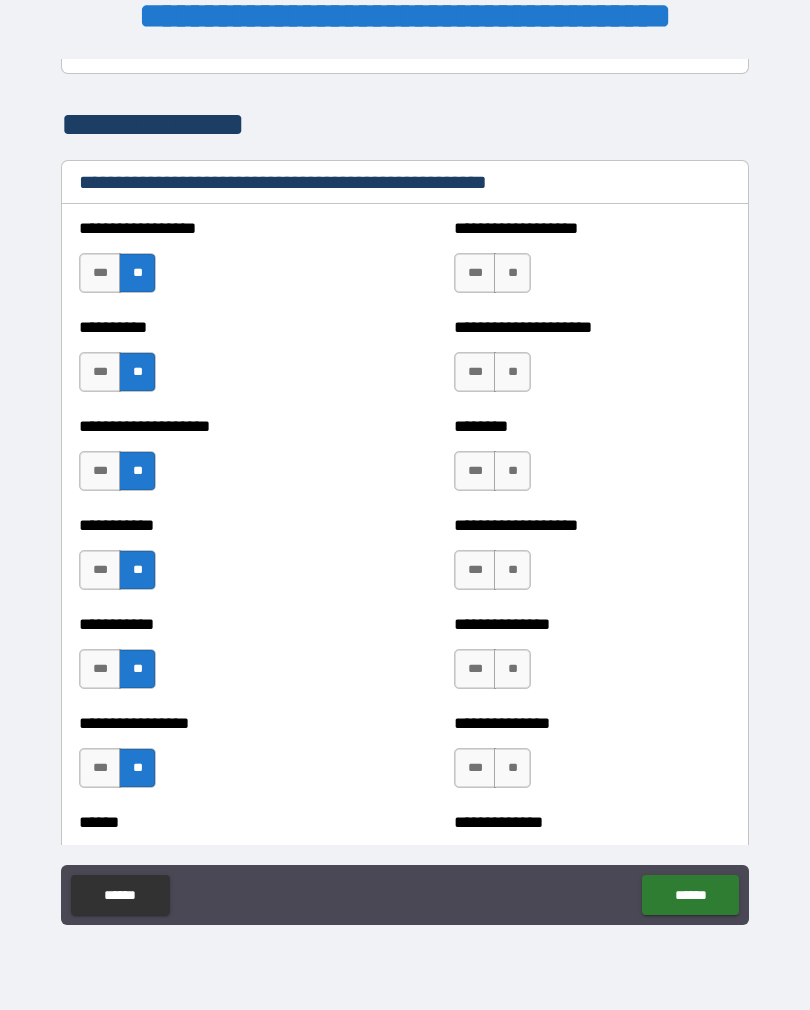 scroll, scrollTop: 2388, scrollLeft: 0, axis: vertical 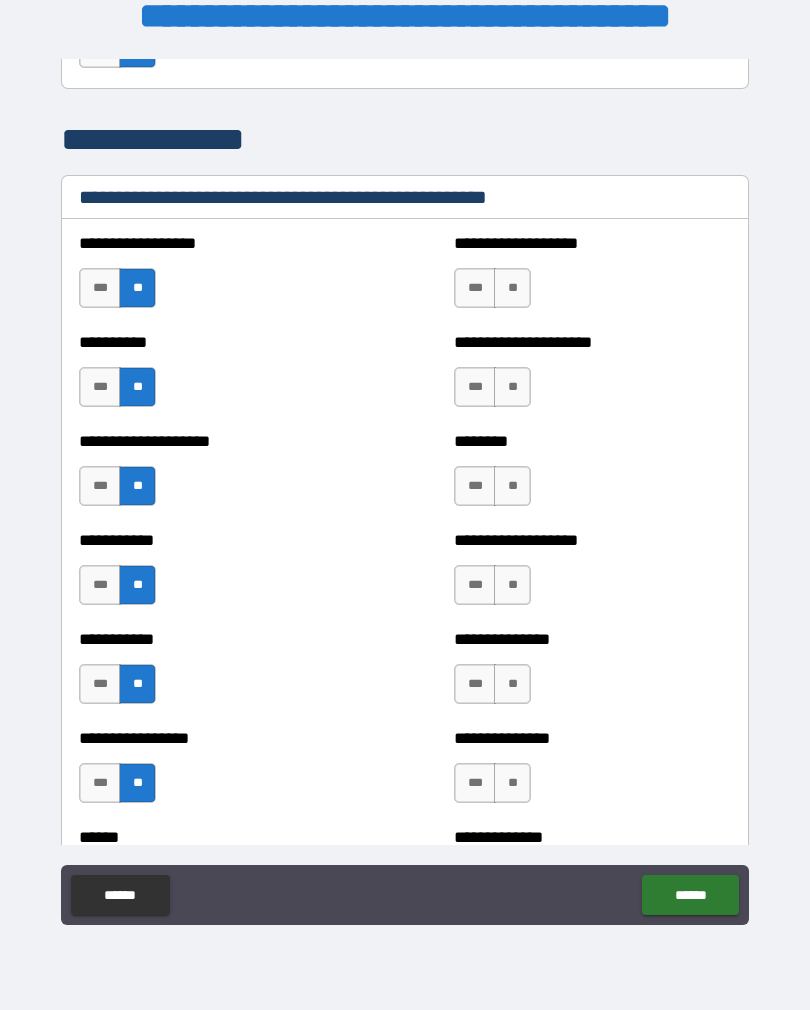 click on "**" at bounding box center (512, 288) 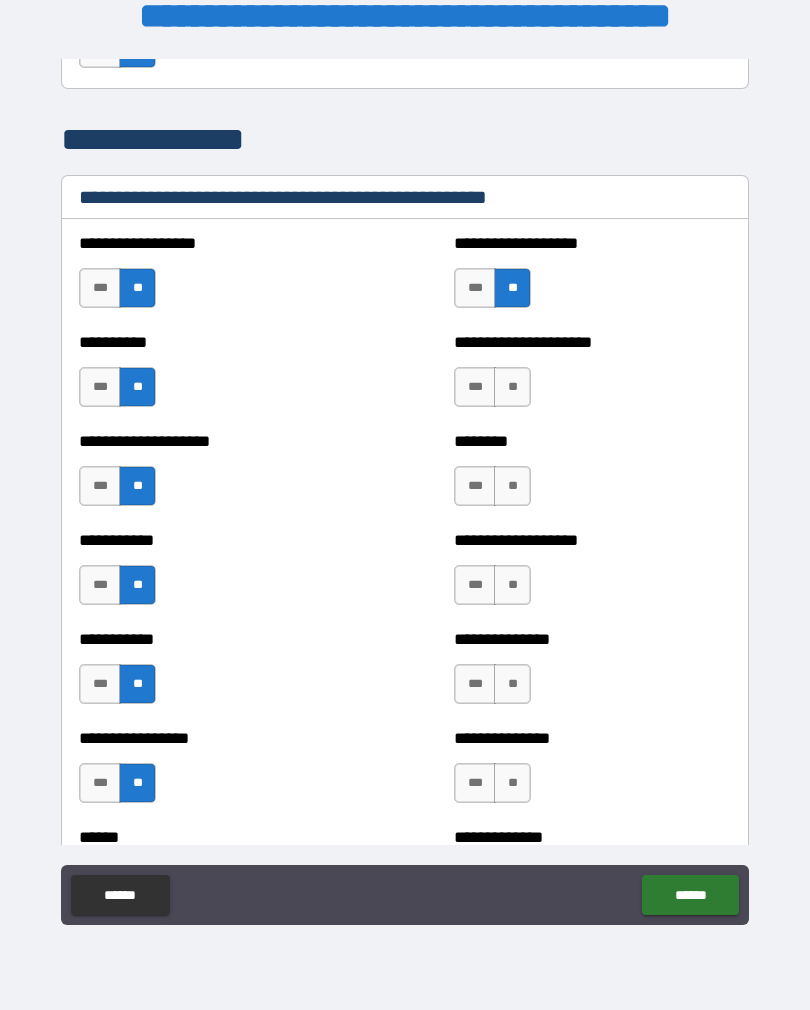 click on "**" at bounding box center (512, 387) 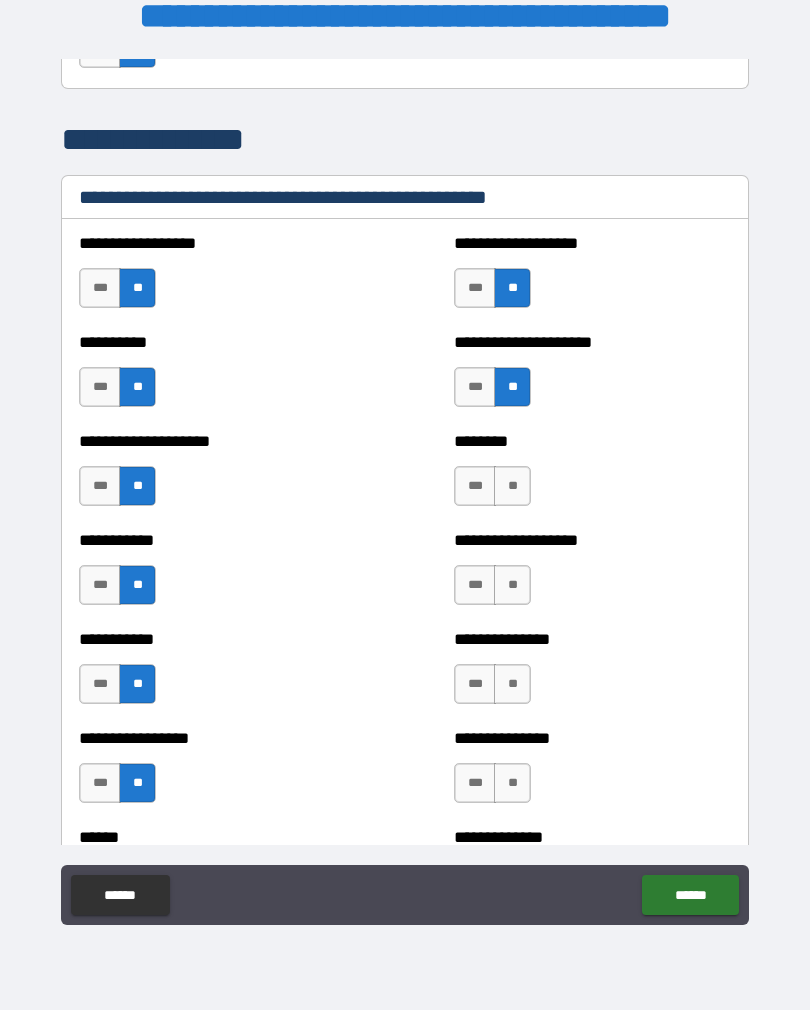 click on "**" at bounding box center (512, 486) 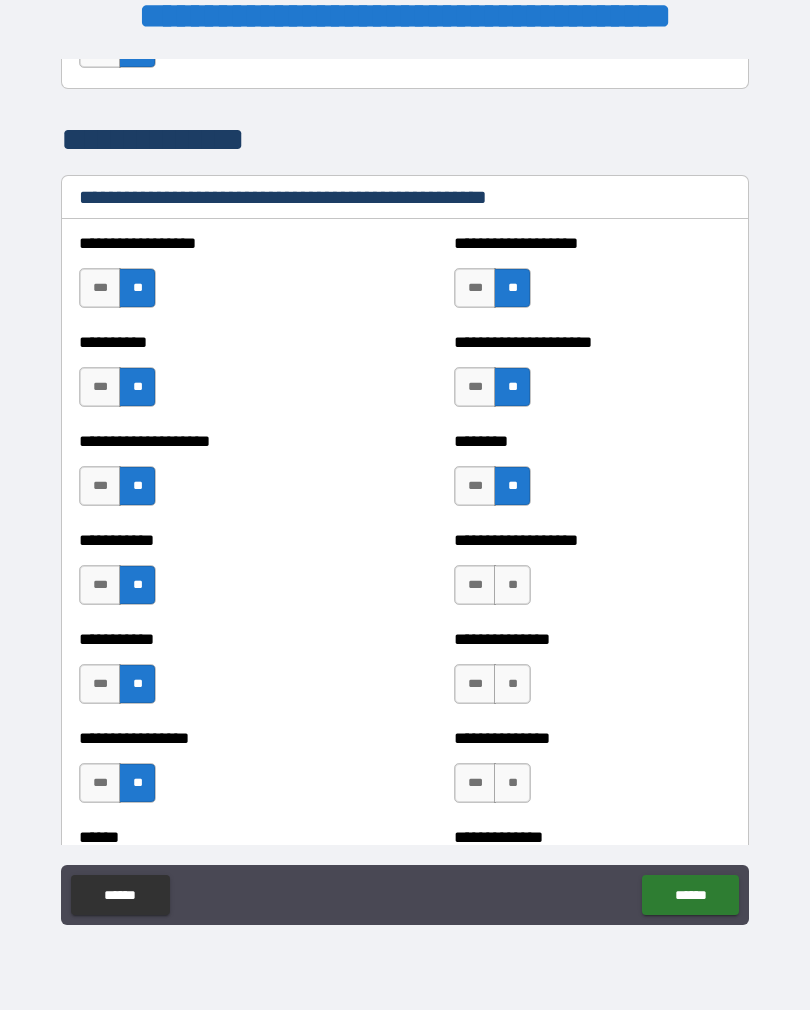 click on "**" at bounding box center (512, 585) 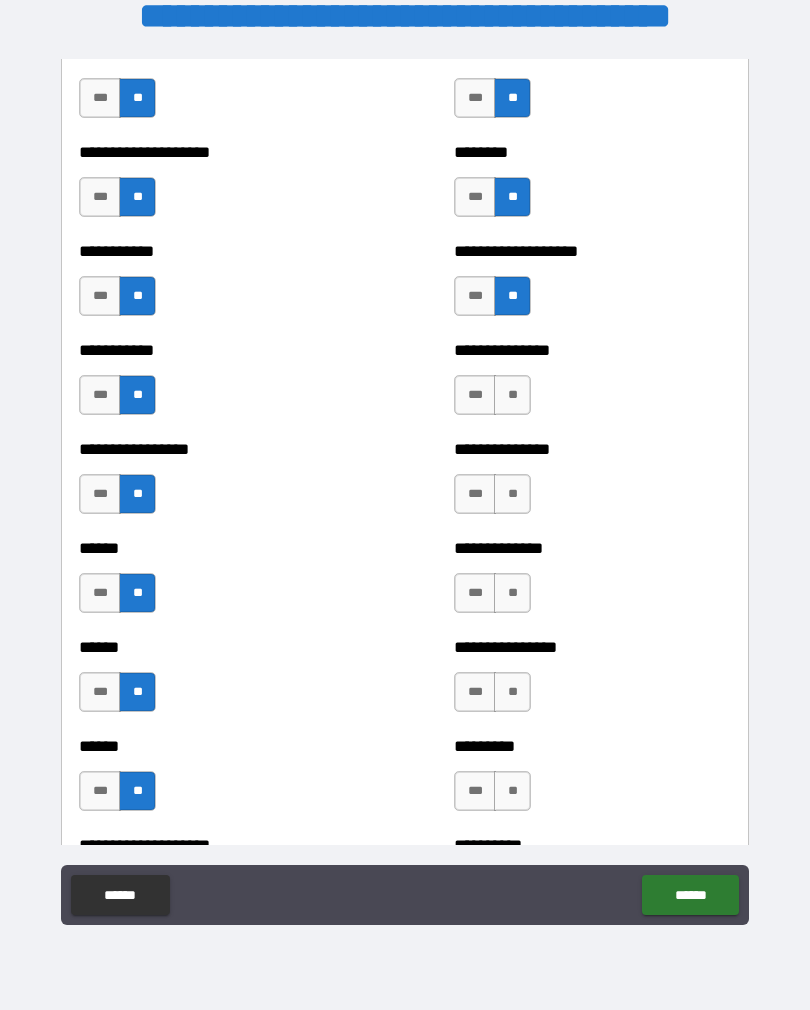 scroll, scrollTop: 2683, scrollLeft: 0, axis: vertical 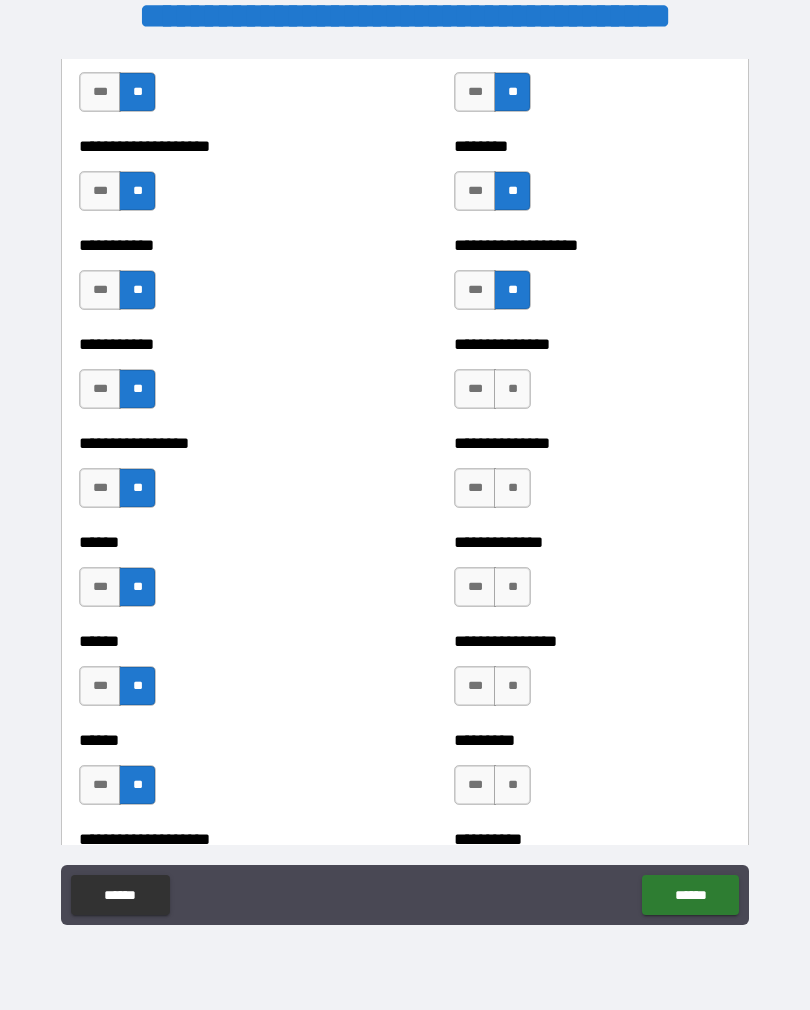 click on "**" at bounding box center [512, 389] 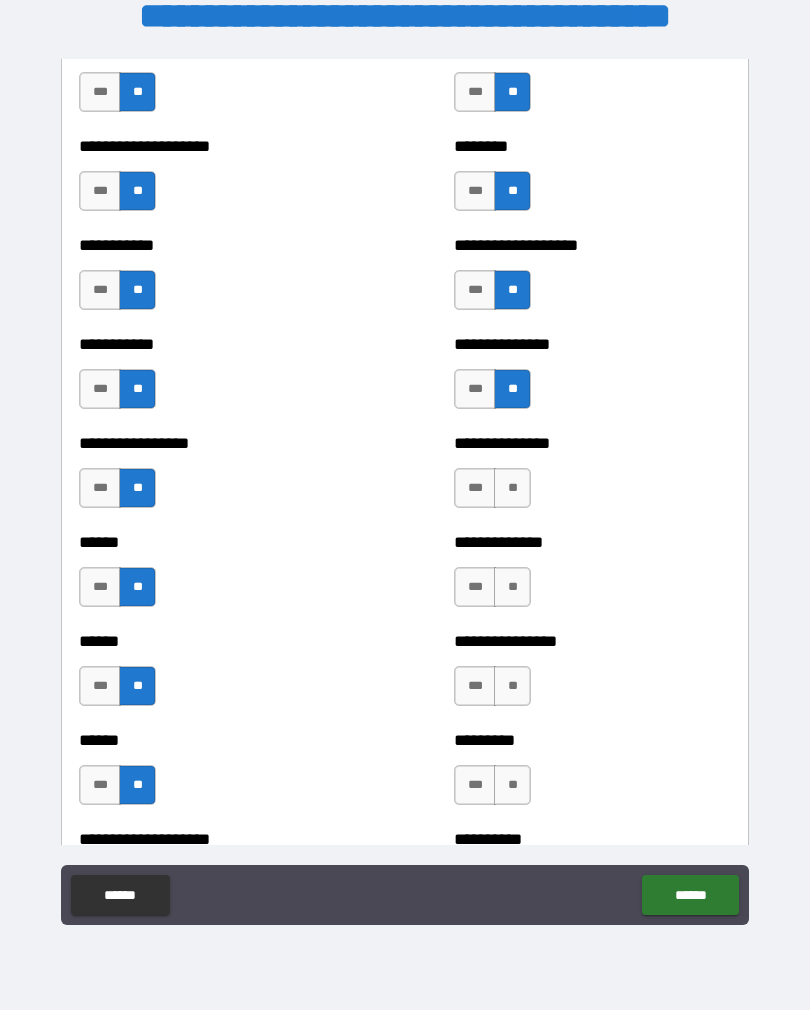 click on "**" at bounding box center (512, 488) 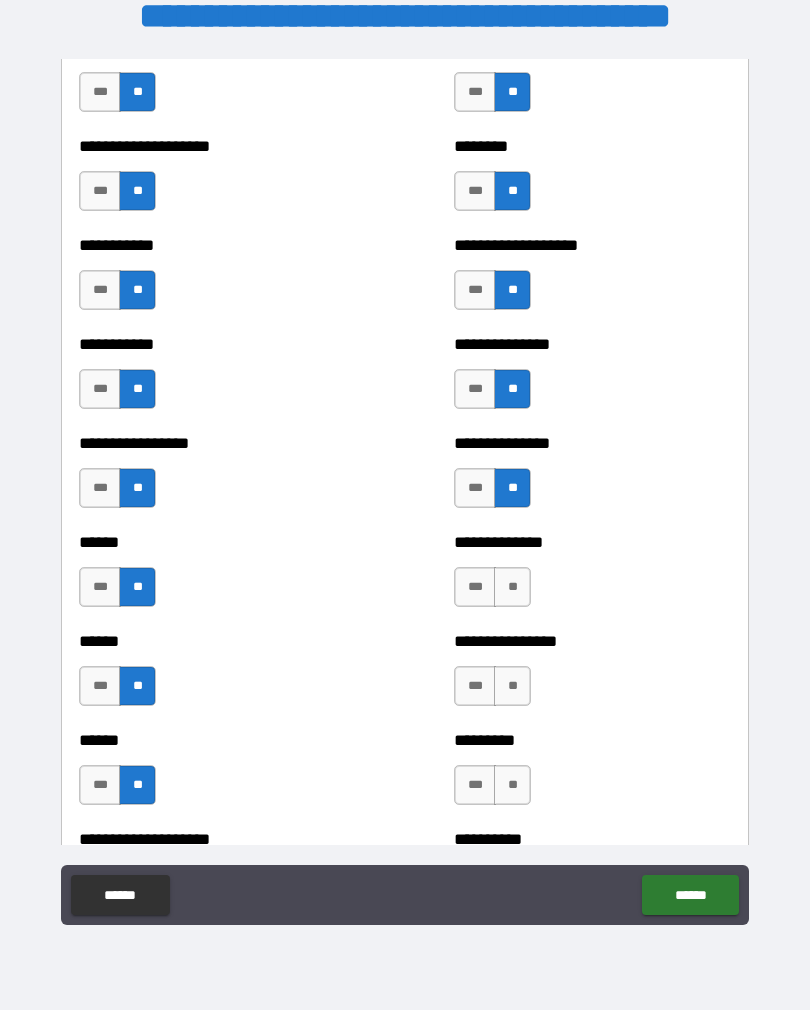 click on "**" at bounding box center (512, 587) 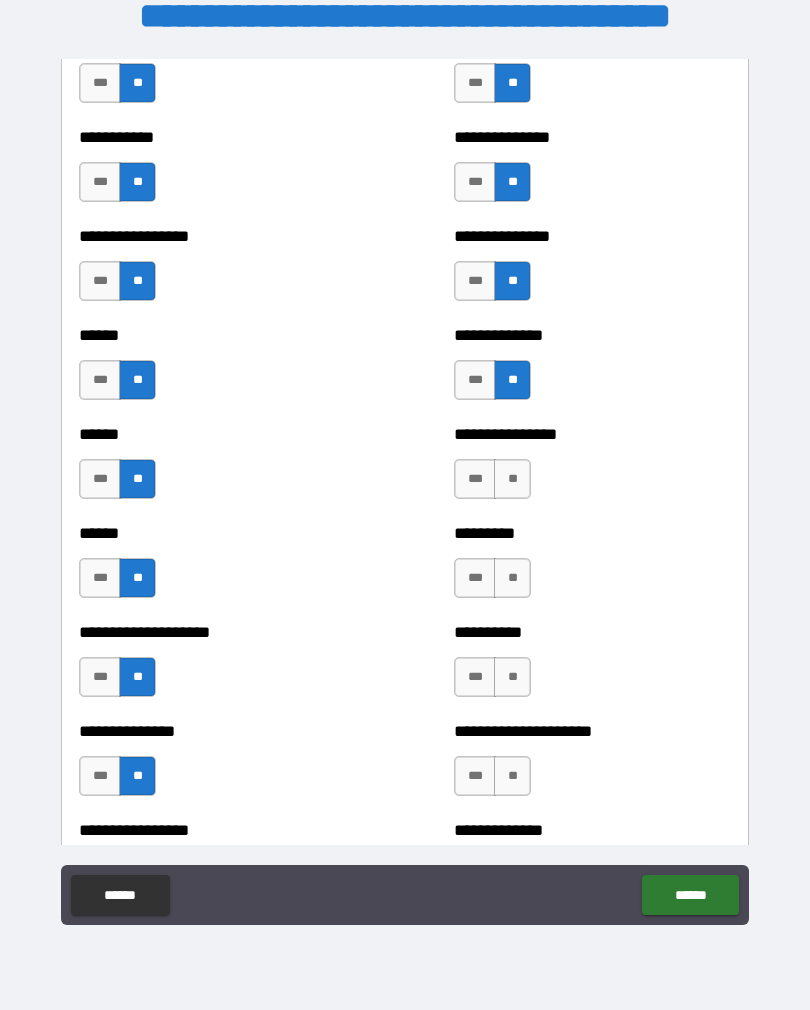 scroll, scrollTop: 2921, scrollLeft: 0, axis: vertical 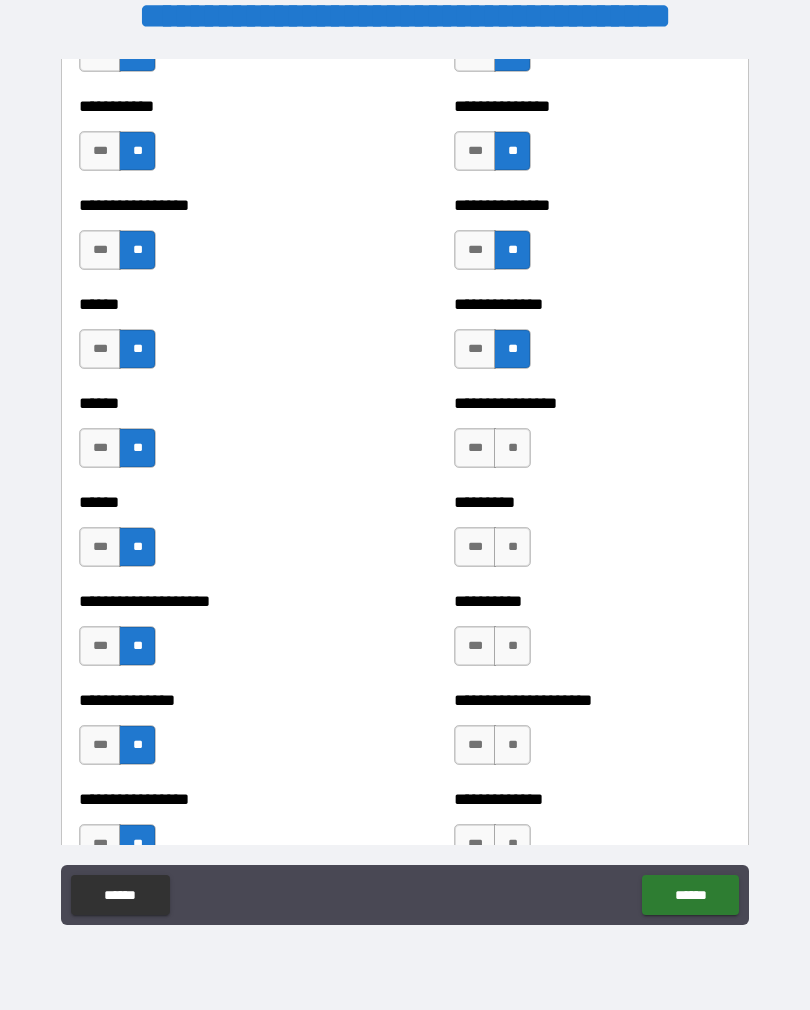 click on "**" at bounding box center [512, 448] 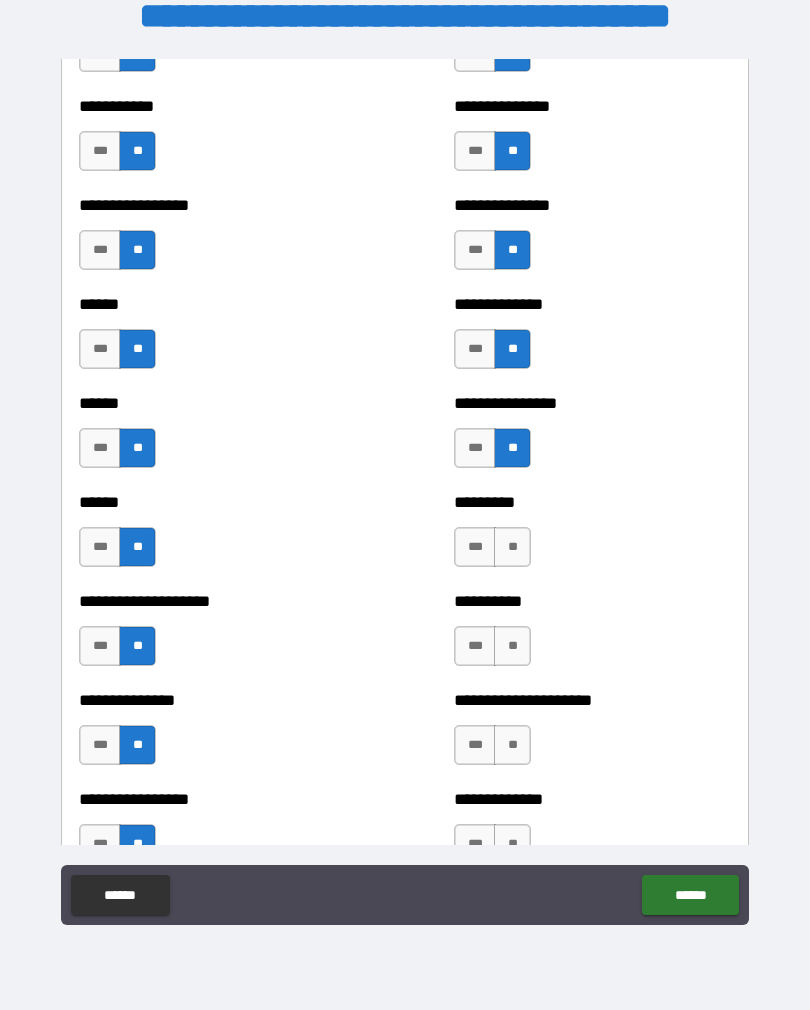 click on "**" at bounding box center (512, 547) 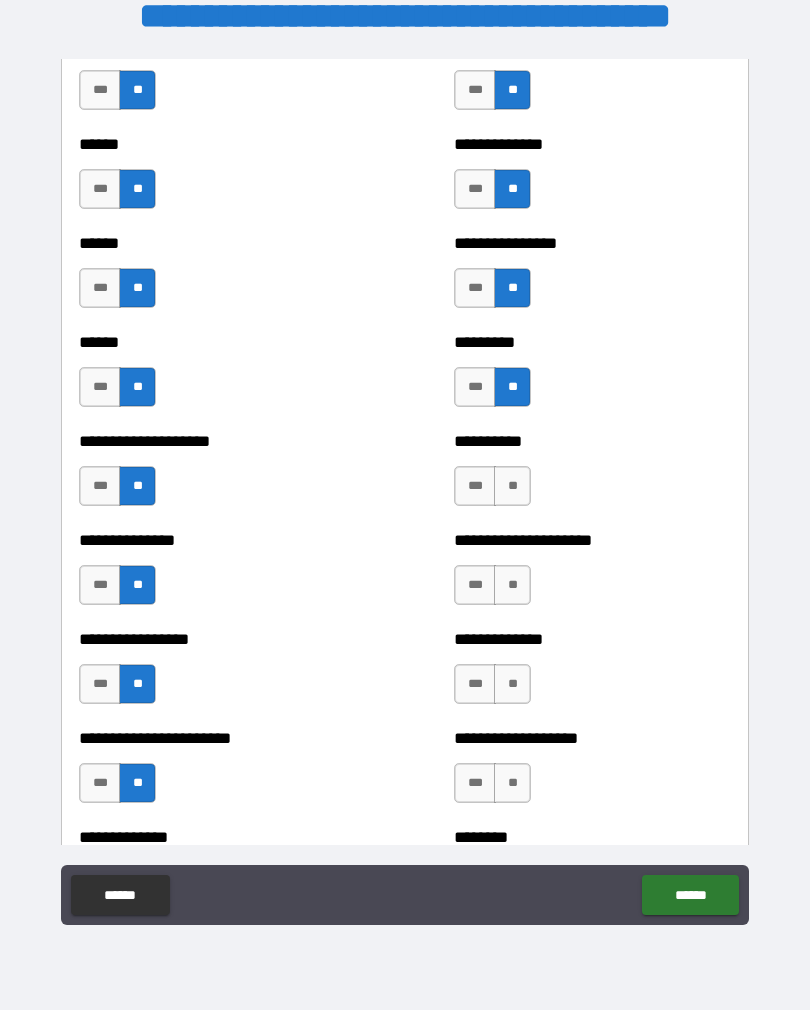 scroll, scrollTop: 3130, scrollLeft: 0, axis: vertical 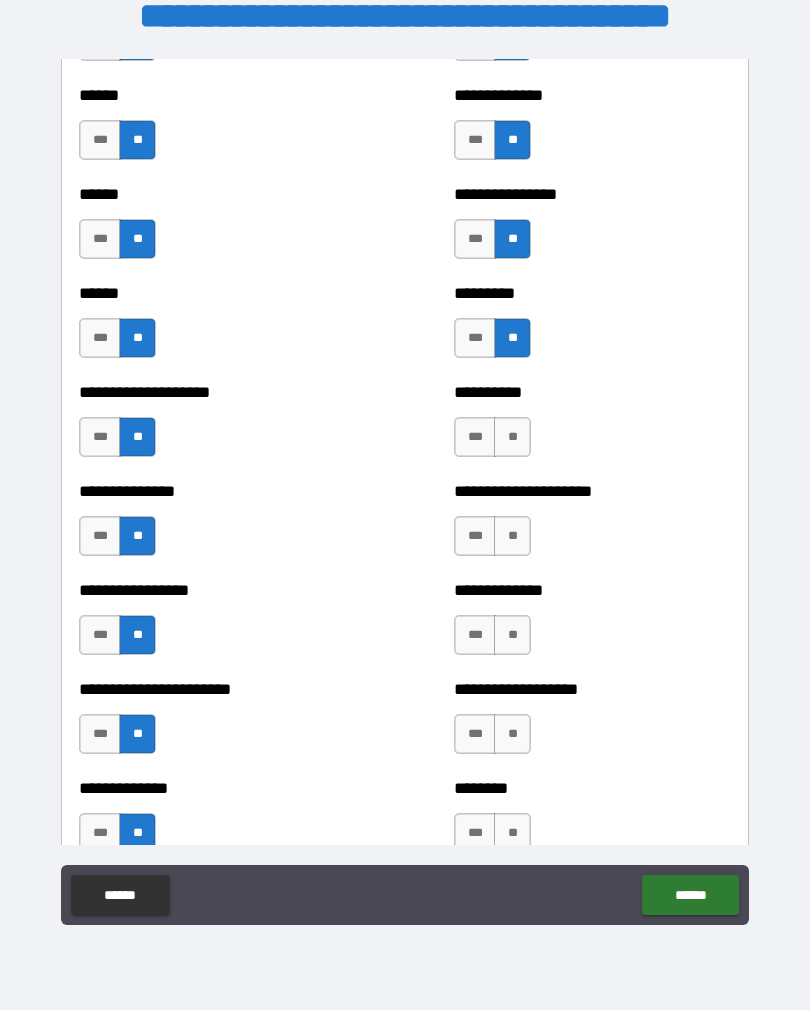 click on "**" at bounding box center [512, 437] 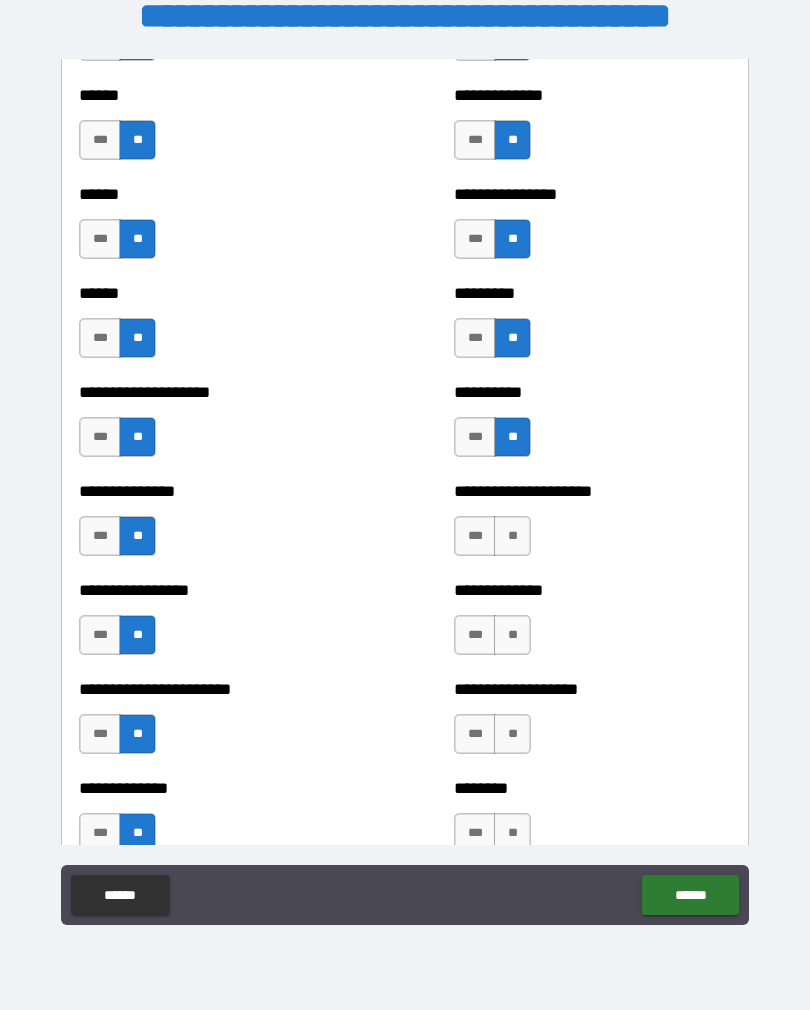 click on "**" at bounding box center (512, 536) 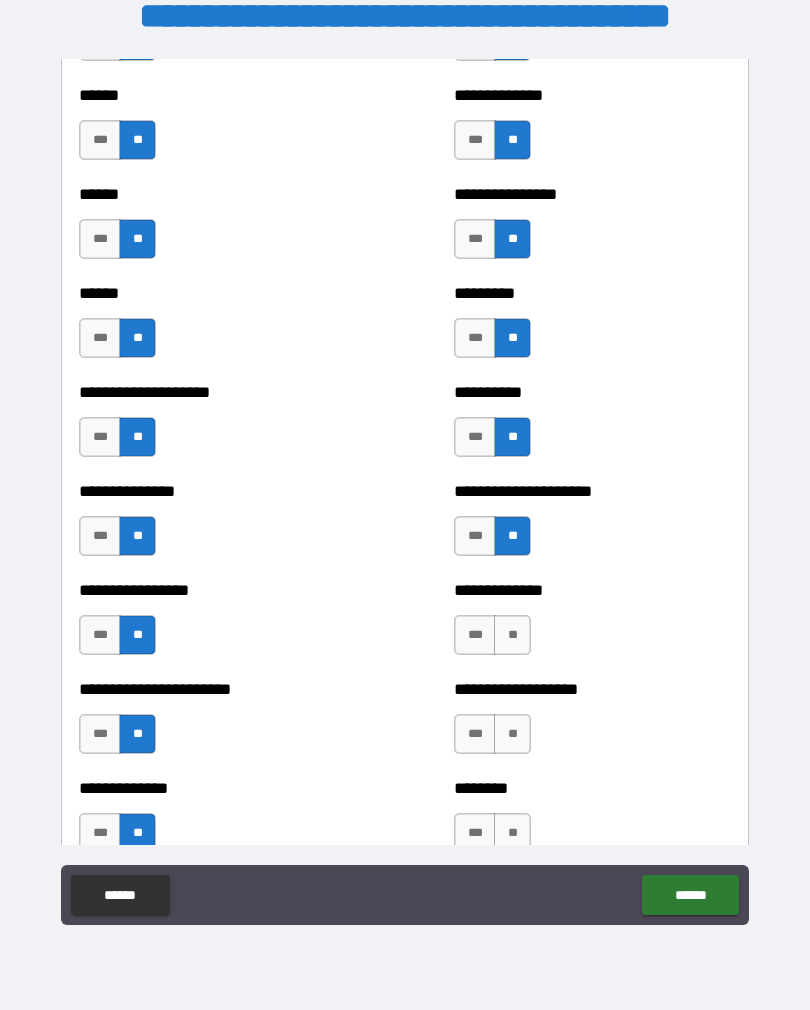 click on "**" at bounding box center (512, 635) 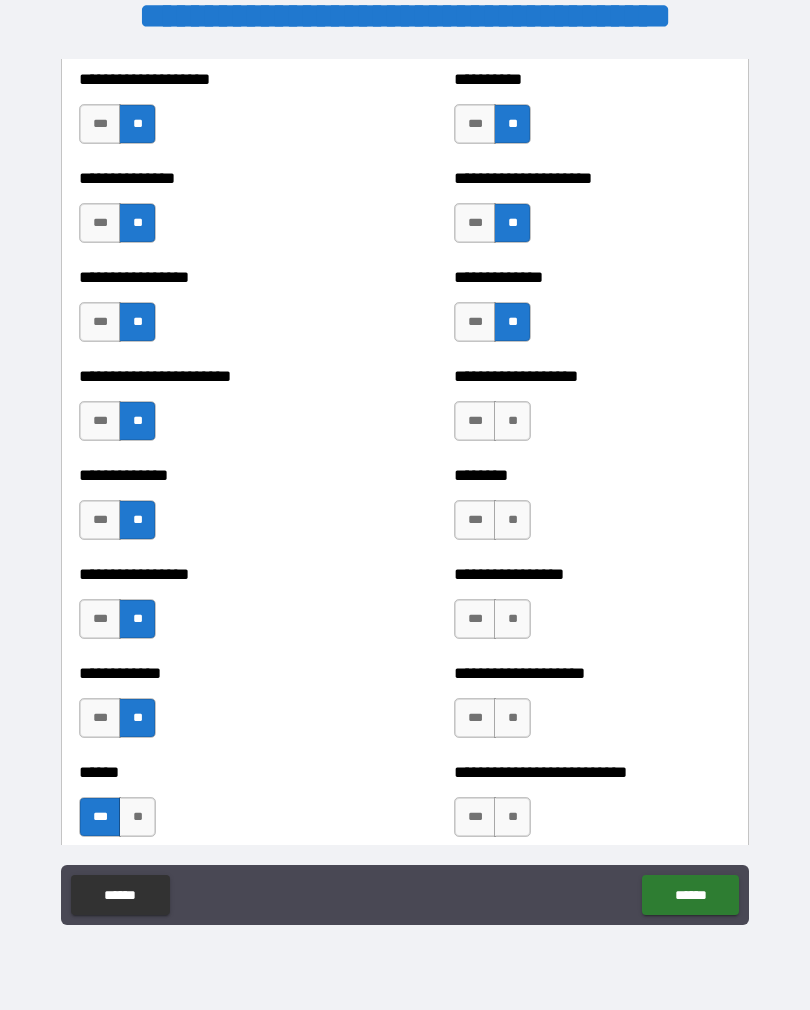 scroll, scrollTop: 3525, scrollLeft: 0, axis: vertical 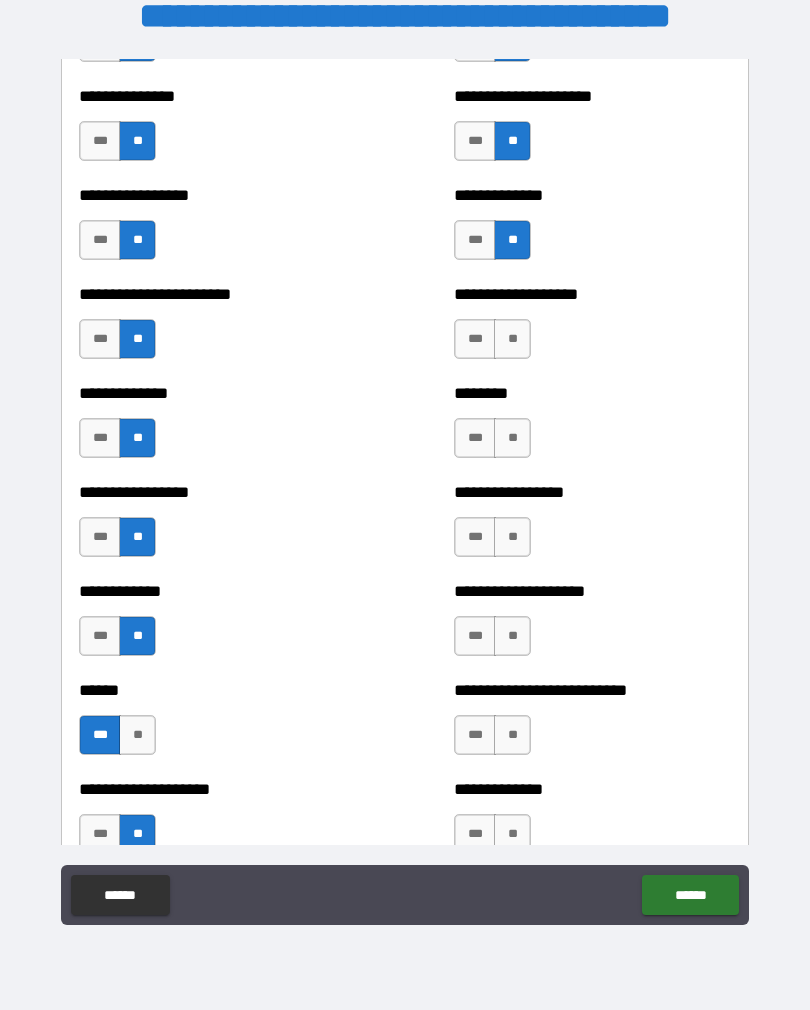 click on "**" at bounding box center (512, 339) 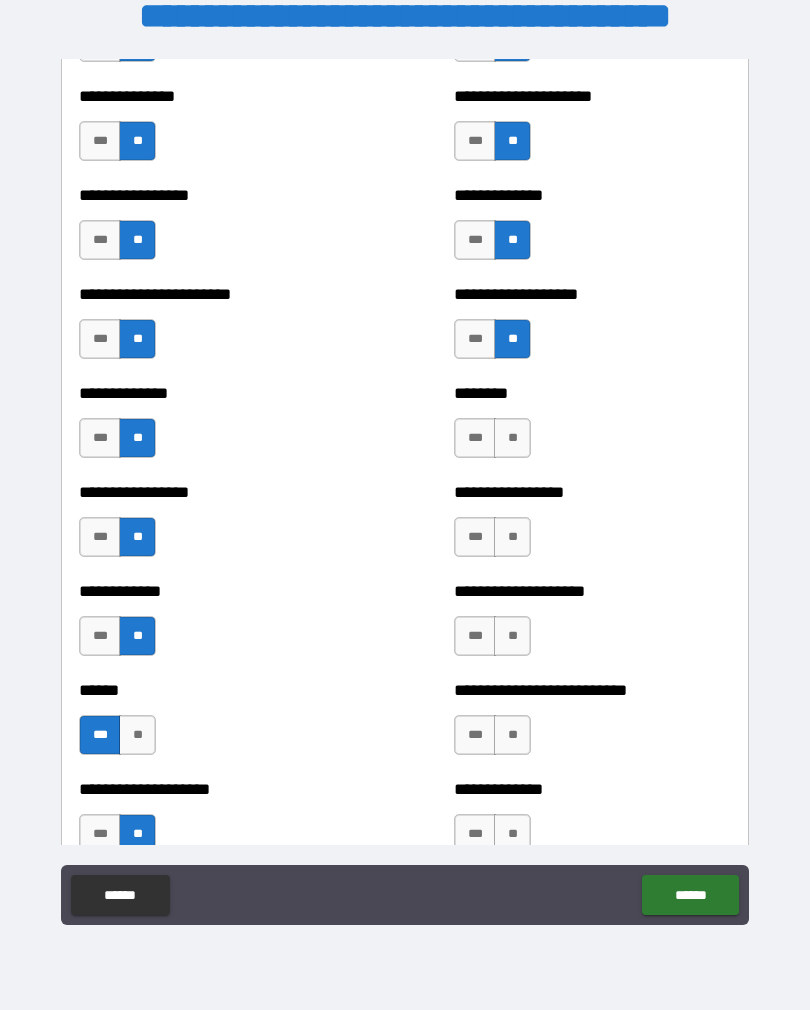 click on "**" at bounding box center [512, 438] 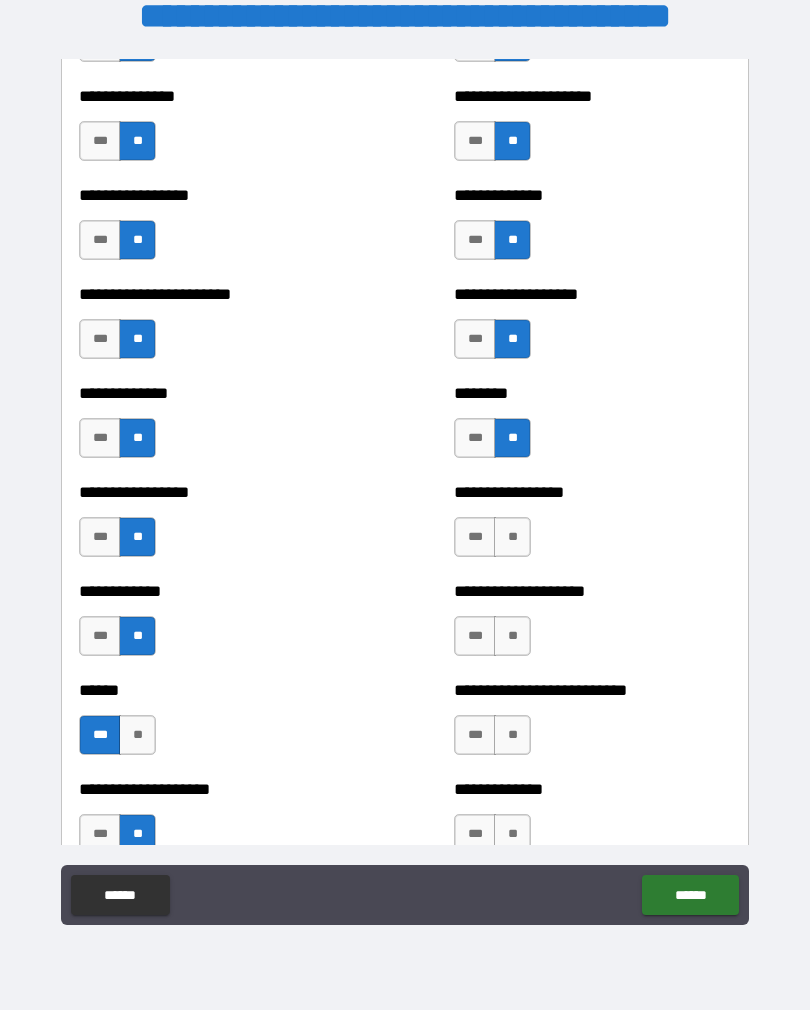 click on "**" at bounding box center [512, 537] 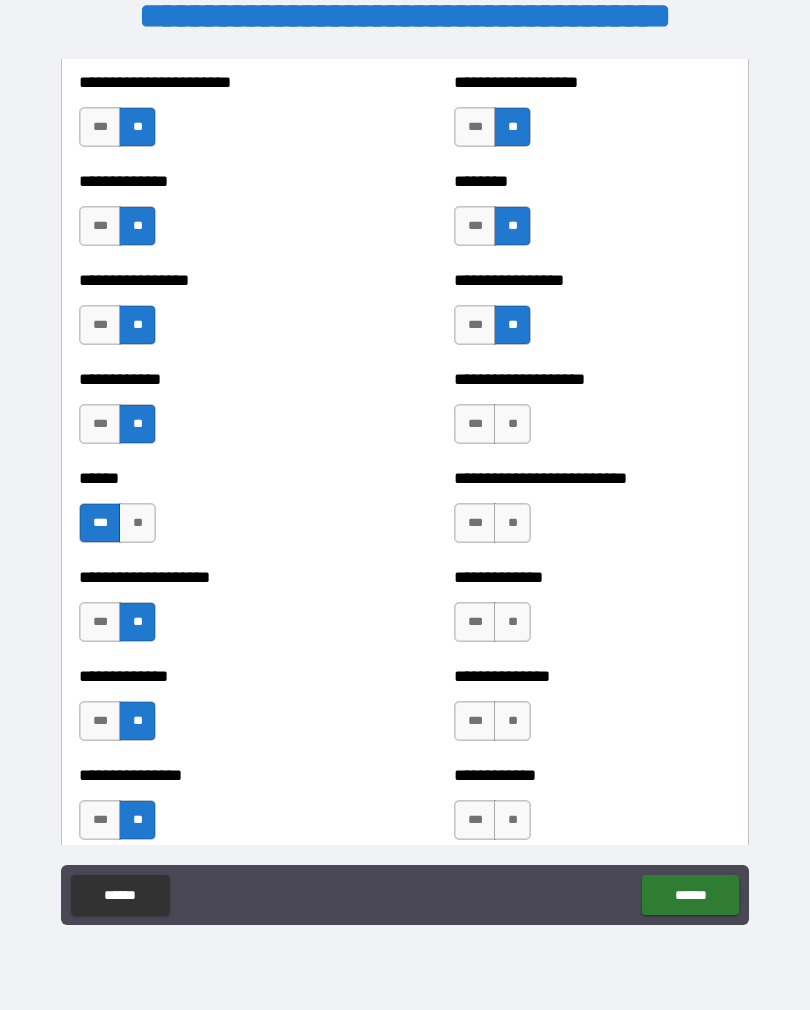 scroll, scrollTop: 3775, scrollLeft: 0, axis: vertical 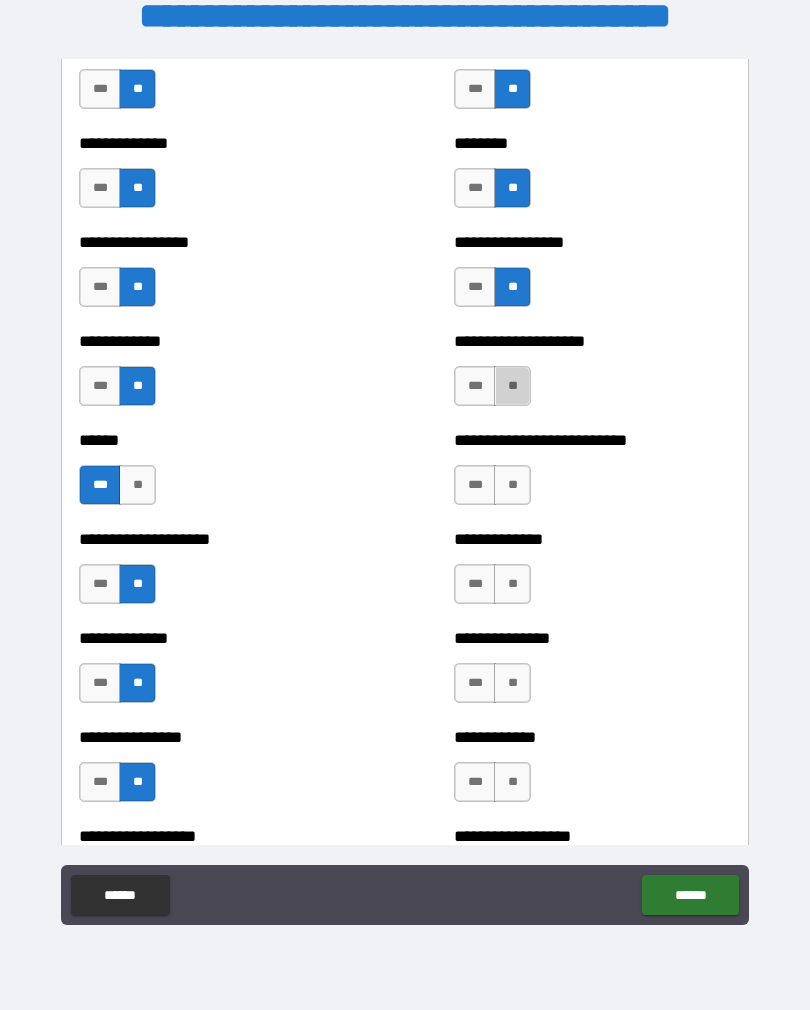 click on "**" at bounding box center (512, 485) 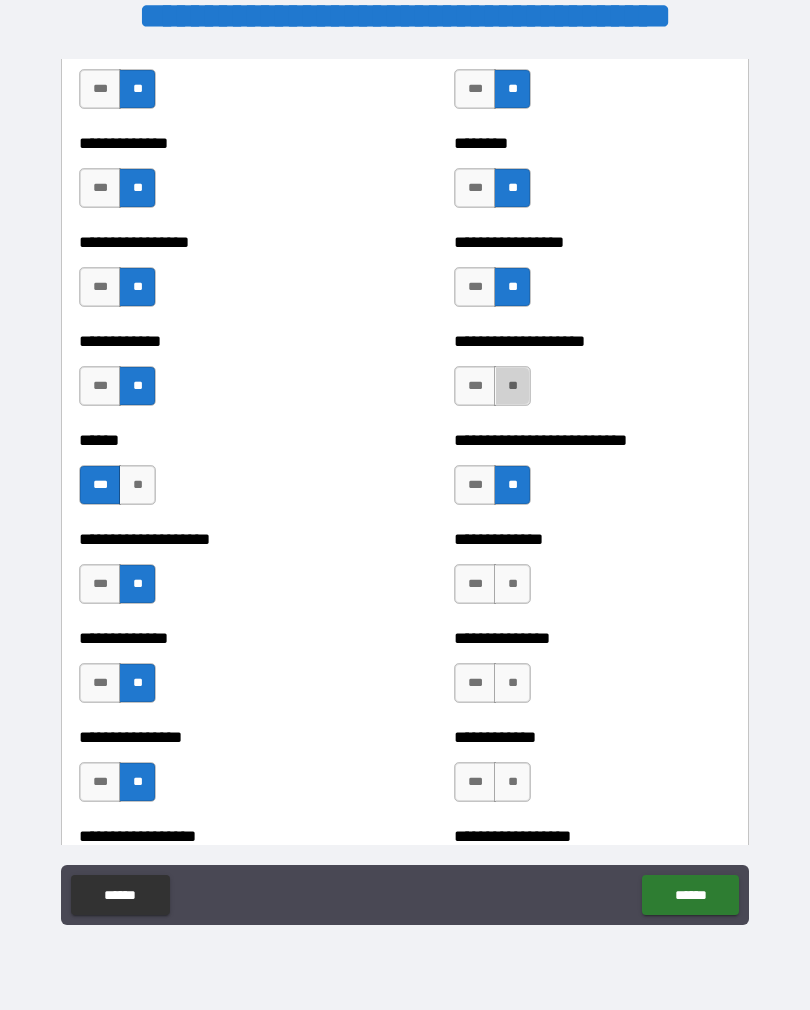 click on "**" at bounding box center [512, 386] 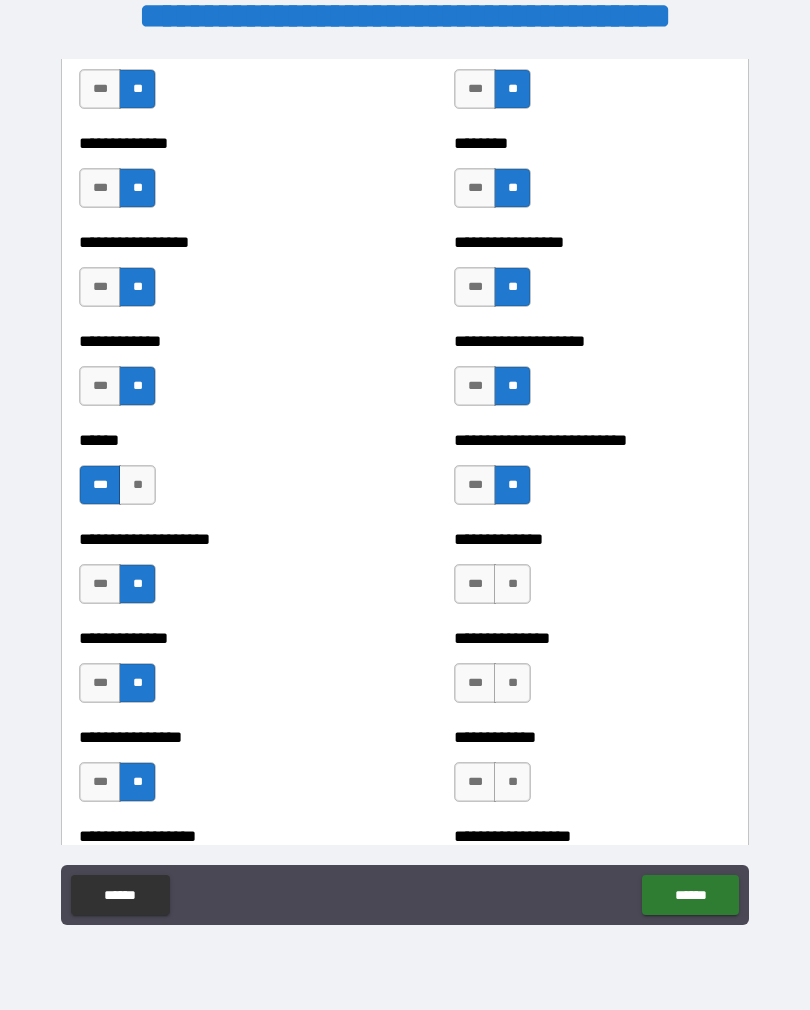click on "**" at bounding box center (512, 584) 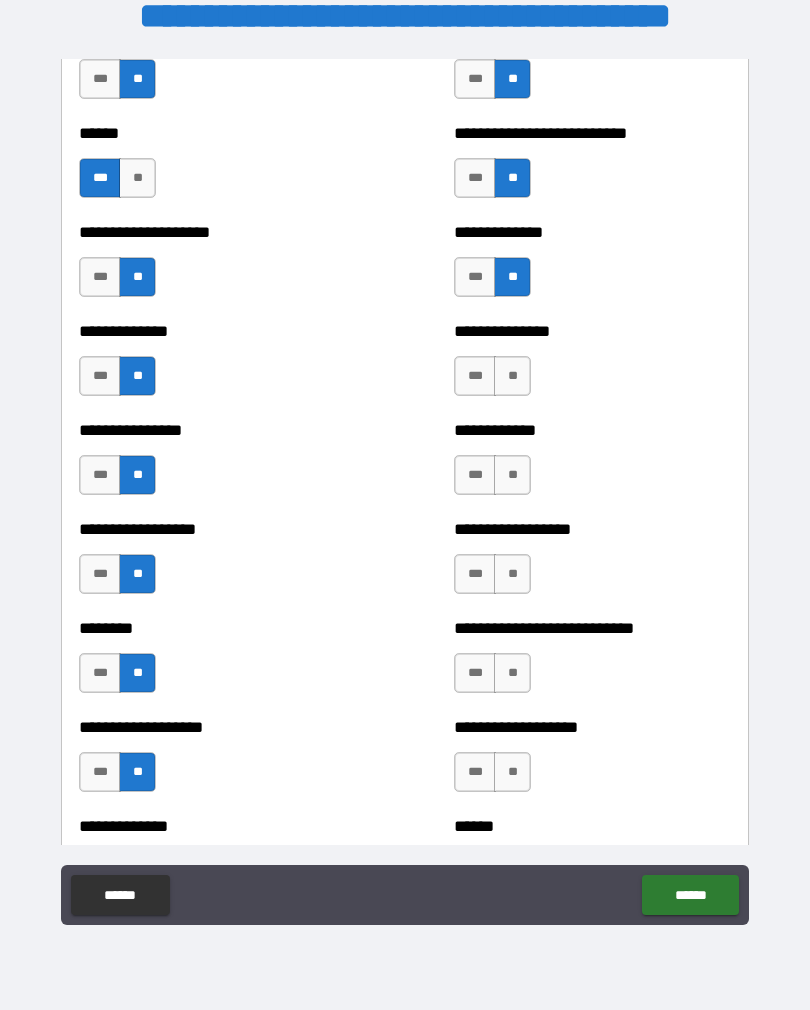 scroll, scrollTop: 4087, scrollLeft: 0, axis: vertical 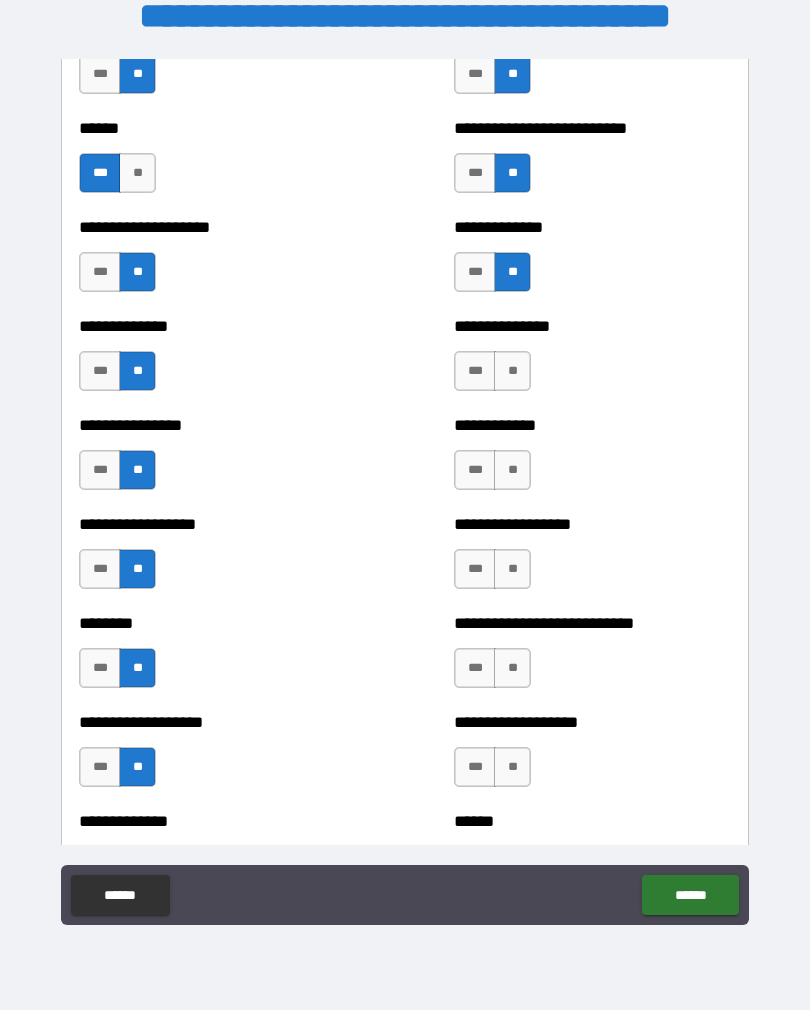 click on "**" at bounding box center [512, 371] 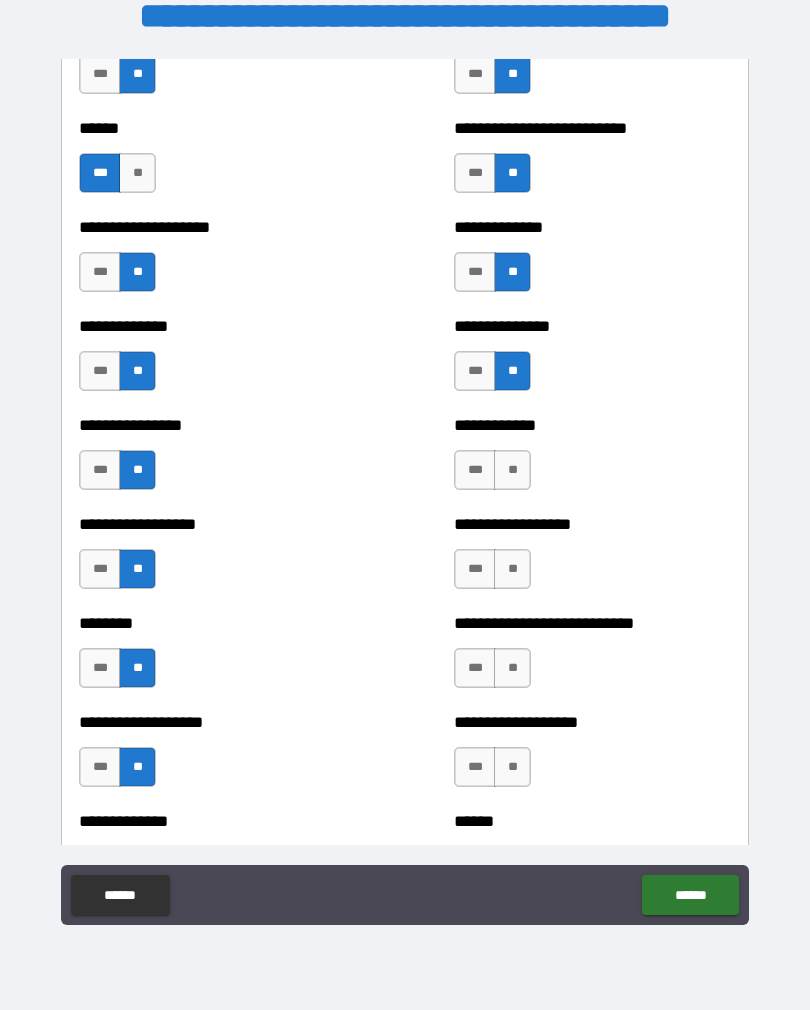 click on "**" at bounding box center [512, 470] 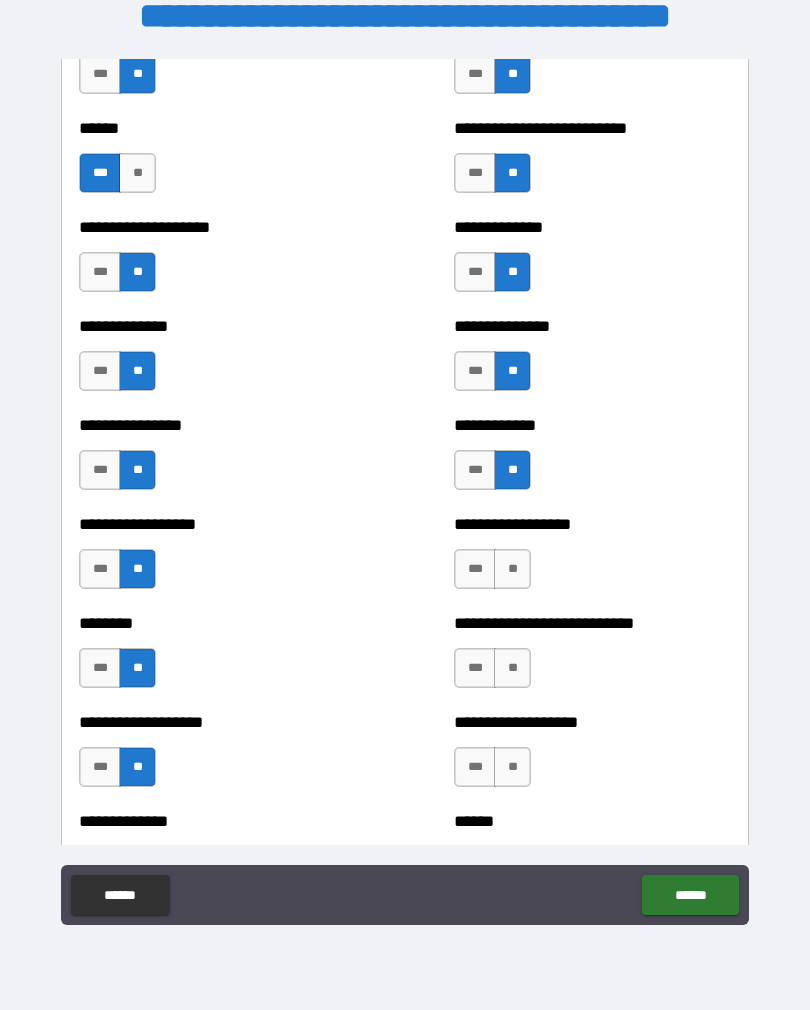 click on "**" at bounding box center [512, 569] 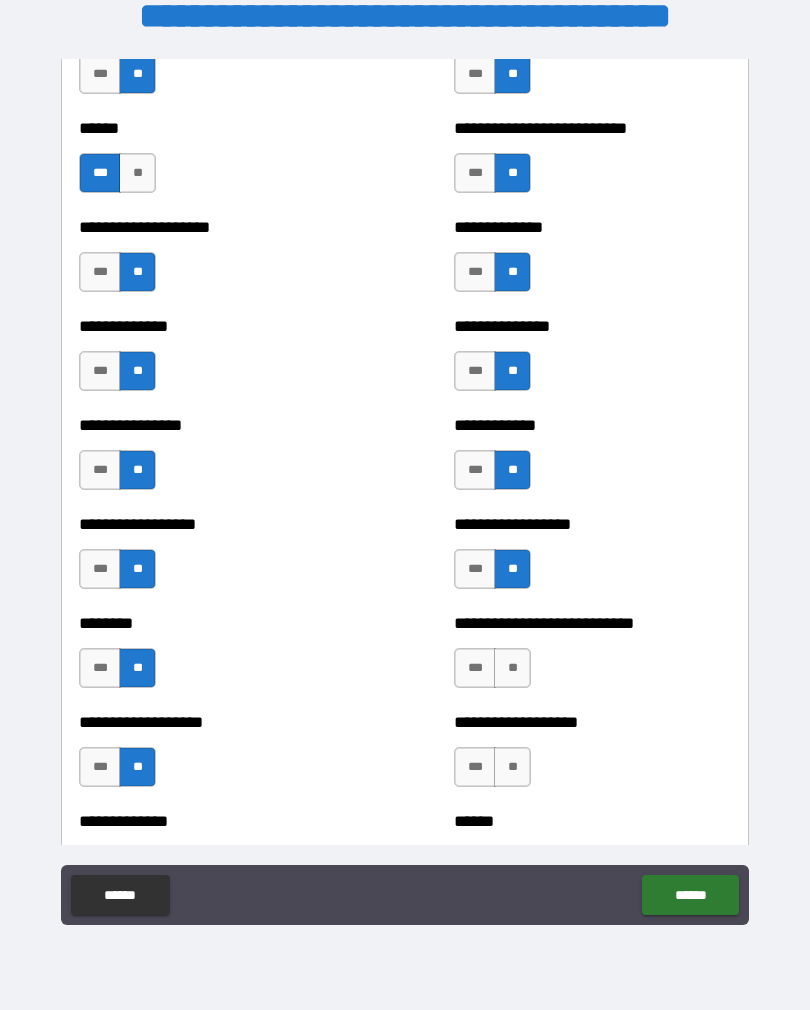 click on "**" at bounding box center (512, 668) 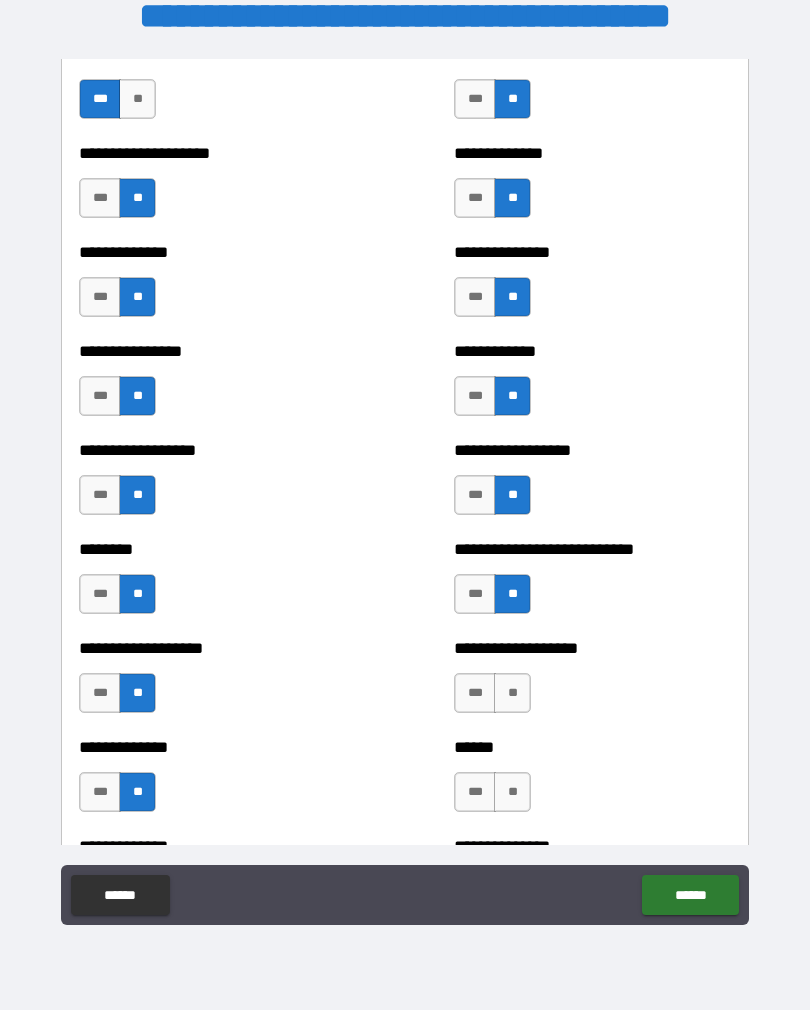 scroll, scrollTop: 4186, scrollLeft: 0, axis: vertical 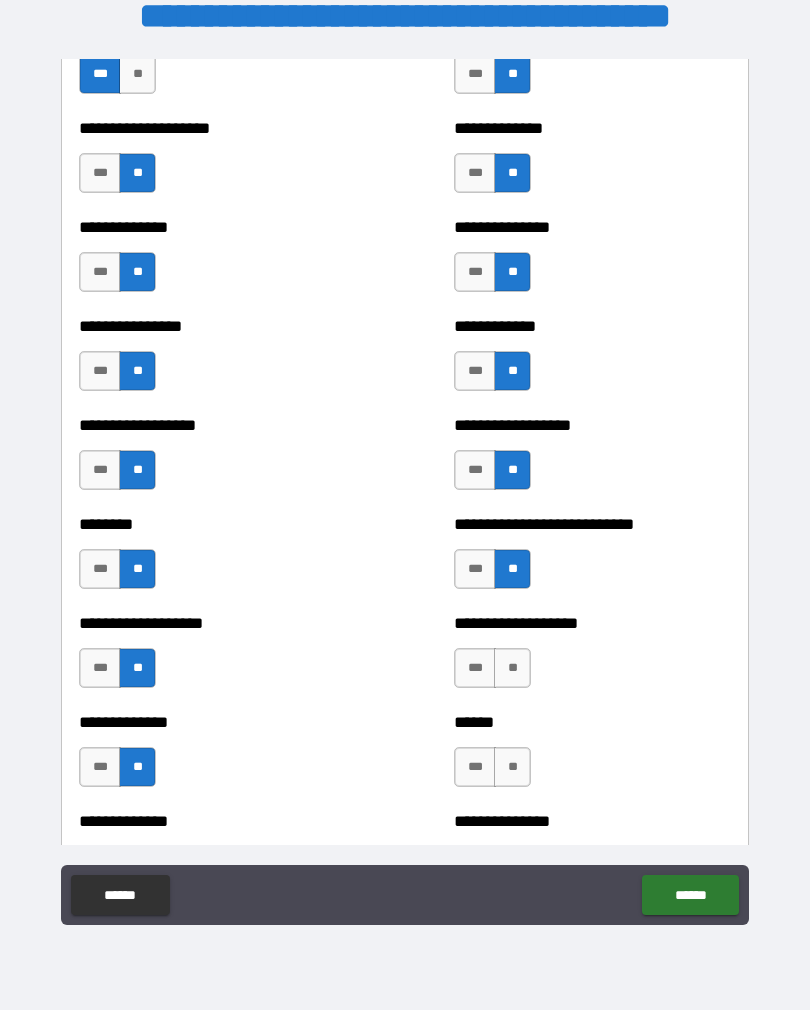 click on "**" at bounding box center [512, 668] 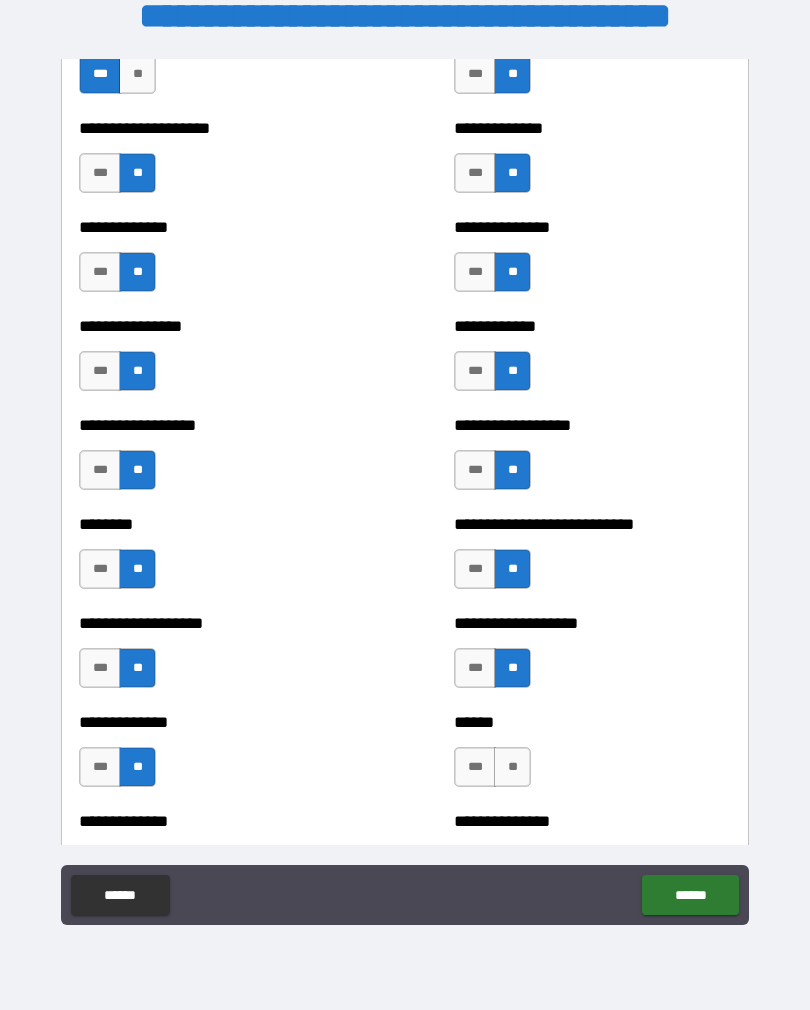 click on "**" at bounding box center (512, 767) 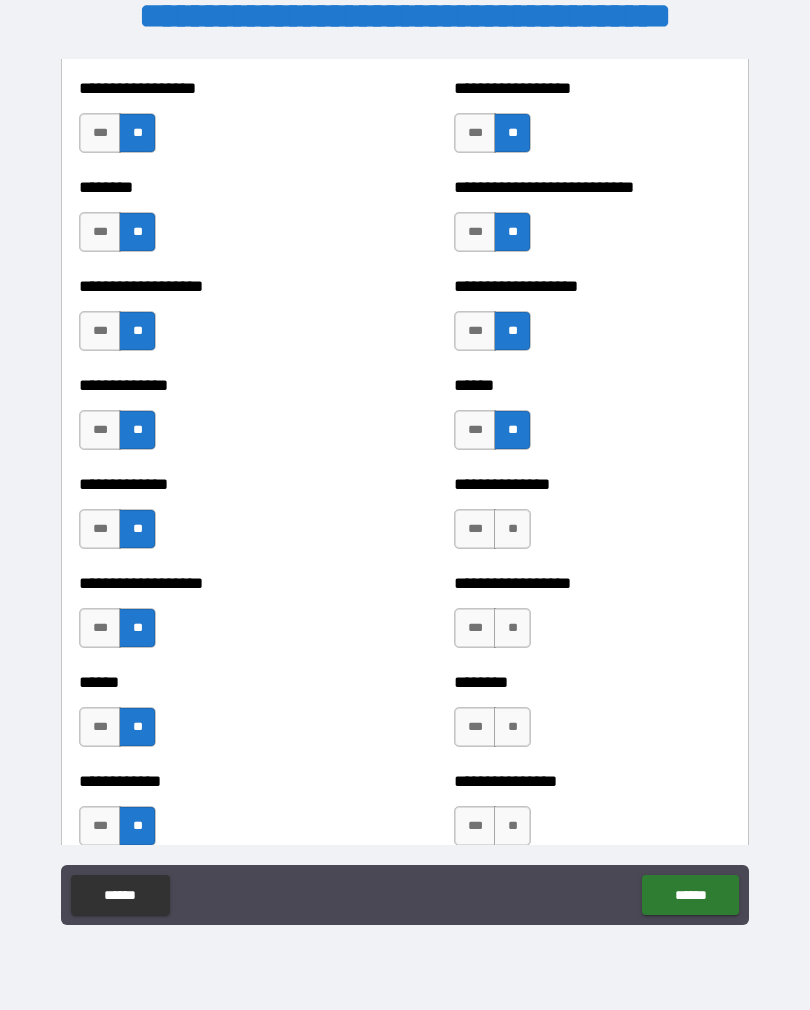 scroll, scrollTop: 4529, scrollLeft: 0, axis: vertical 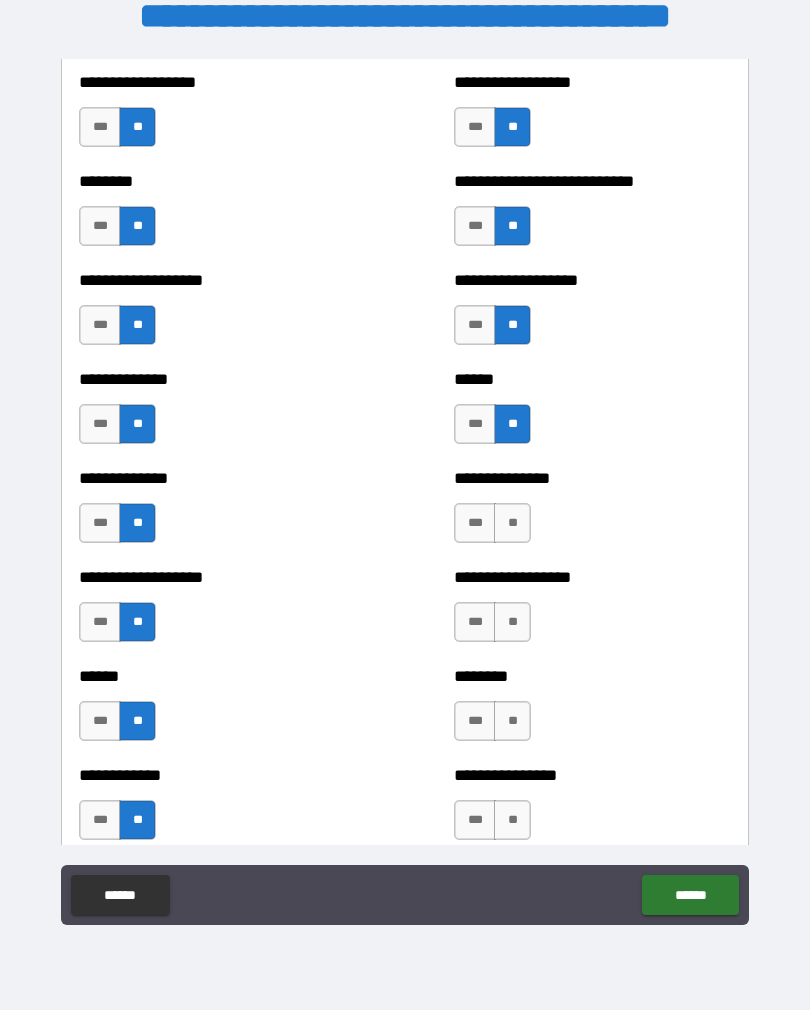 click on "***" at bounding box center [475, 523] 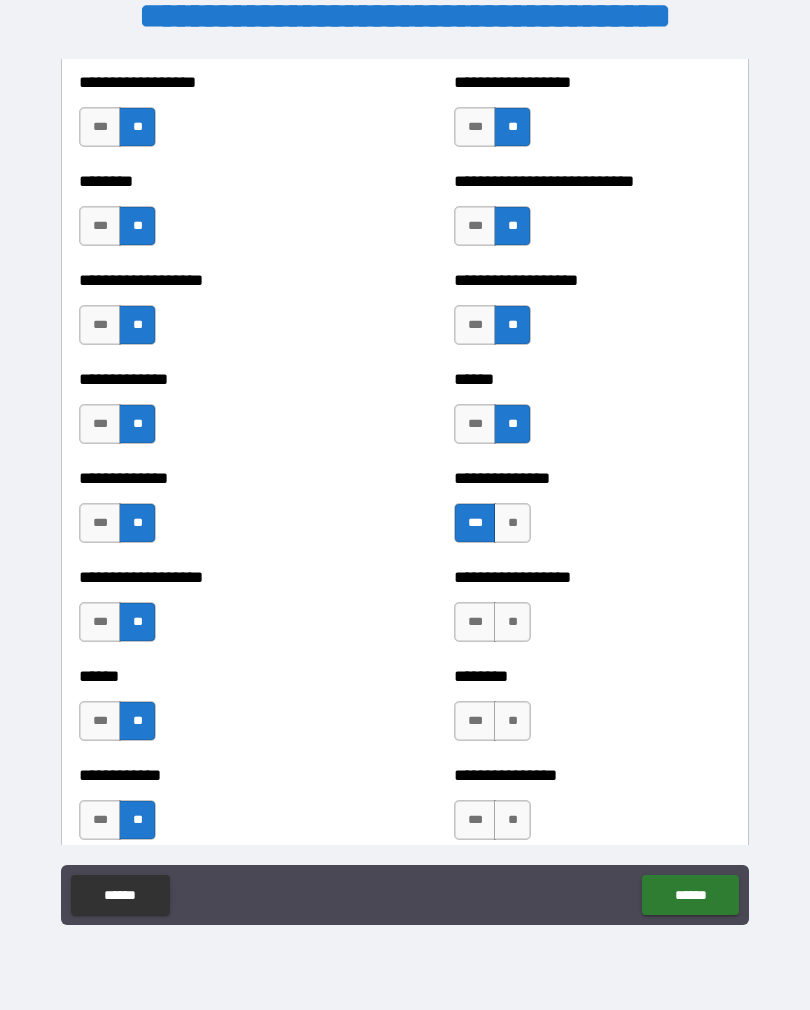 click on "***" at bounding box center (475, 523) 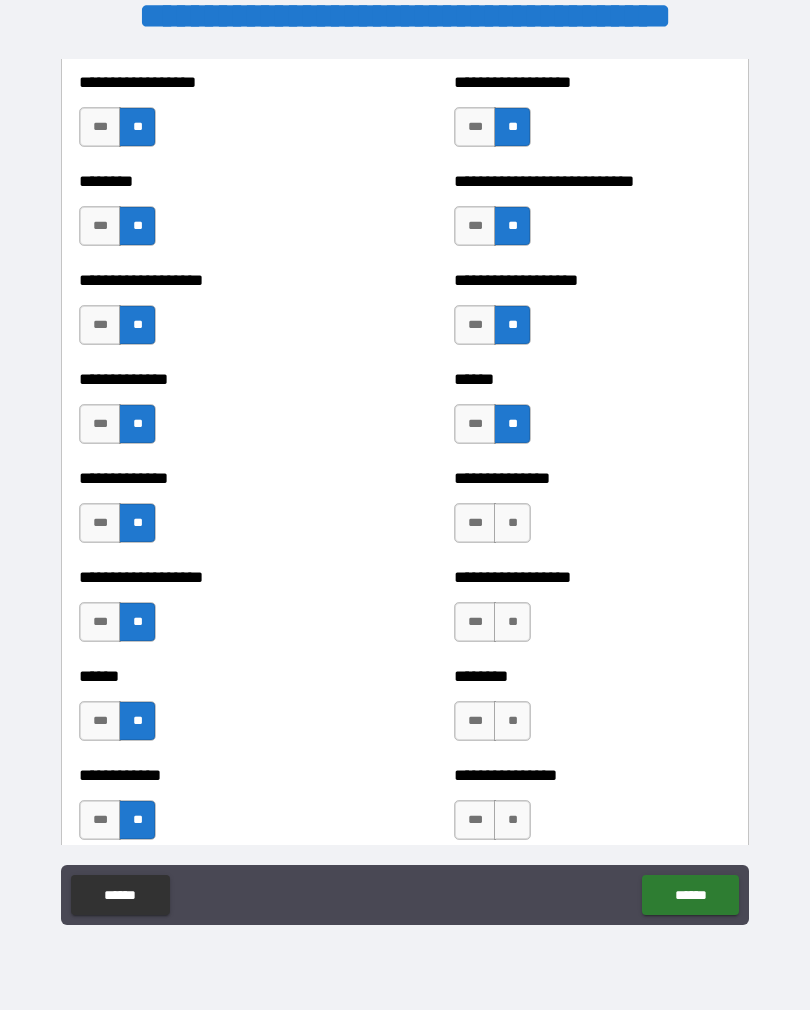 click on "**" at bounding box center [512, 523] 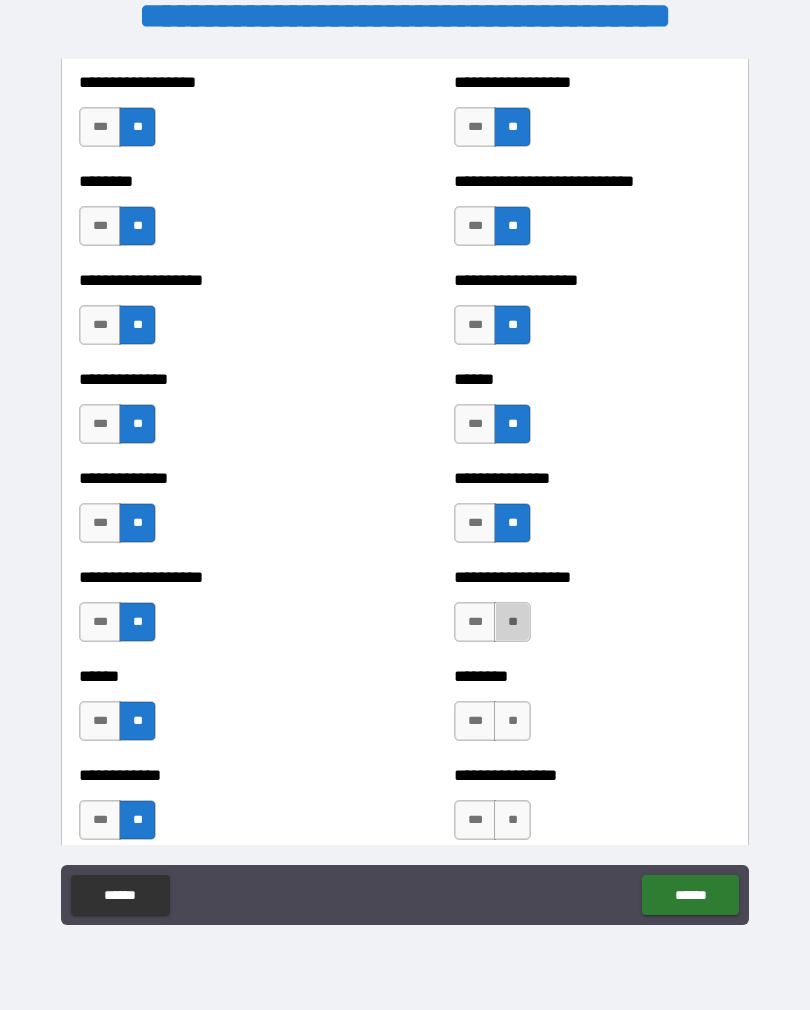 click on "**" at bounding box center (512, 721) 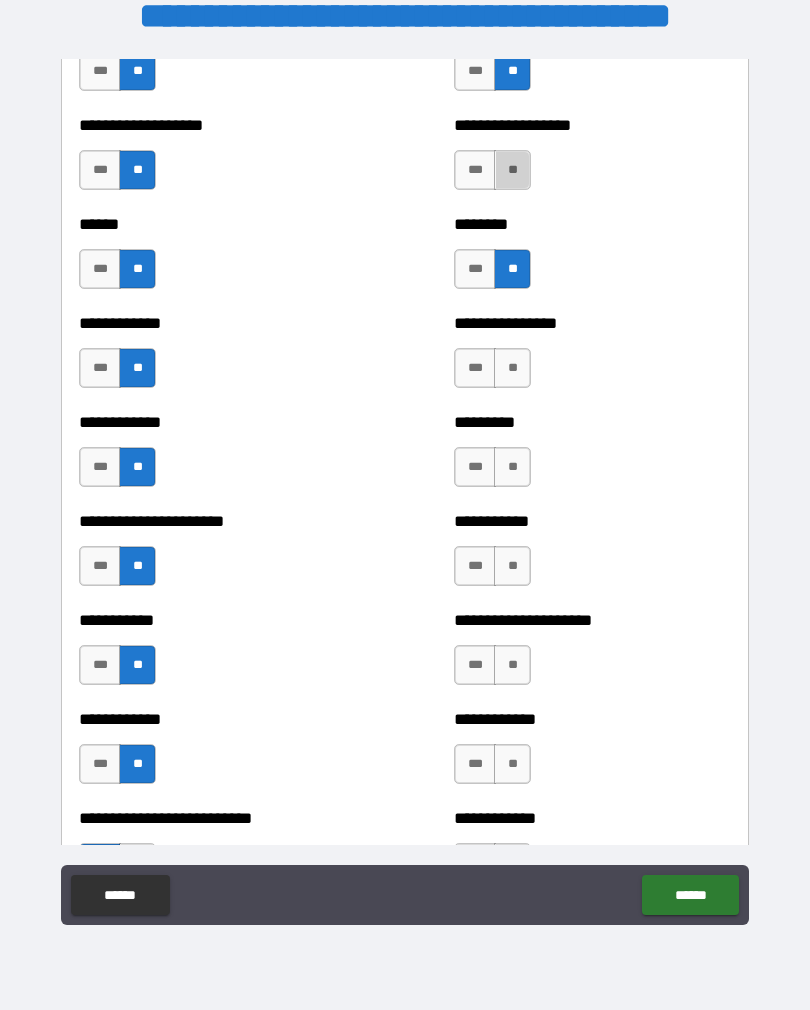 scroll, scrollTop: 4990, scrollLeft: 0, axis: vertical 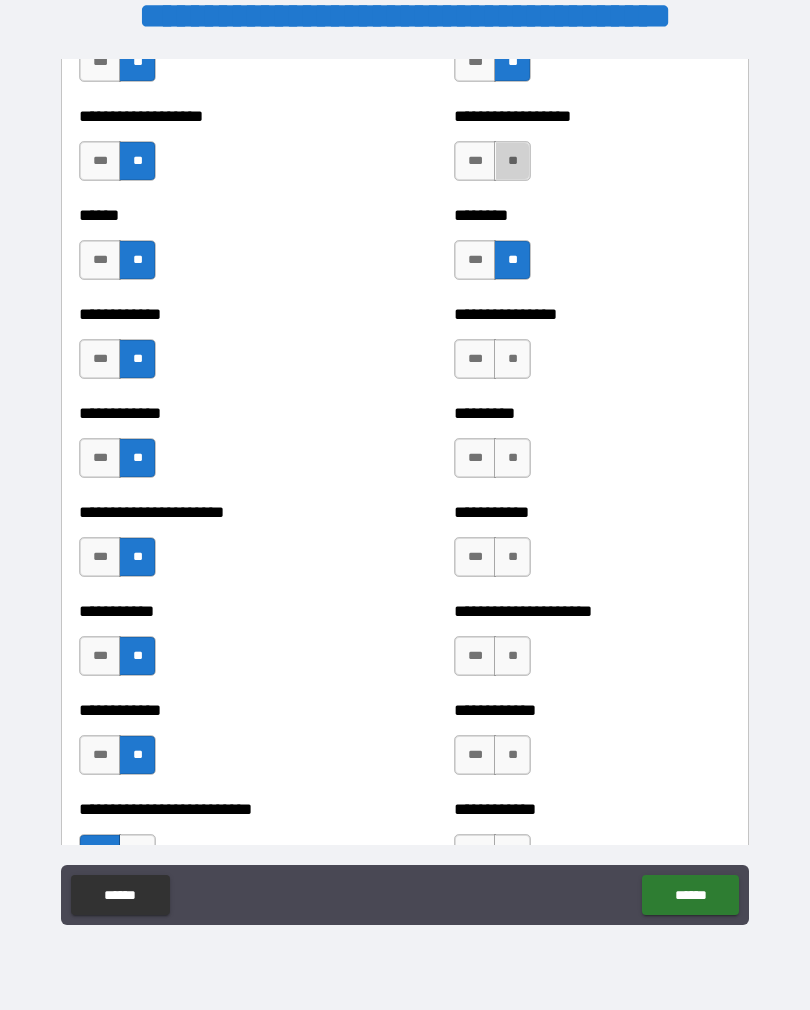 click on "**" at bounding box center (512, 359) 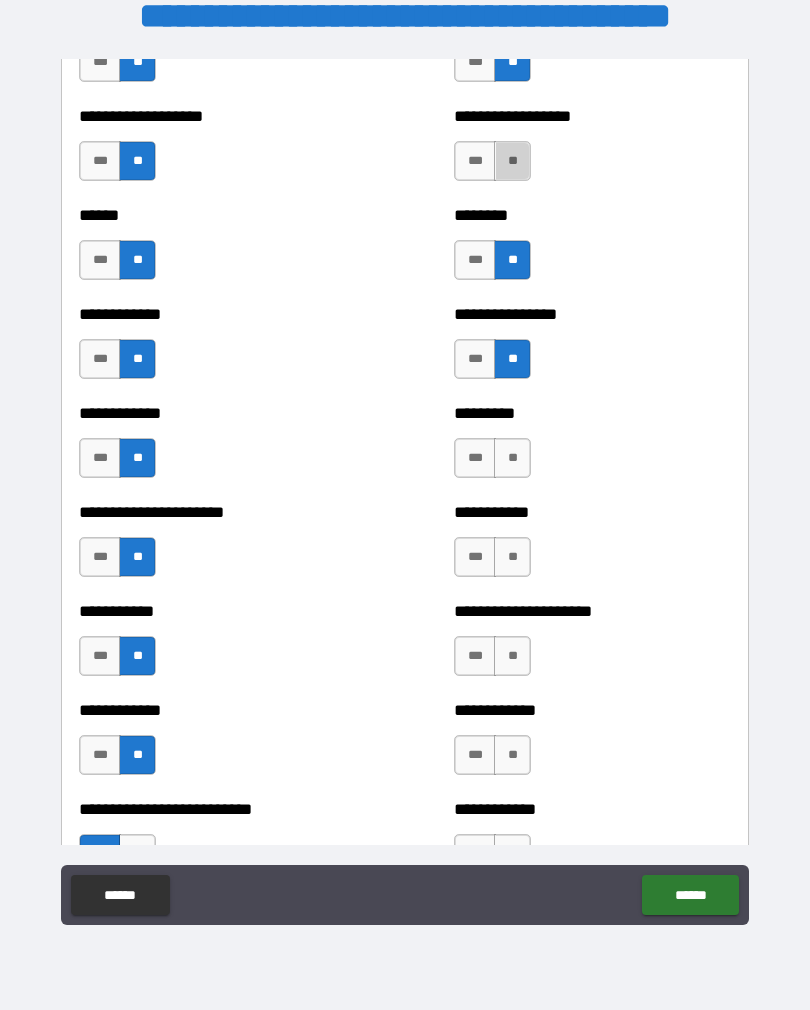 click on "**" at bounding box center (512, 458) 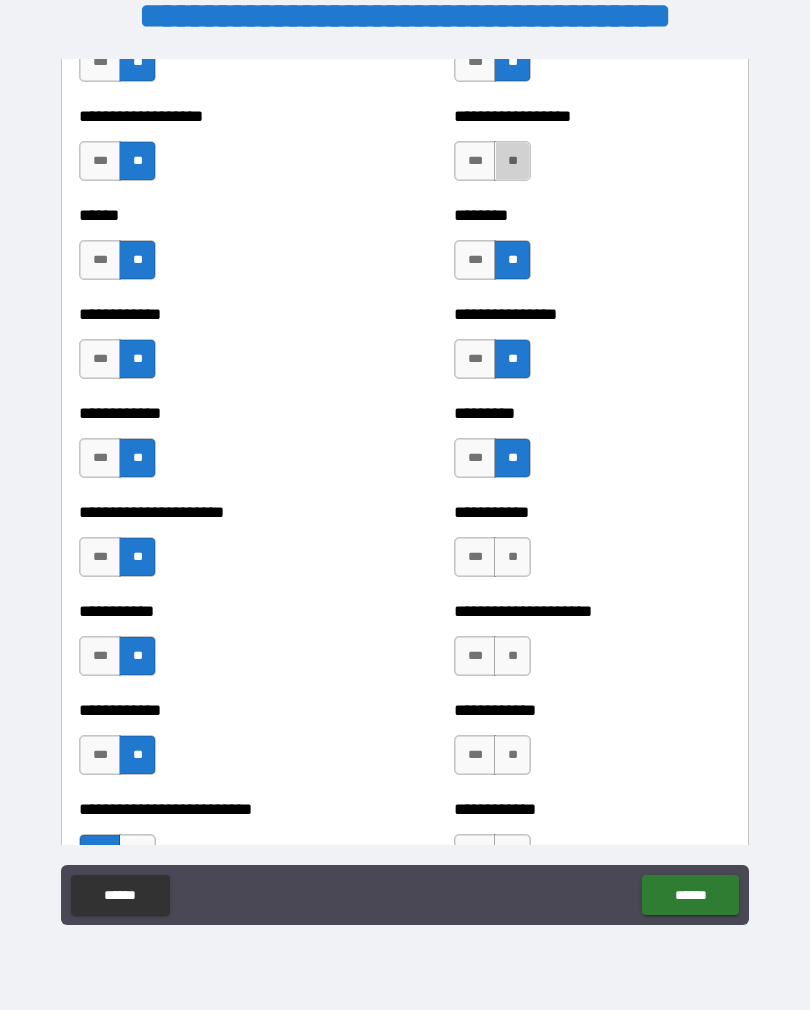 click on "**" at bounding box center (512, 557) 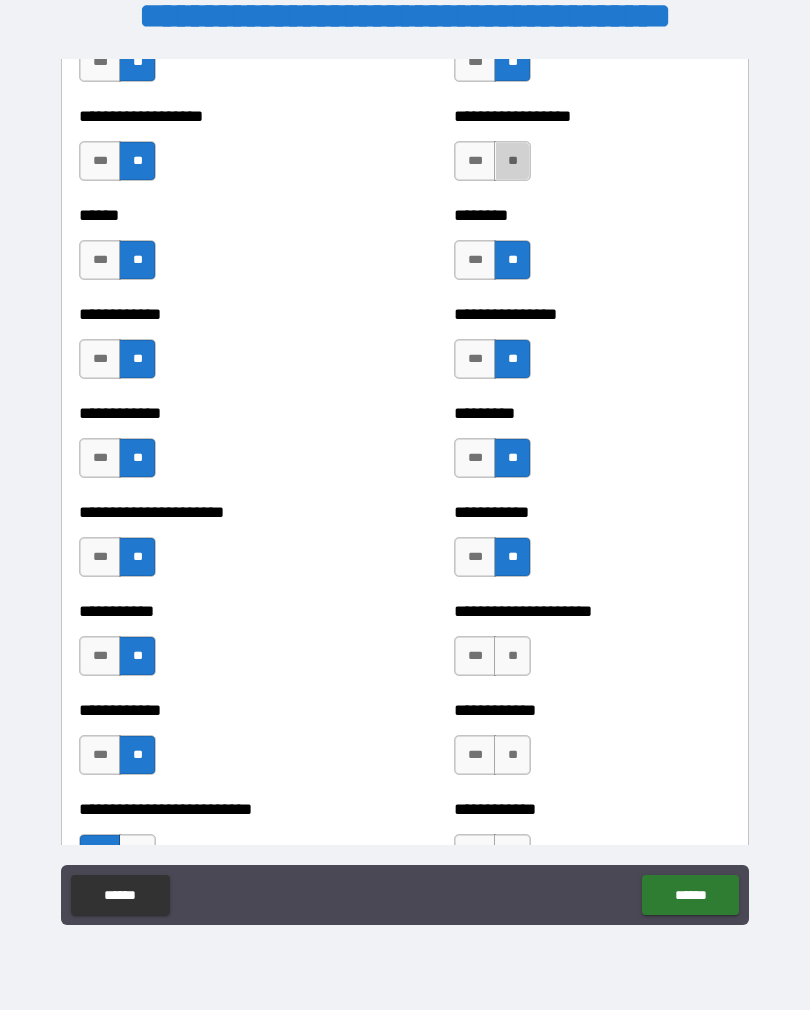 click on "**" at bounding box center (512, 656) 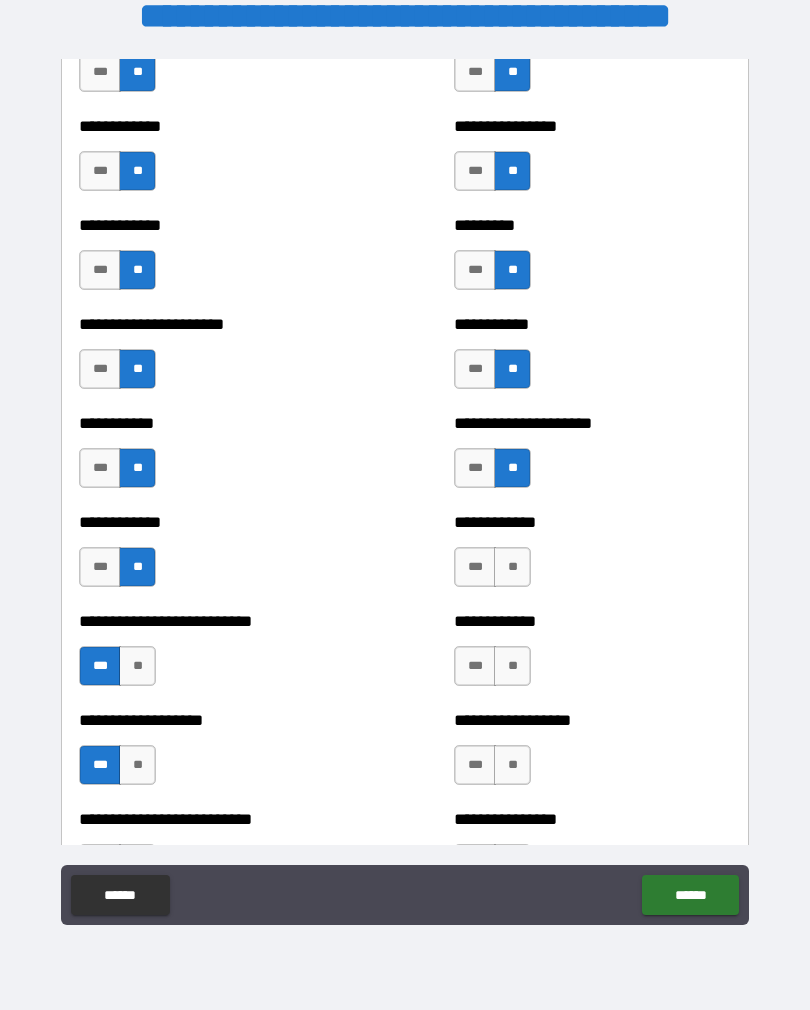 scroll, scrollTop: 5262, scrollLeft: 0, axis: vertical 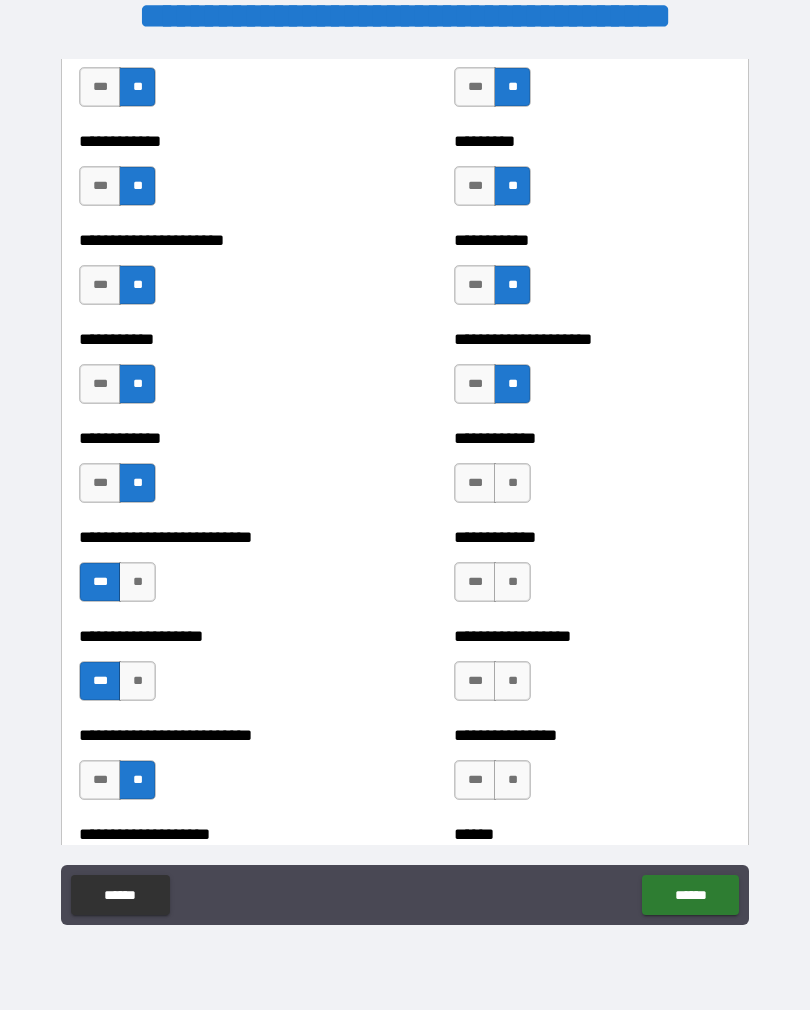 click on "**" at bounding box center [512, 483] 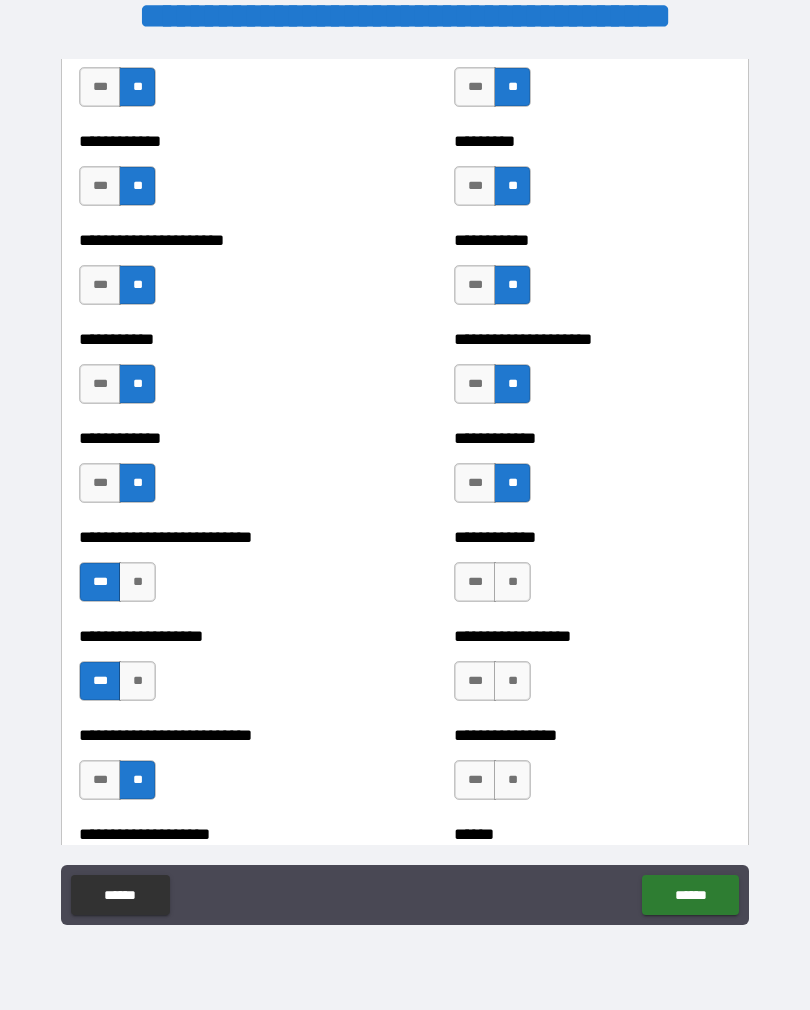 click on "**" at bounding box center [512, 582] 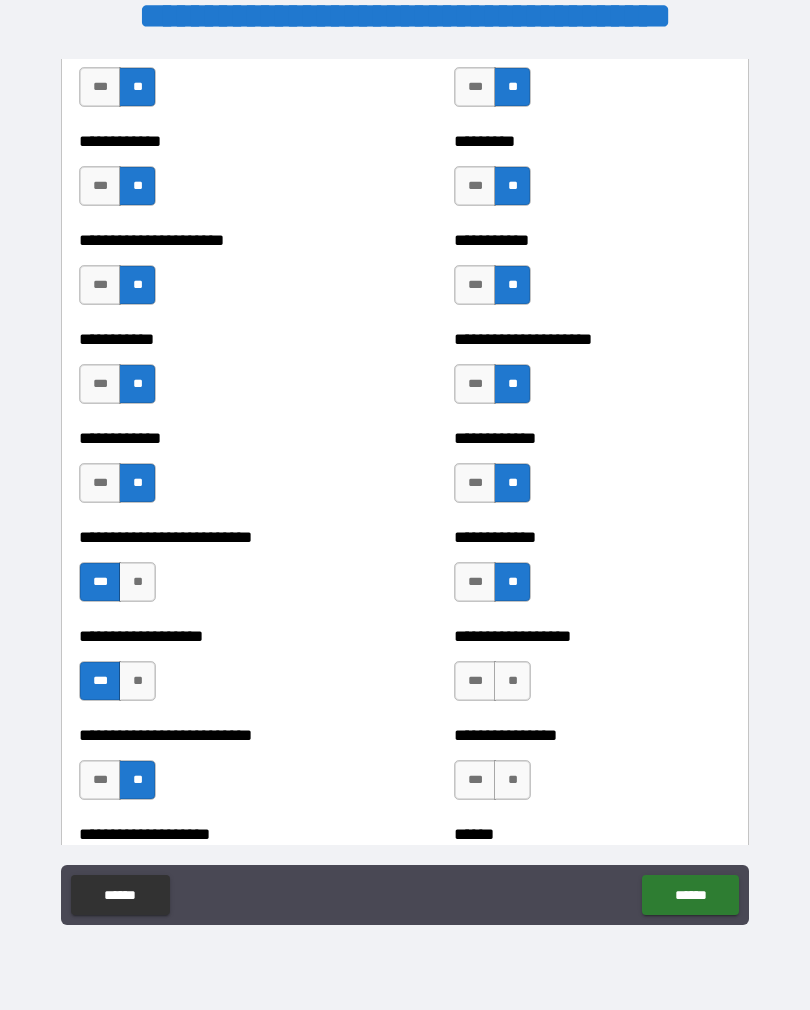 click on "**" at bounding box center [512, 681] 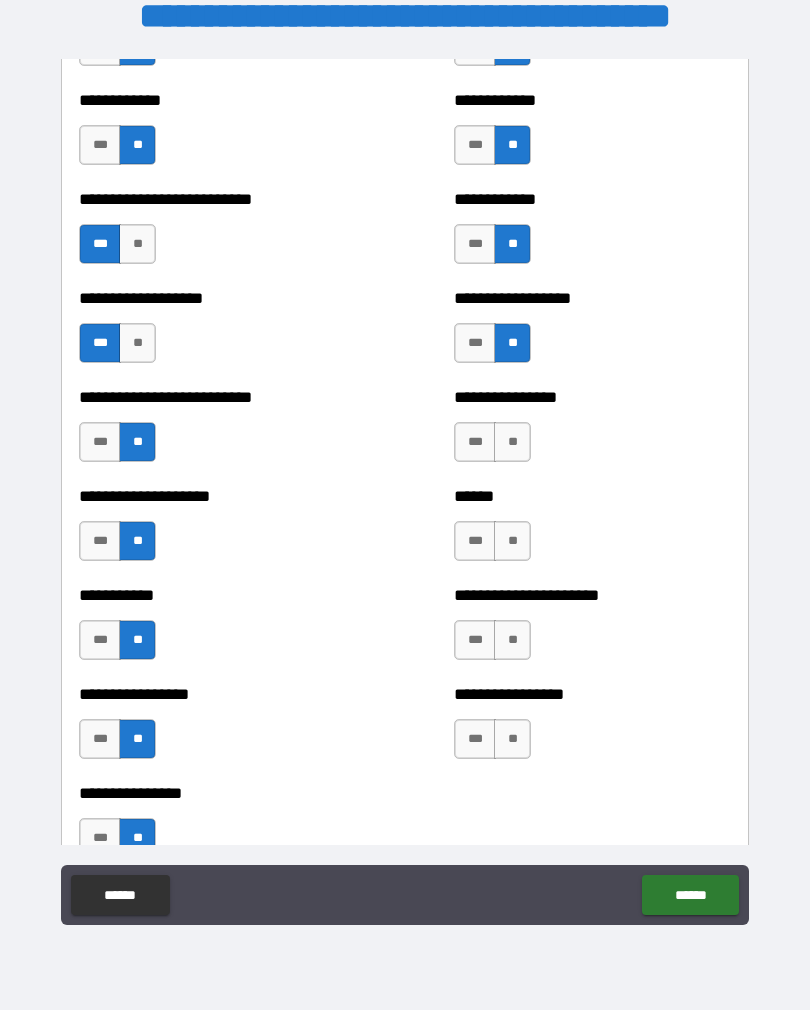 scroll, scrollTop: 5618, scrollLeft: 0, axis: vertical 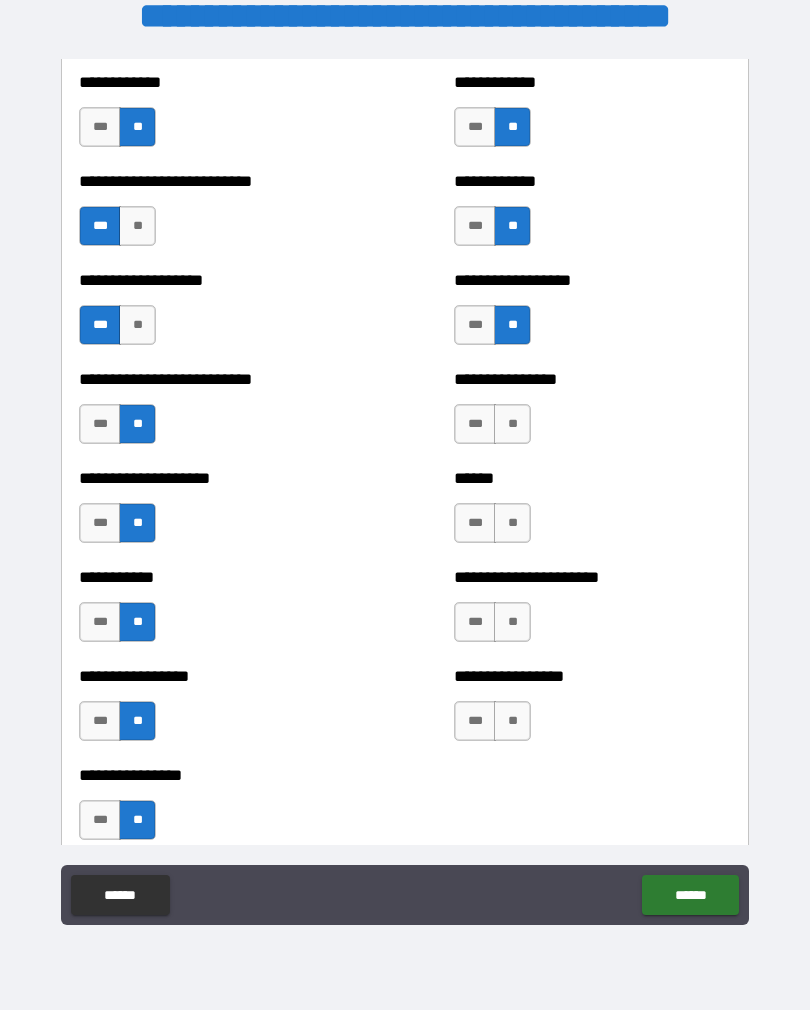 click on "**" at bounding box center (512, 424) 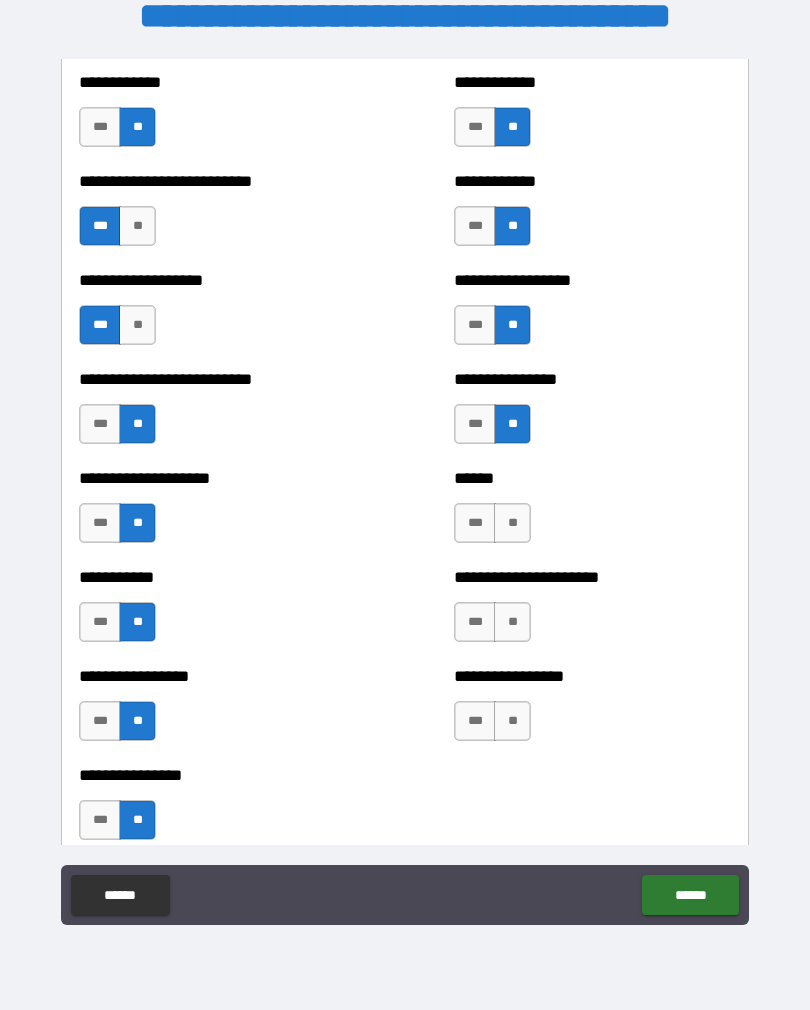 click on "**" at bounding box center (512, 523) 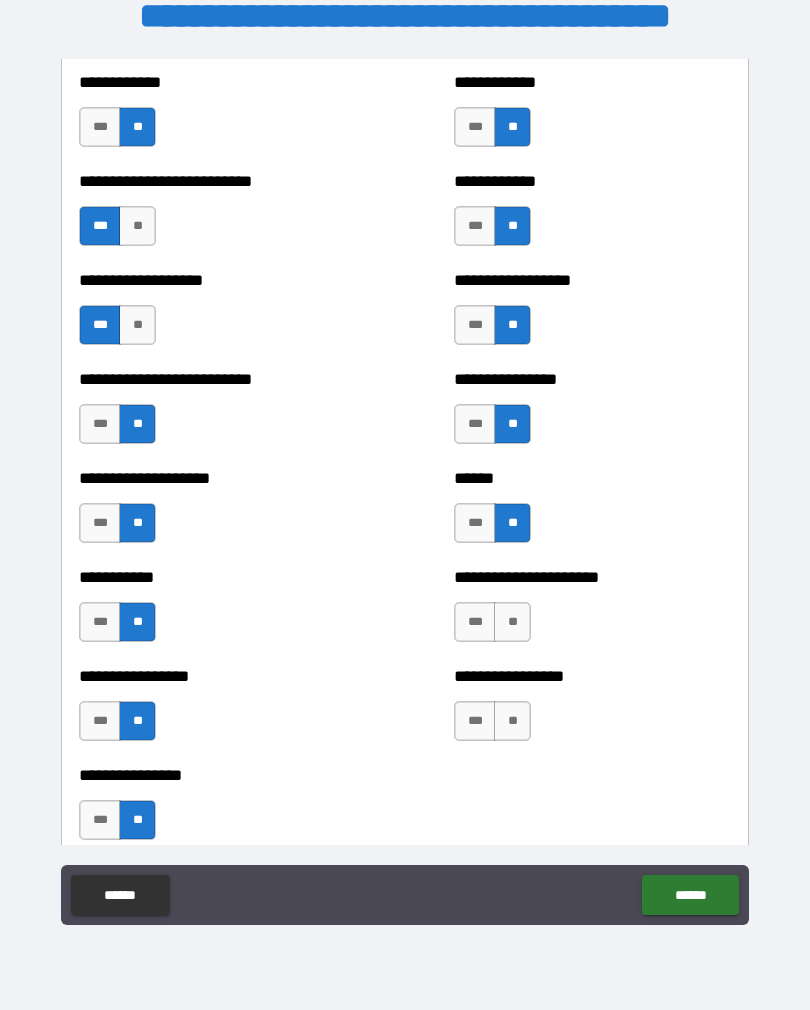 click on "**" at bounding box center (512, 622) 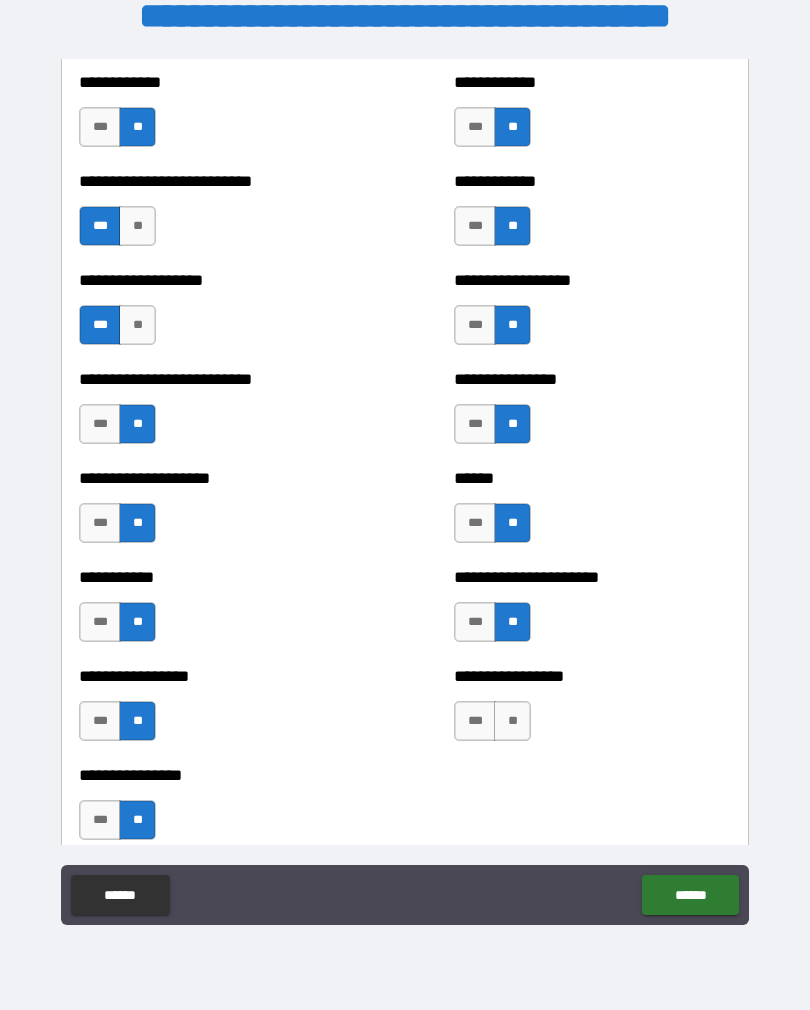 click on "**" at bounding box center [512, 721] 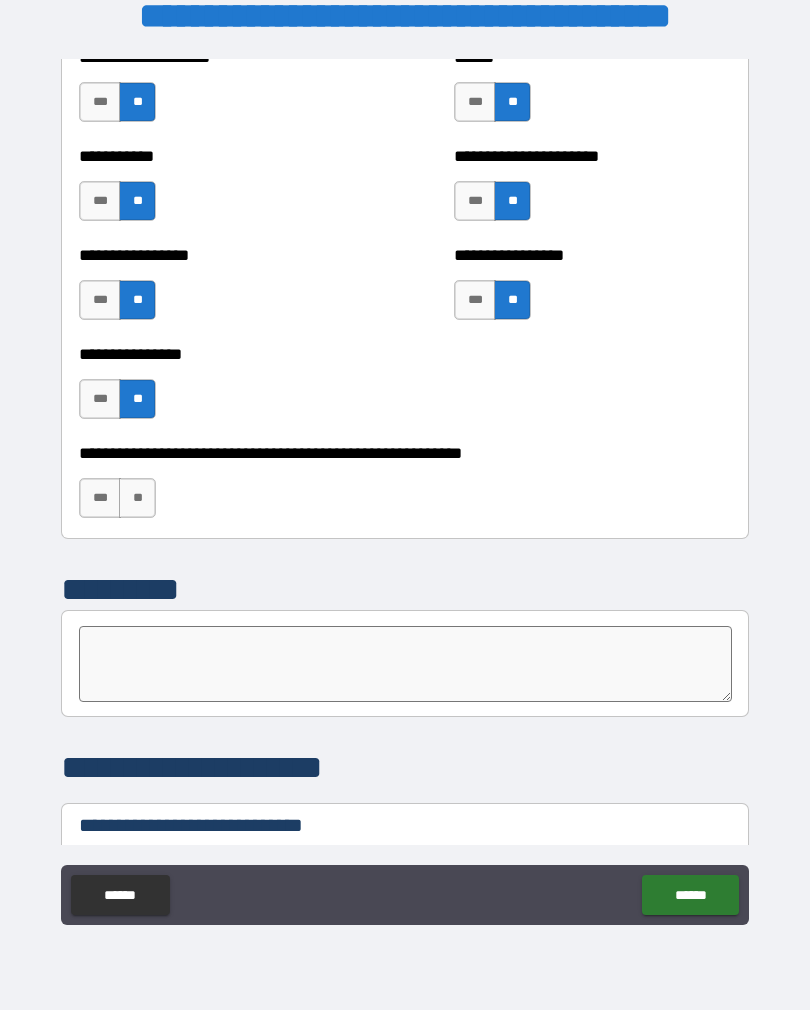 scroll, scrollTop: 6042, scrollLeft: 0, axis: vertical 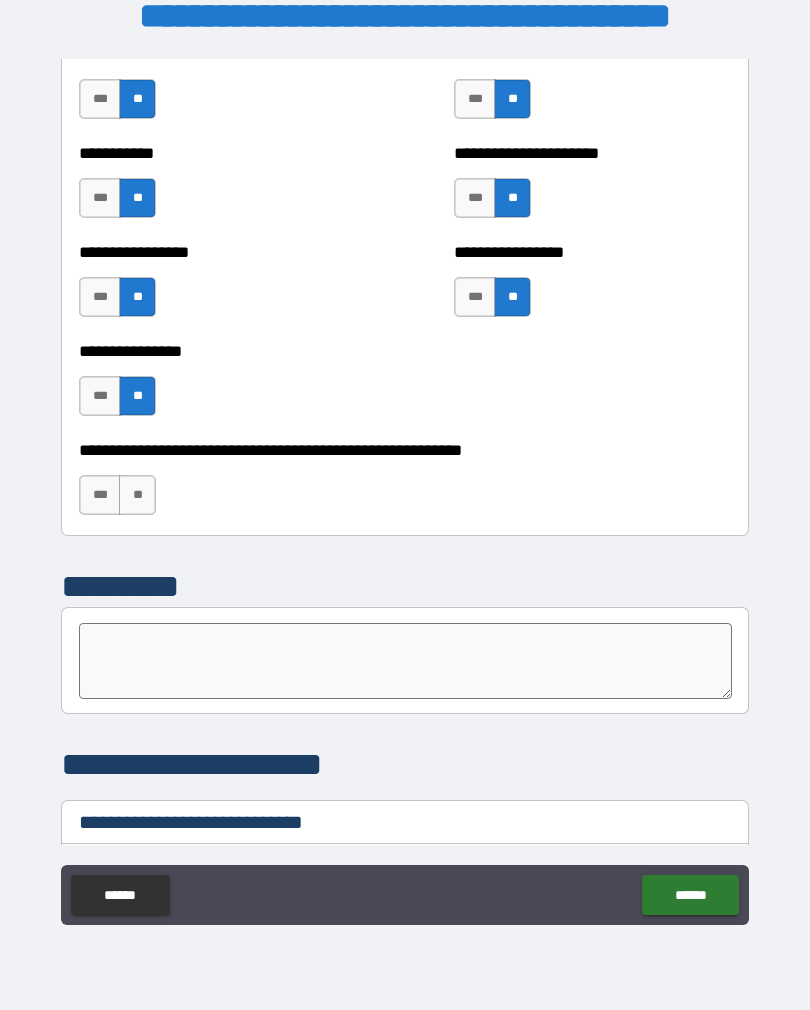 click on "***" at bounding box center (100, 495) 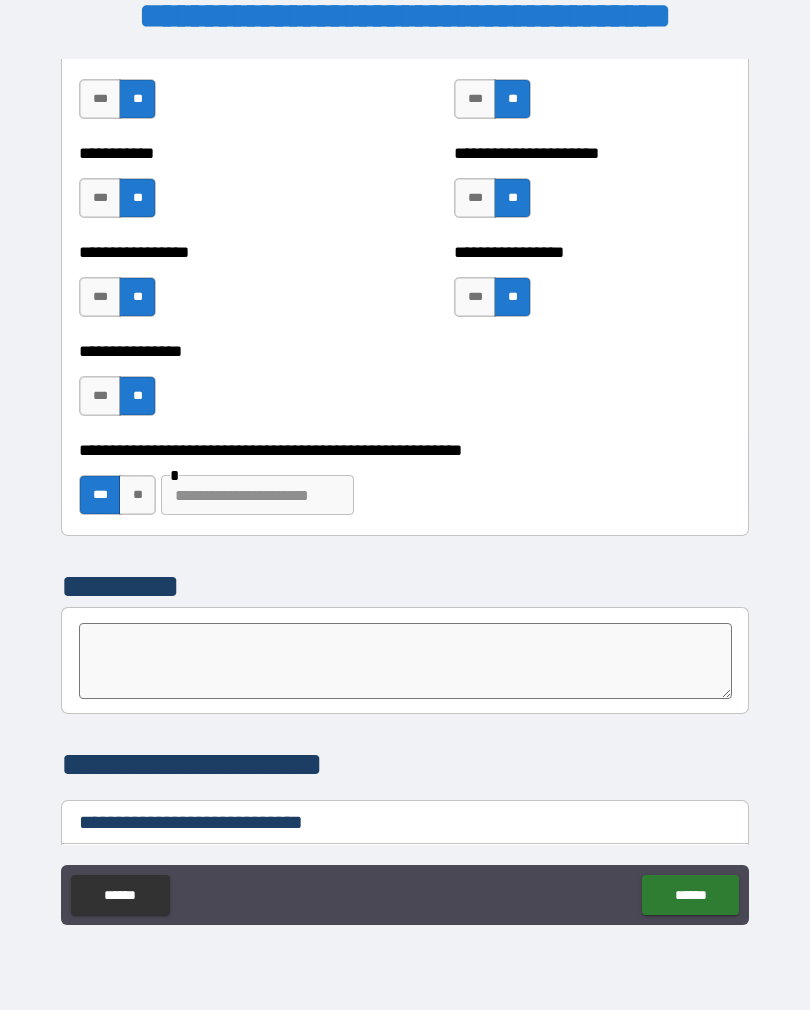 click at bounding box center (257, 495) 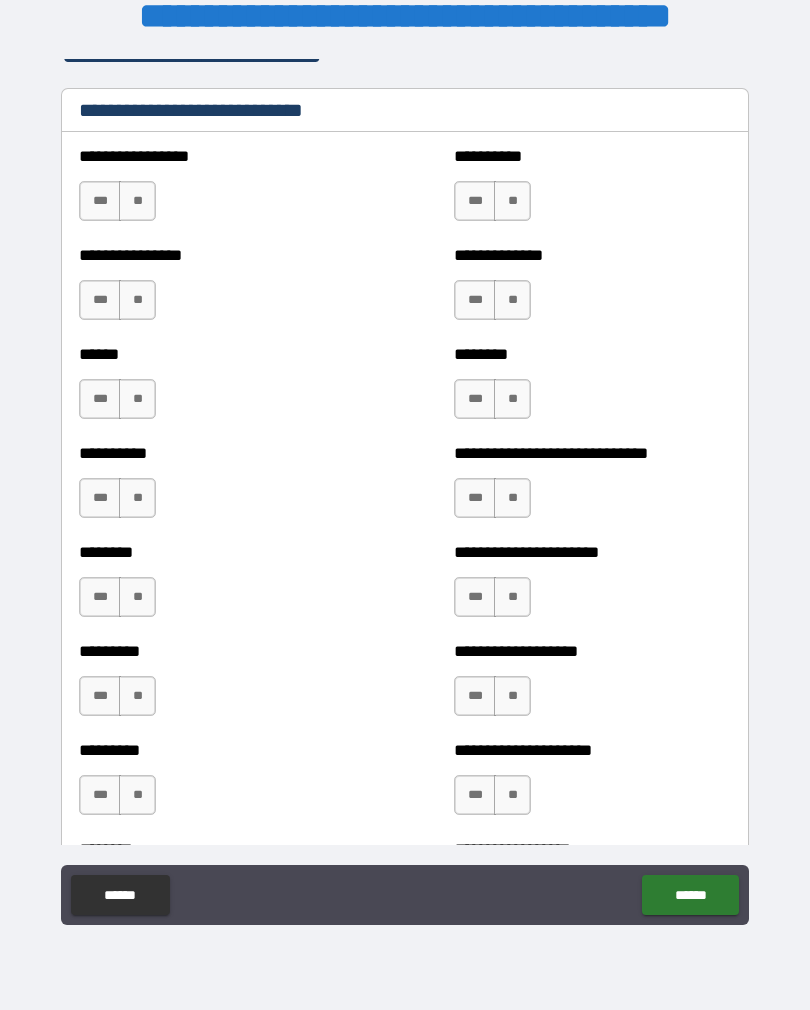 scroll, scrollTop: 6759, scrollLeft: 0, axis: vertical 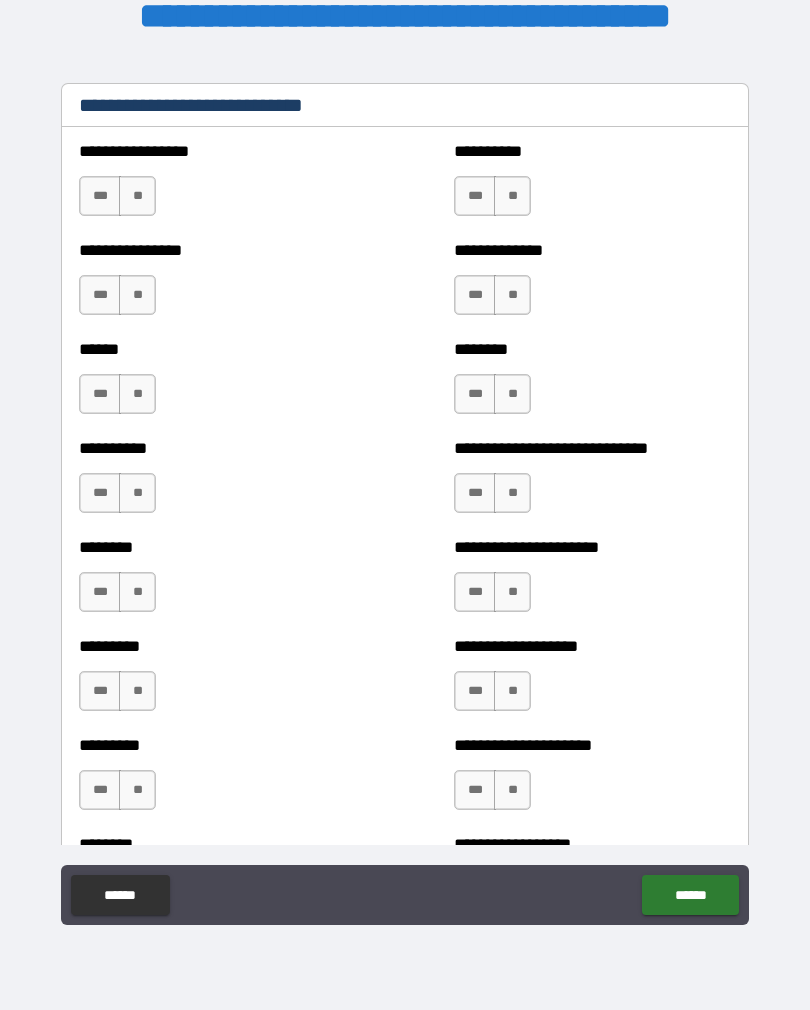 click on "***" at bounding box center [100, 196] 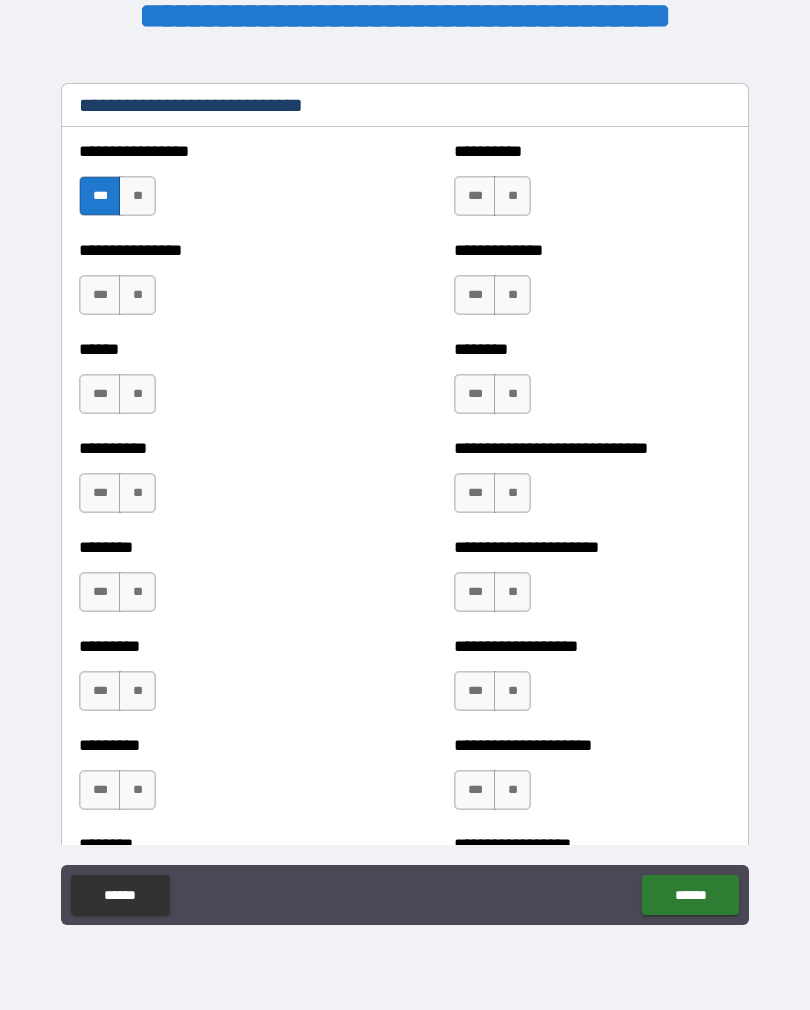 click on "***" at bounding box center [100, 295] 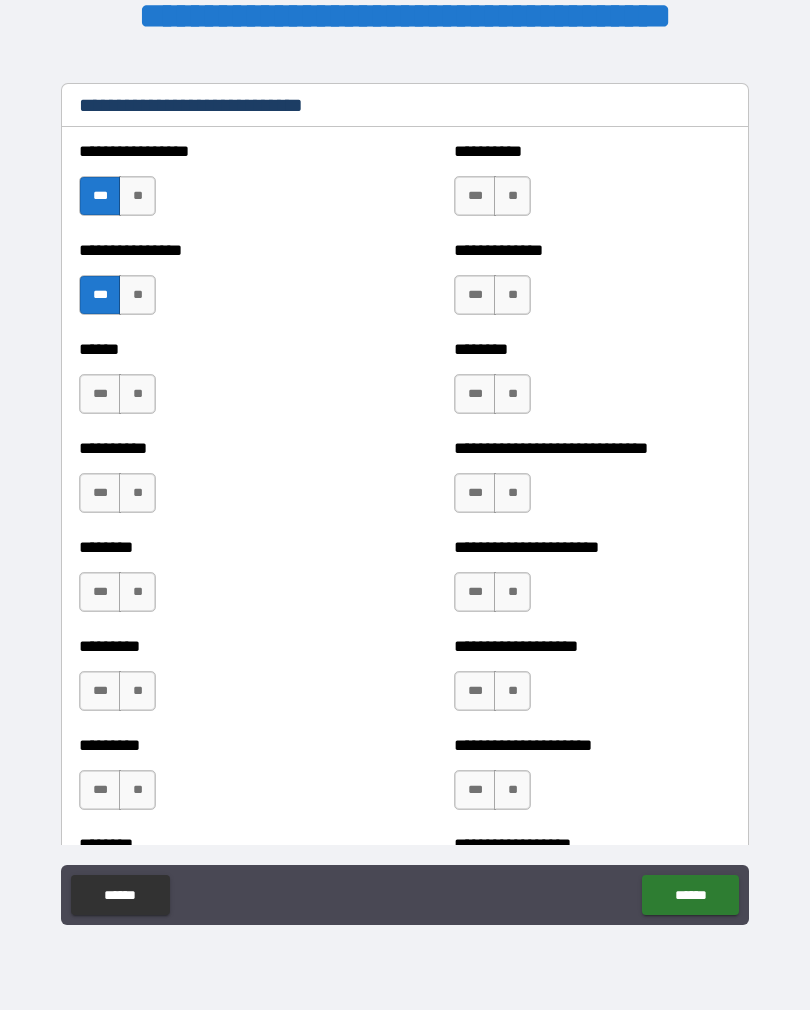 click on "***" at bounding box center (100, 394) 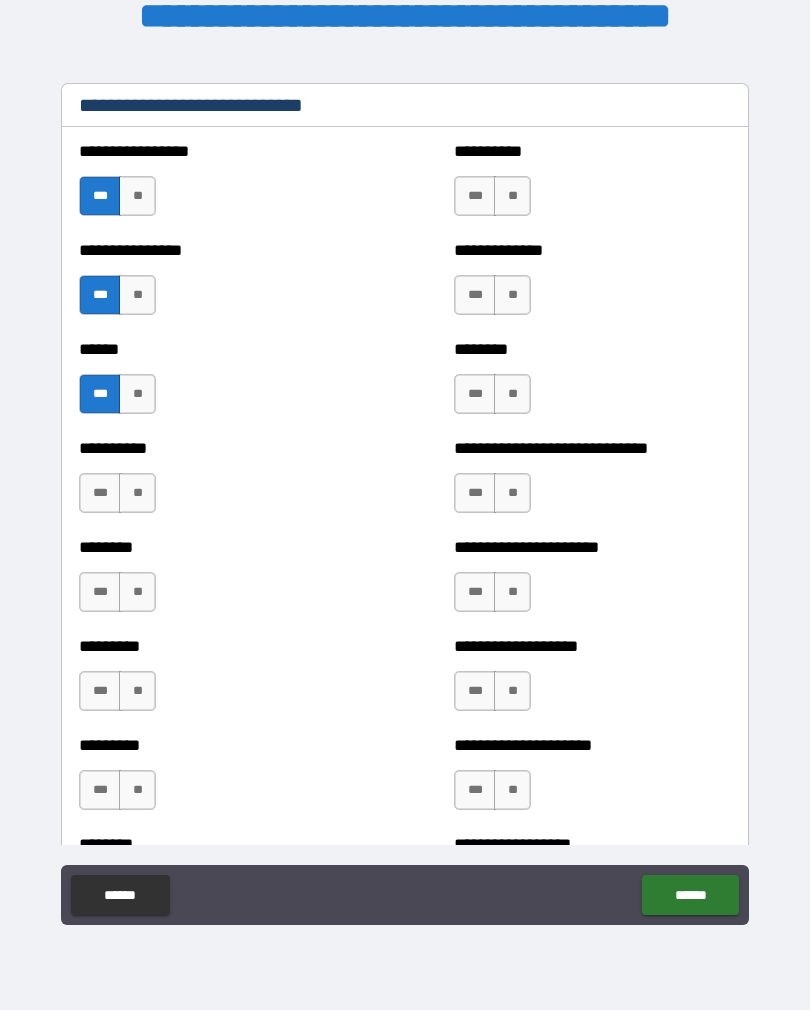 click on "***" at bounding box center [100, 493] 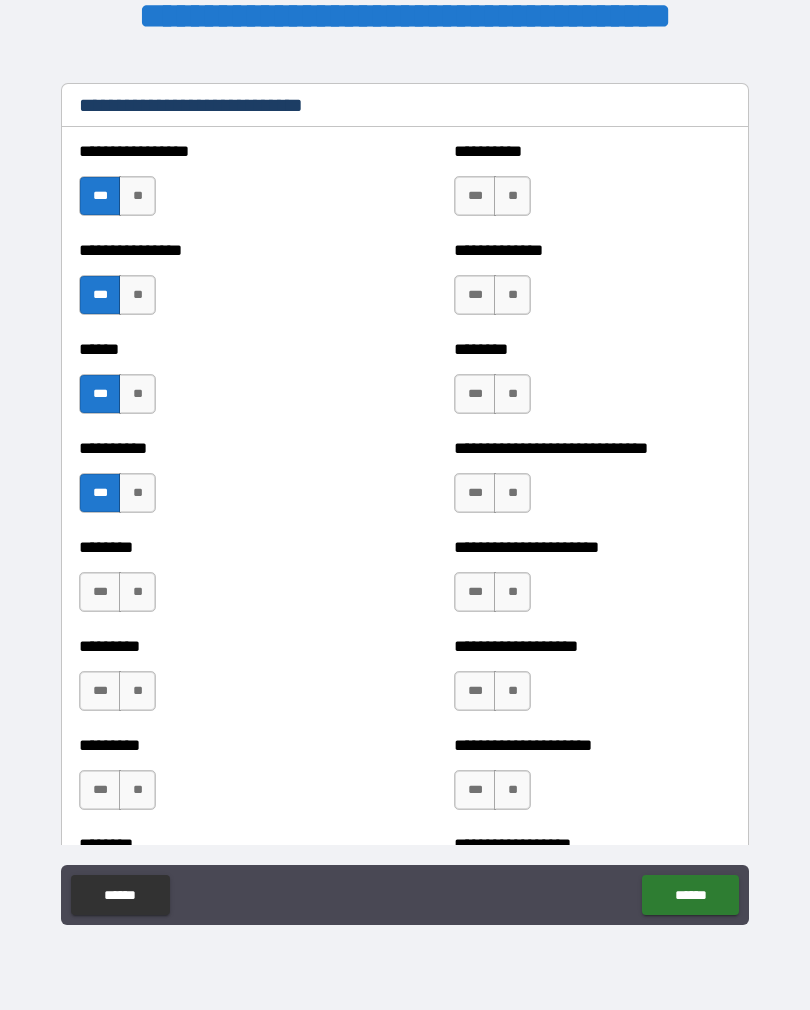 click on "**" at bounding box center (137, 592) 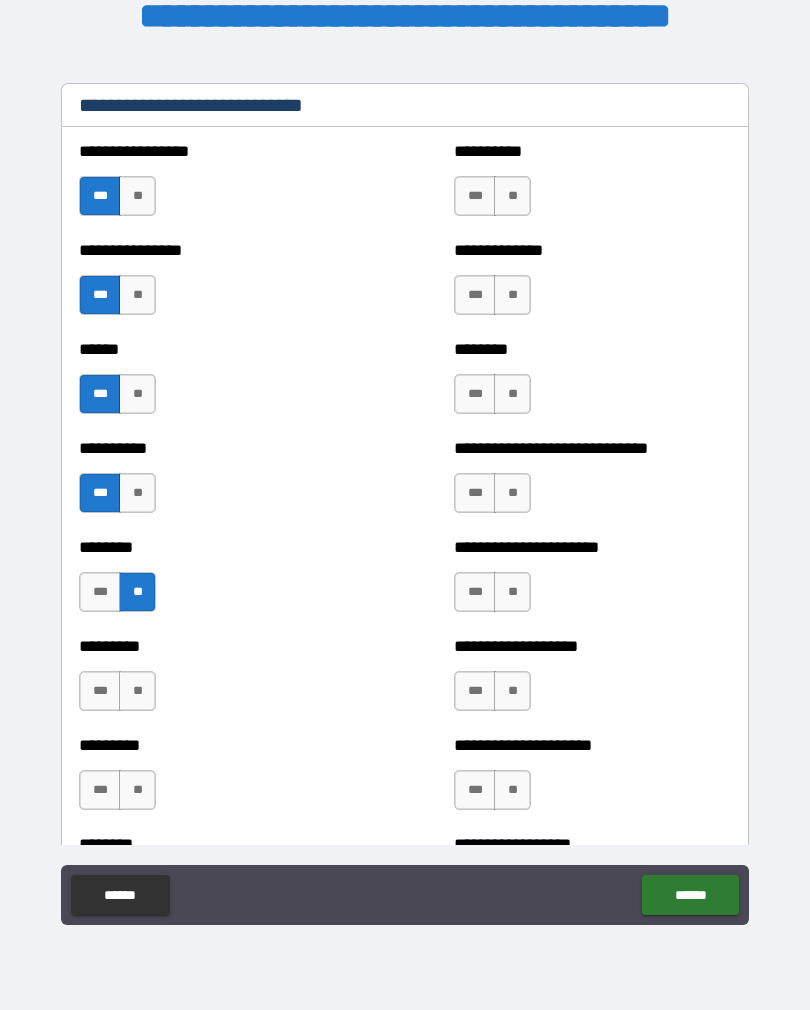 click on "**" at bounding box center (137, 691) 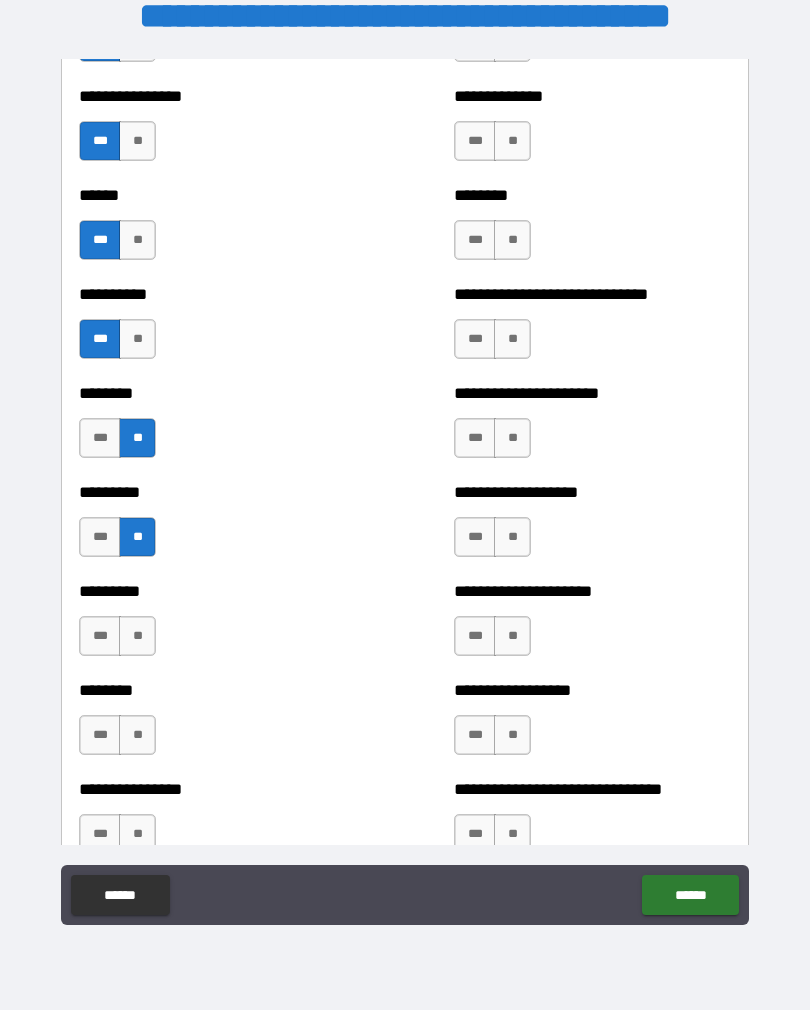 scroll, scrollTop: 6948, scrollLeft: 0, axis: vertical 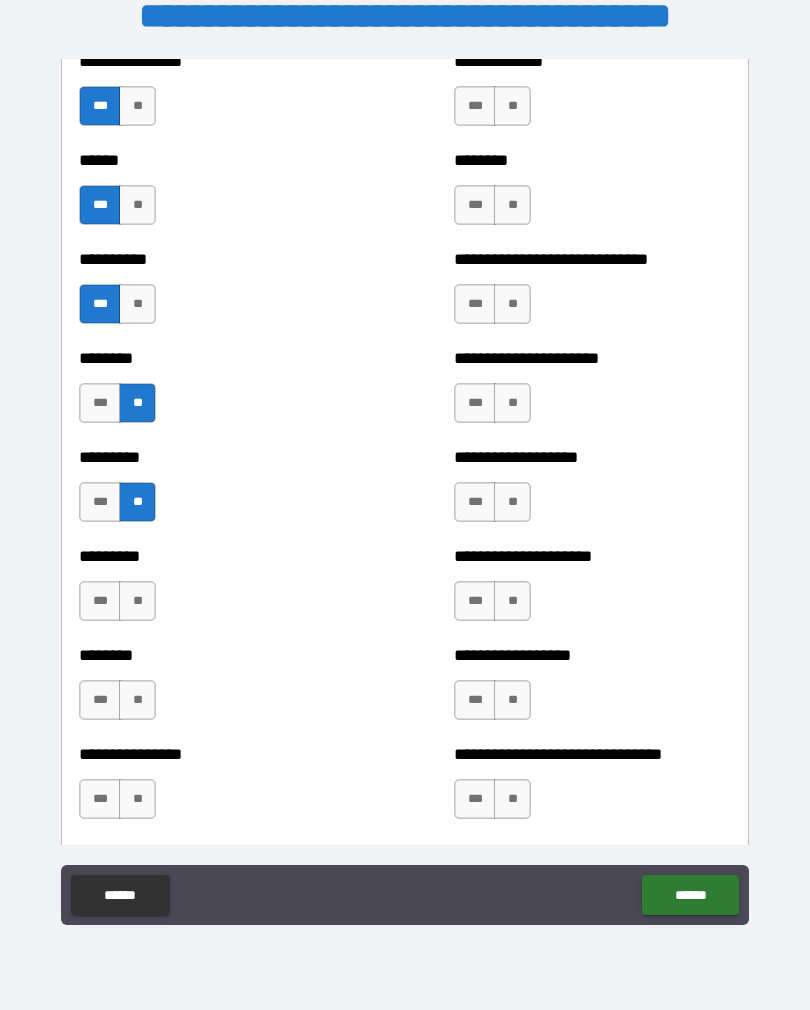 click on "**" at bounding box center (137, 601) 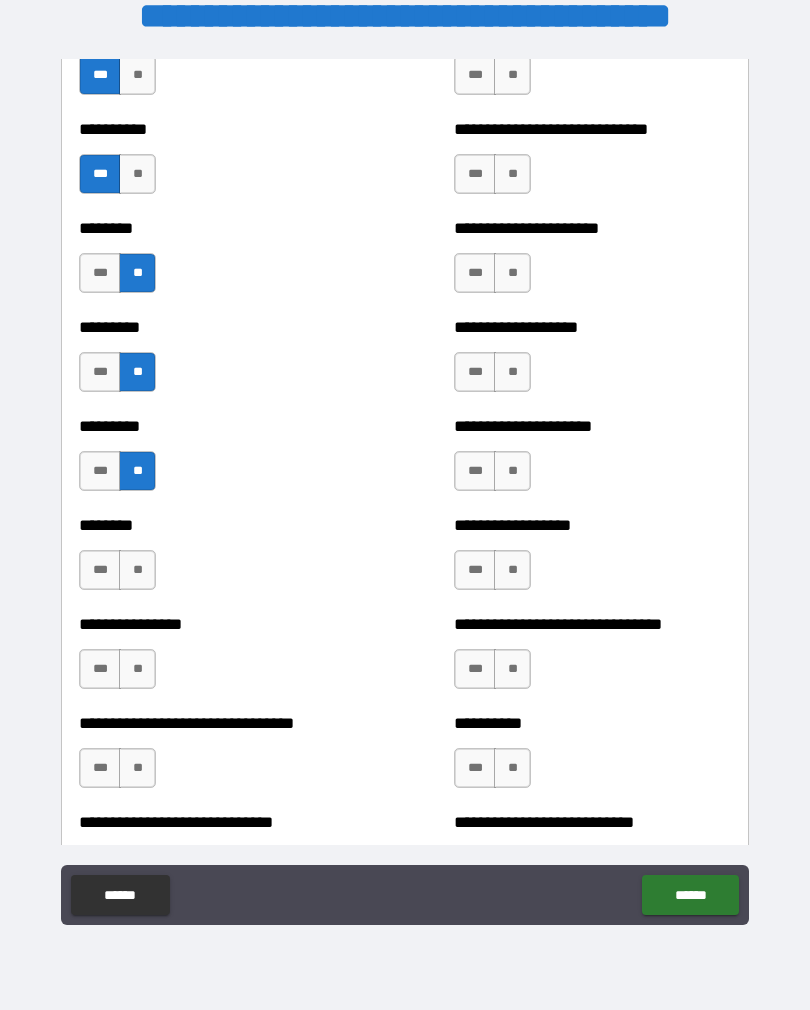 click on "***" at bounding box center (100, 570) 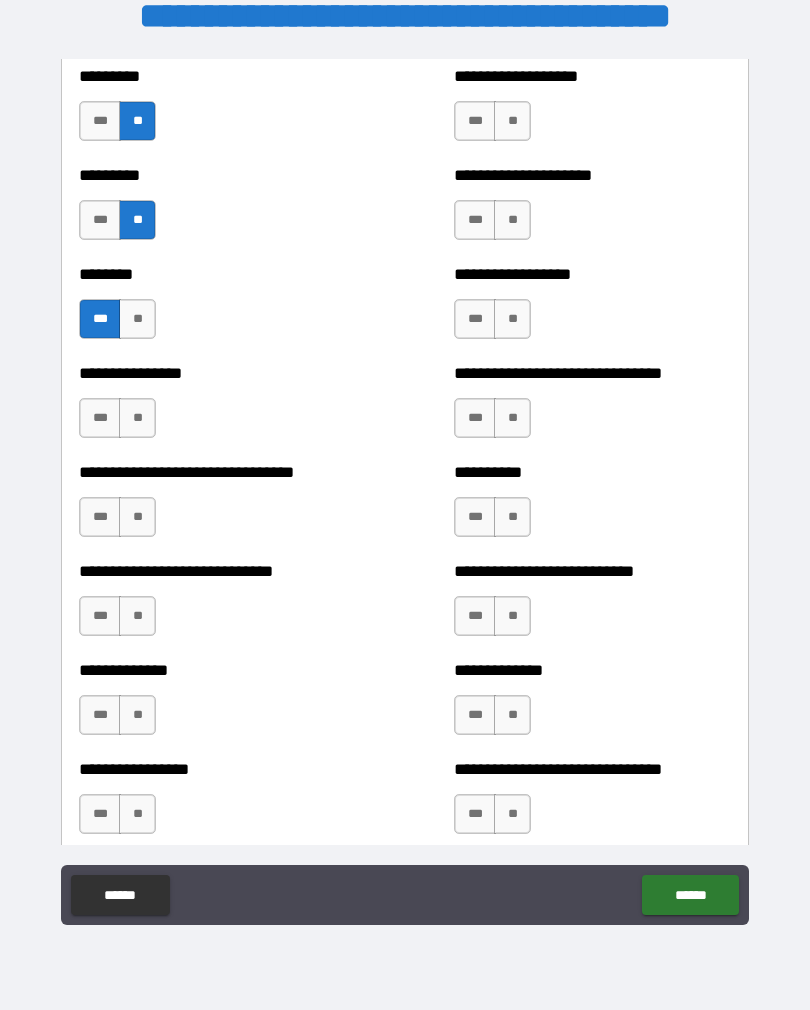 scroll, scrollTop: 7334, scrollLeft: 0, axis: vertical 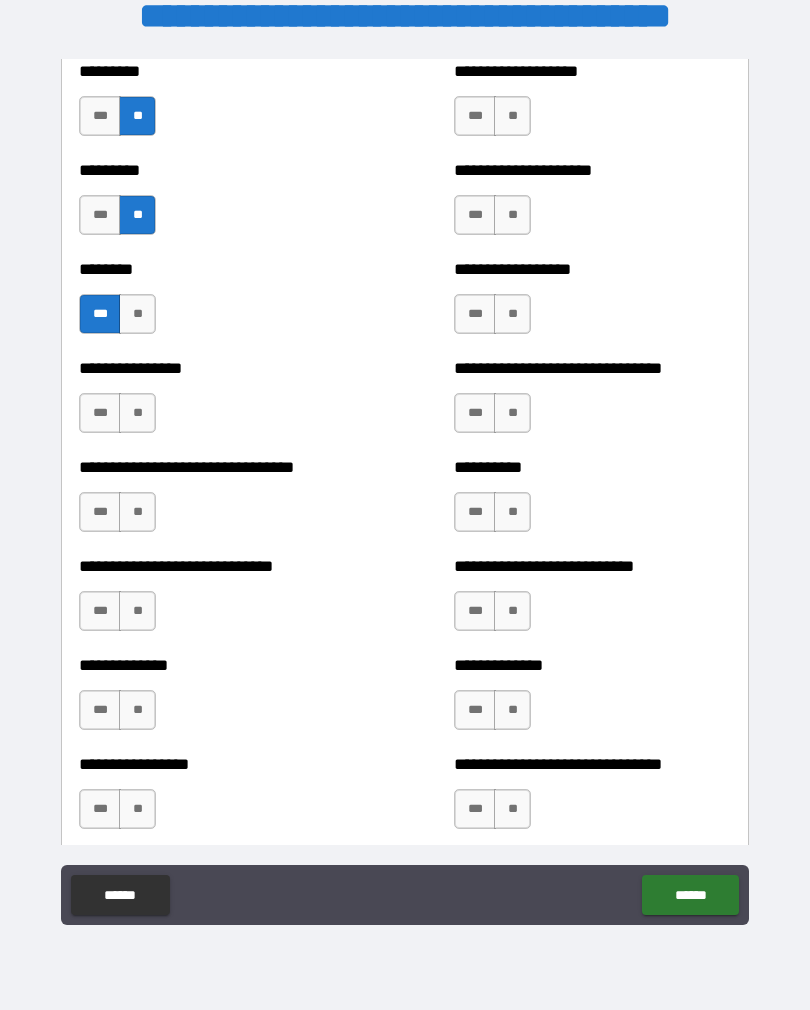click on "***" at bounding box center [100, 413] 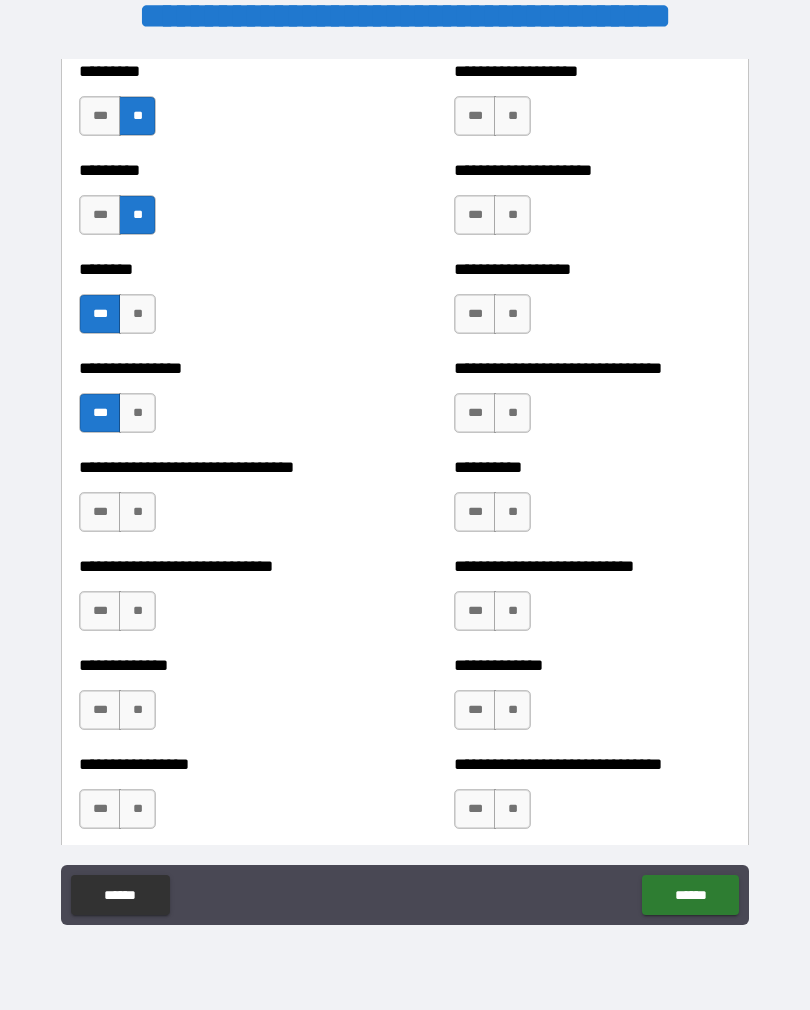 click on "***" at bounding box center (100, 512) 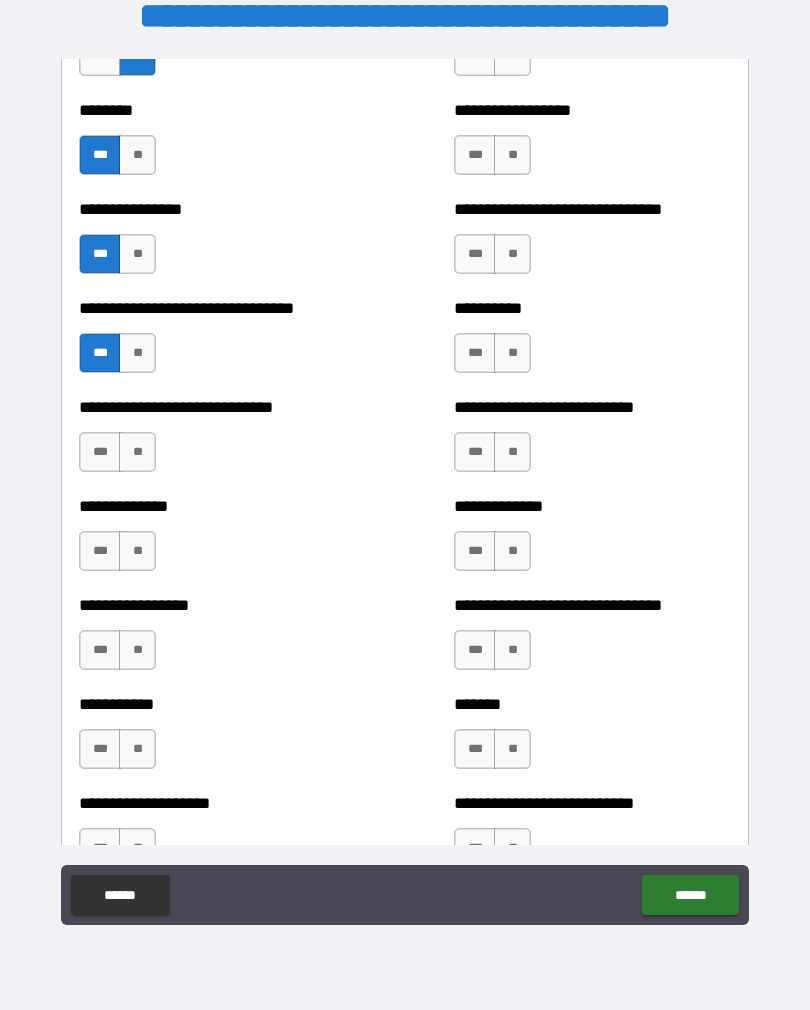 scroll, scrollTop: 7508, scrollLeft: 0, axis: vertical 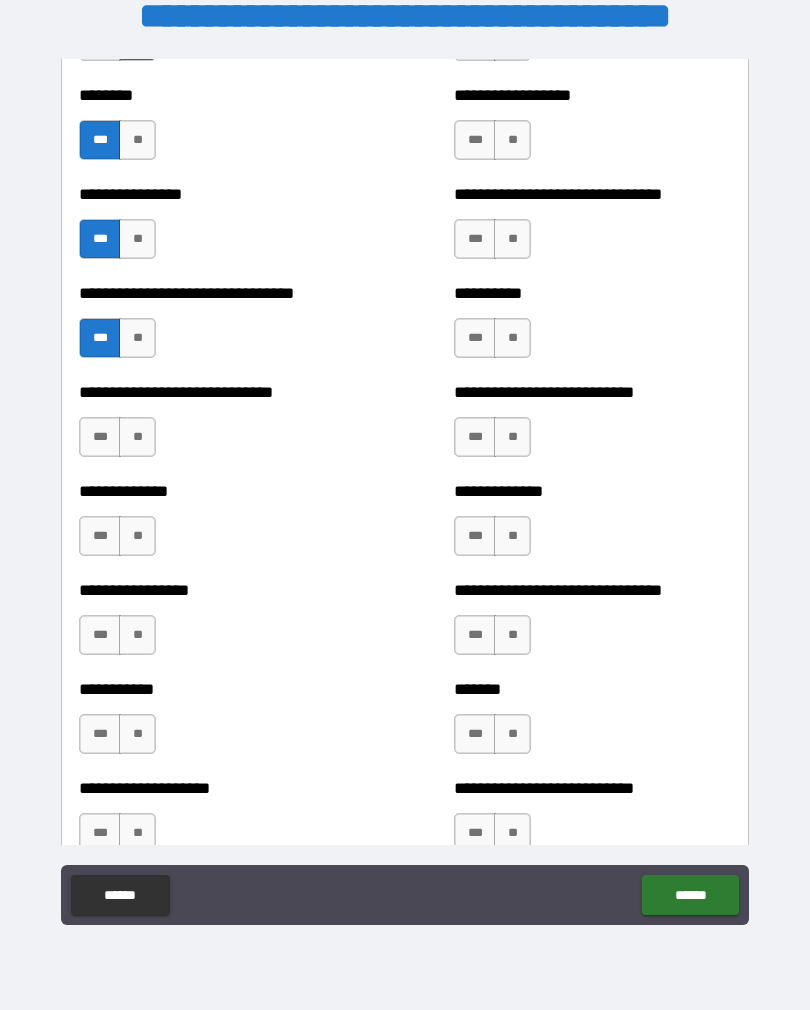 click on "***" at bounding box center [100, 437] 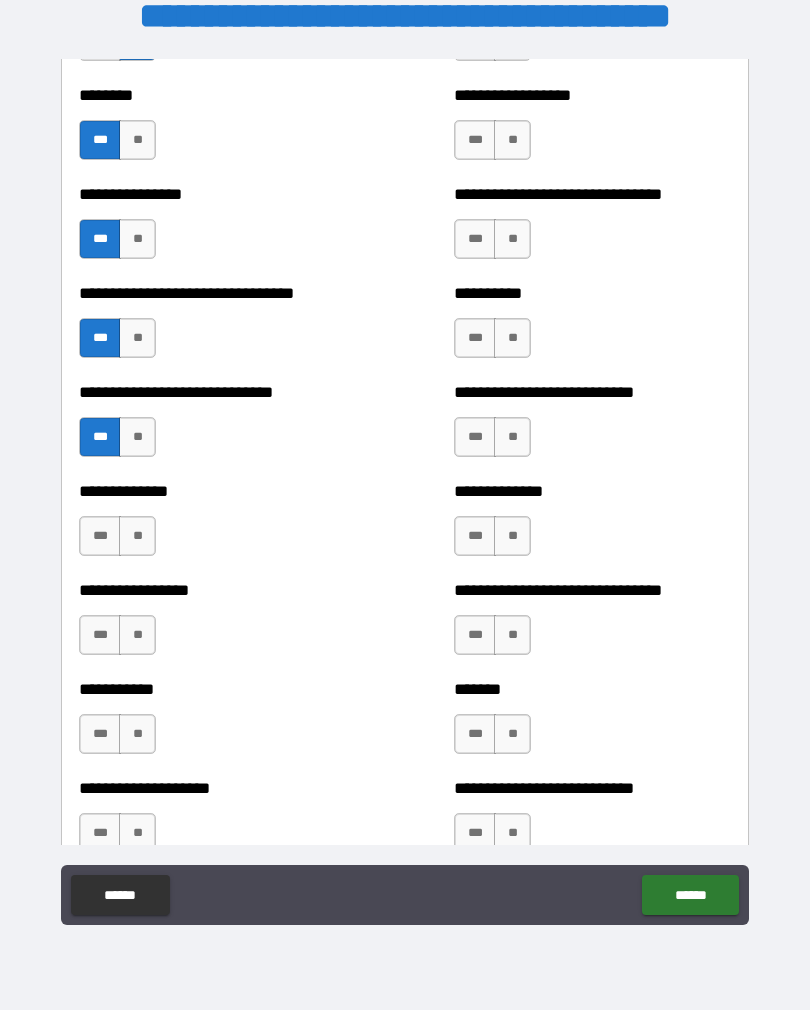 click on "**" at bounding box center [137, 536] 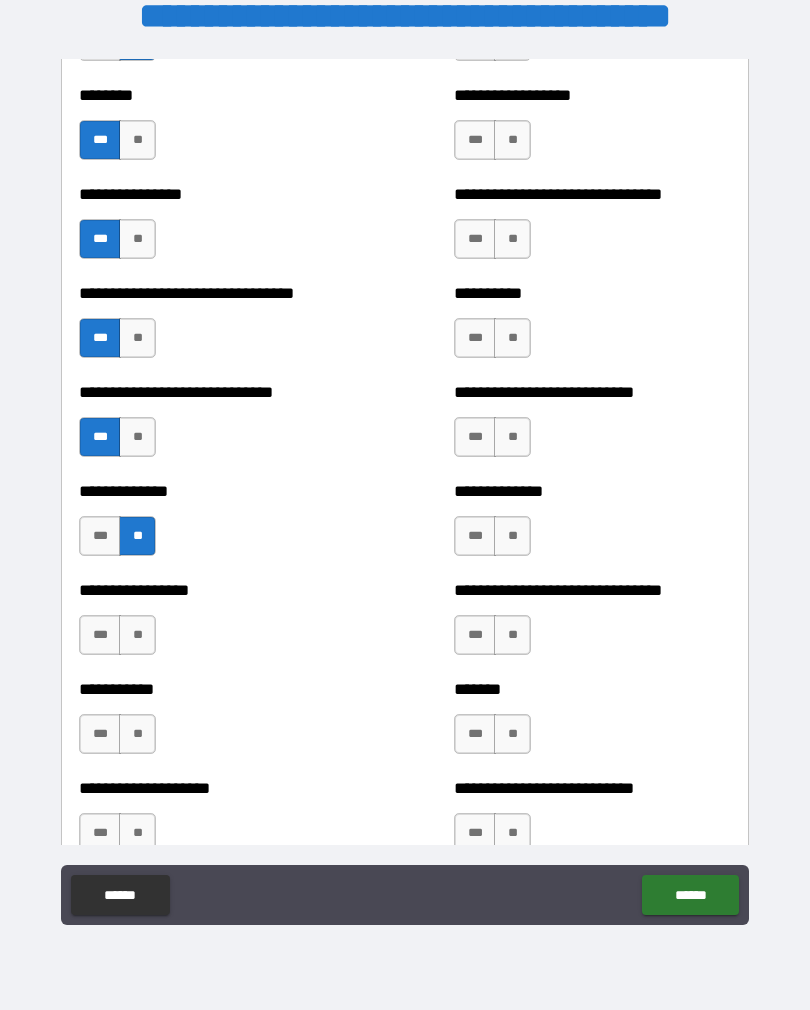 click on "**" at bounding box center (137, 635) 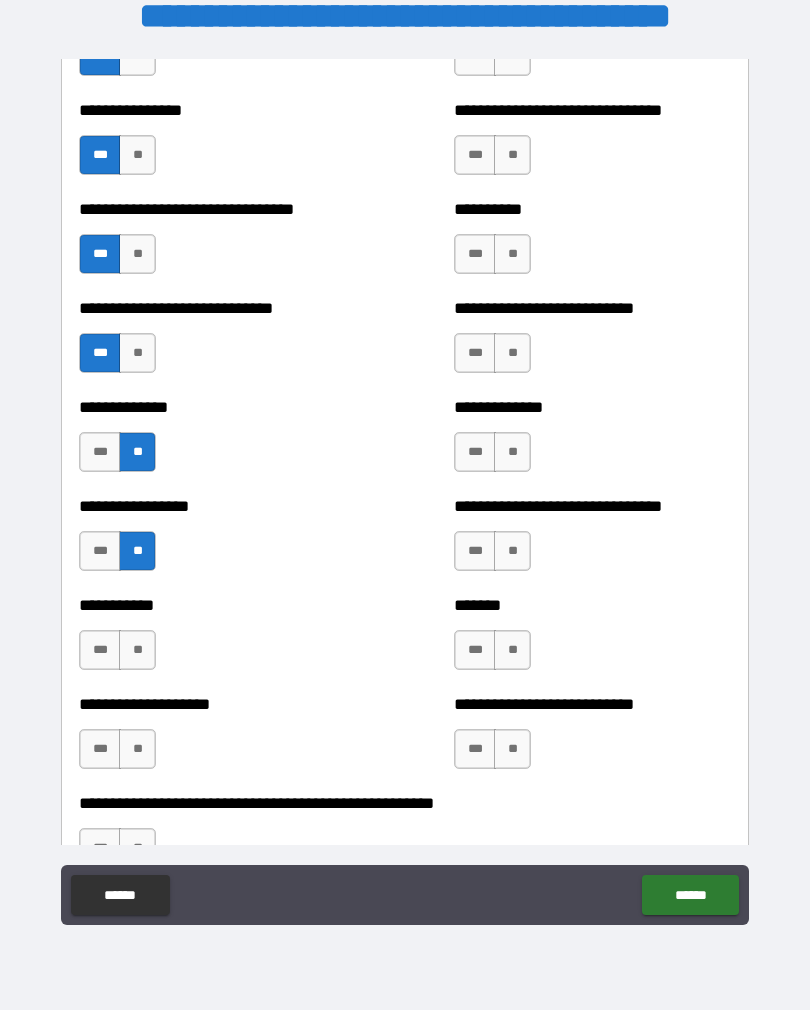 scroll, scrollTop: 7591, scrollLeft: 0, axis: vertical 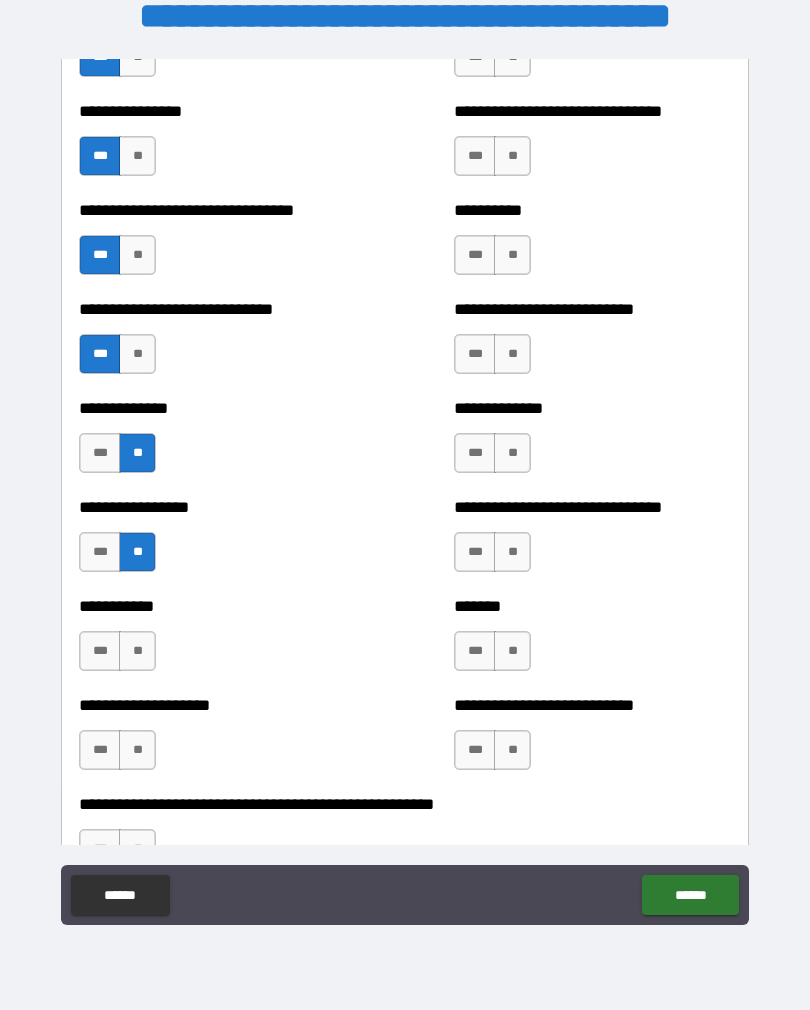 click on "**" at bounding box center [137, 651] 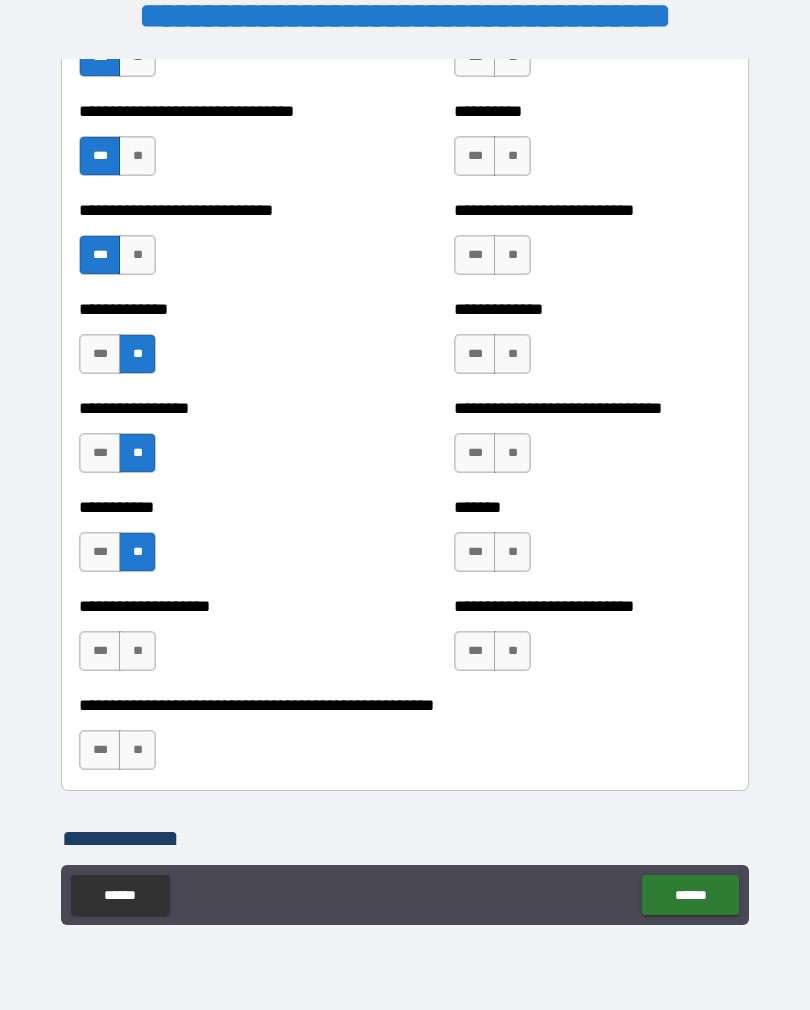 scroll, scrollTop: 7693, scrollLeft: 0, axis: vertical 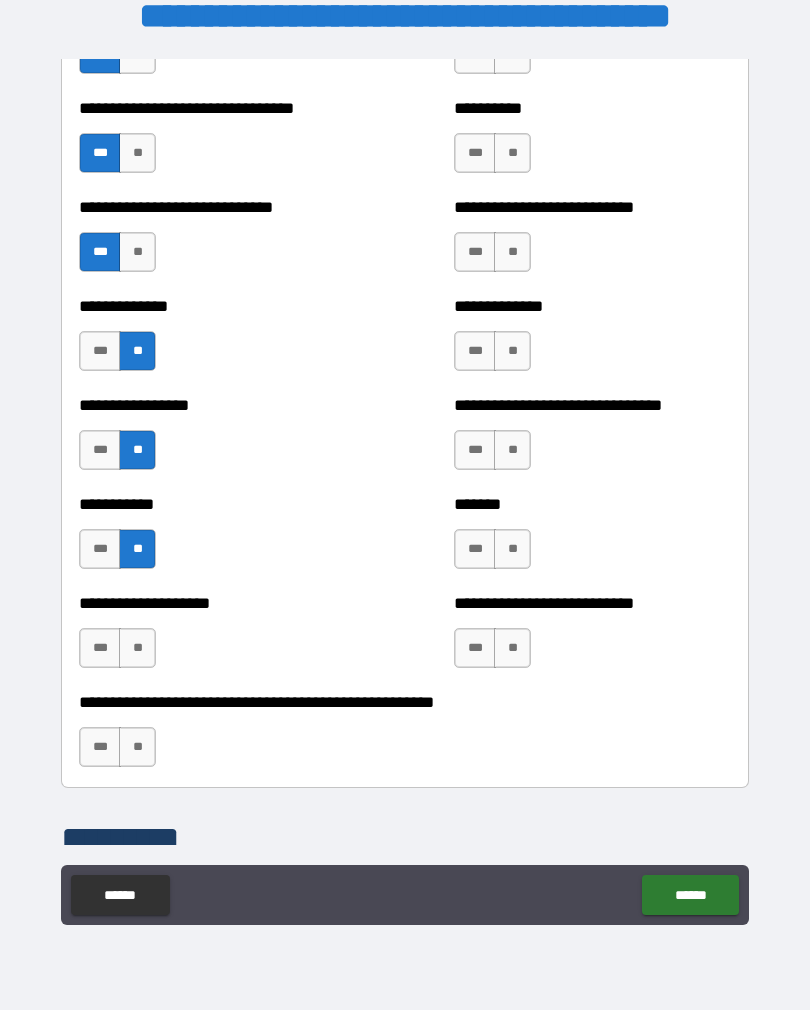 click on "**" at bounding box center (137, 648) 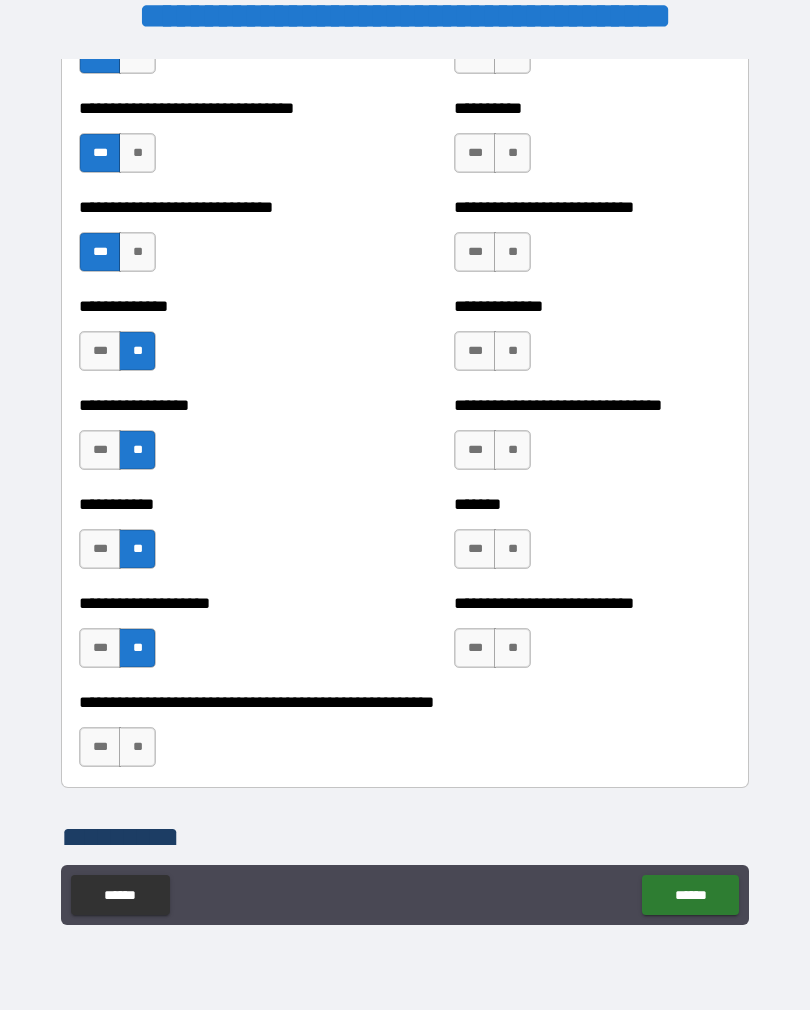 click on "**" at bounding box center (137, 747) 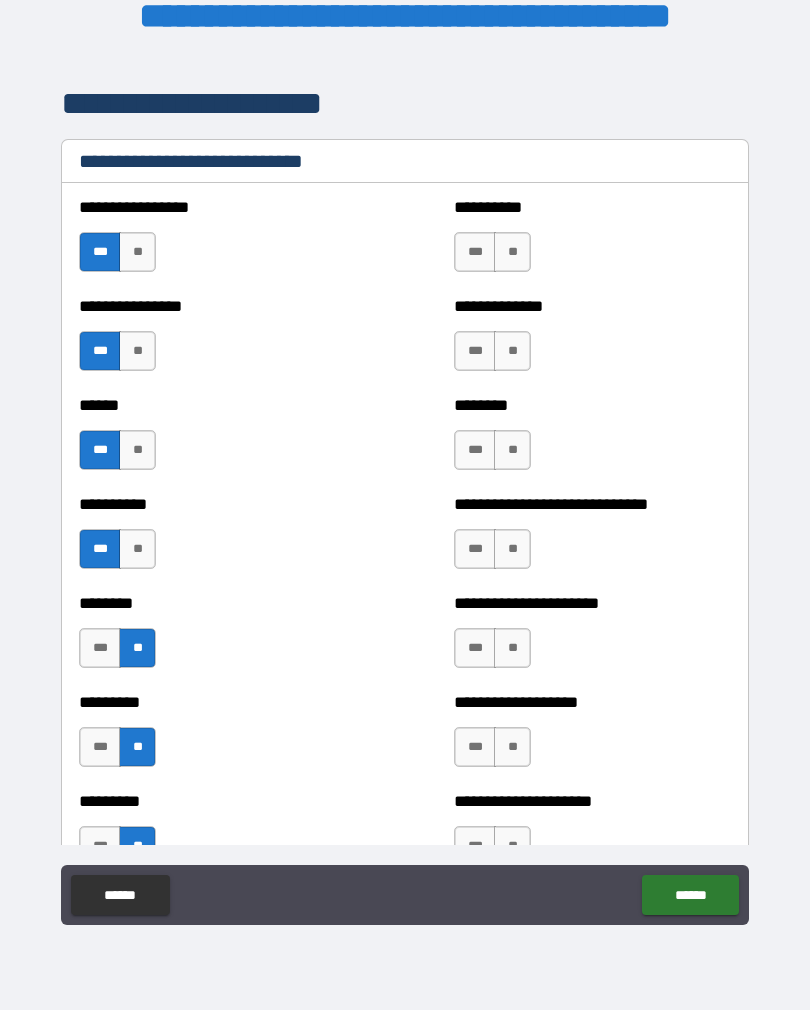 scroll, scrollTop: 6704, scrollLeft: 0, axis: vertical 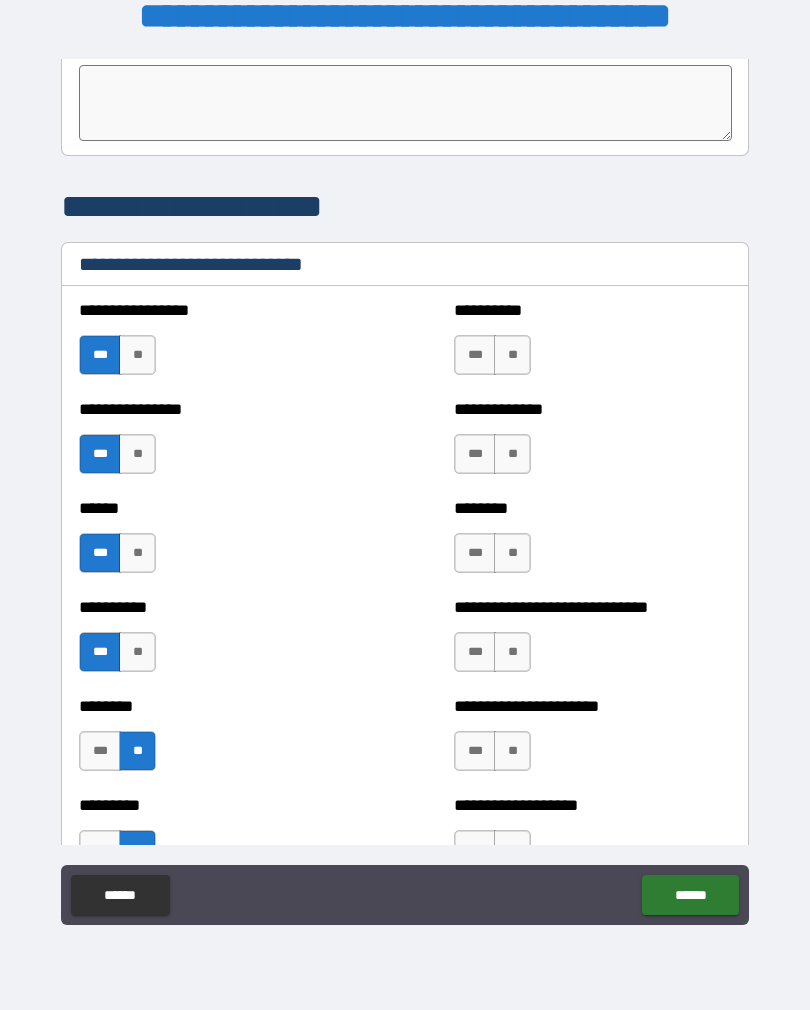click on "***" at bounding box center [475, 454] 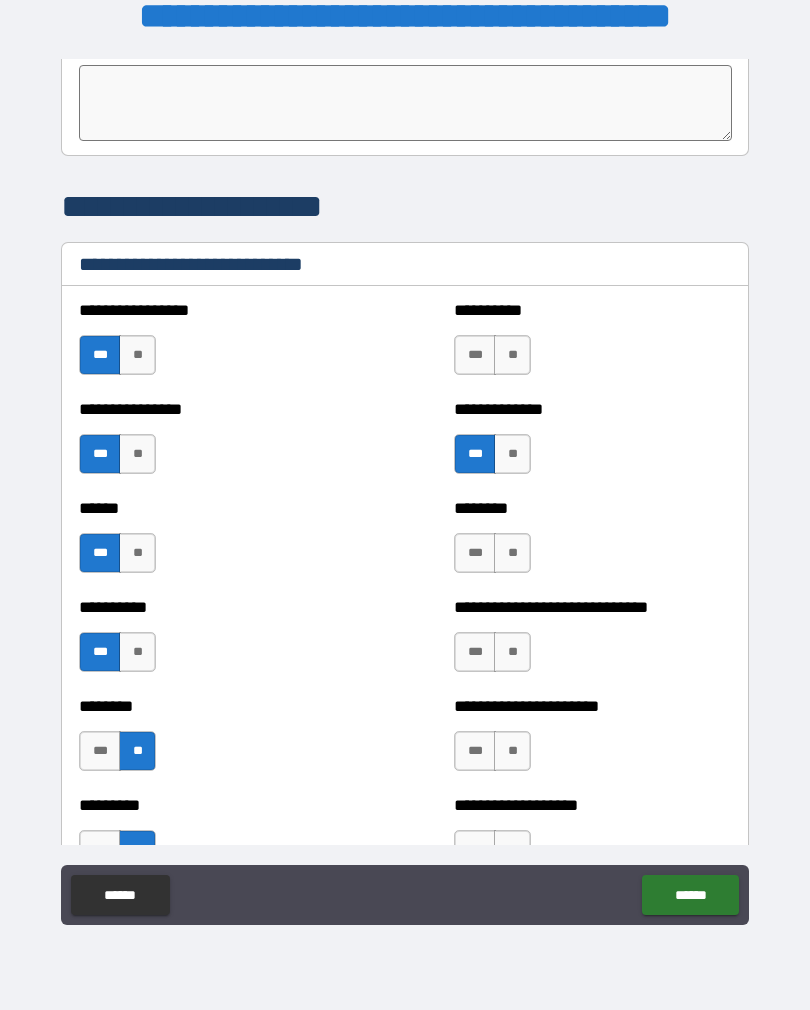 click on "**" at bounding box center [512, 355] 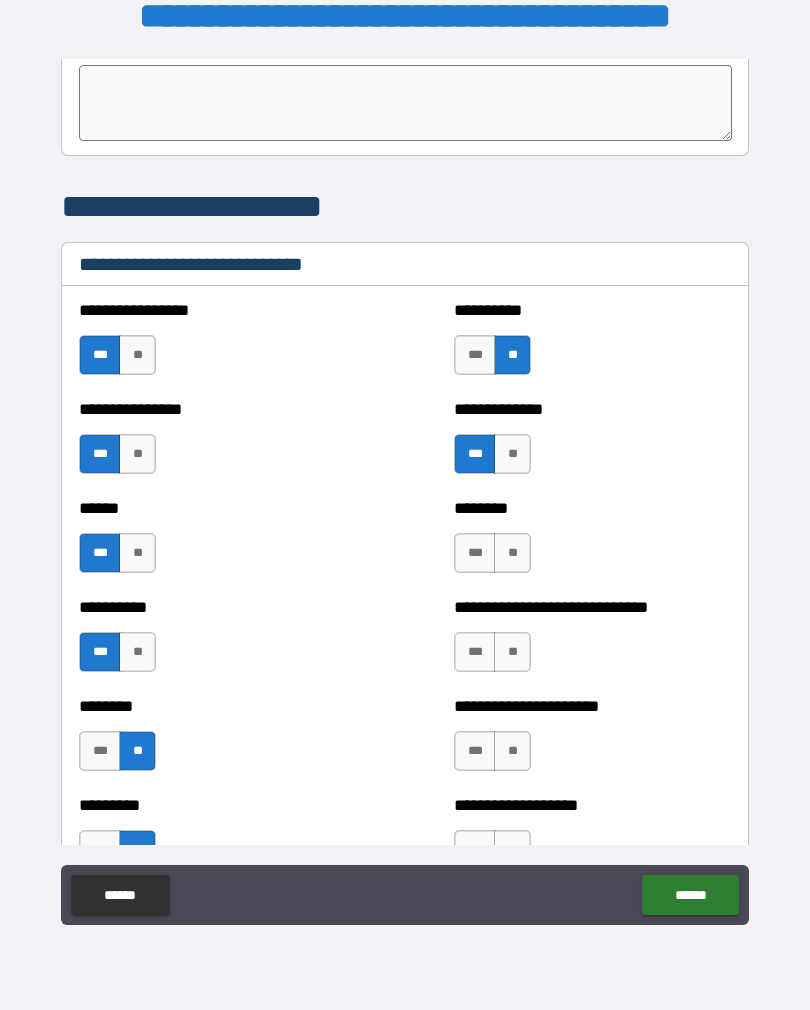 click on "***" at bounding box center (475, 553) 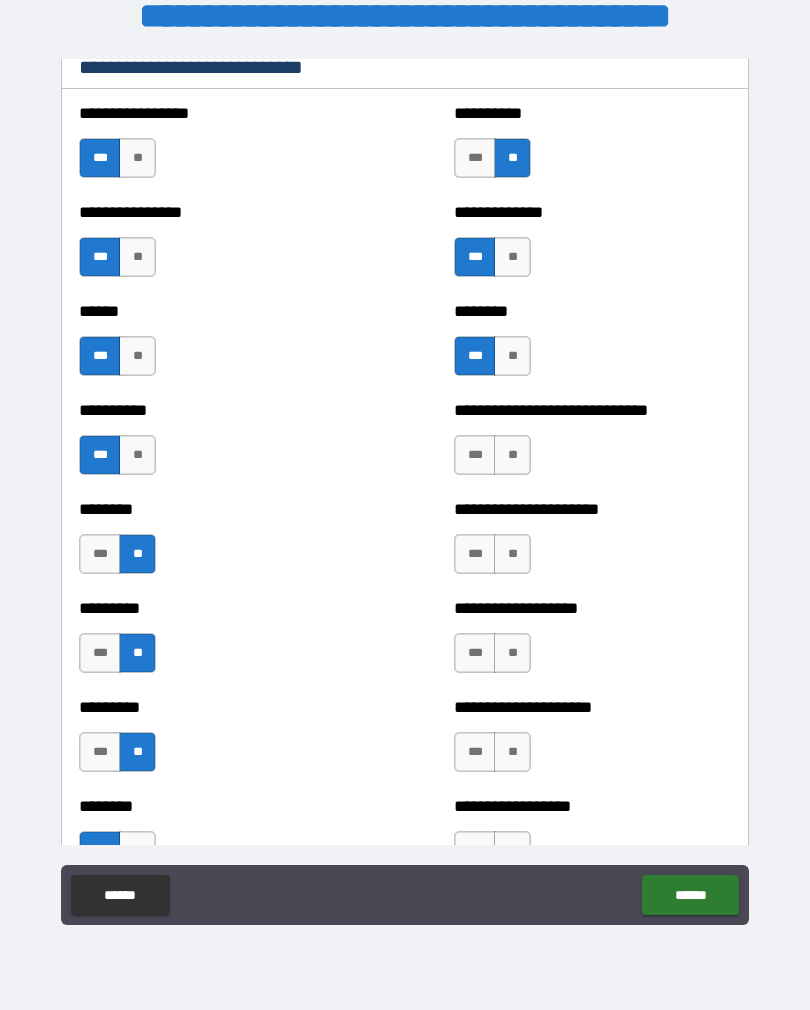 scroll, scrollTop: 6801, scrollLeft: 0, axis: vertical 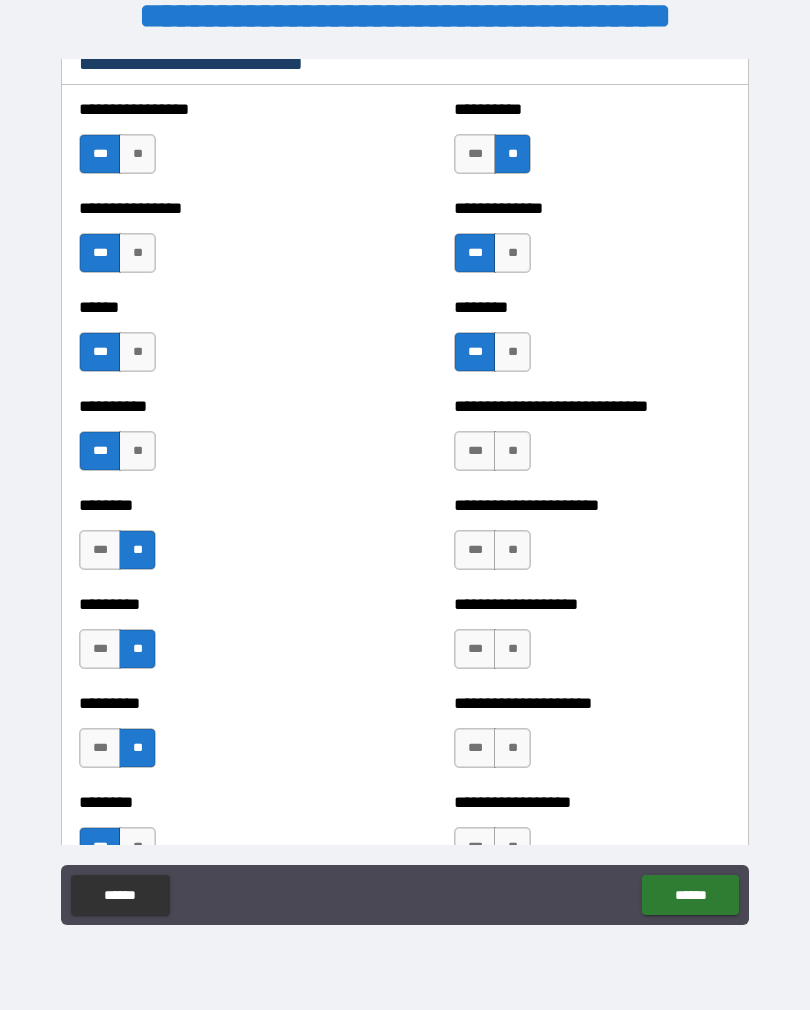 click on "***" at bounding box center [475, 451] 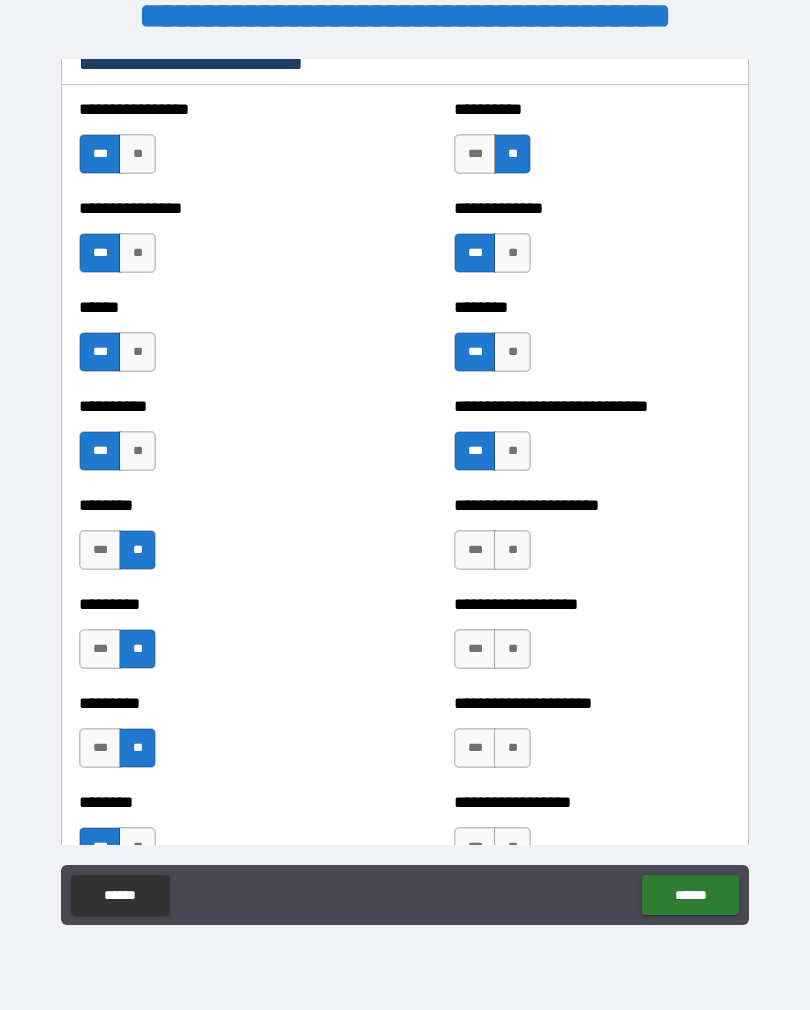 click on "***" at bounding box center [475, 550] 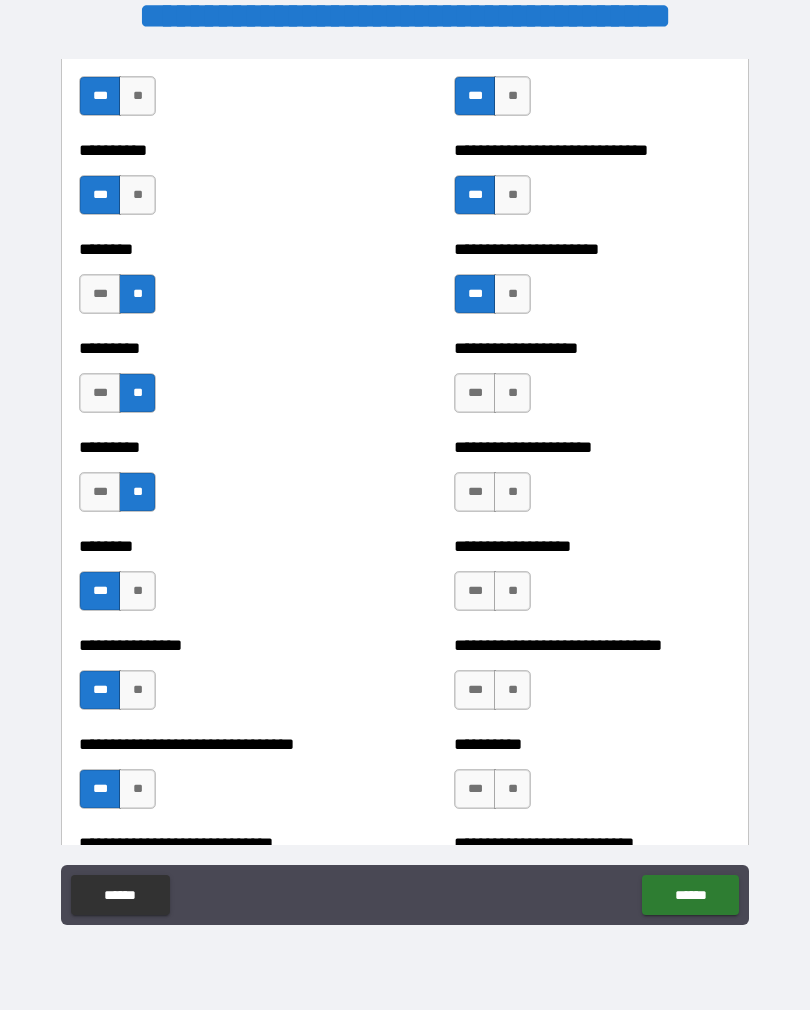 scroll, scrollTop: 7058, scrollLeft: 0, axis: vertical 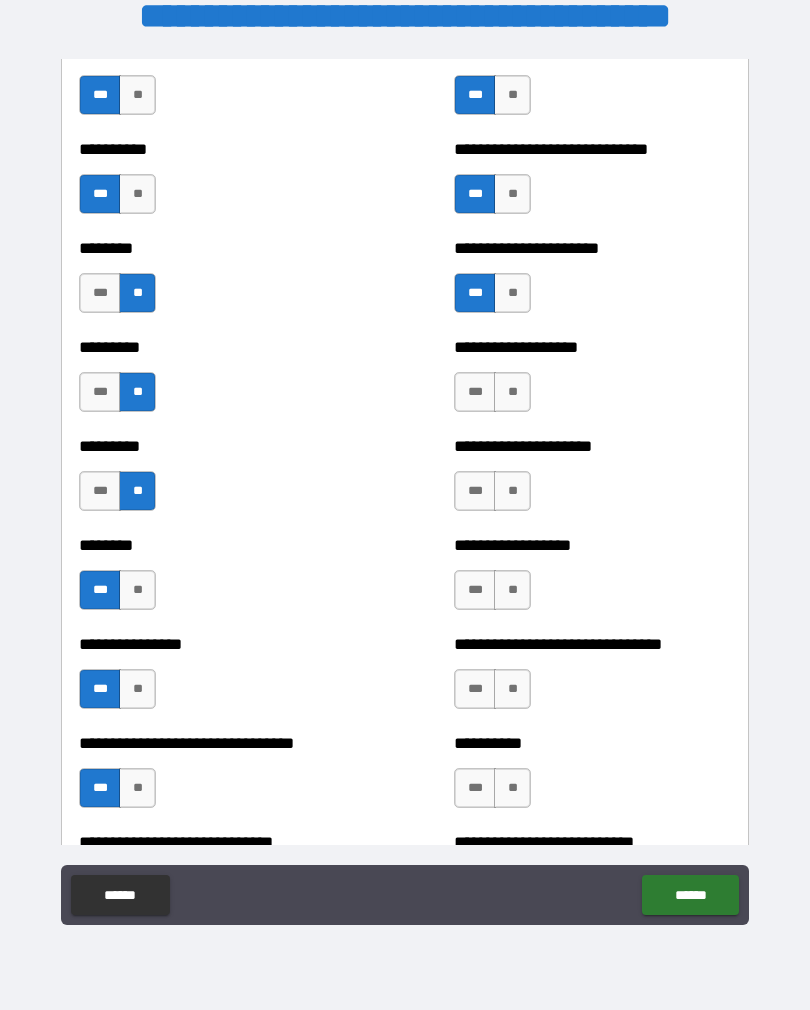 click on "***" at bounding box center (475, 392) 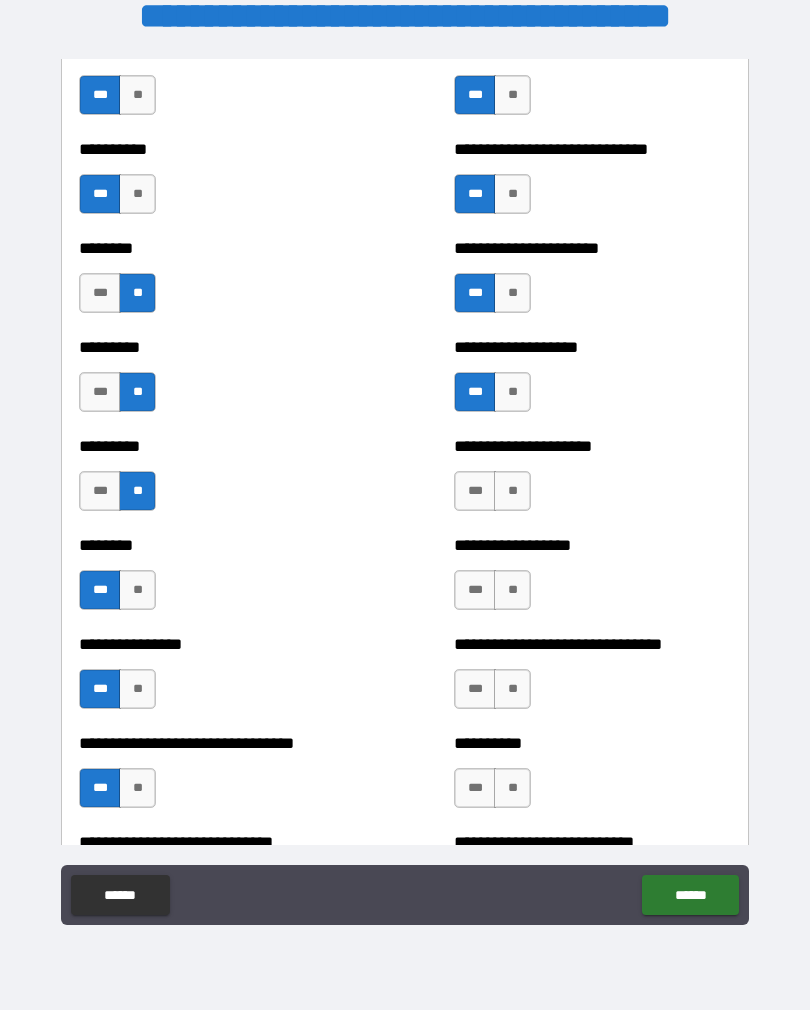 click on "**" at bounding box center [512, 491] 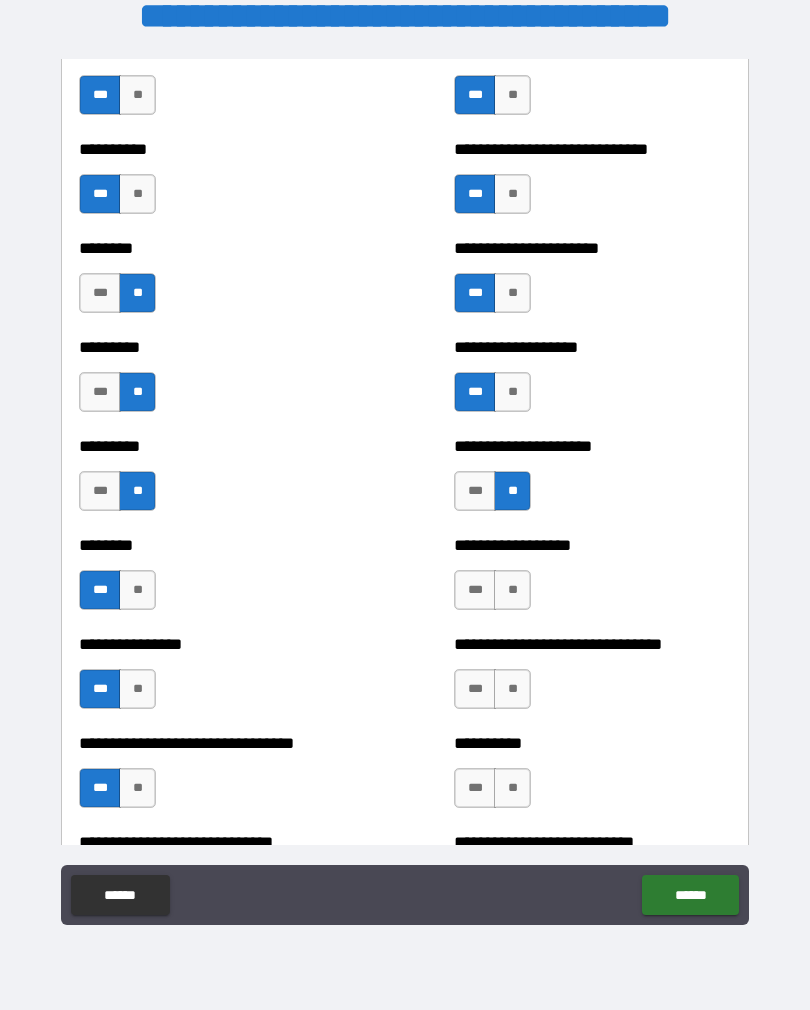 click on "**" at bounding box center [512, 590] 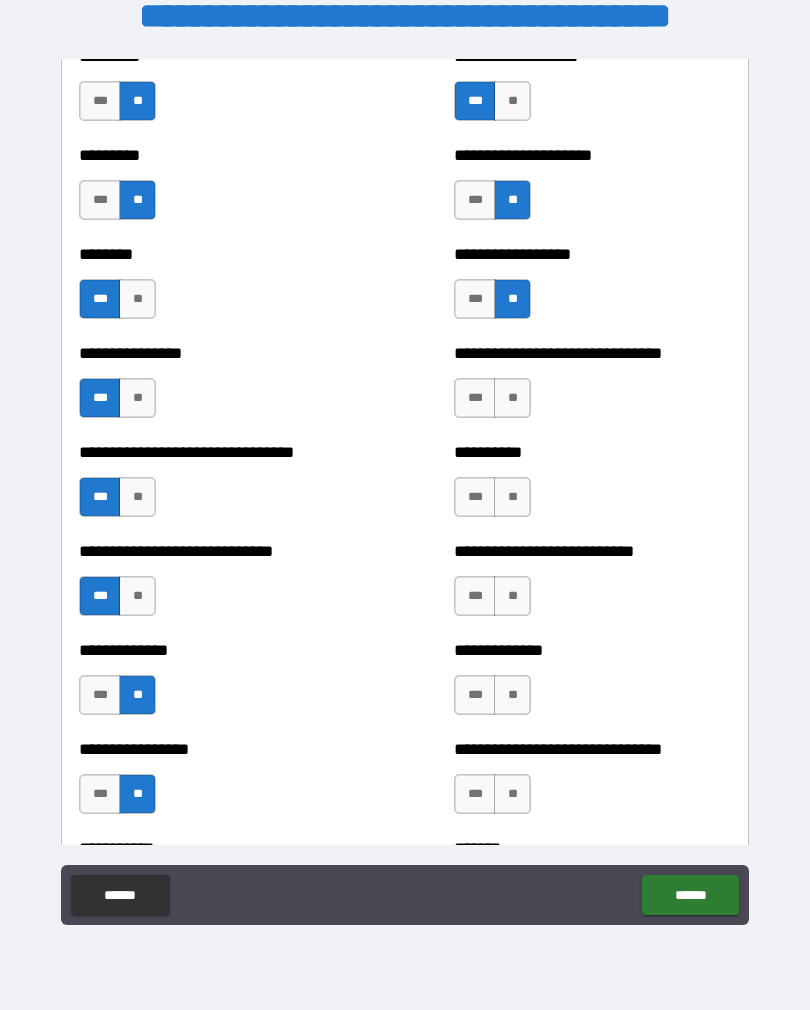scroll, scrollTop: 7352, scrollLeft: 0, axis: vertical 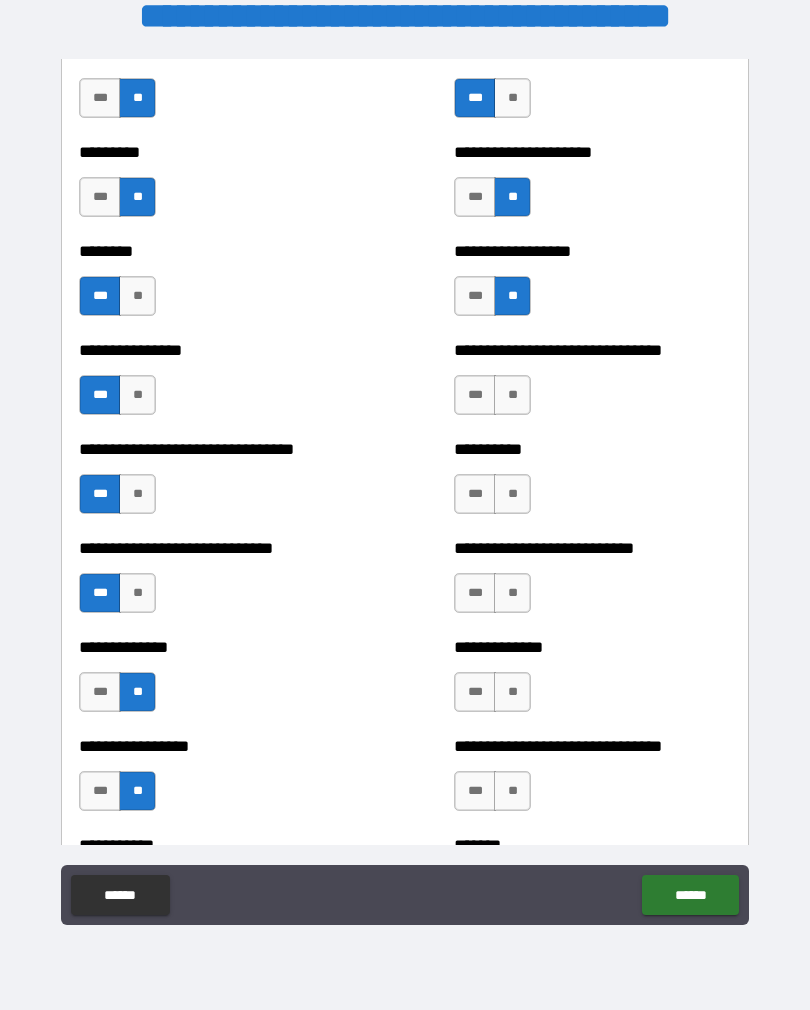 click on "**" at bounding box center (512, 395) 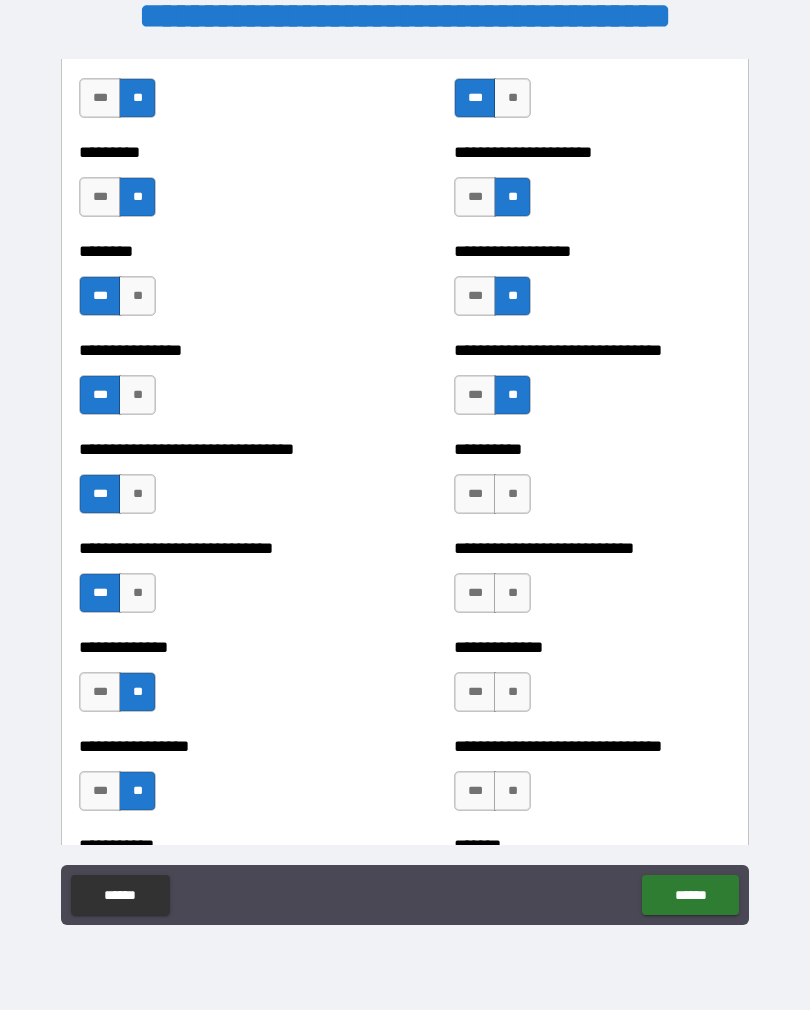 click on "**" at bounding box center (512, 494) 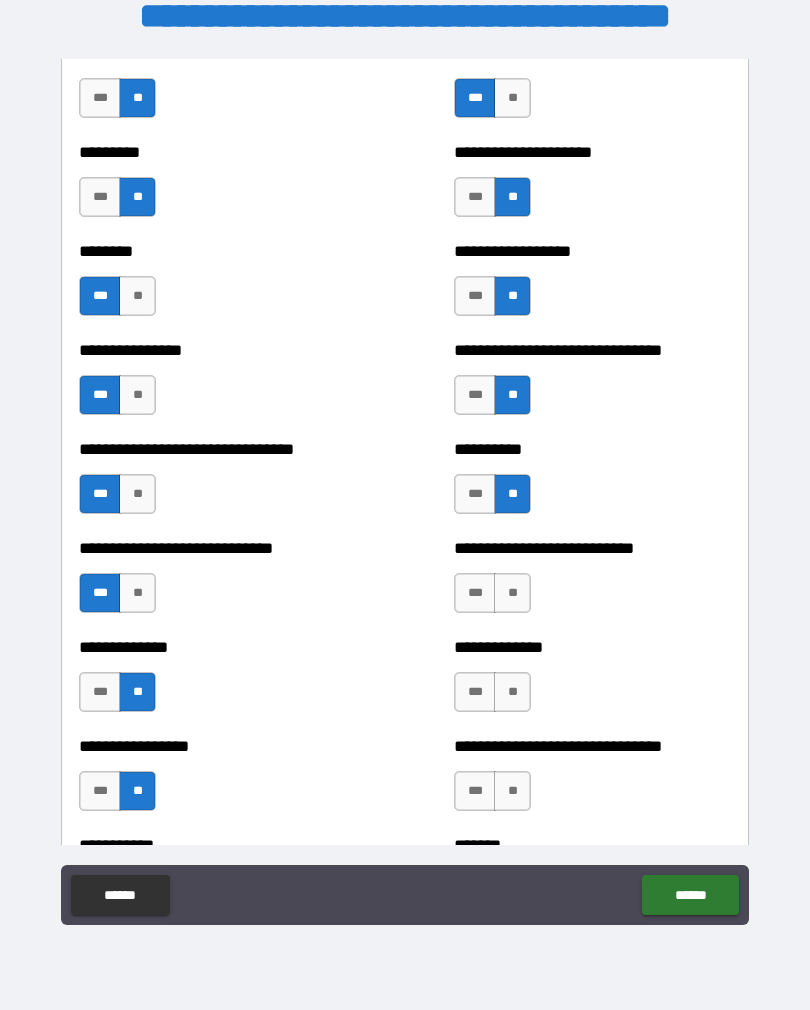 click on "***" at bounding box center [475, 593] 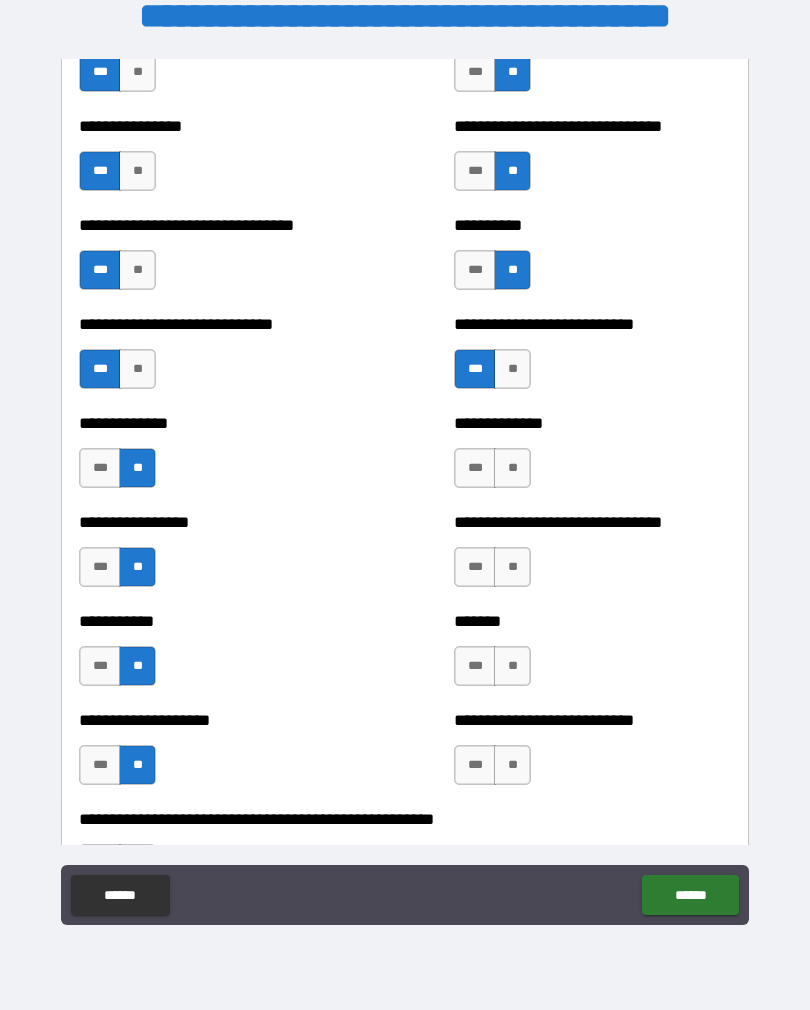scroll, scrollTop: 7581, scrollLeft: 0, axis: vertical 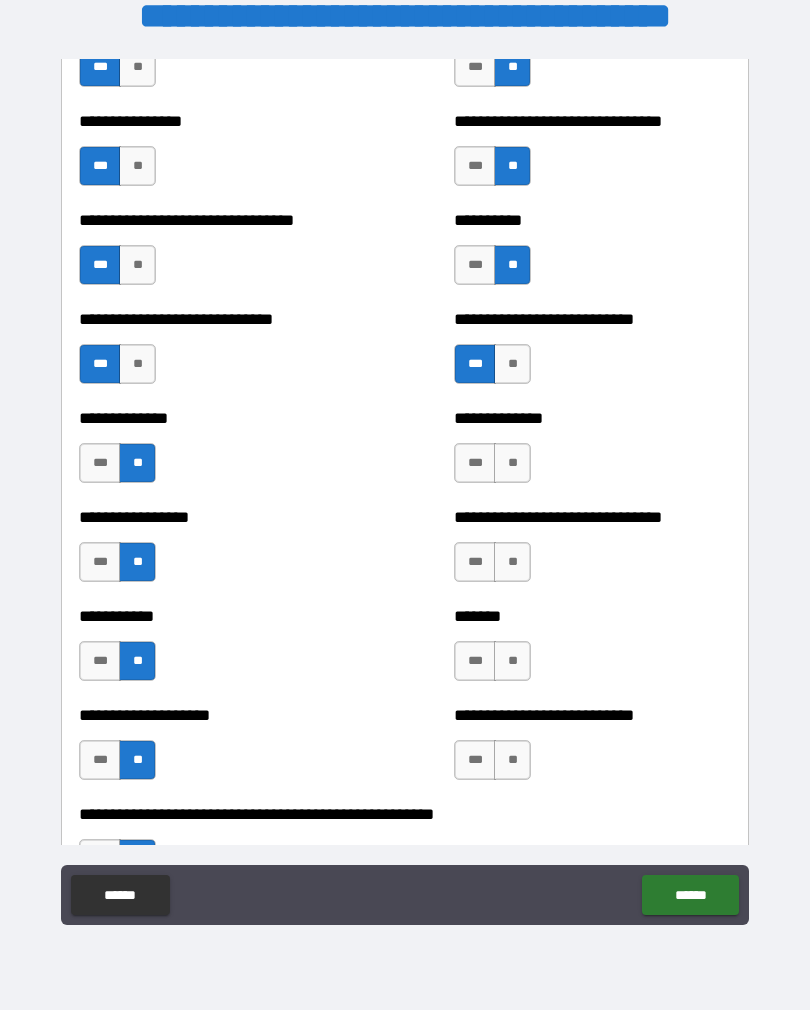 click on "***" at bounding box center [475, 463] 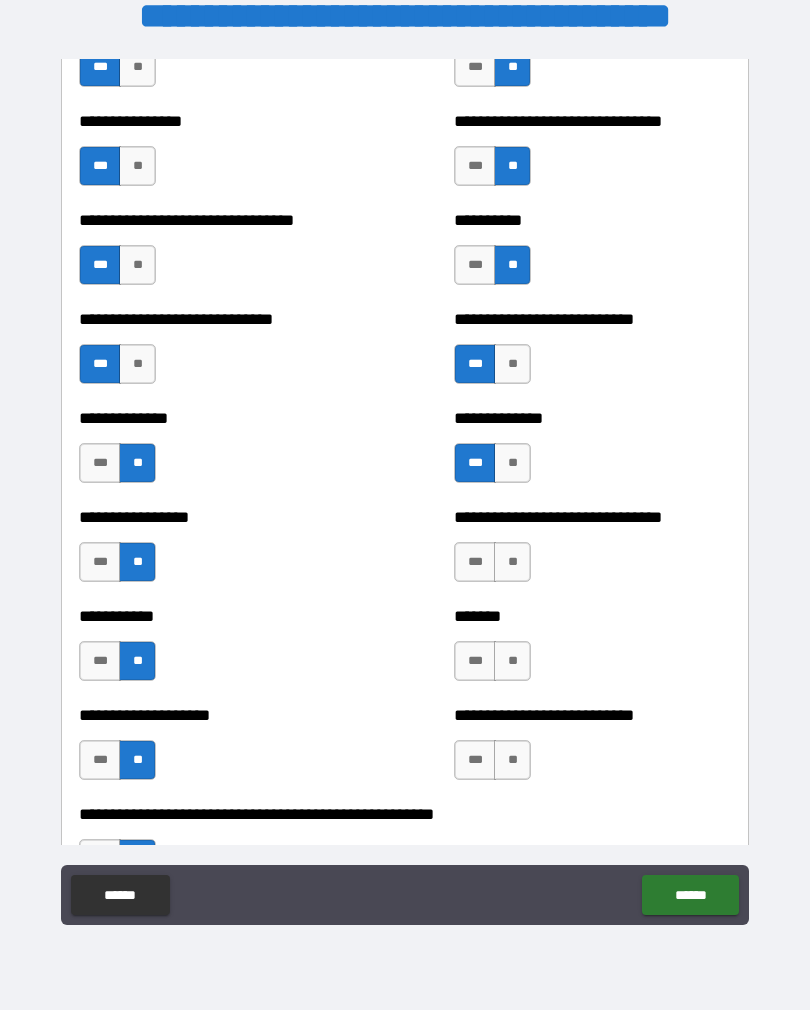 click on "**" at bounding box center (512, 562) 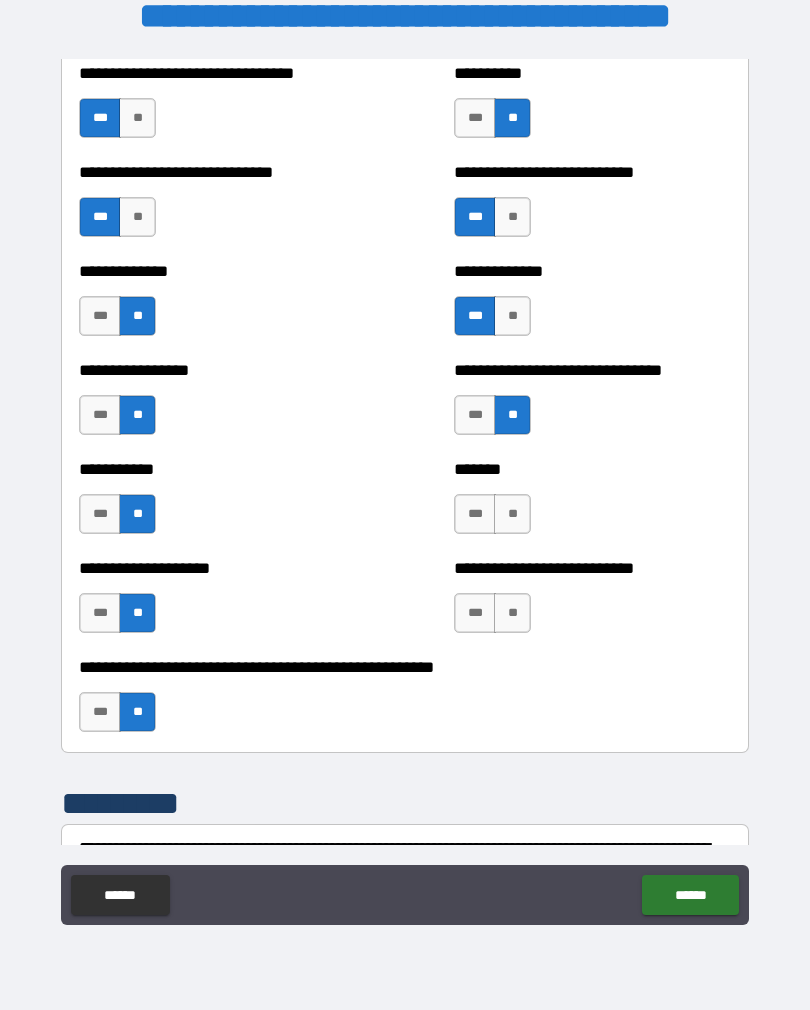 scroll, scrollTop: 7776, scrollLeft: 0, axis: vertical 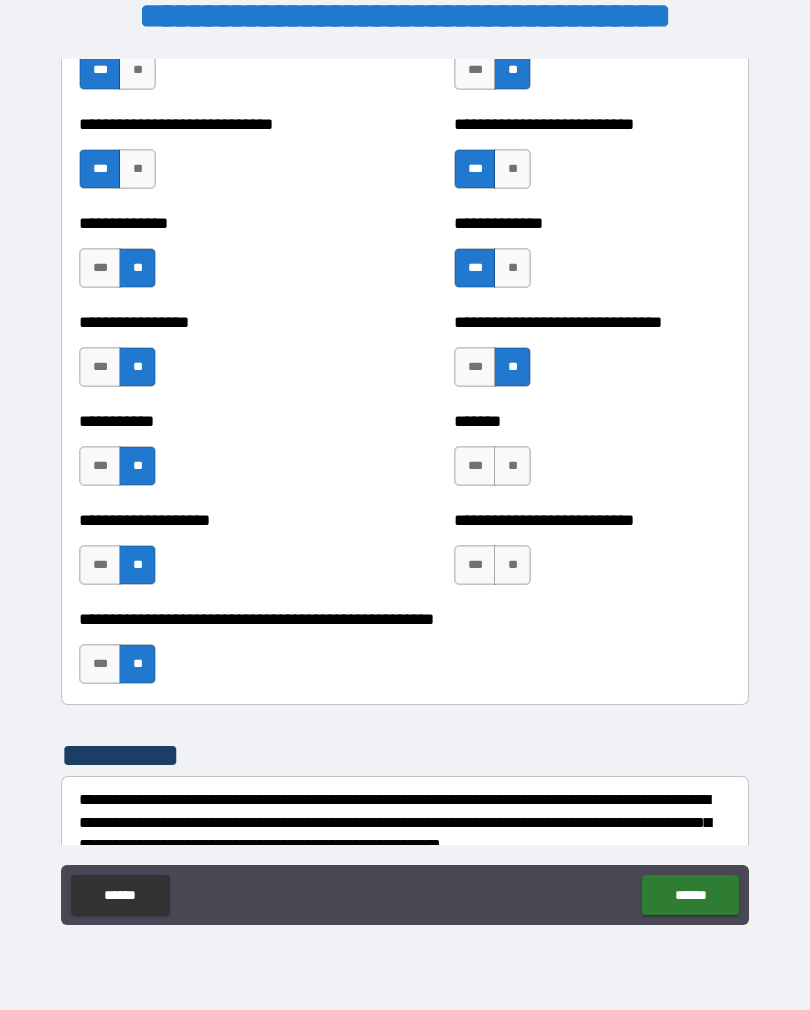 click on "***" at bounding box center (475, 466) 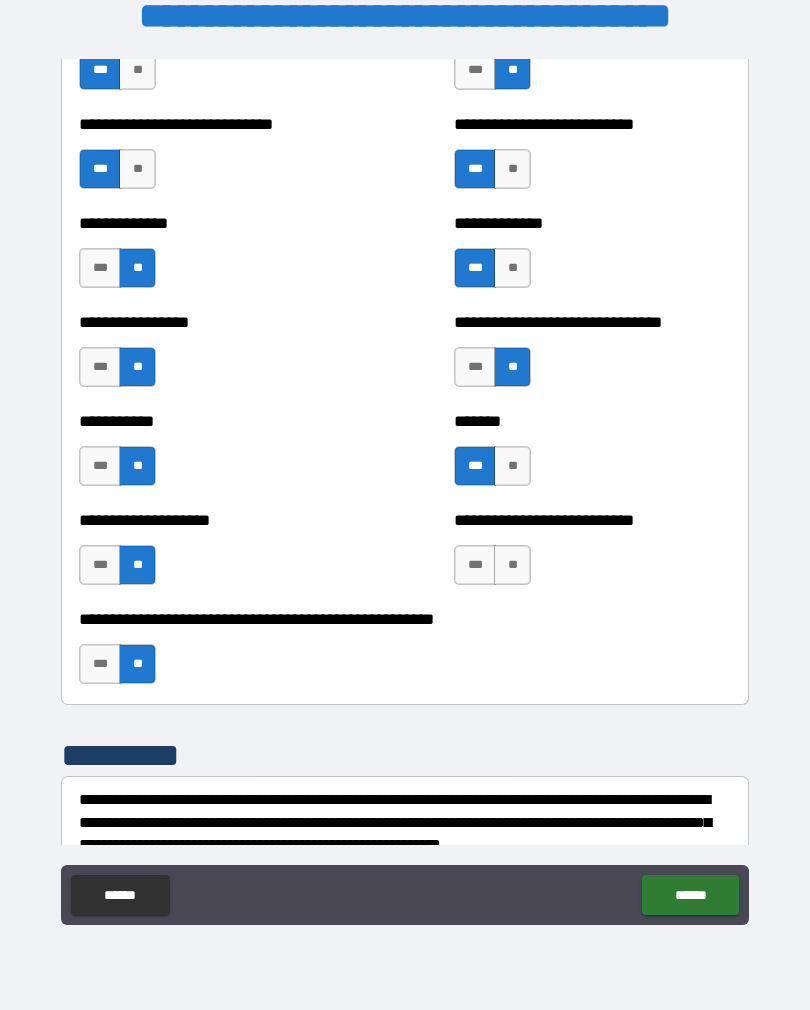 click on "**" at bounding box center [512, 565] 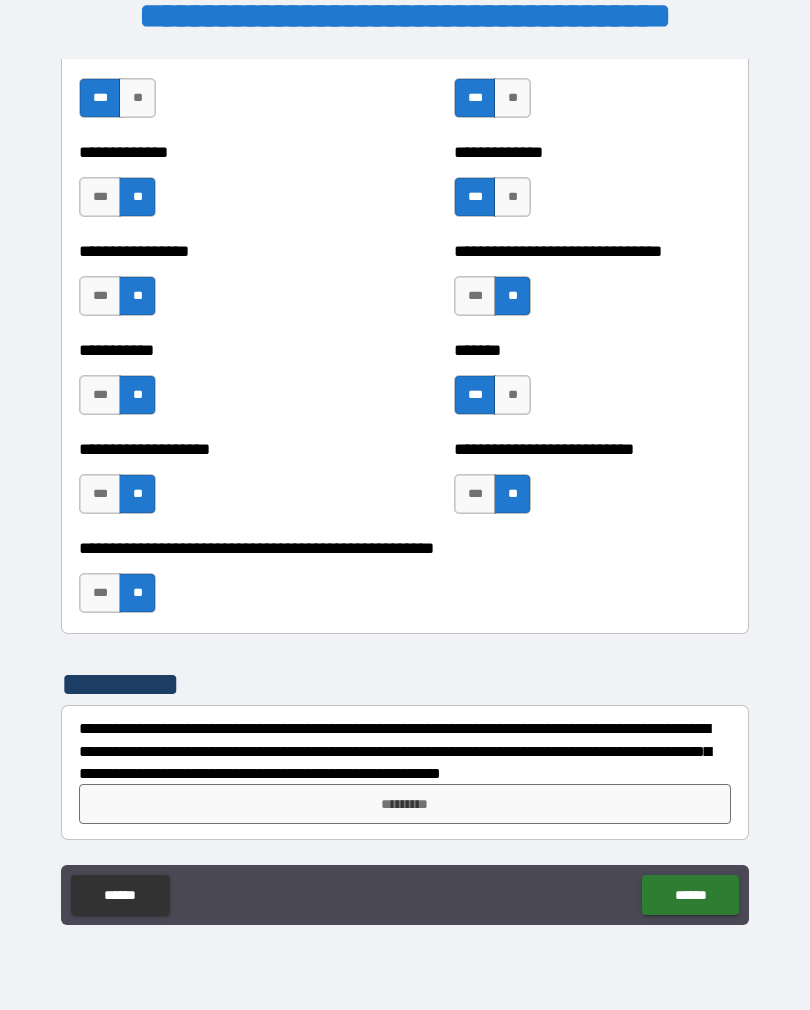 scroll, scrollTop: 7847, scrollLeft: 0, axis: vertical 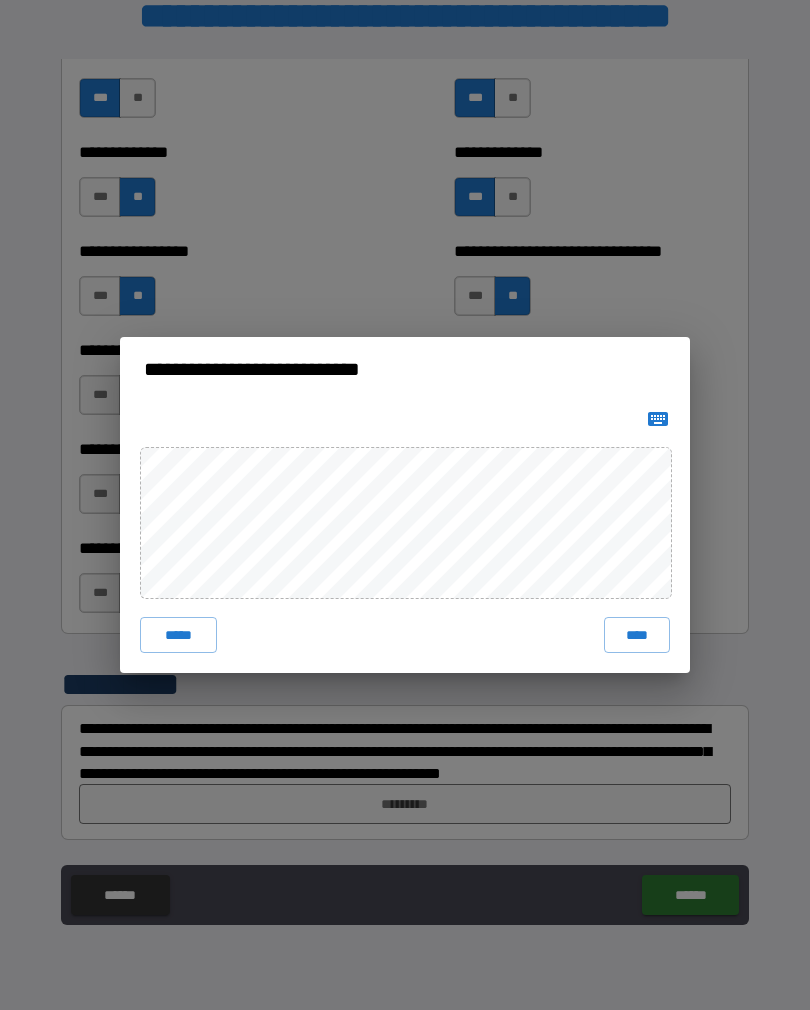 click on "****" at bounding box center [637, 635] 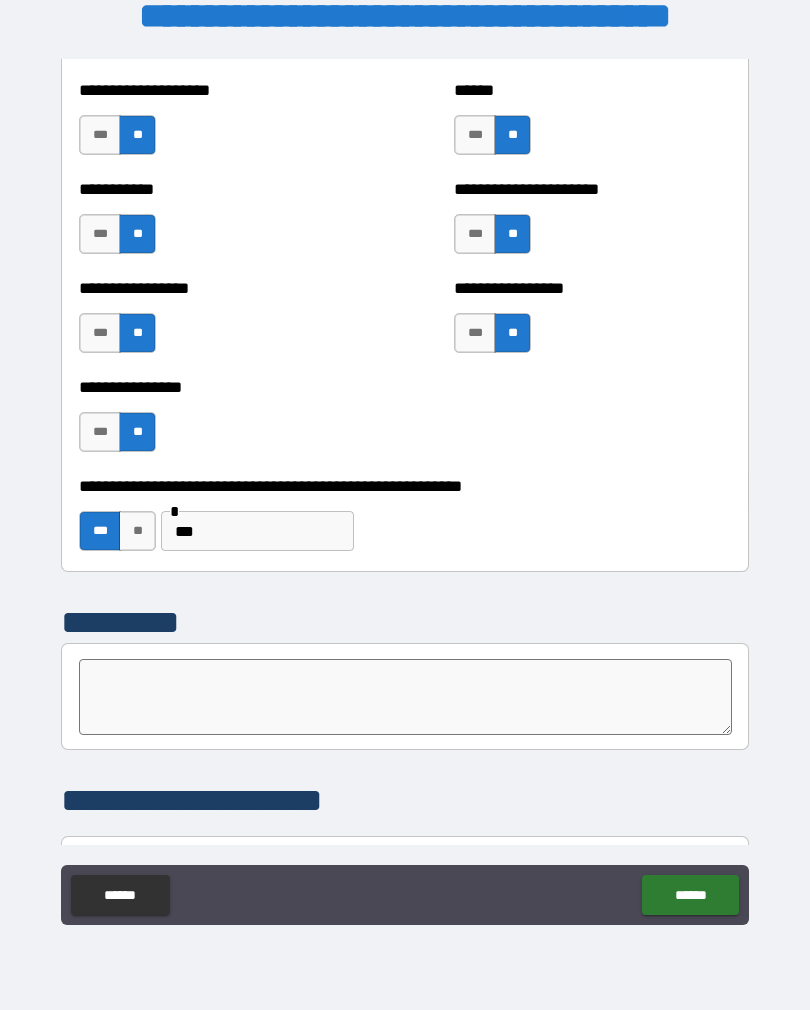scroll, scrollTop: 6095, scrollLeft: 0, axis: vertical 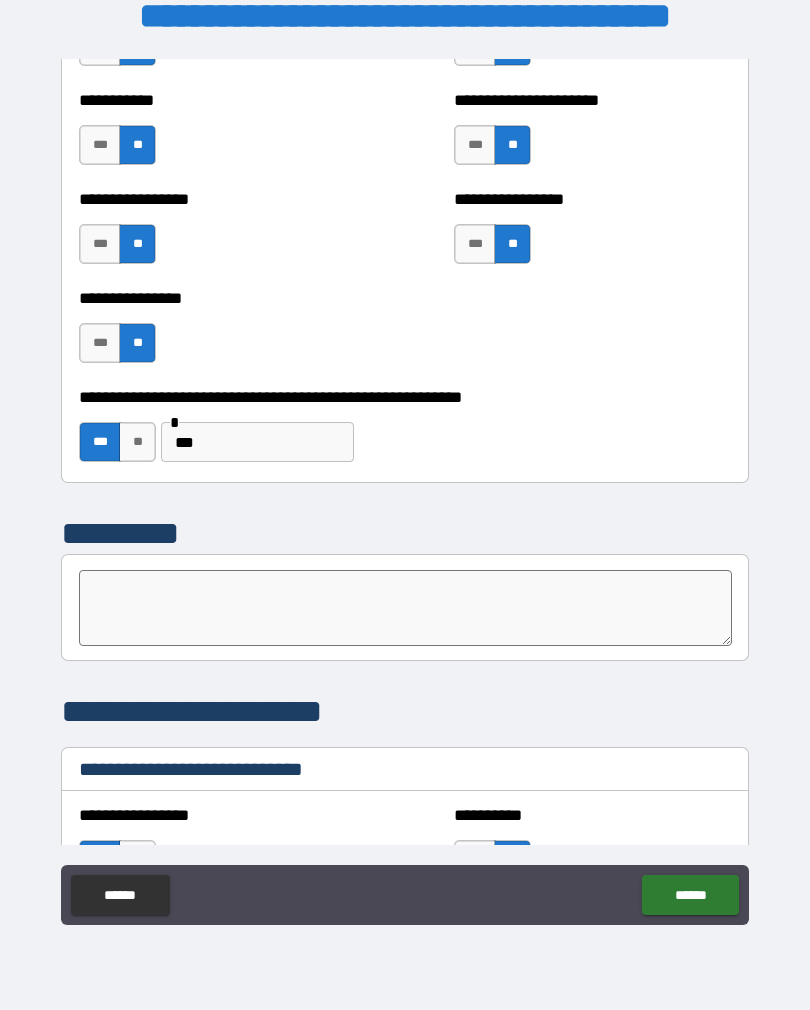 click on "******" at bounding box center (690, 895) 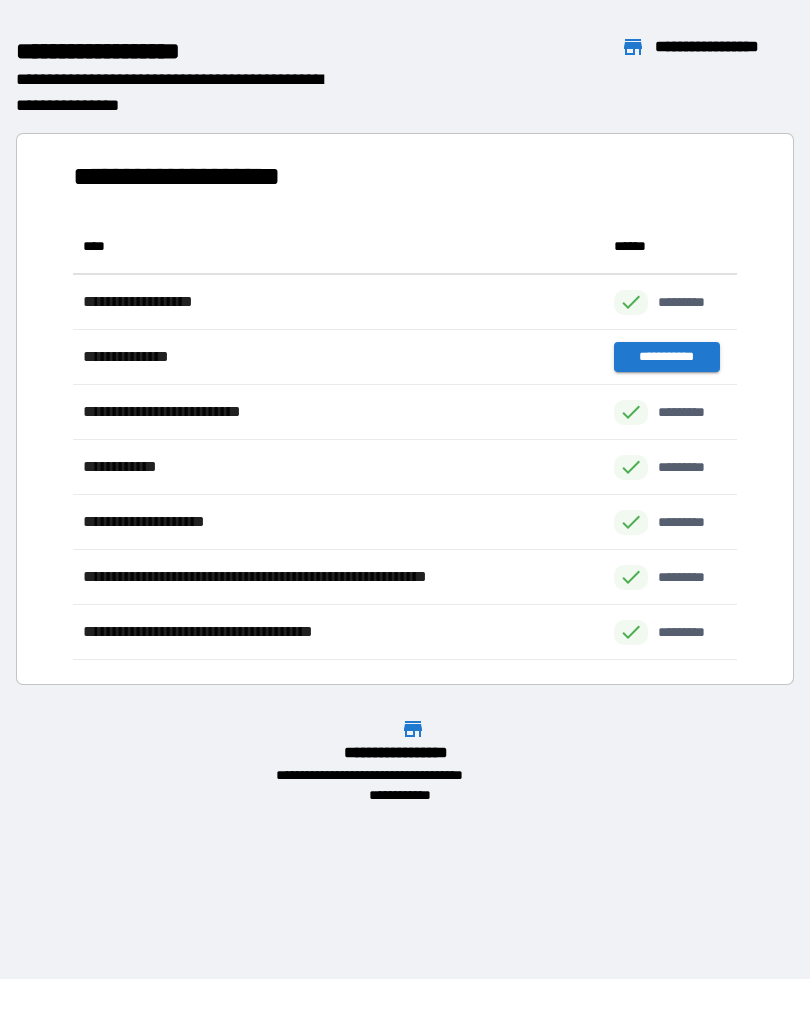 scroll, scrollTop: 441, scrollLeft: 664, axis: both 